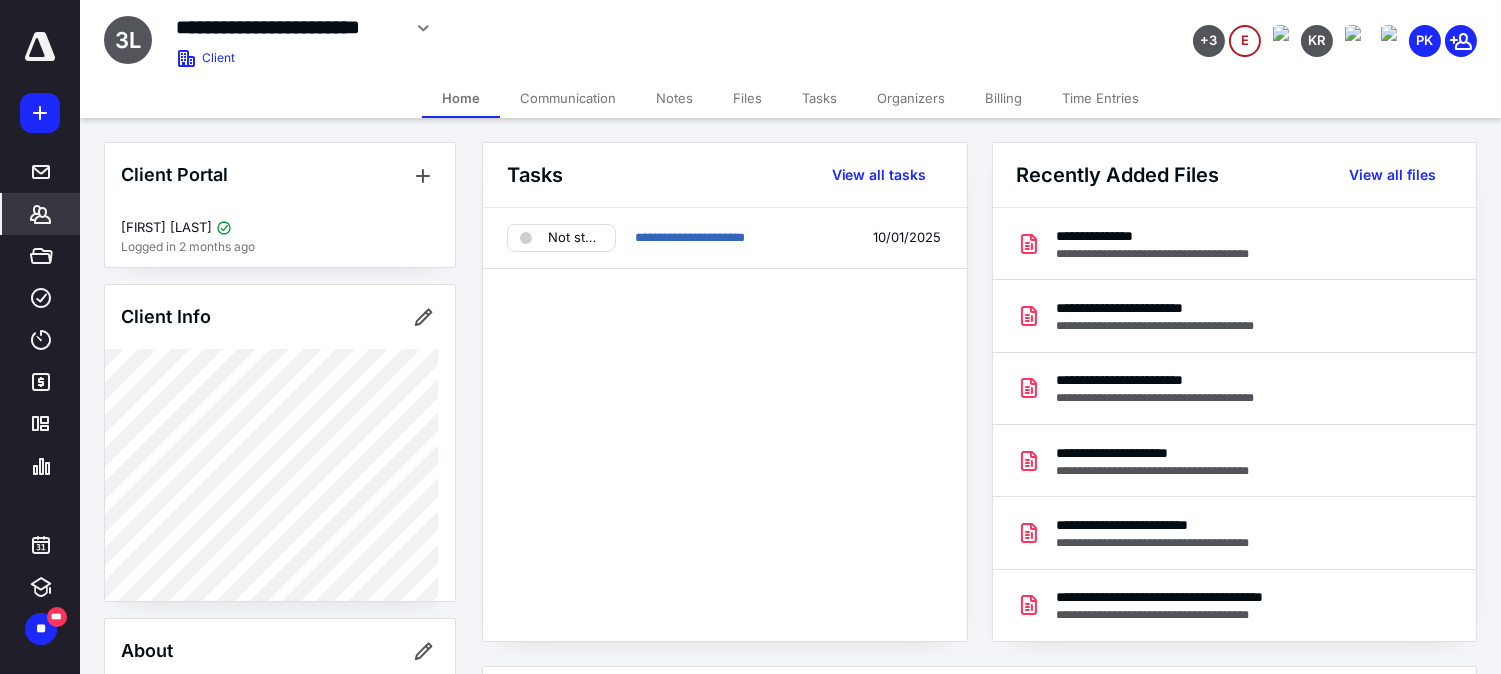 scroll, scrollTop: 0, scrollLeft: 0, axis: both 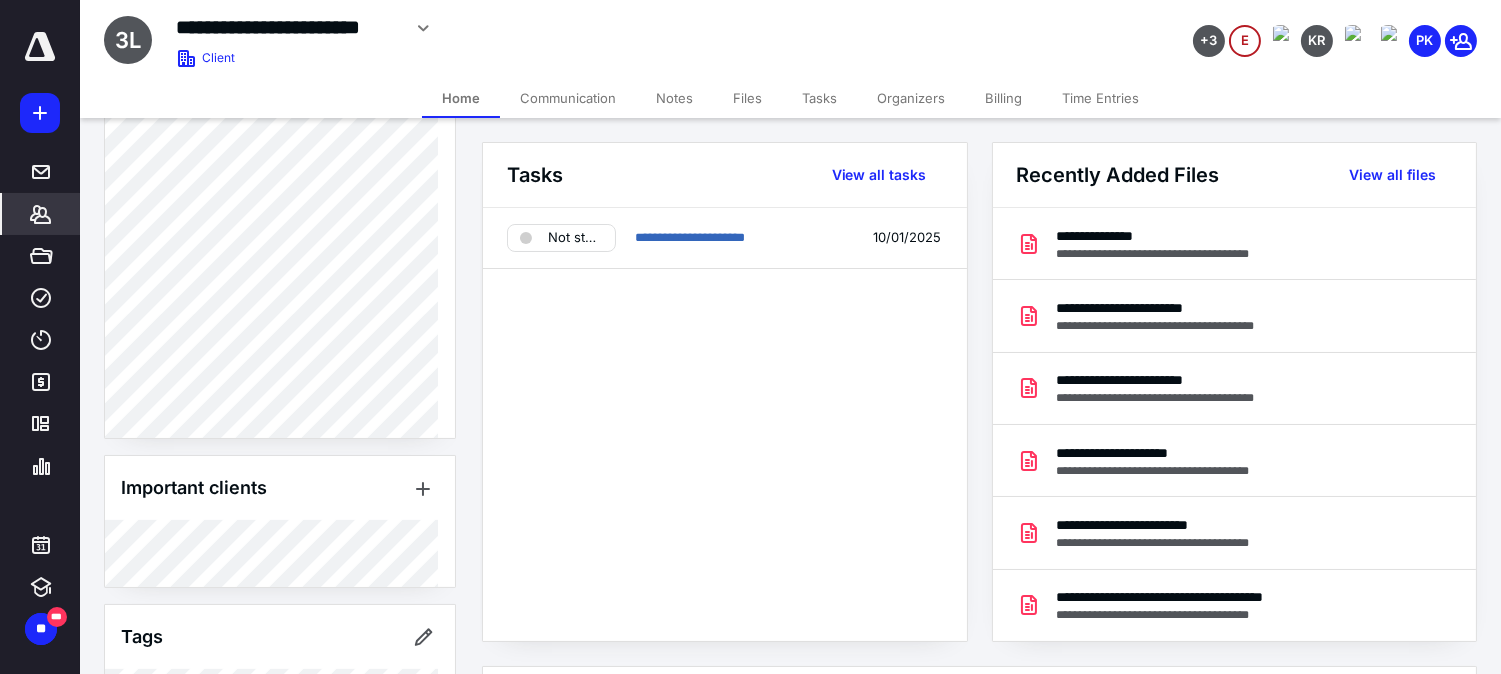 click on "Files" at bounding box center (747, 98) 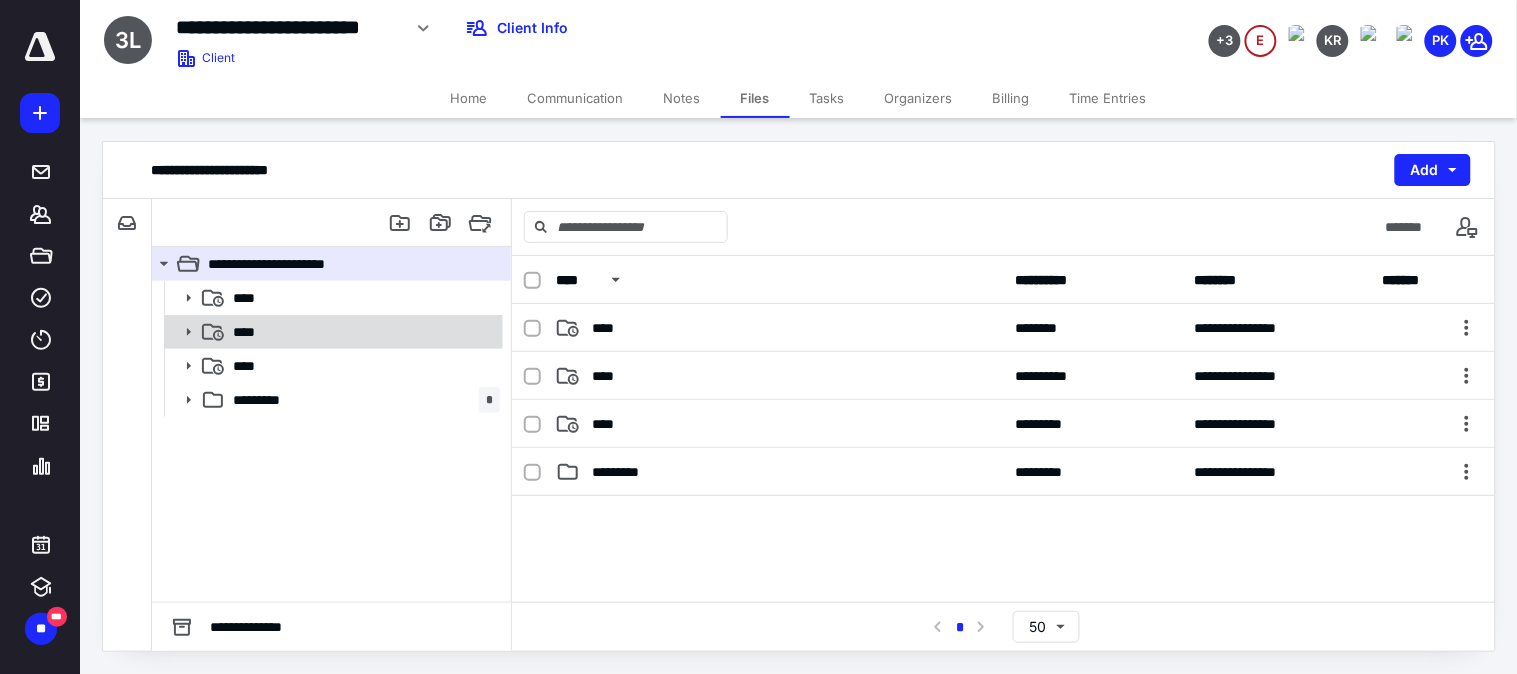 click on "****" at bounding box center [362, 332] 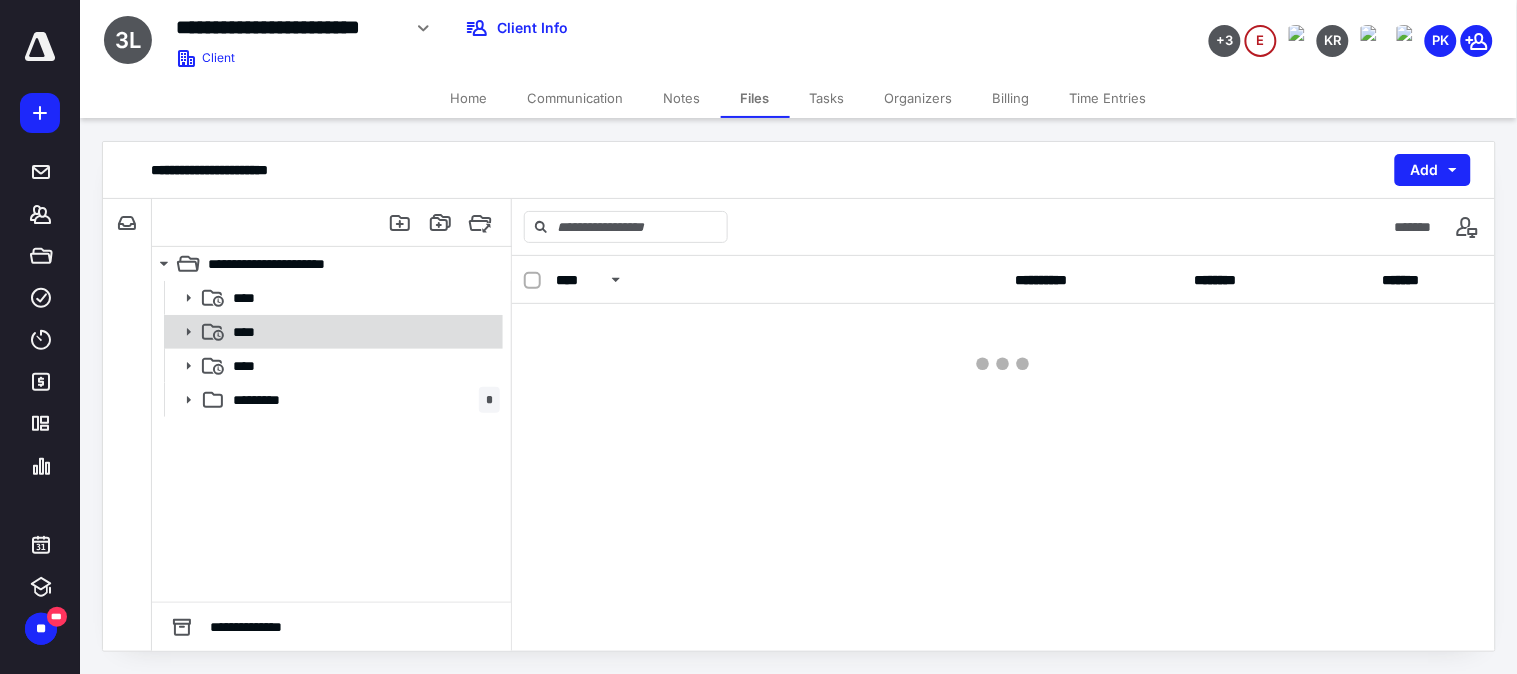 click on "****" at bounding box center (362, 332) 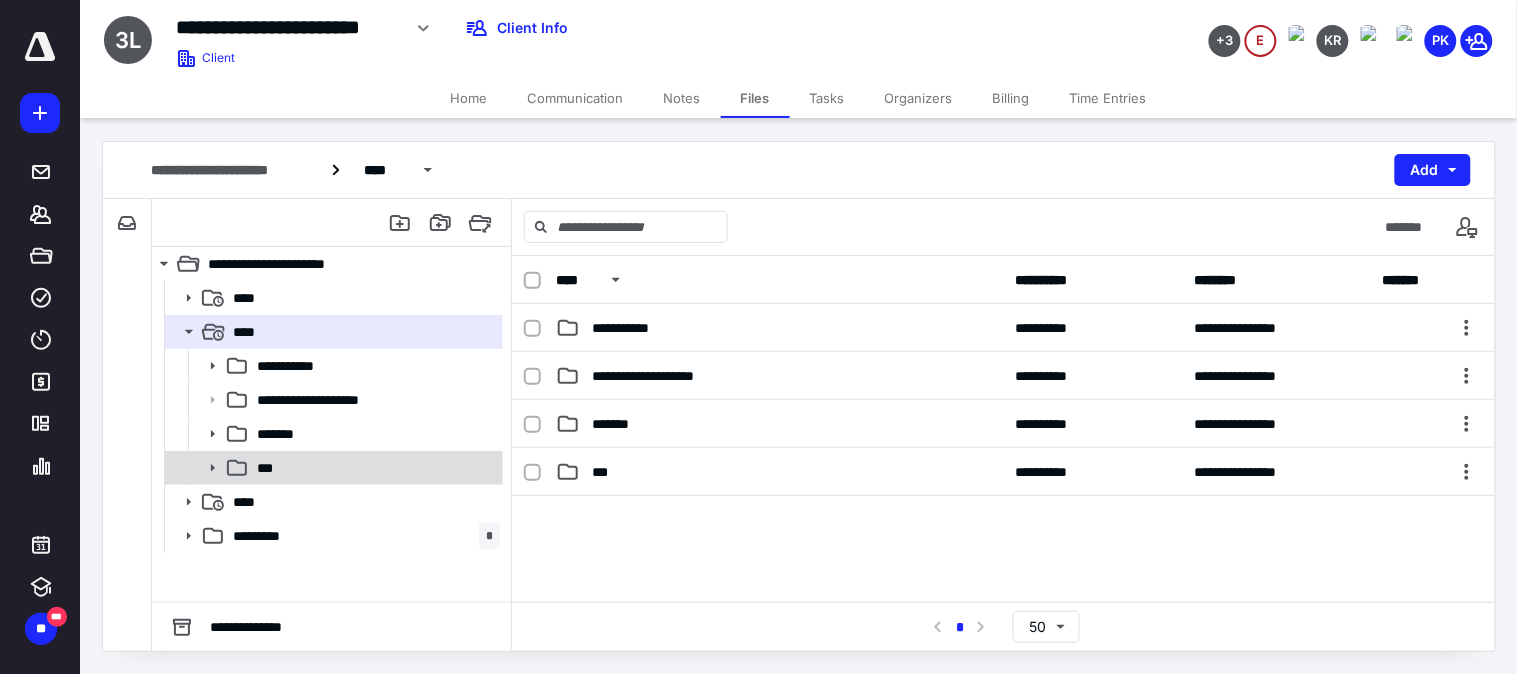 click on "***" at bounding box center [332, 468] 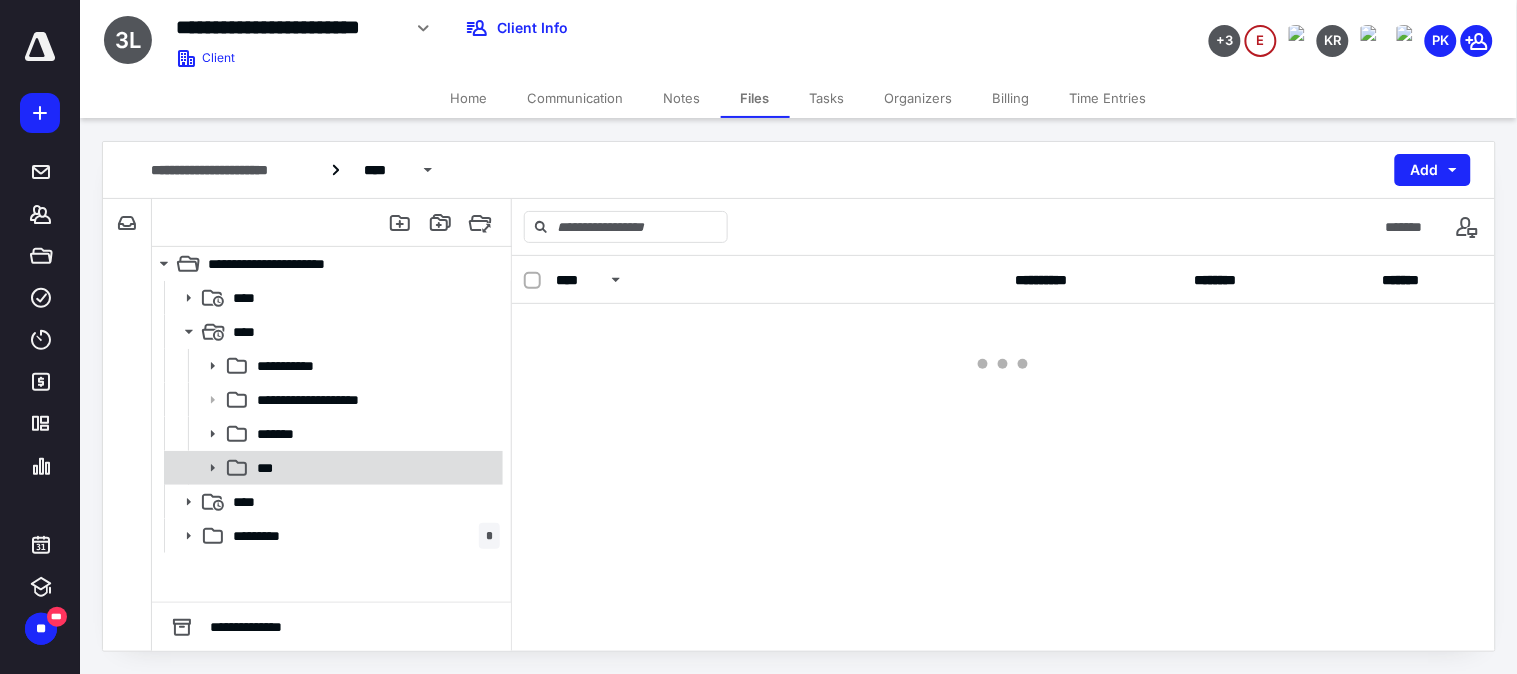 click on "***" at bounding box center (332, 468) 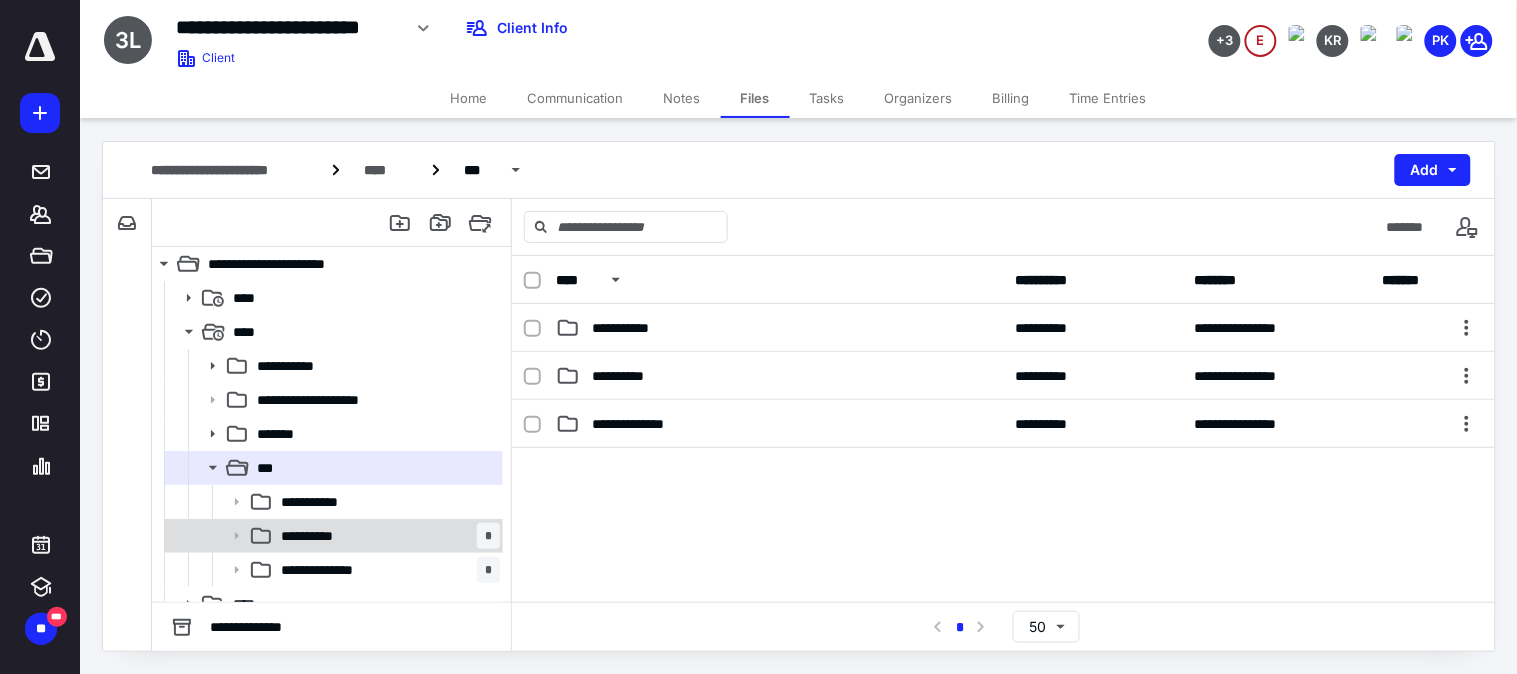 click on "**********" at bounding box center (316, 536) 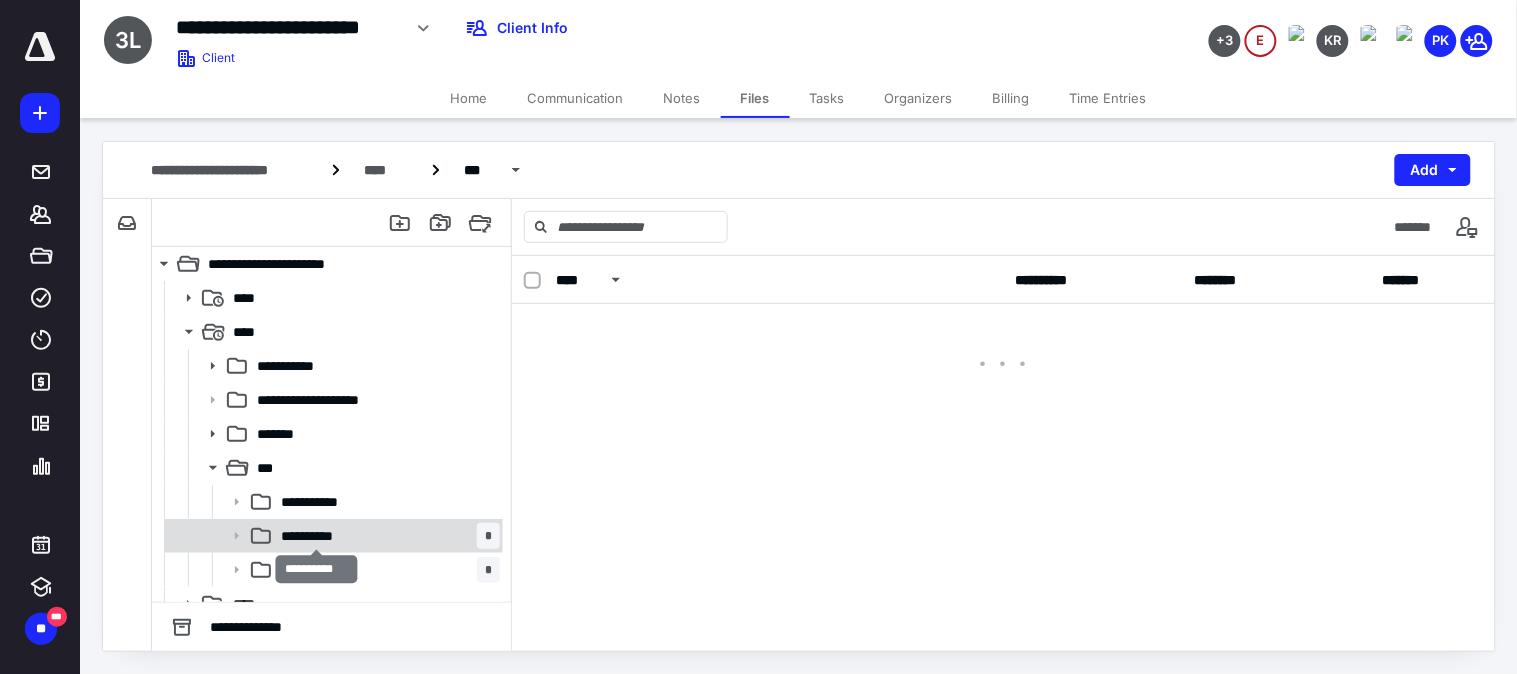 click on "**********" at bounding box center (316, 536) 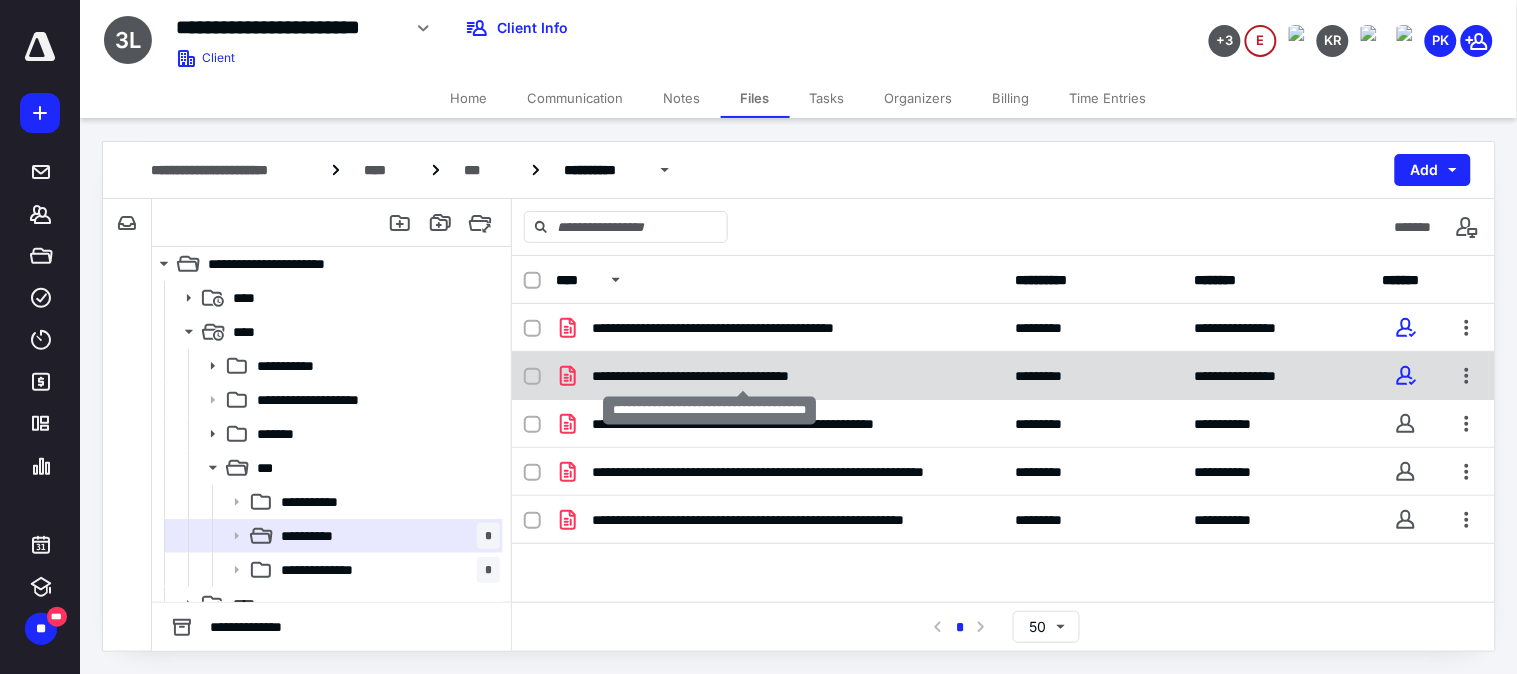 click on "**********" at bounding box center (743, 376) 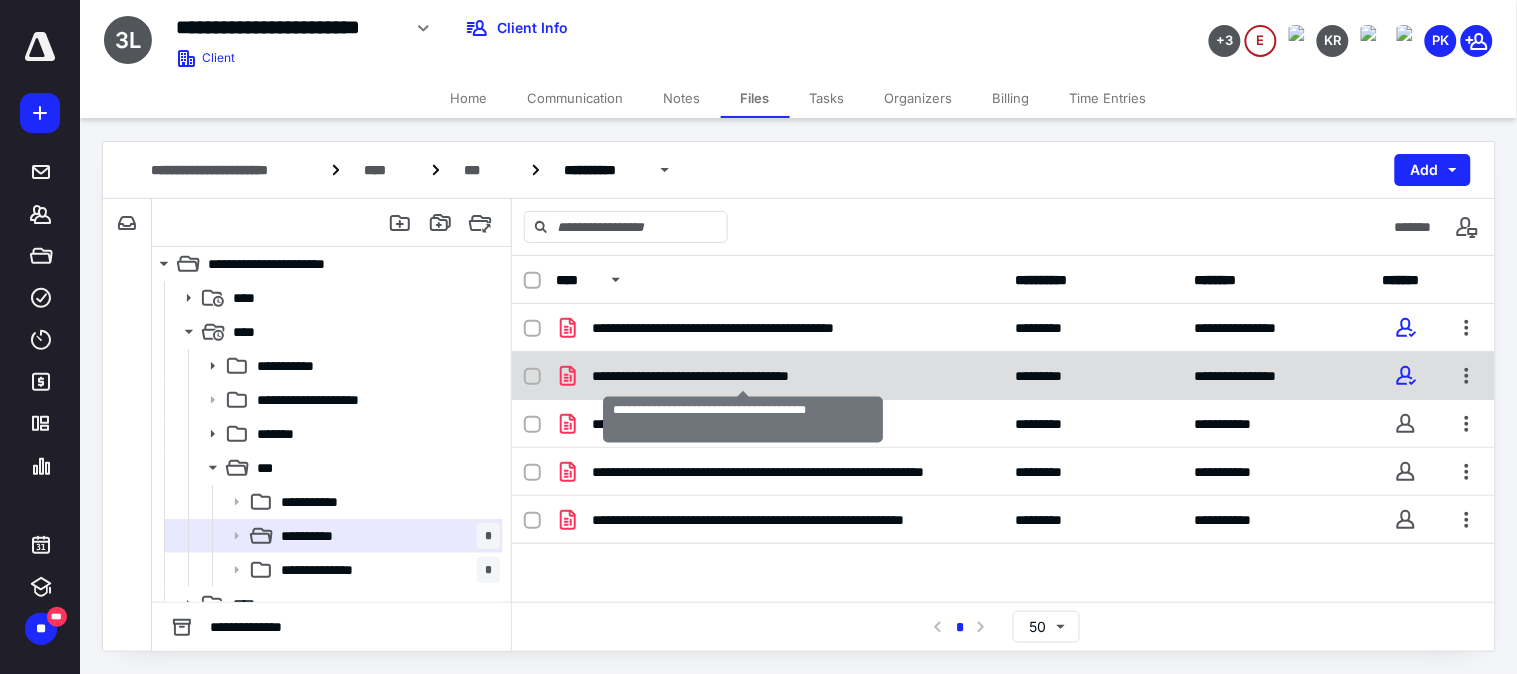 click on "**********" at bounding box center (743, 376) 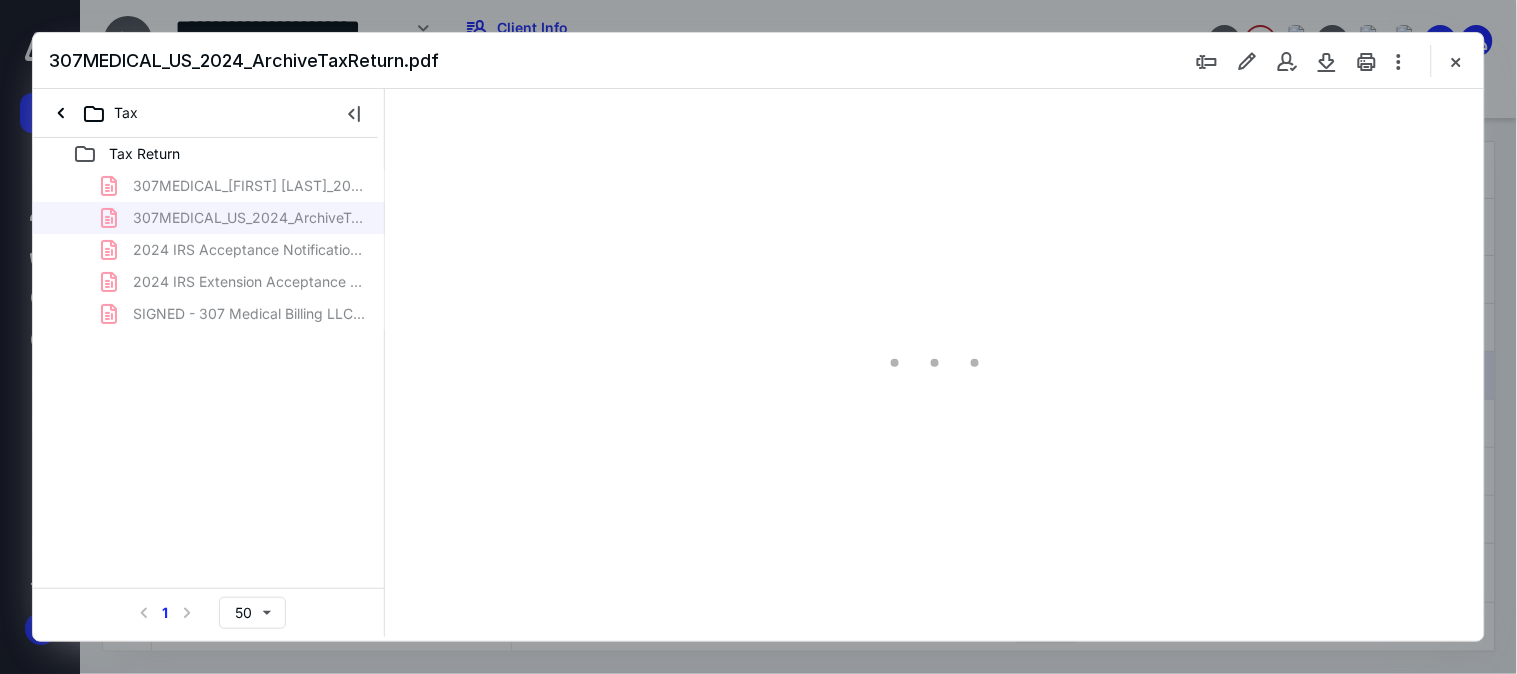 scroll, scrollTop: 0, scrollLeft: 0, axis: both 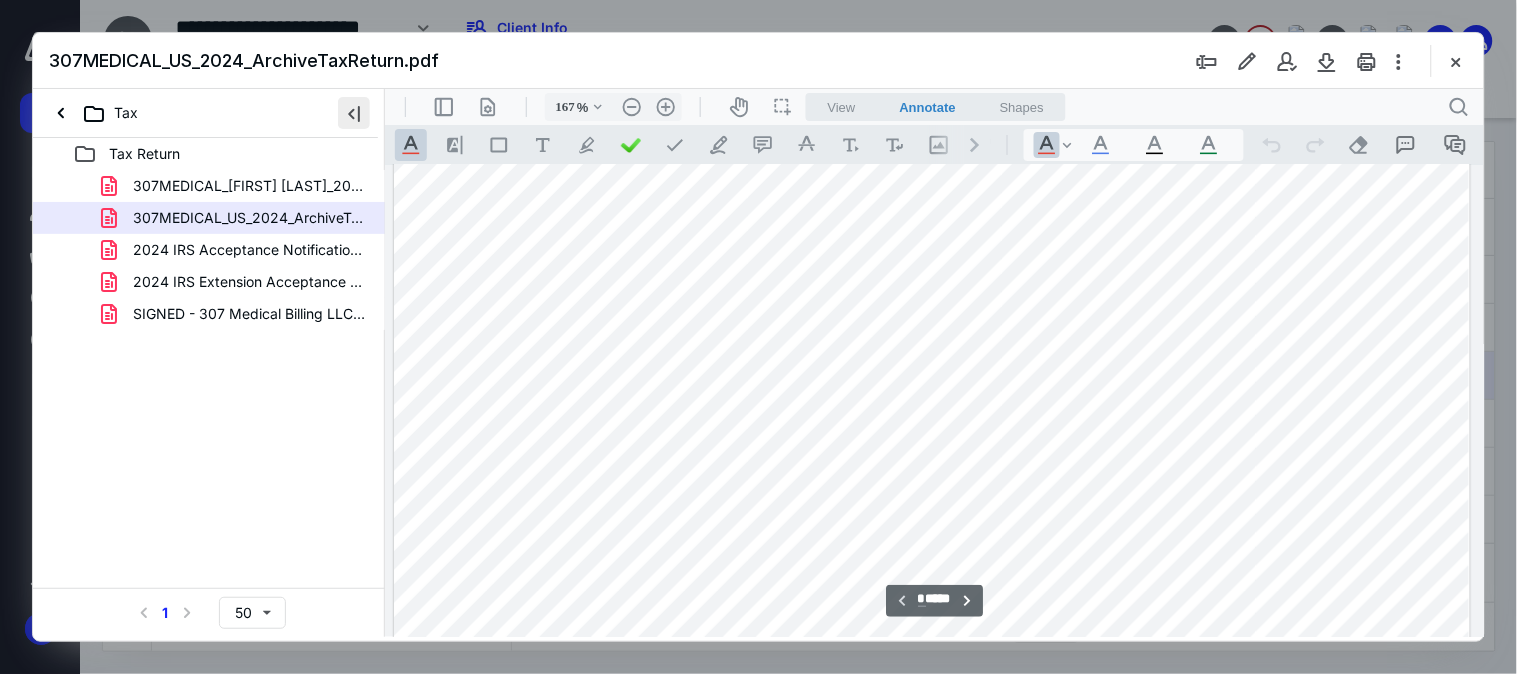 click at bounding box center (354, 113) 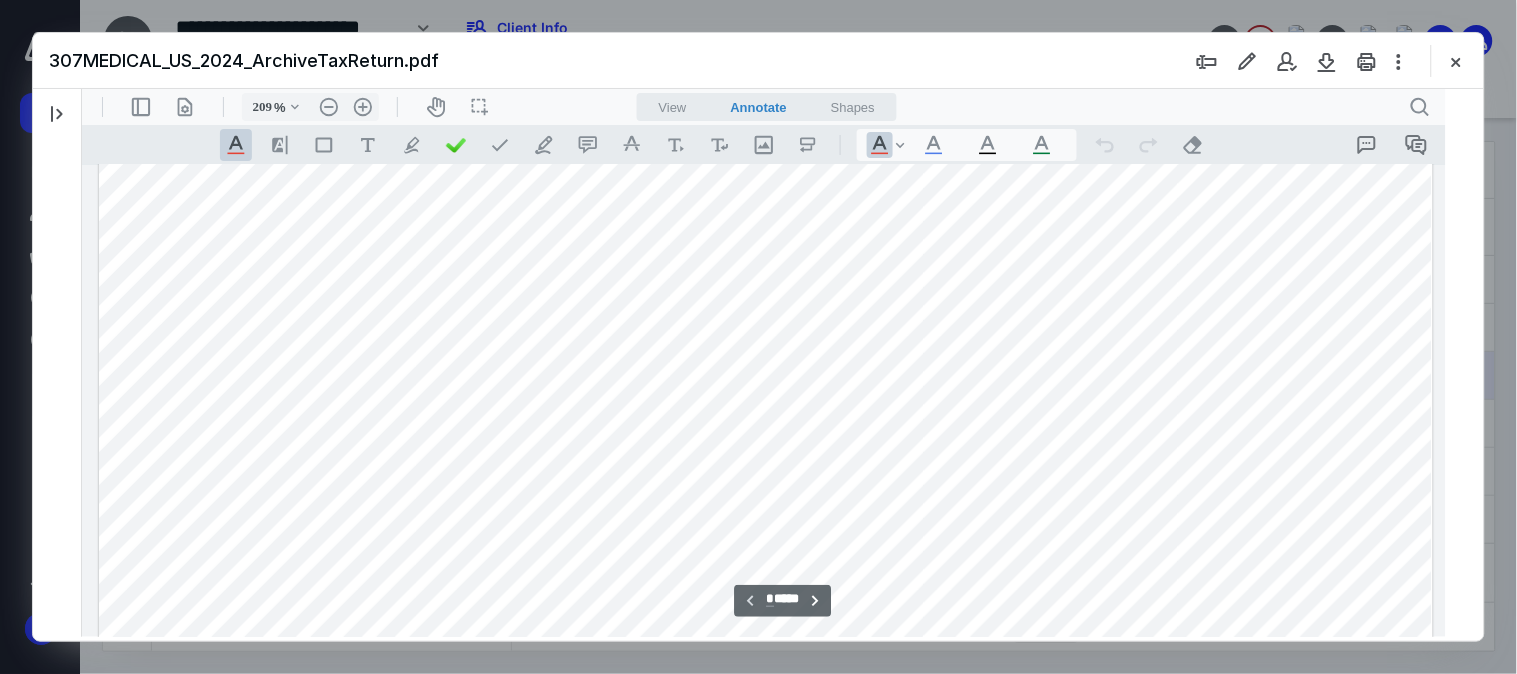 scroll, scrollTop: 84, scrollLeft: 182, axis: both 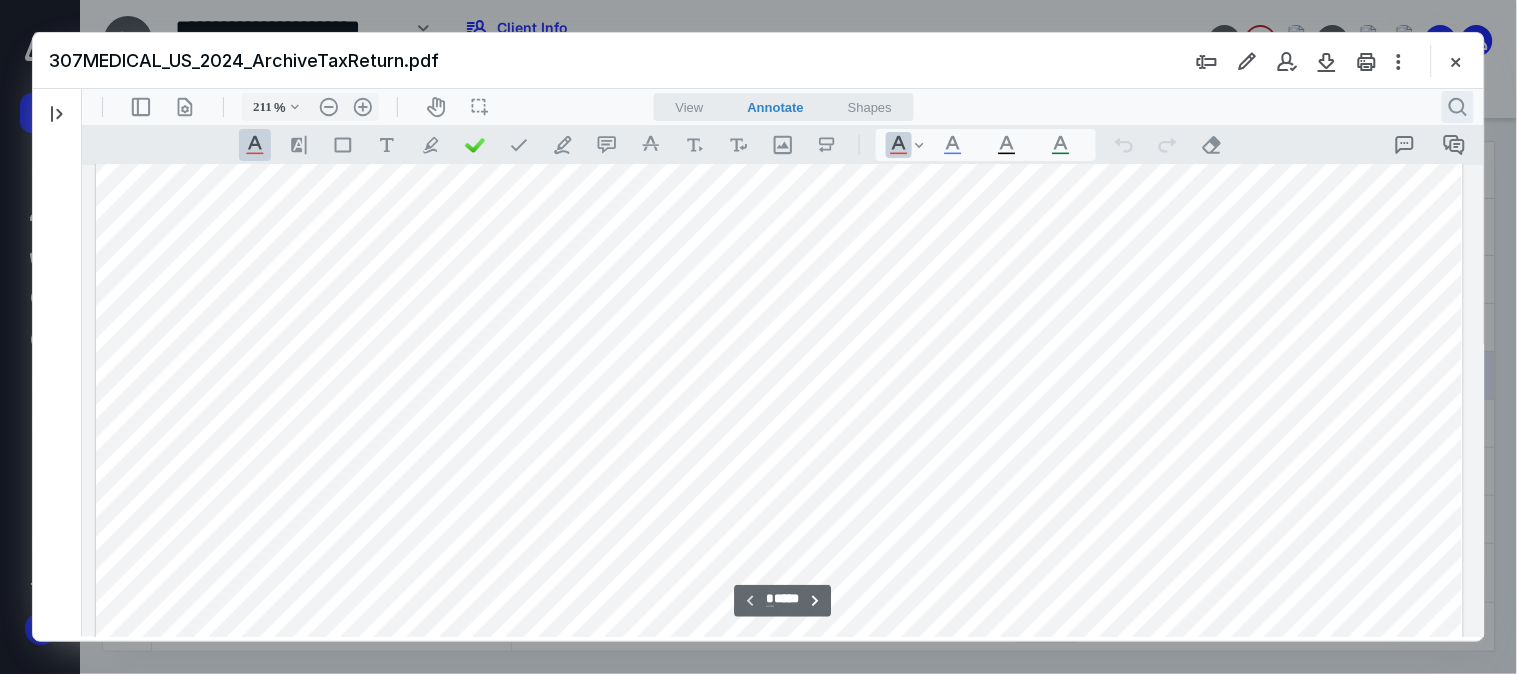 click on ".cls-1{fill:#abb0c4;} icon - header - search" at bounding box center [1457, 106] 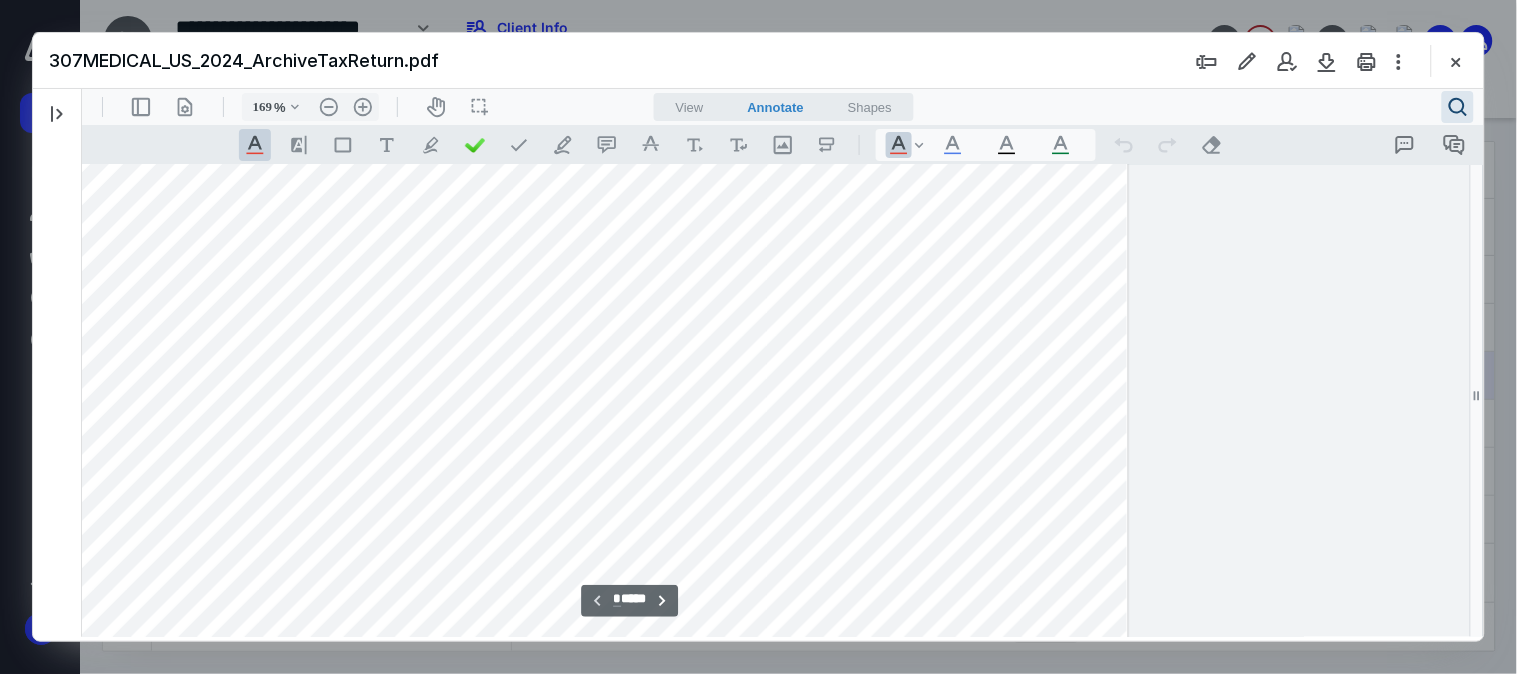 type on "165" 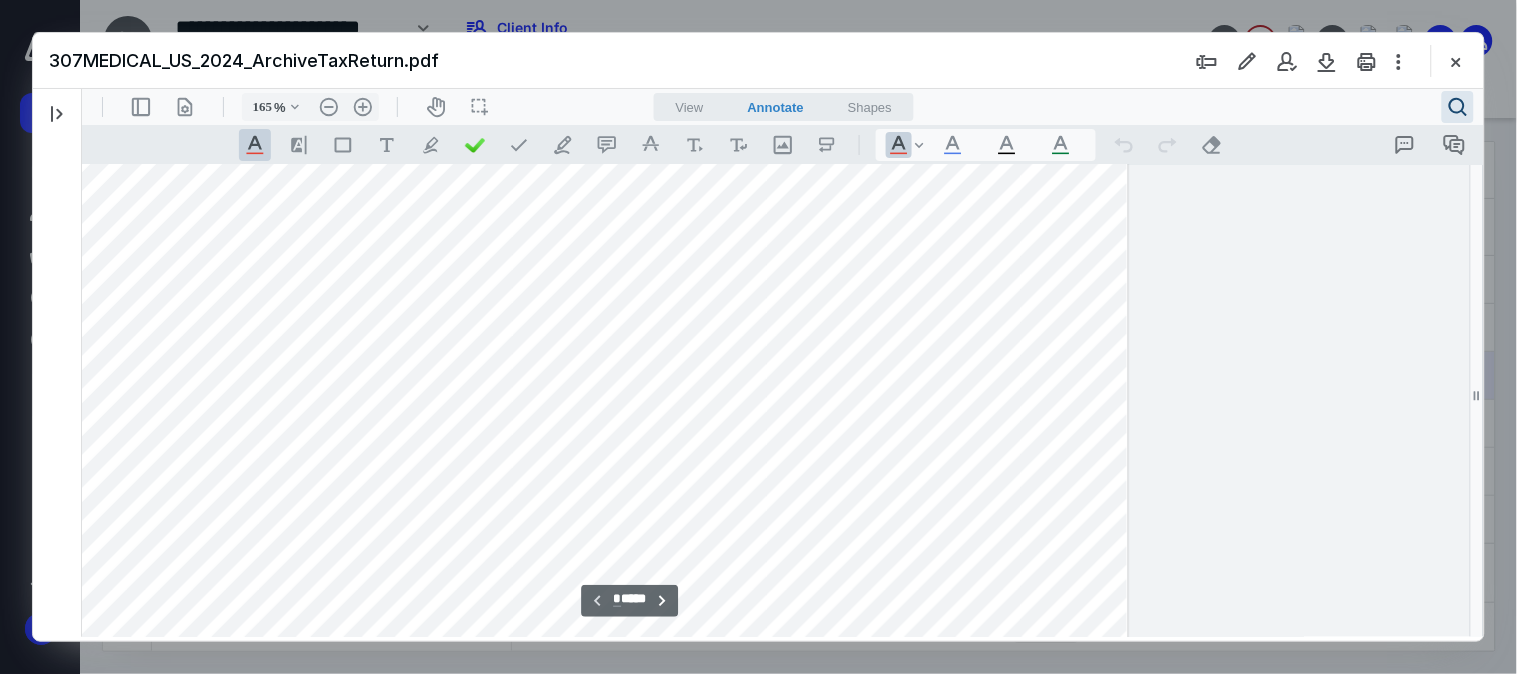 scroll, scrollTop: 83, scrollLeft: 141, axis: both 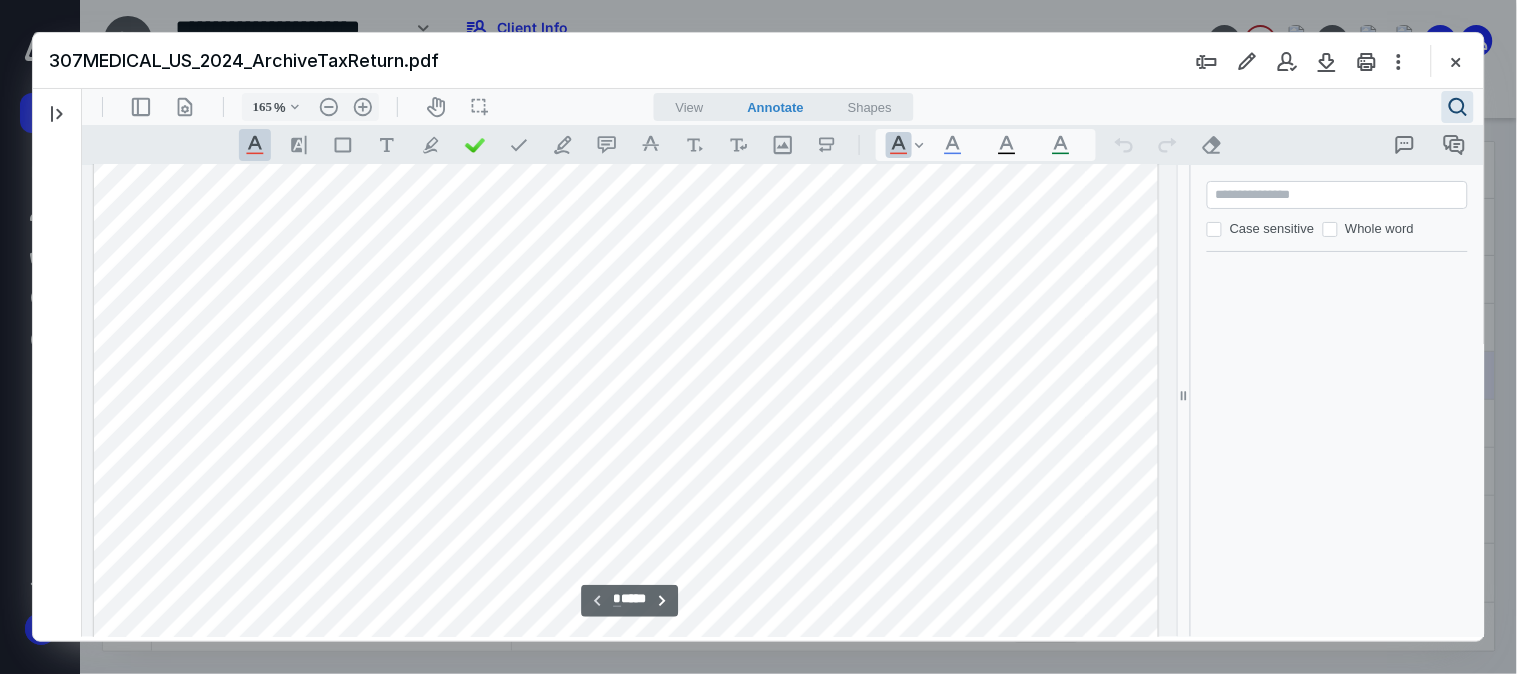 click at bounding box center [1338, 194] 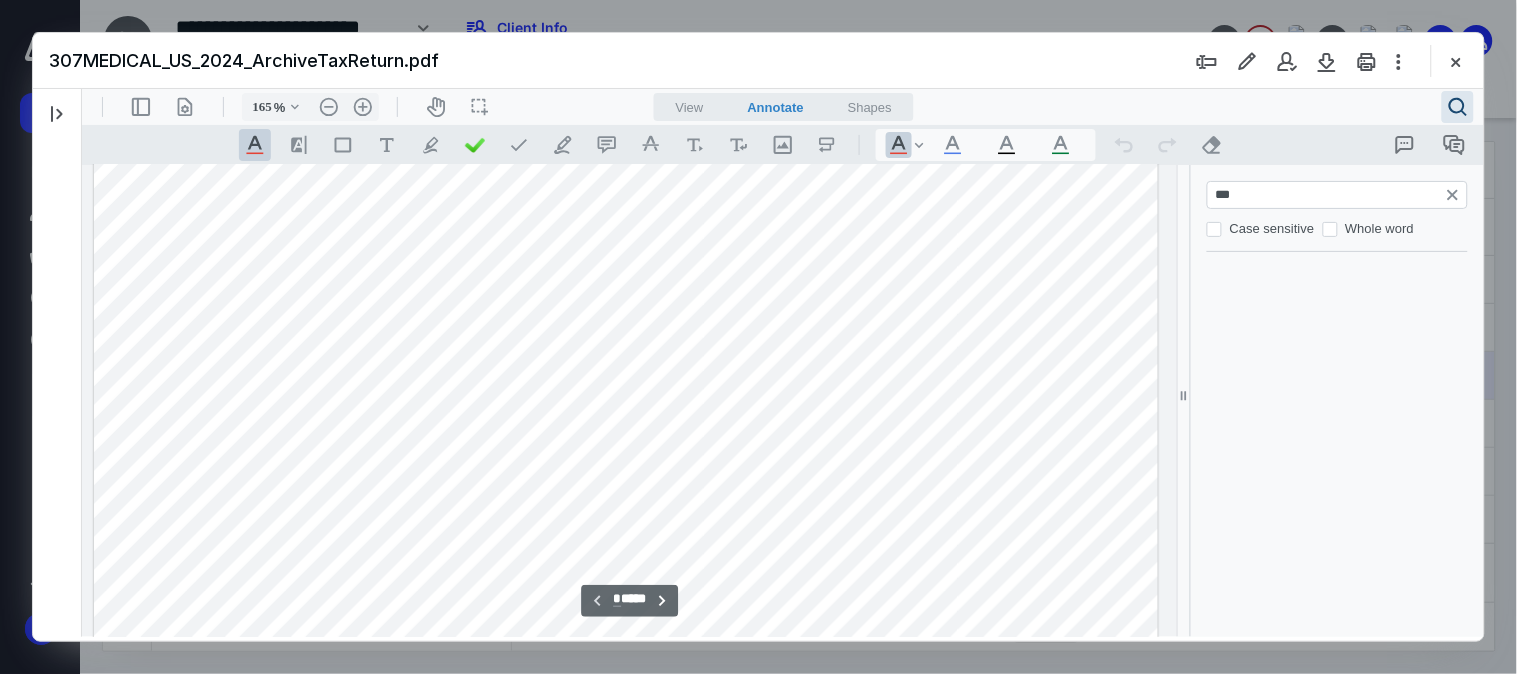 type on "****" 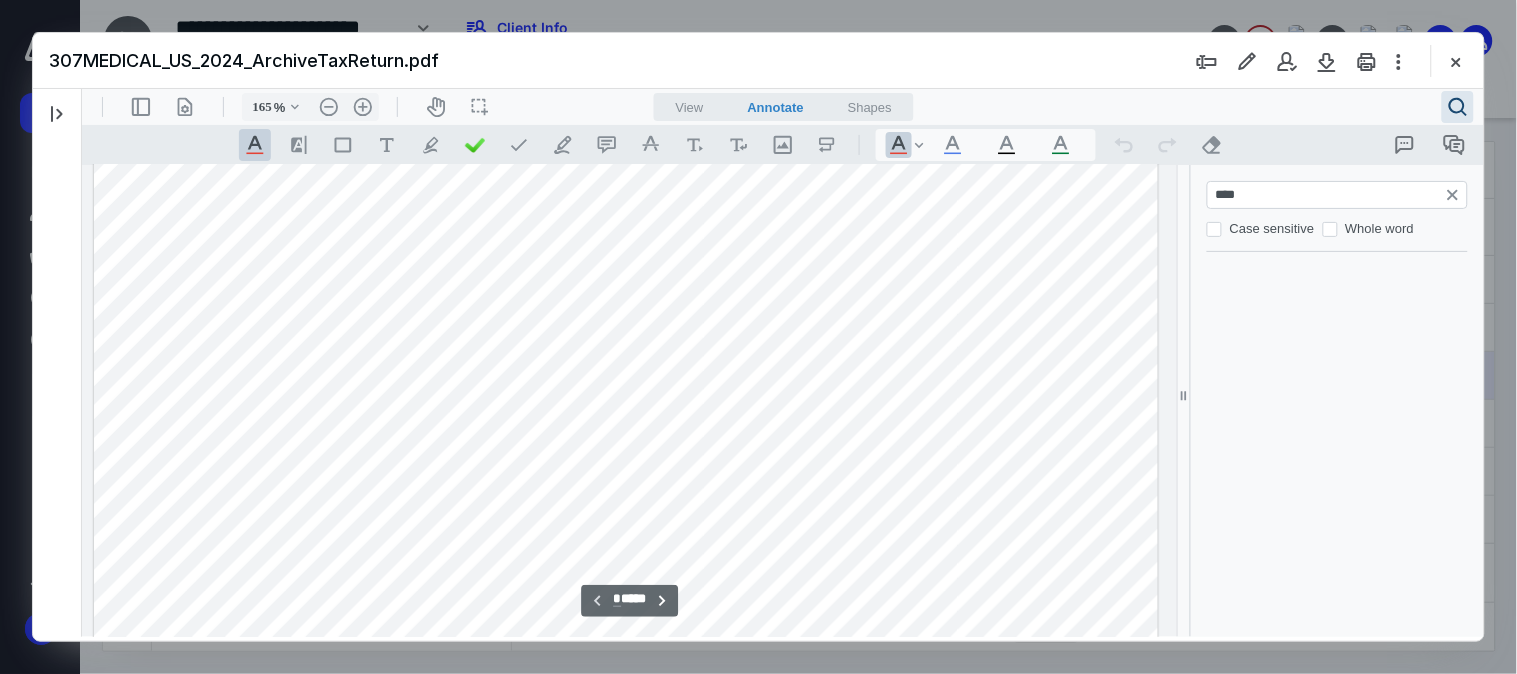 type on "*" 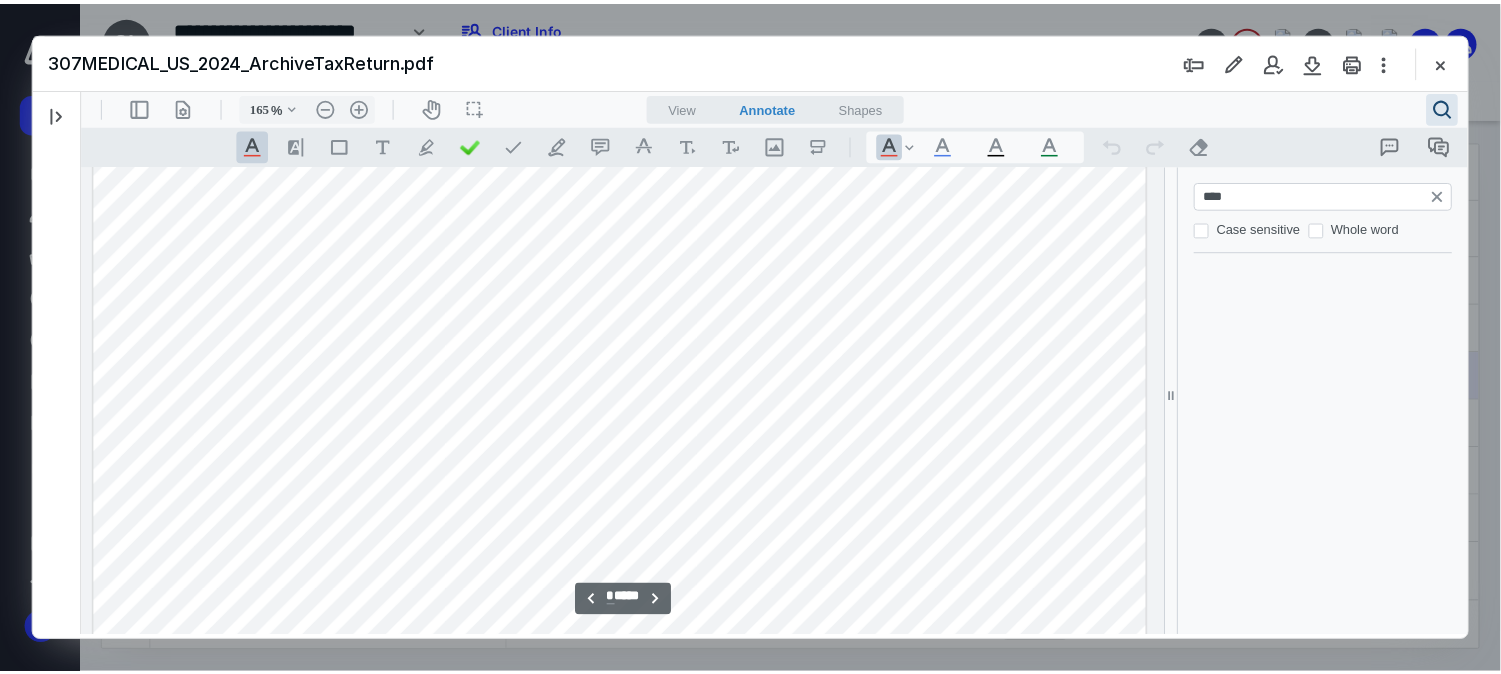 scroll, scrollTop: 6761, scrollLeft: 0, axis: vertical 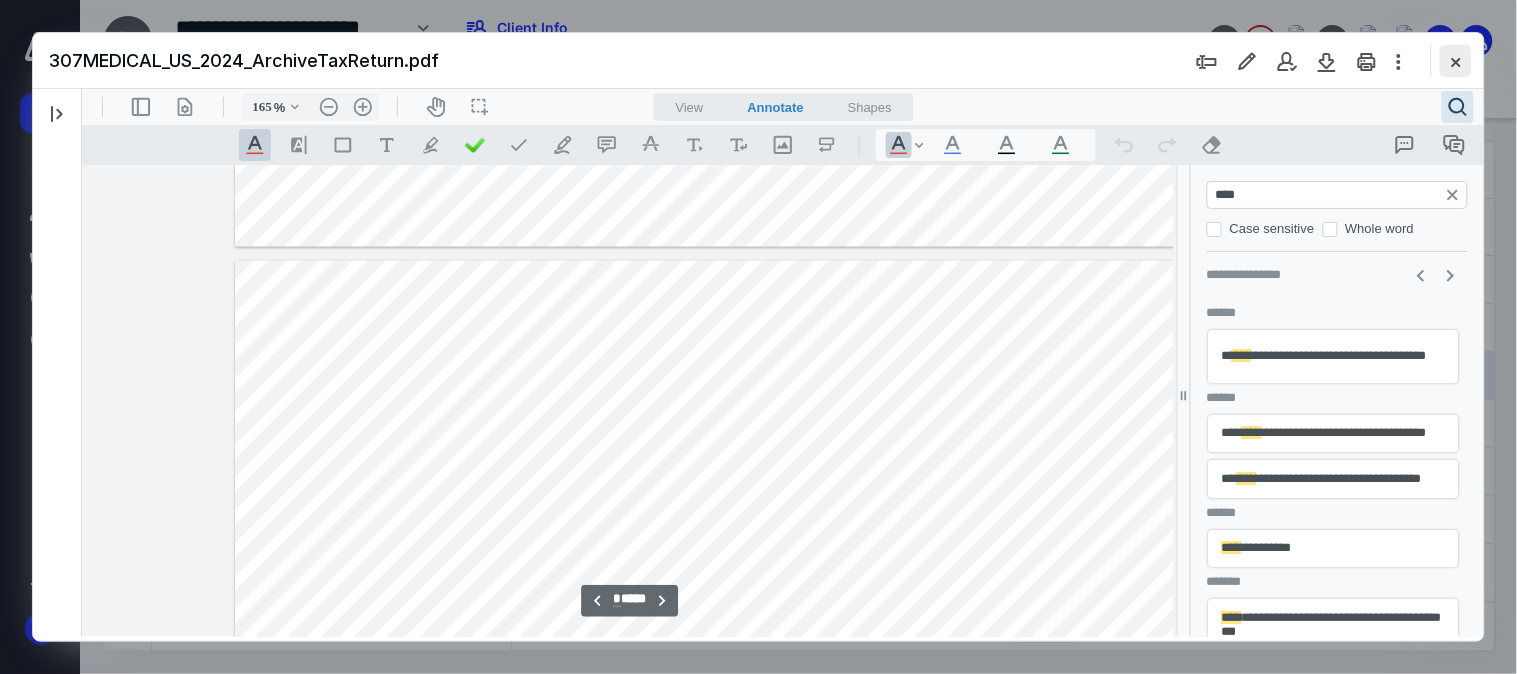 type on "****" 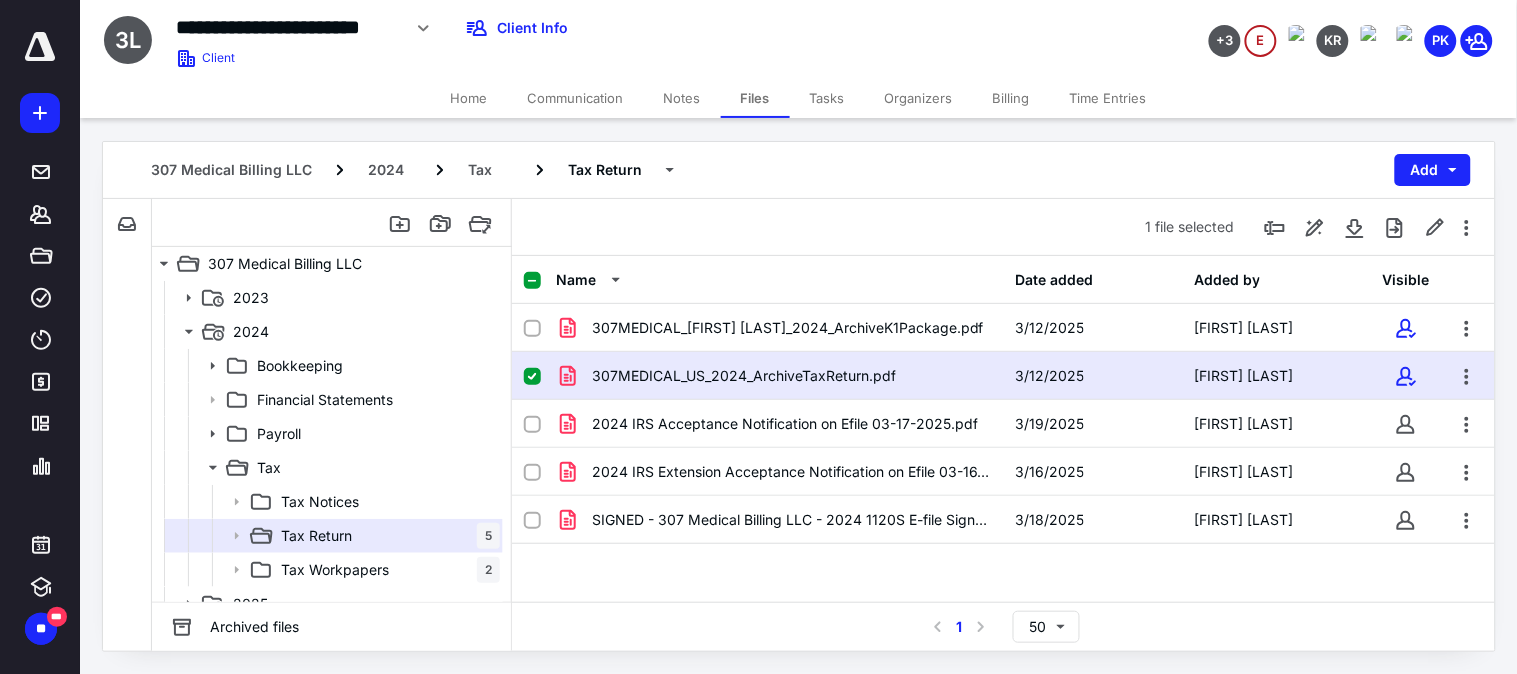 click on "Home" at bounding box center (469, 98) 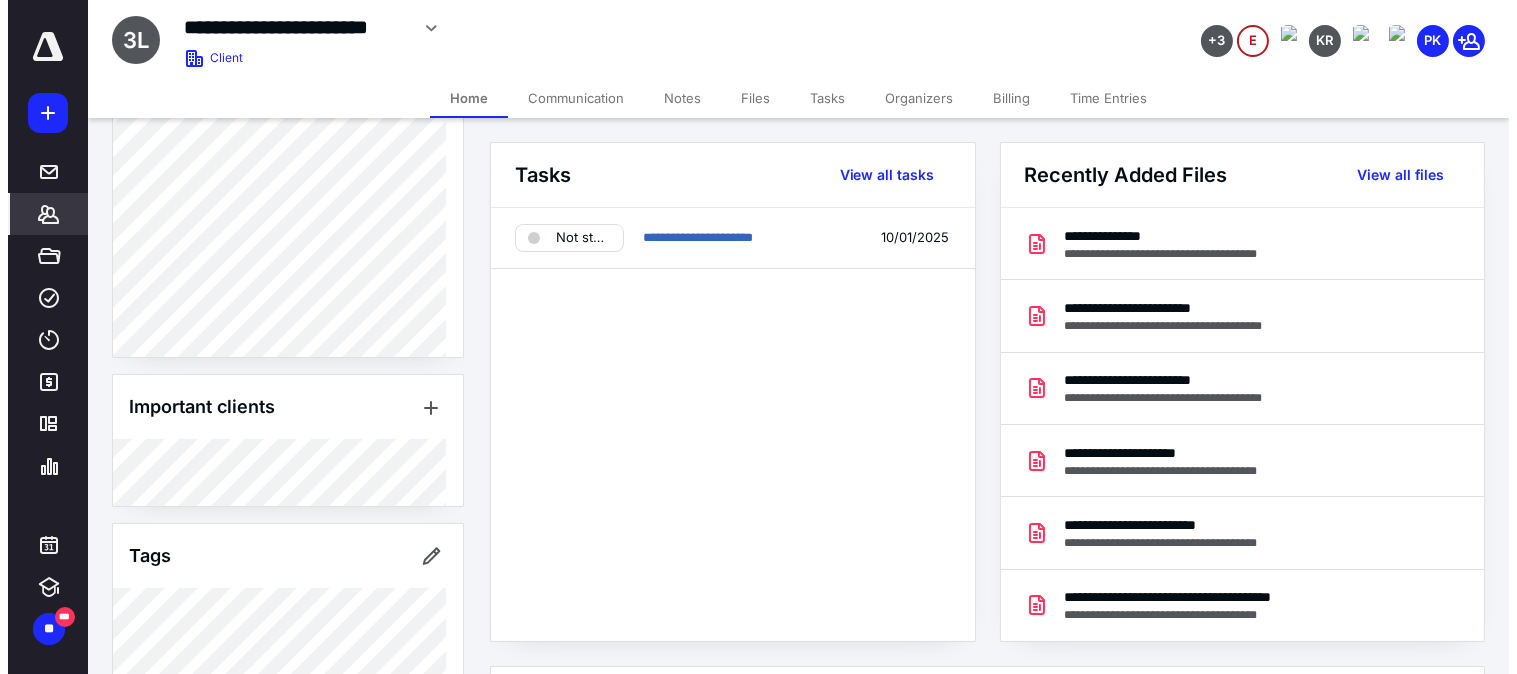 scroll, scrollTop: 754, scrollLeft: 0, axis: vertical 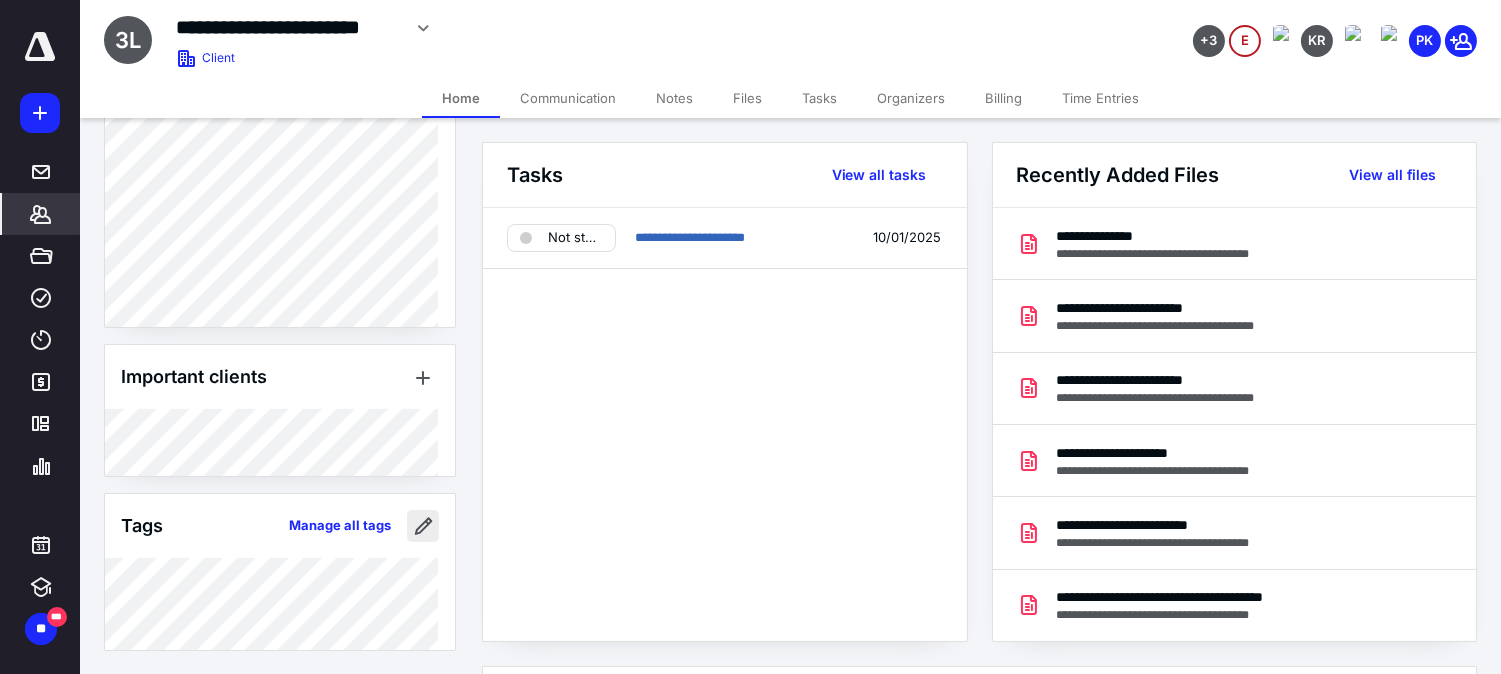 click at bounding box center [423, 526] 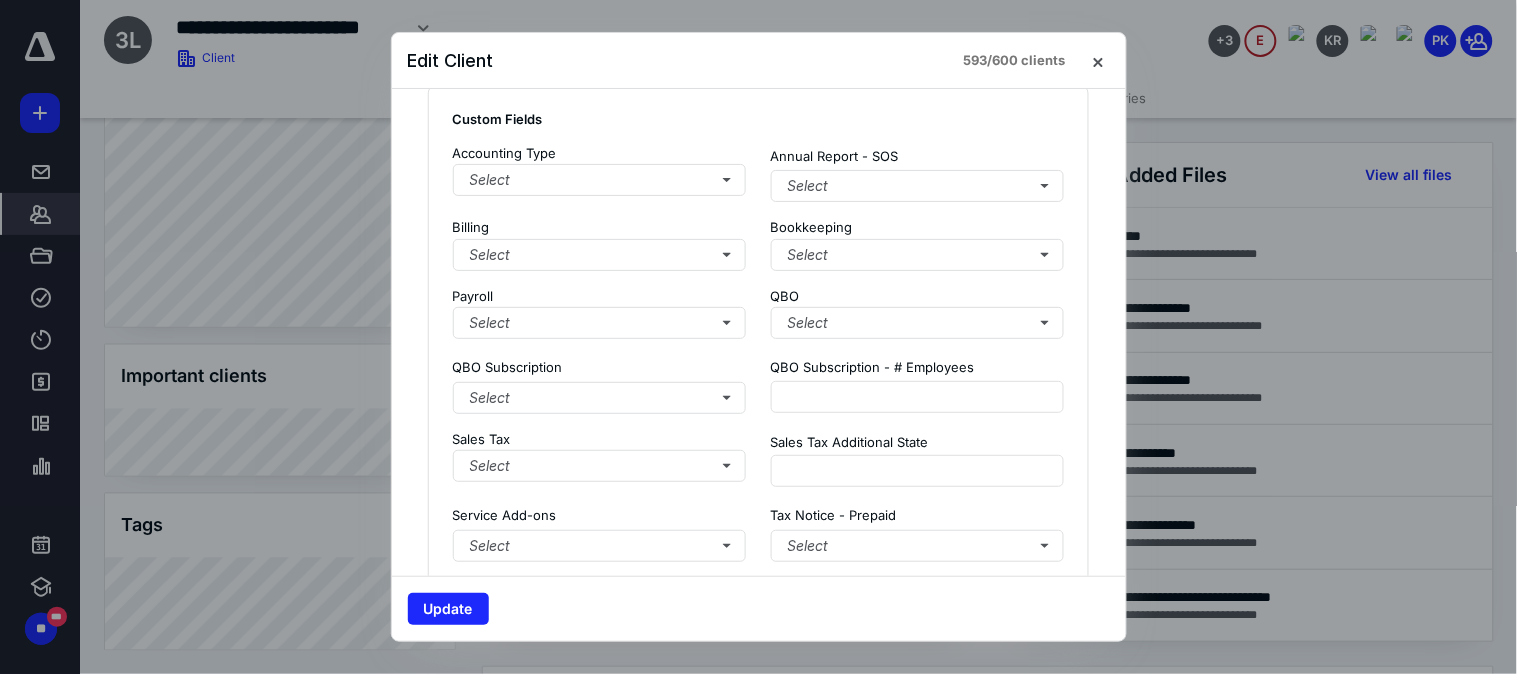 scroll, scrollTop: 1444, scrollLeft: 0, axis: vertical 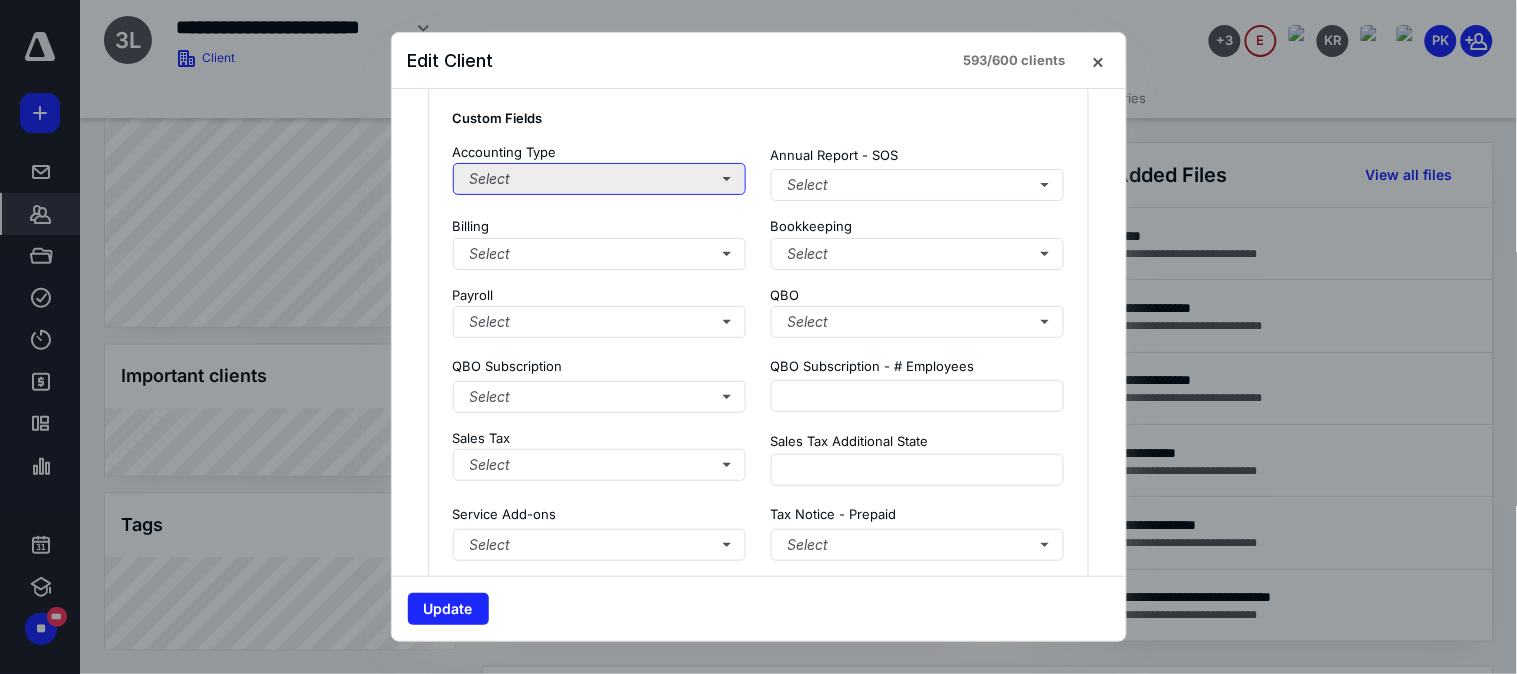 click on "Select" at bounding box center (600, 179) 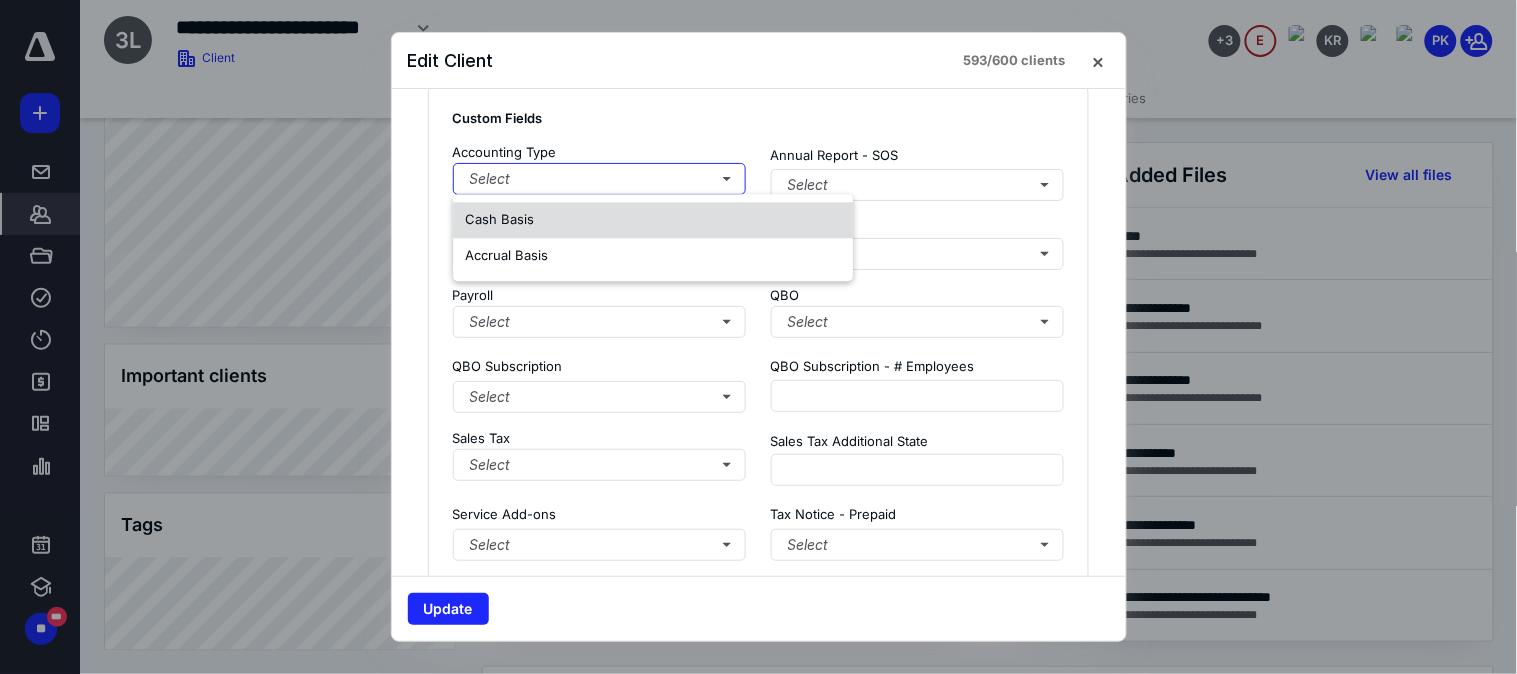 click on "Cash Basis" at bounding box center (653, 220) 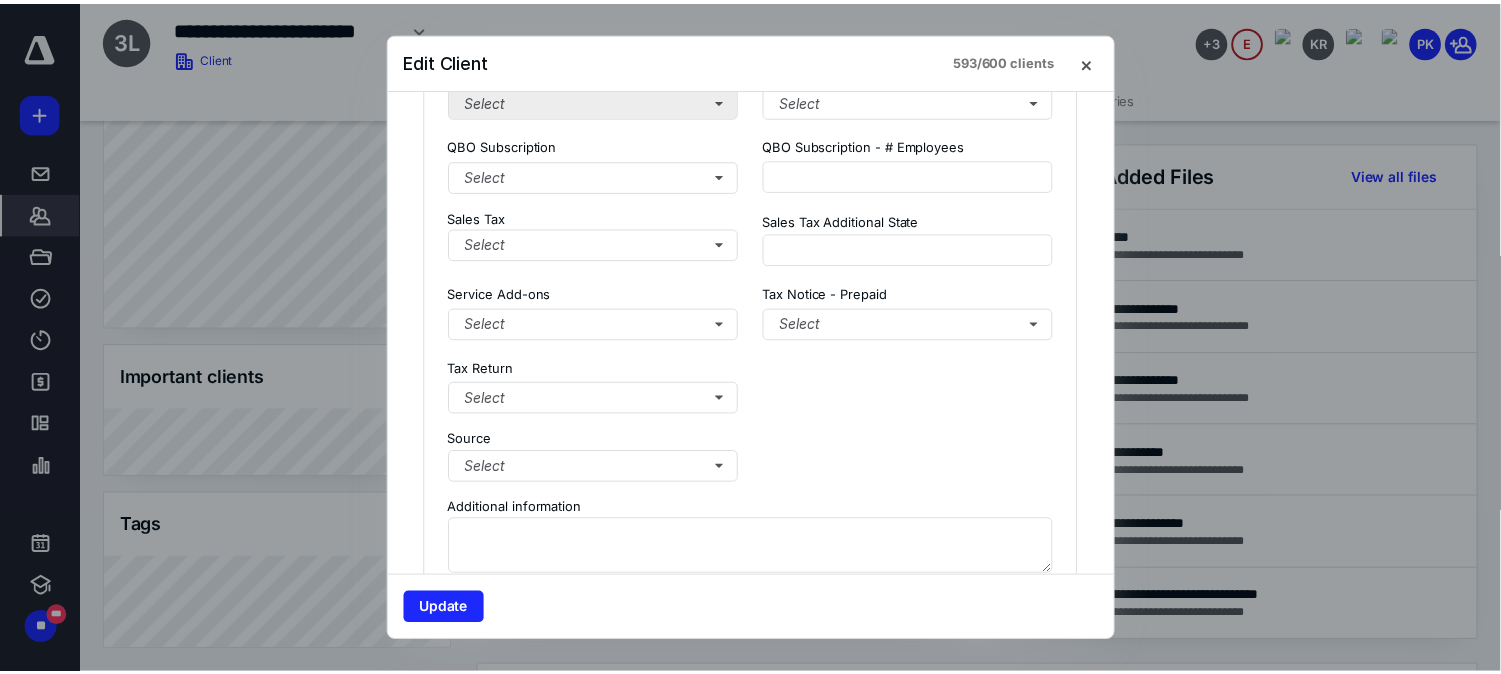 scroll, scrollTop: 1666, scrollLeft: 0, axis: vertical 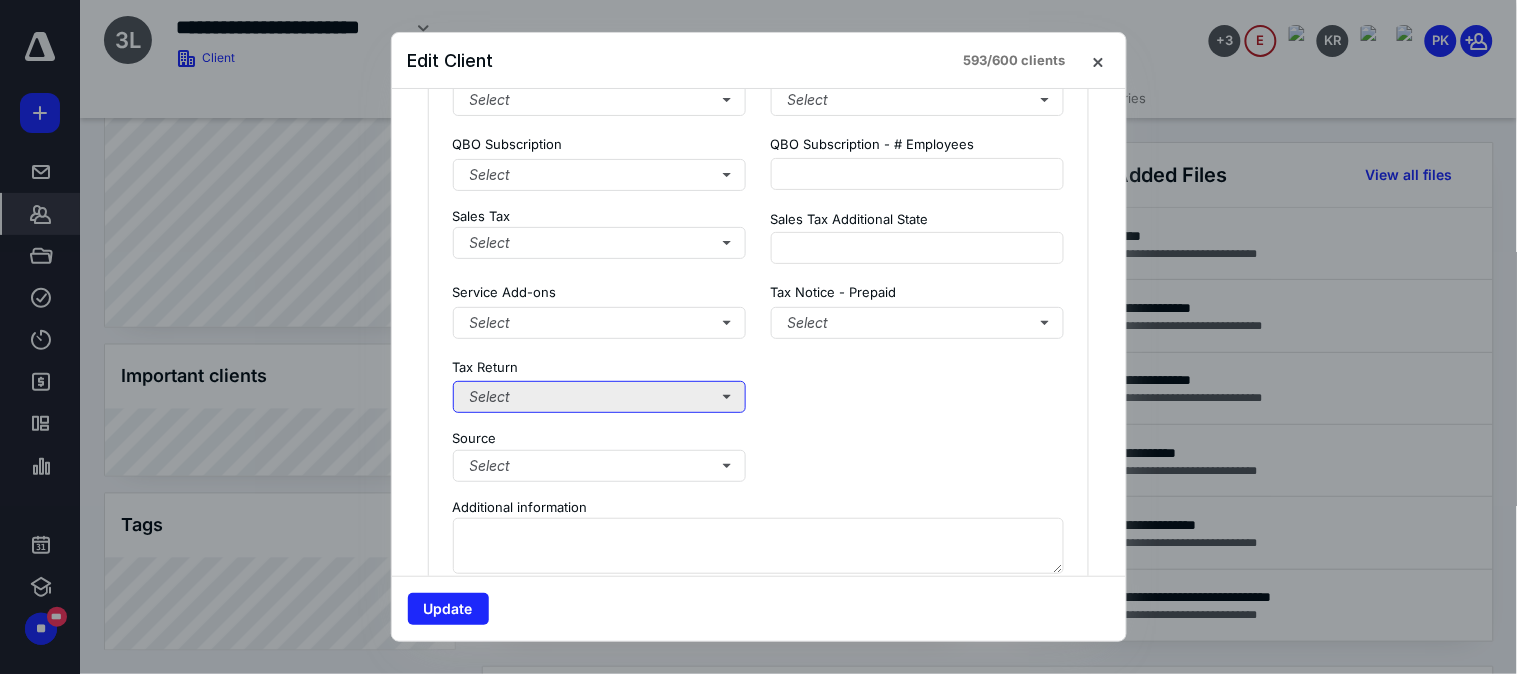 click on "Select" at bounding box center [600, 397] 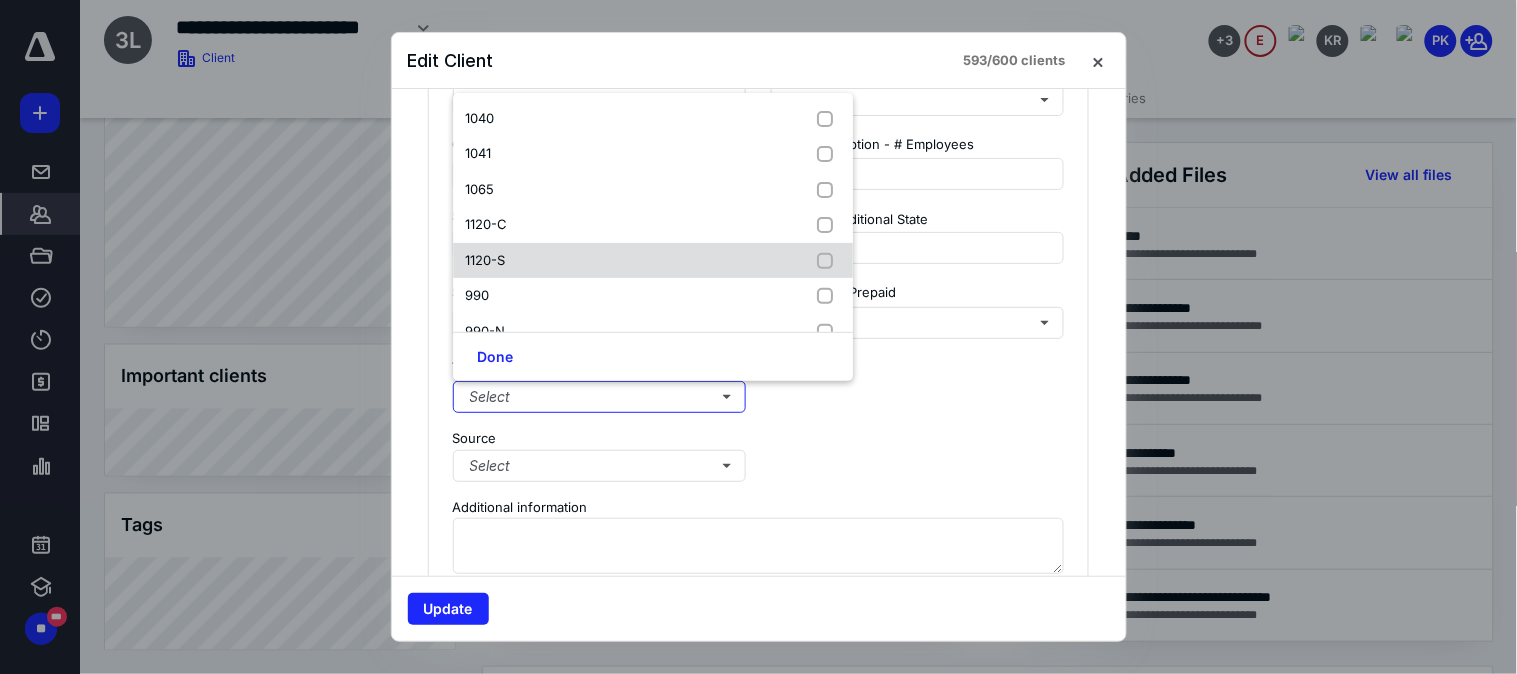 click on "1120-S" at bounding box center [653, 261] 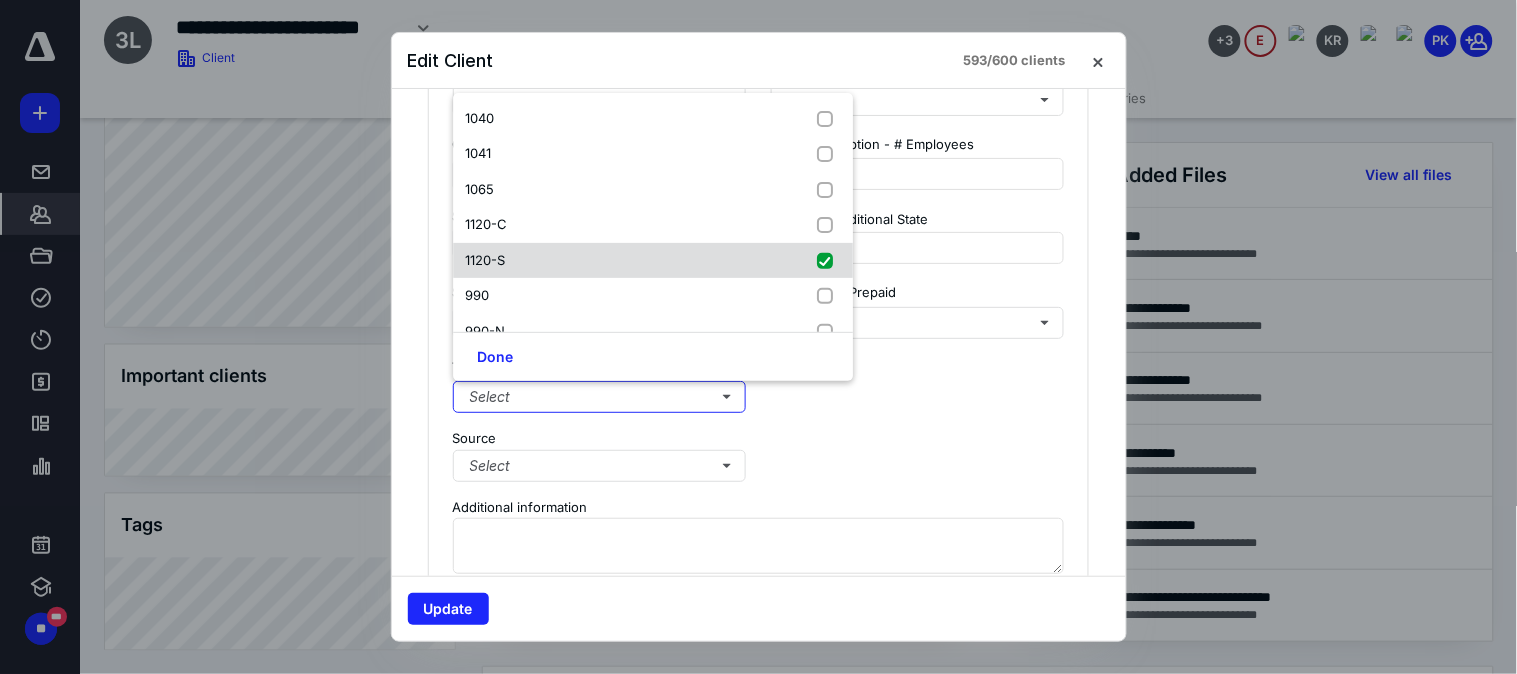 checkbox on "true" 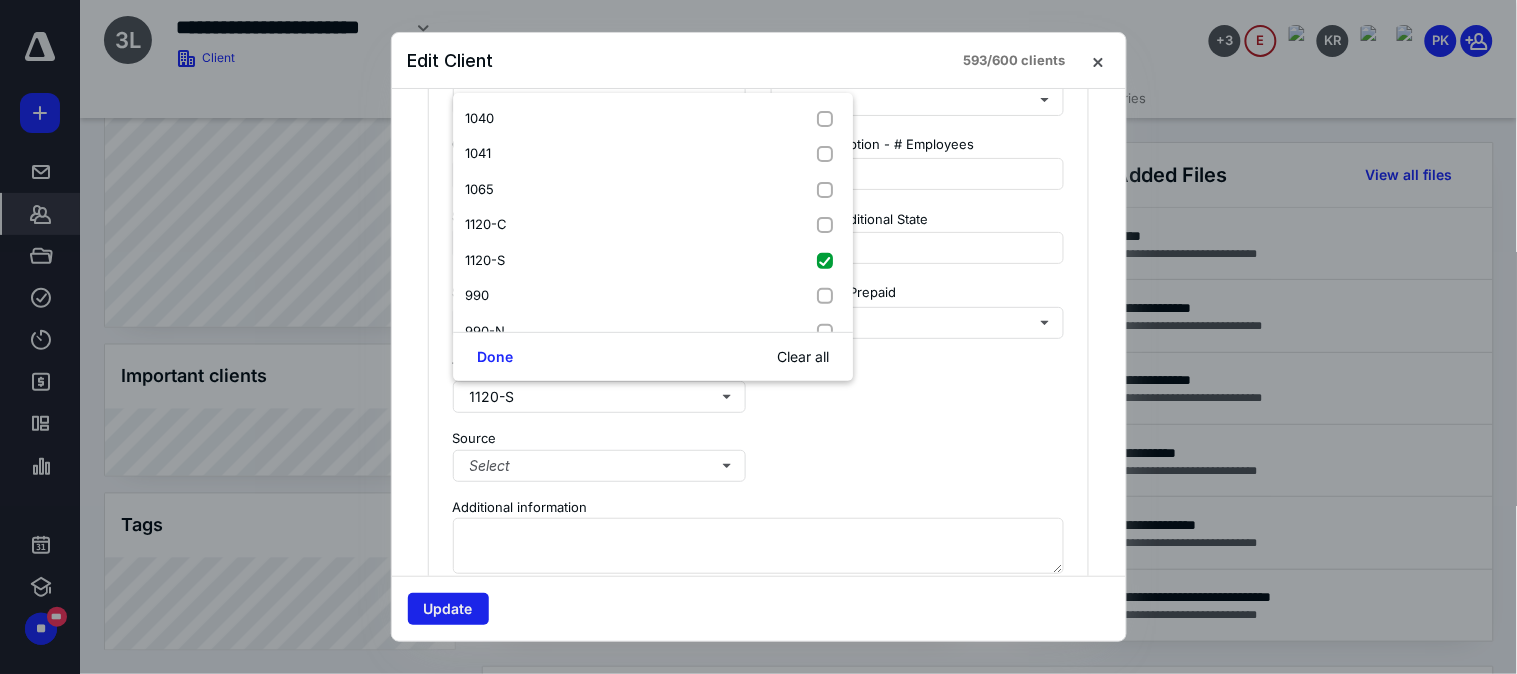 click on "Update" at bounding box center (448, 609) 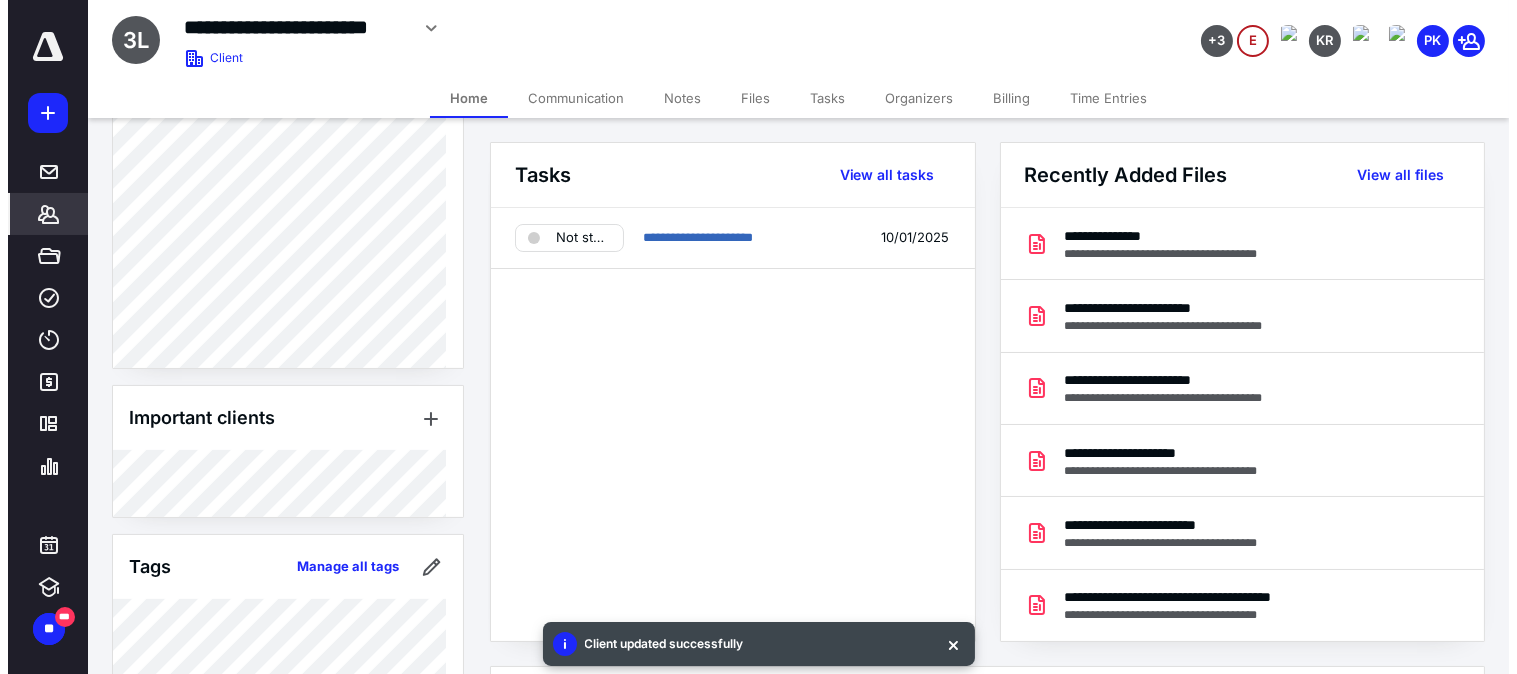 scroll, scrollTop: 884, scrollLeft: 0, axis: vertical 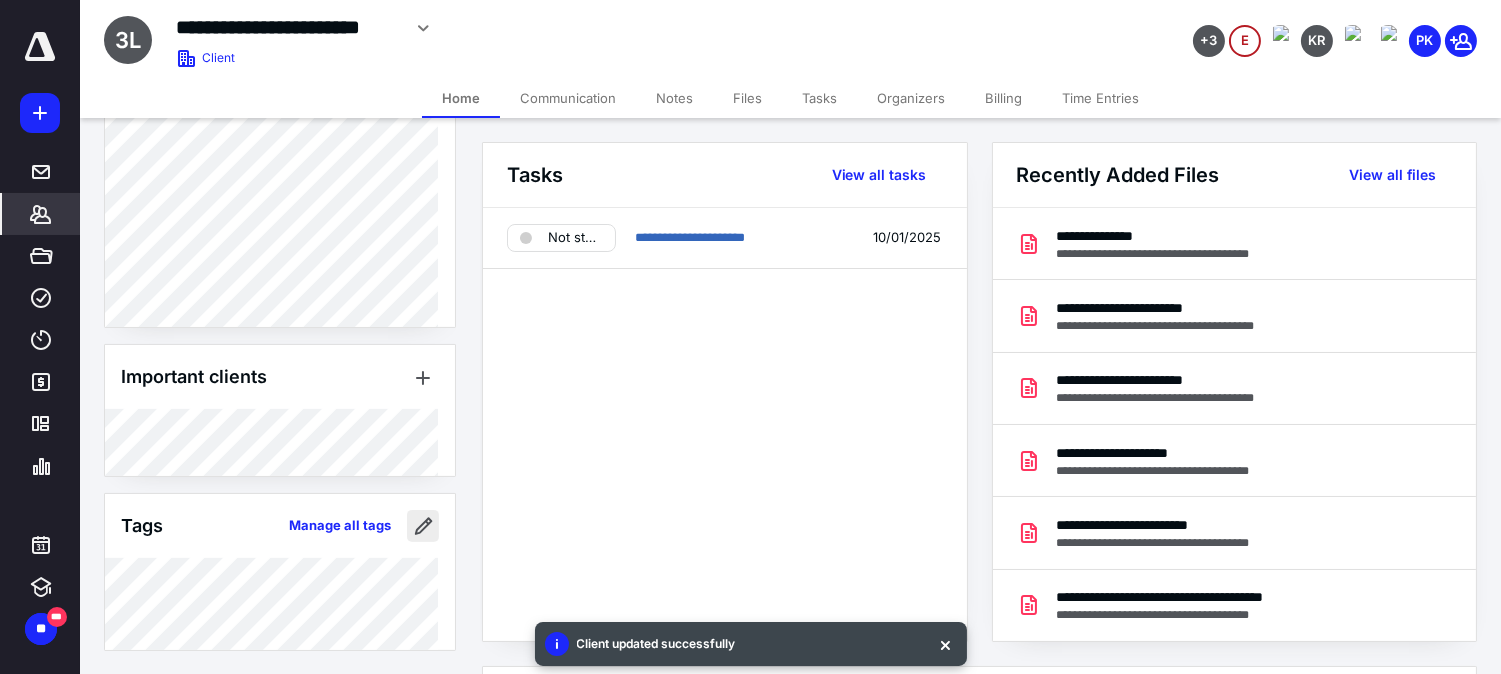 click at bounding box center (423, 526) 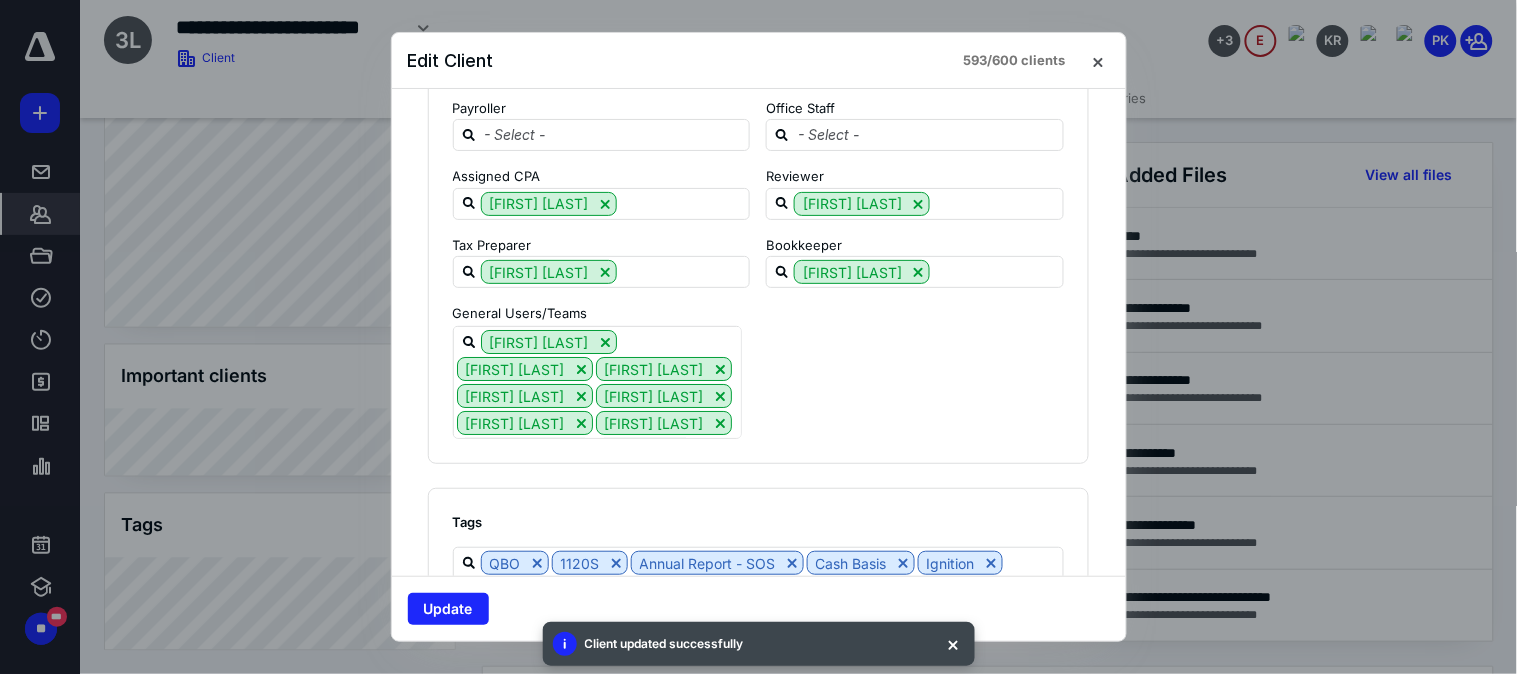 scroll, scrollTop: 2420, scrollLeft: 0, axis: vertical 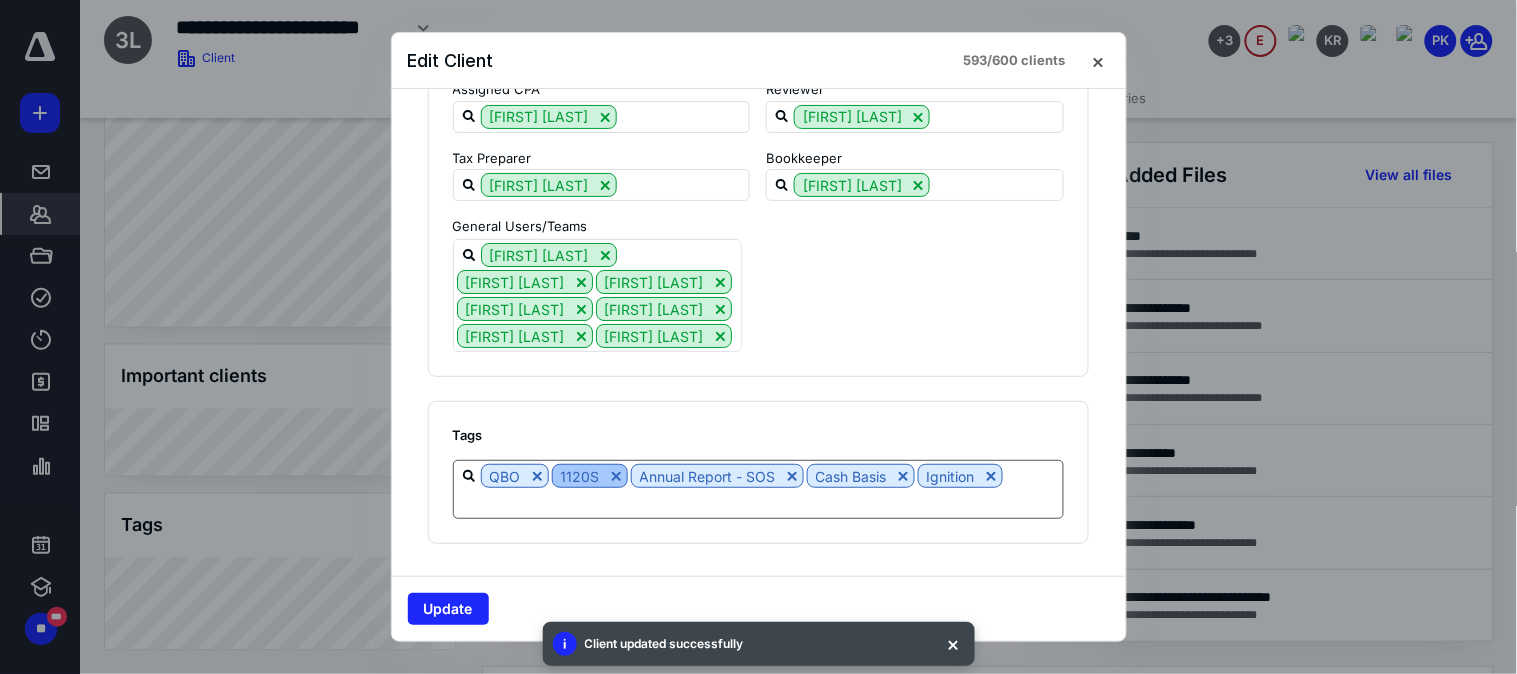 click at bounding box center (616, 476) 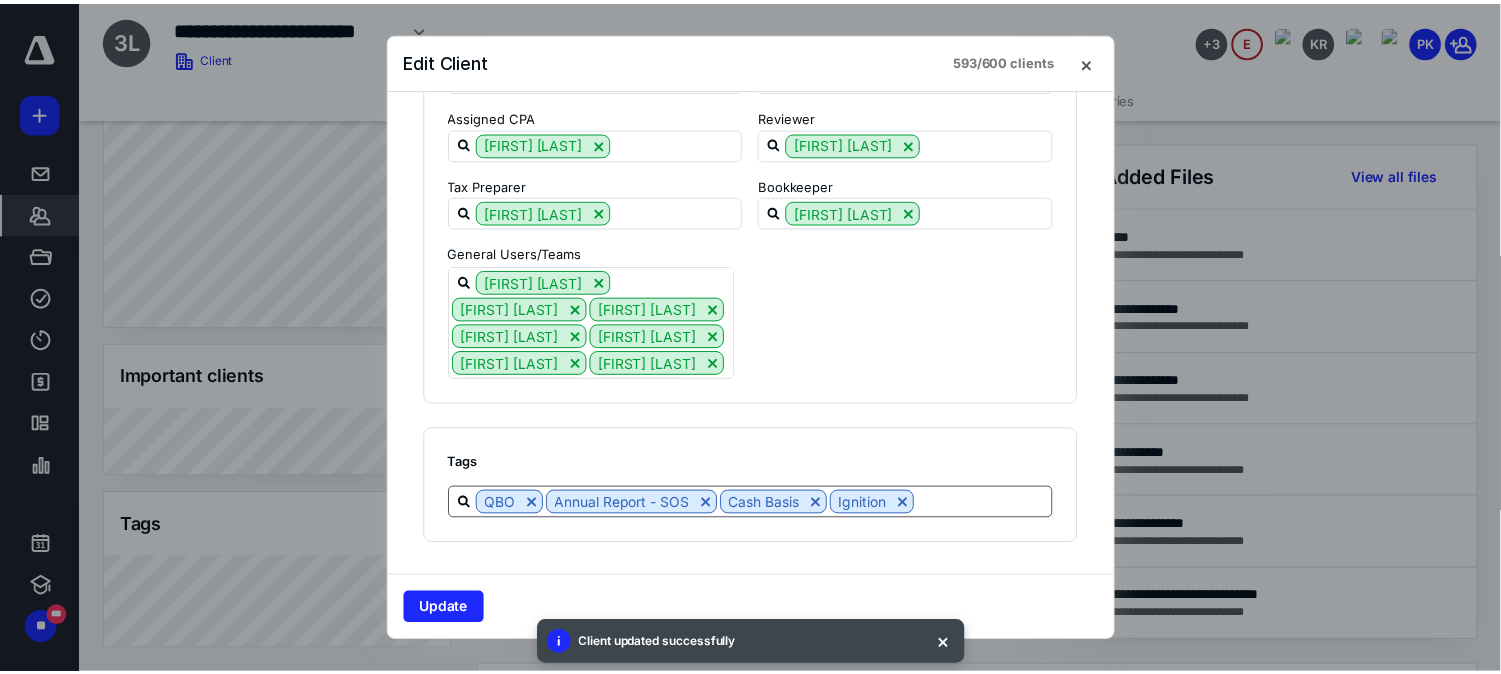 scroll, scrollTop: 2394, scrollLeft: 0, axis: vertical 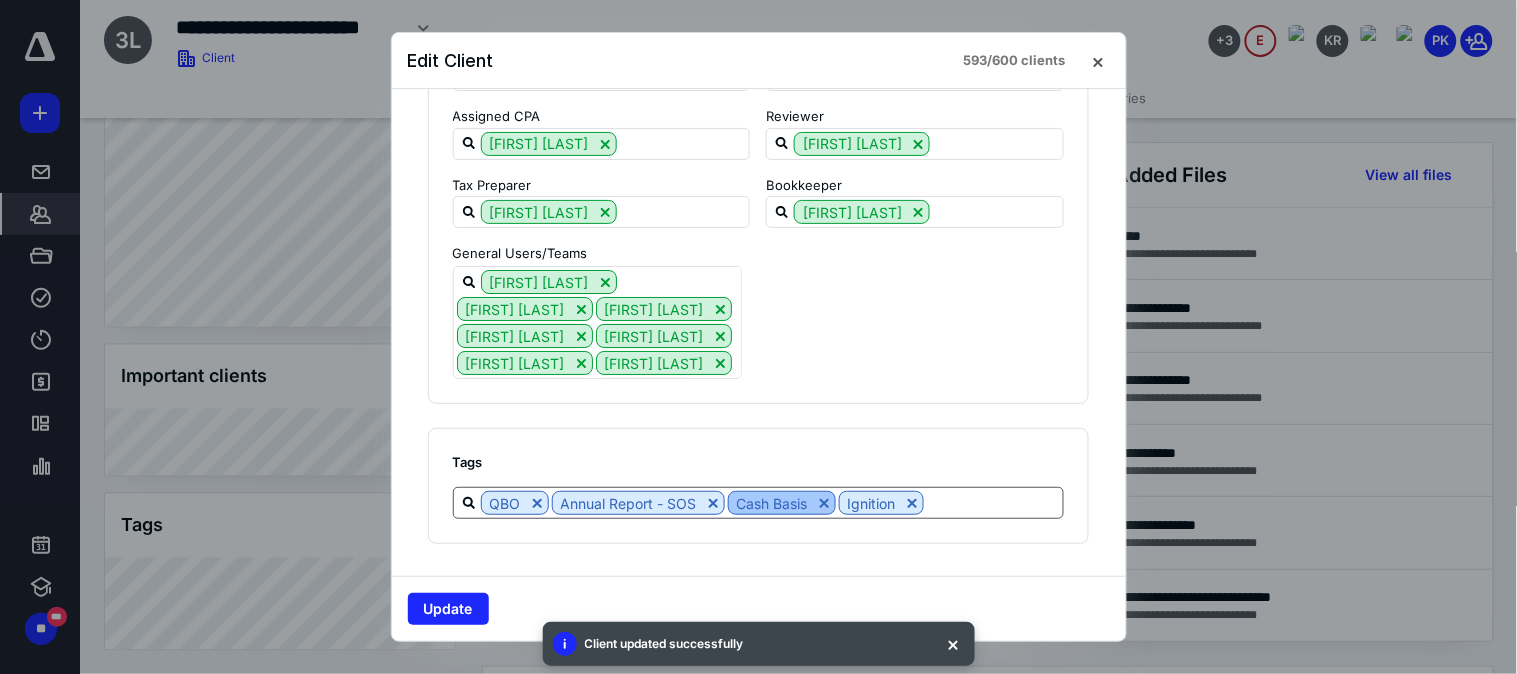 click at bounding box center (824, 503) 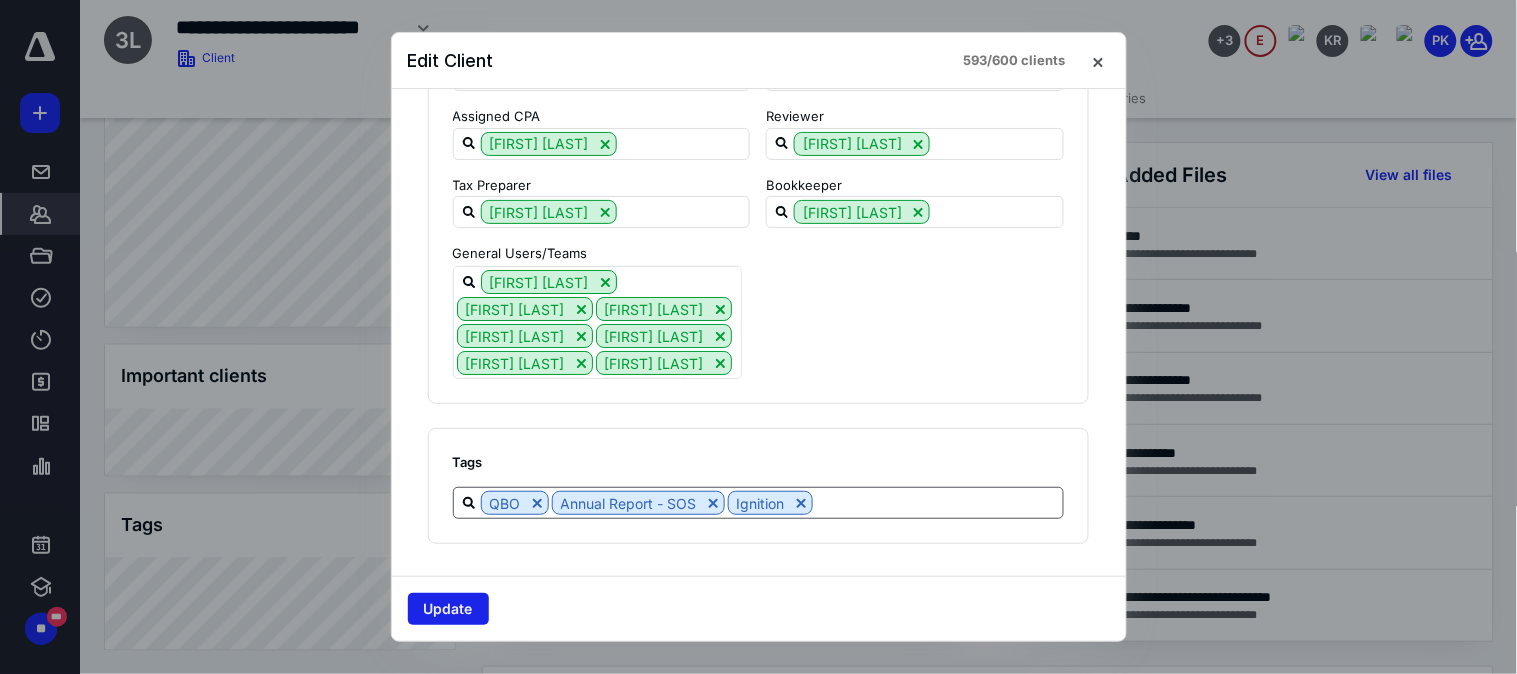 click on "Update" at bounding box center [448, 609] 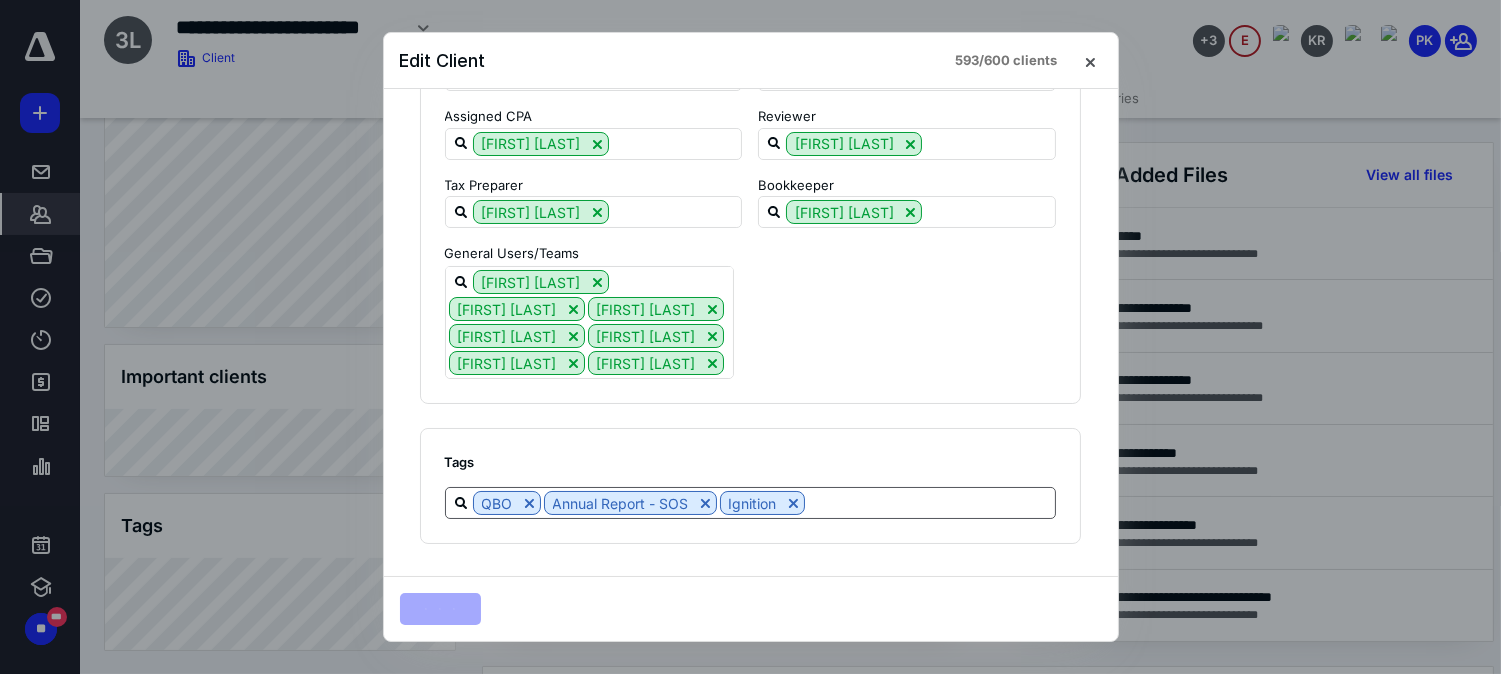 scroll, scrollTop: 855, scrollLeft: 0, axis: vertical 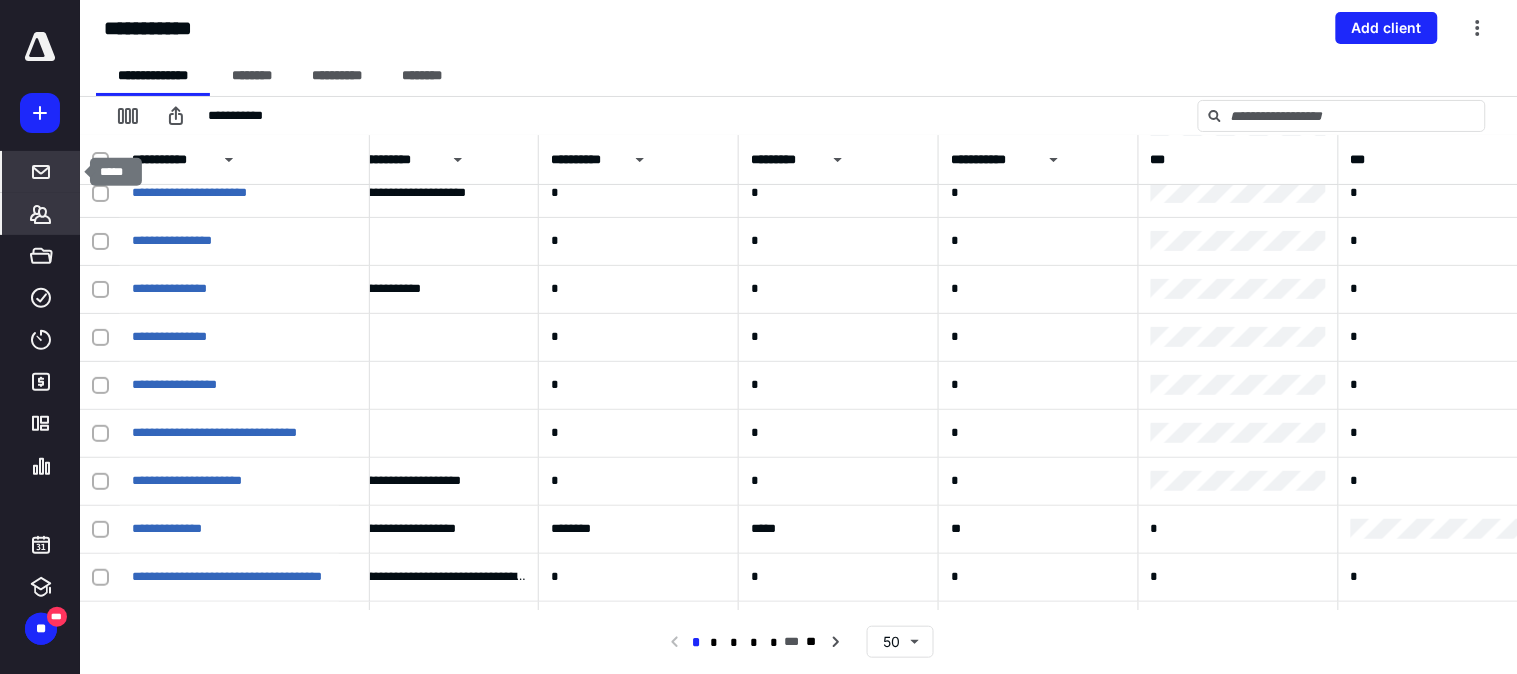 click 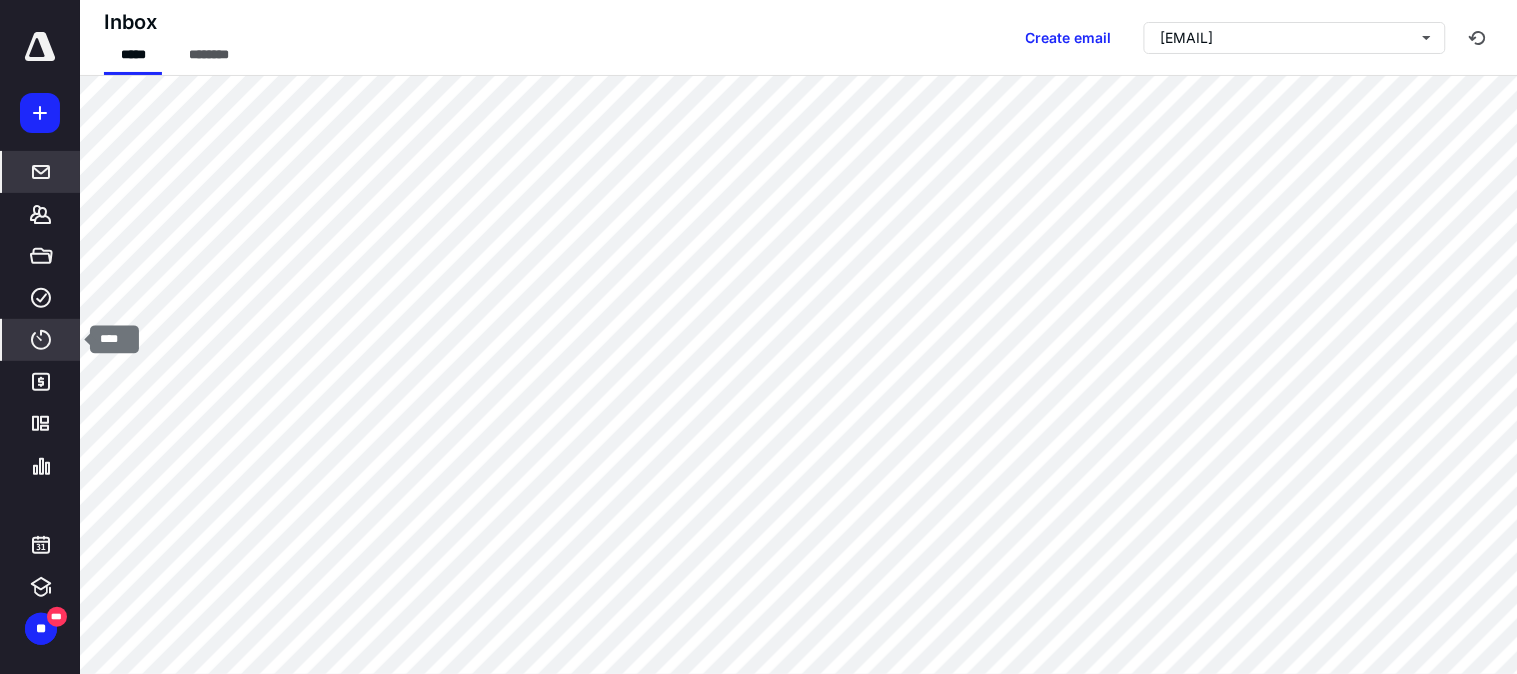click 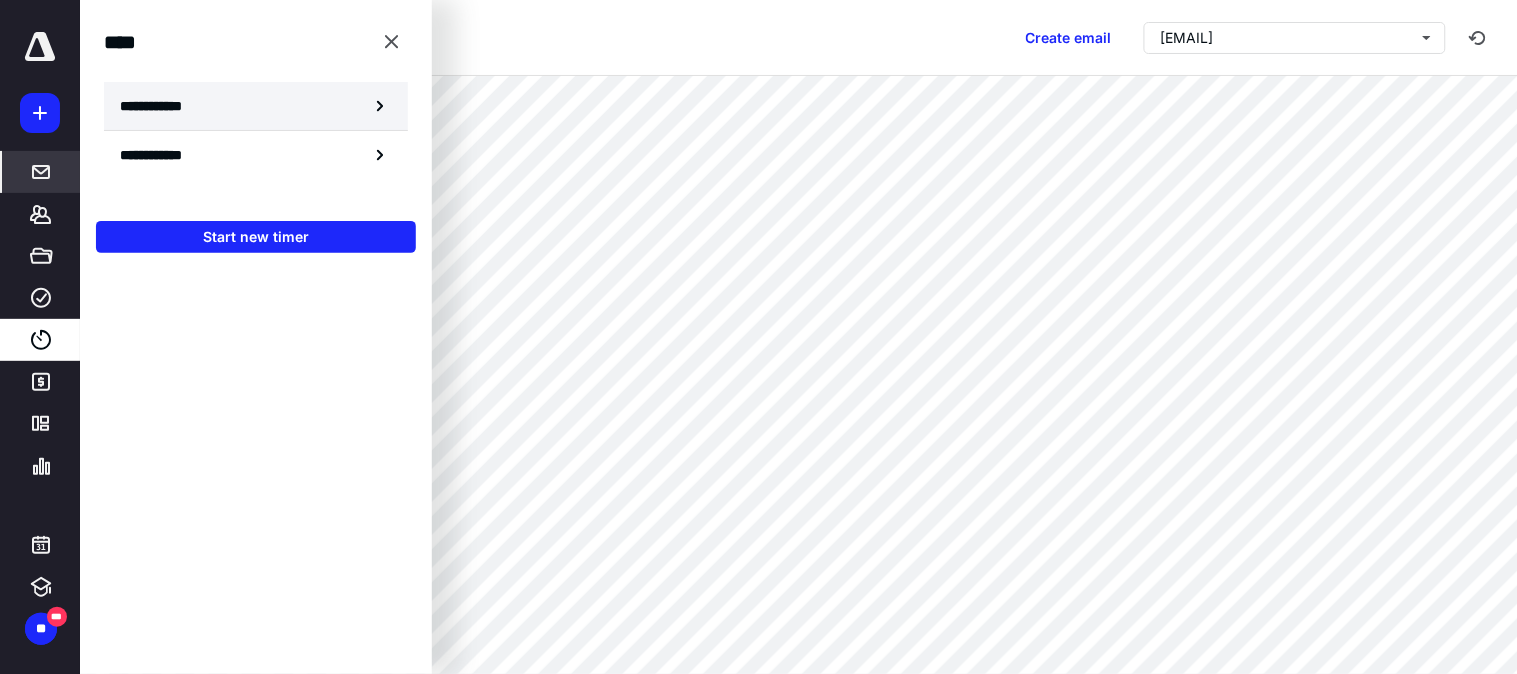 click on "**********" at bounding box center [162, 106] 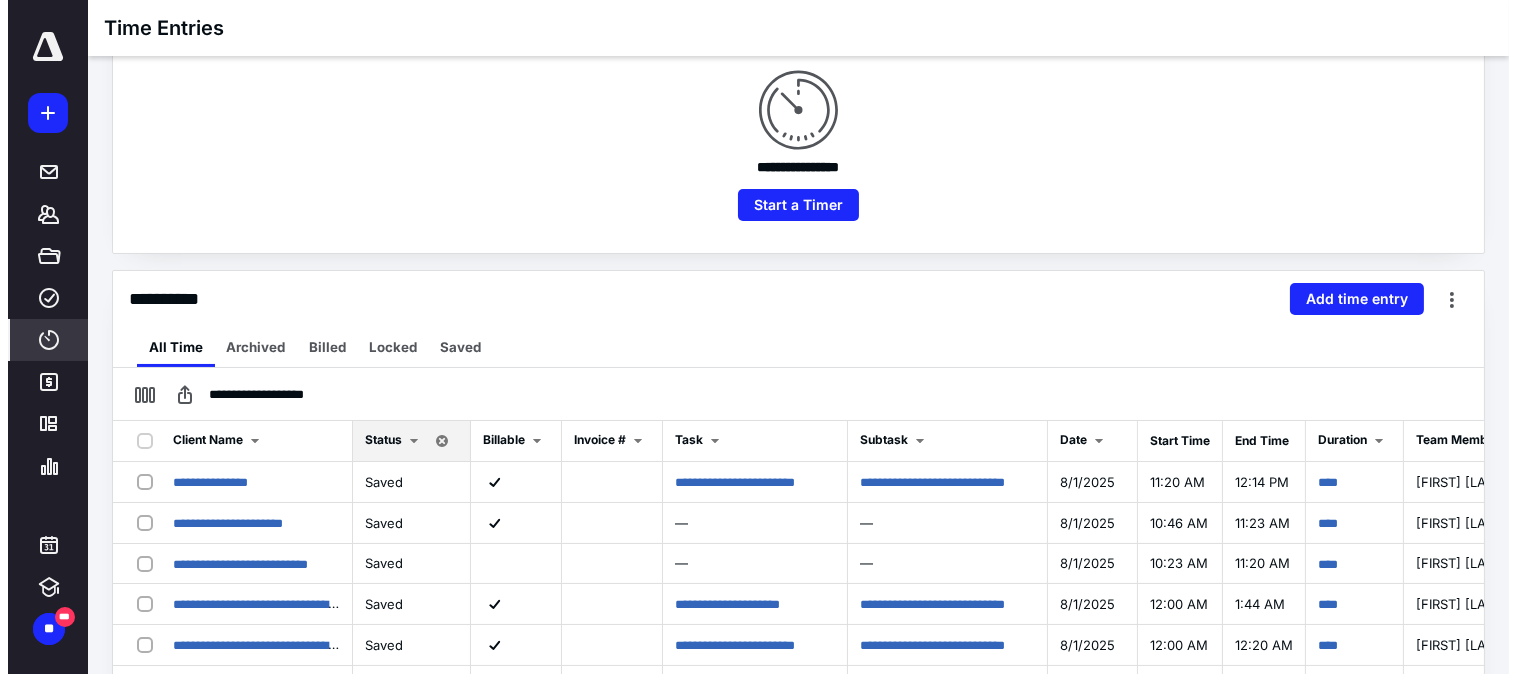 scroll, scrollTop: 222, scrollLeft: 0, axis: vertical 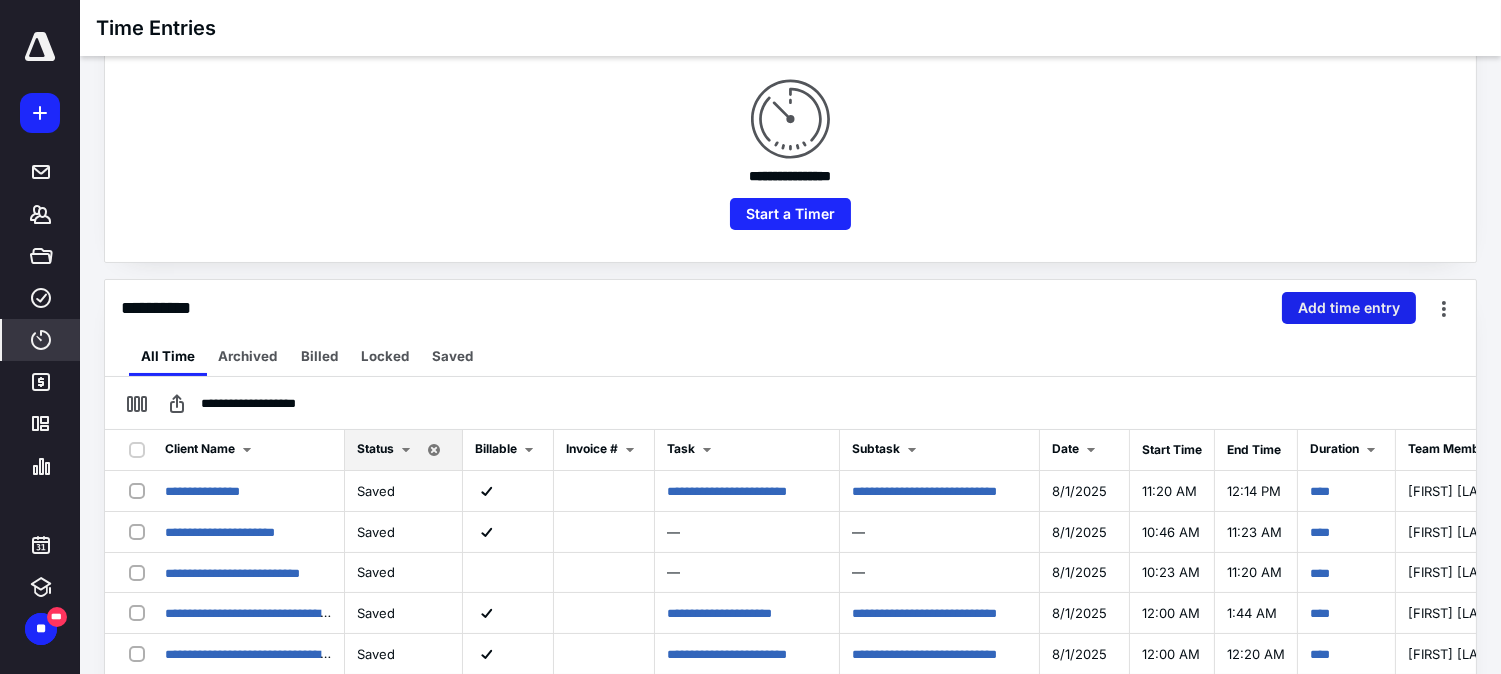 click on "Add time entry" at bounding box center (1349, 308) 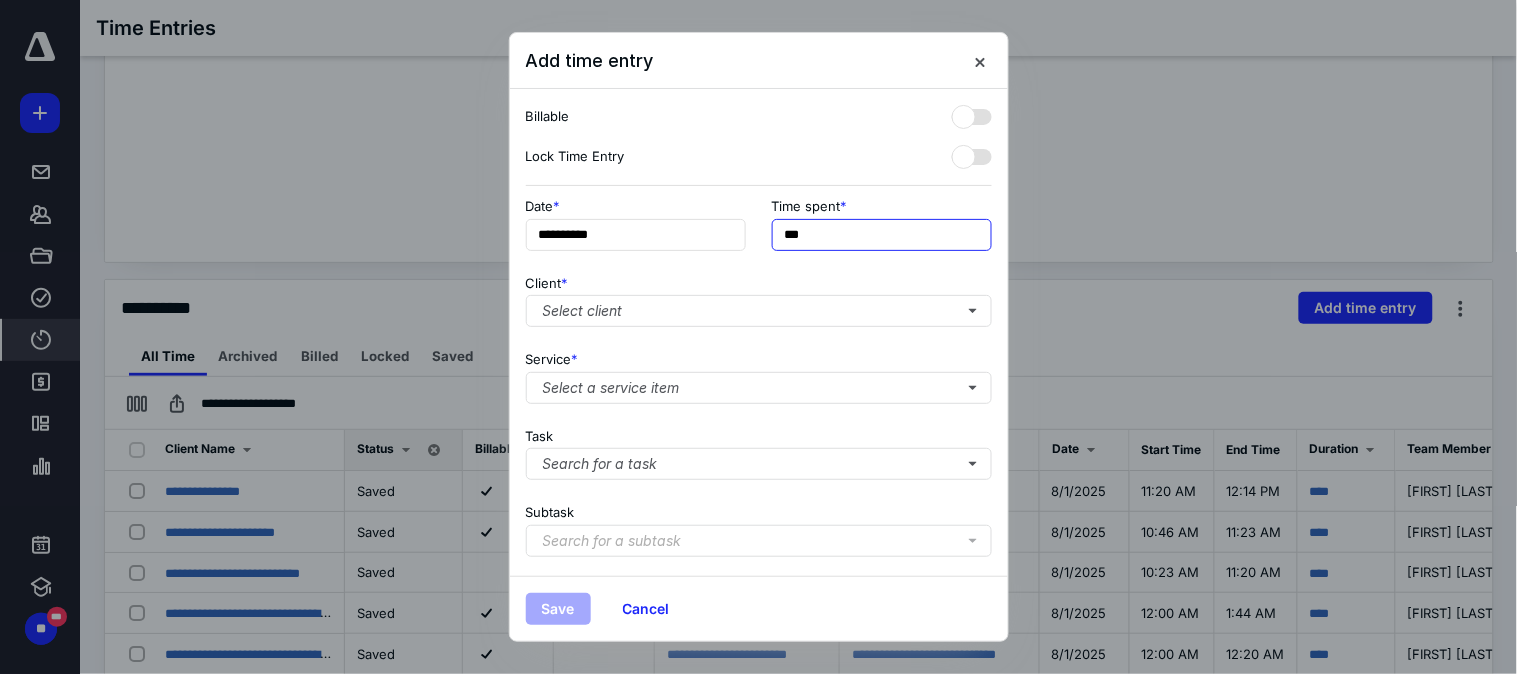 drag, startPoint x: 857, startPoint y: 237, endPoint x: 767, endPoint y: 244, distance: 90.27181 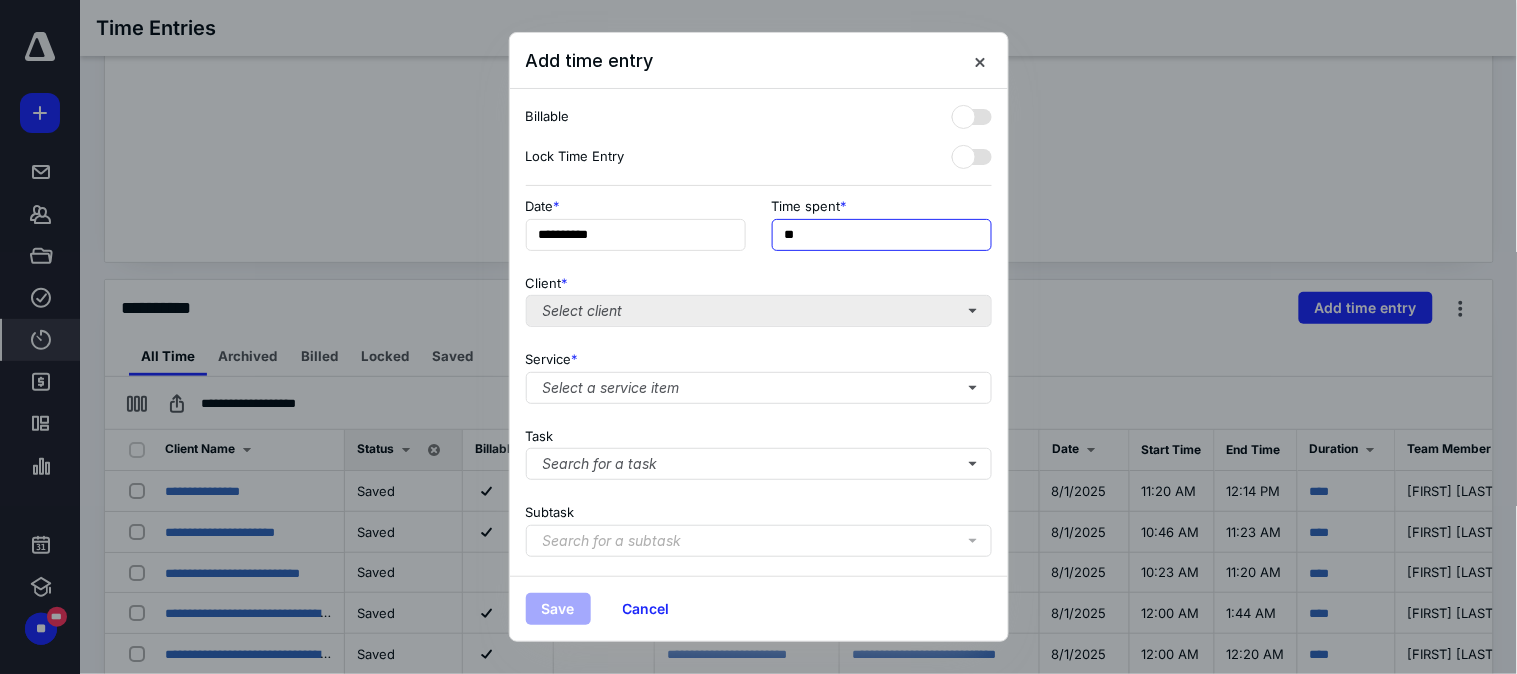 type on "**" 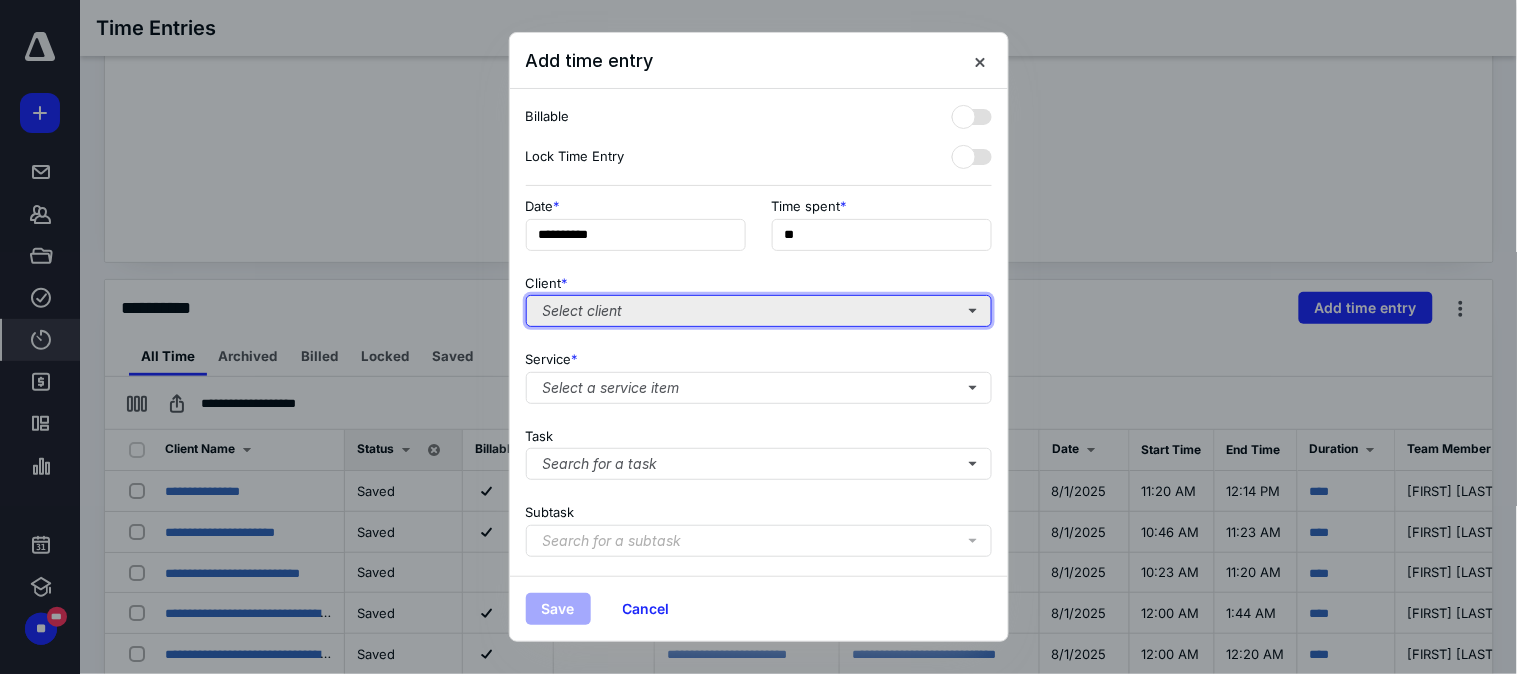 click on "Select client" at bounding box center [759, 311] 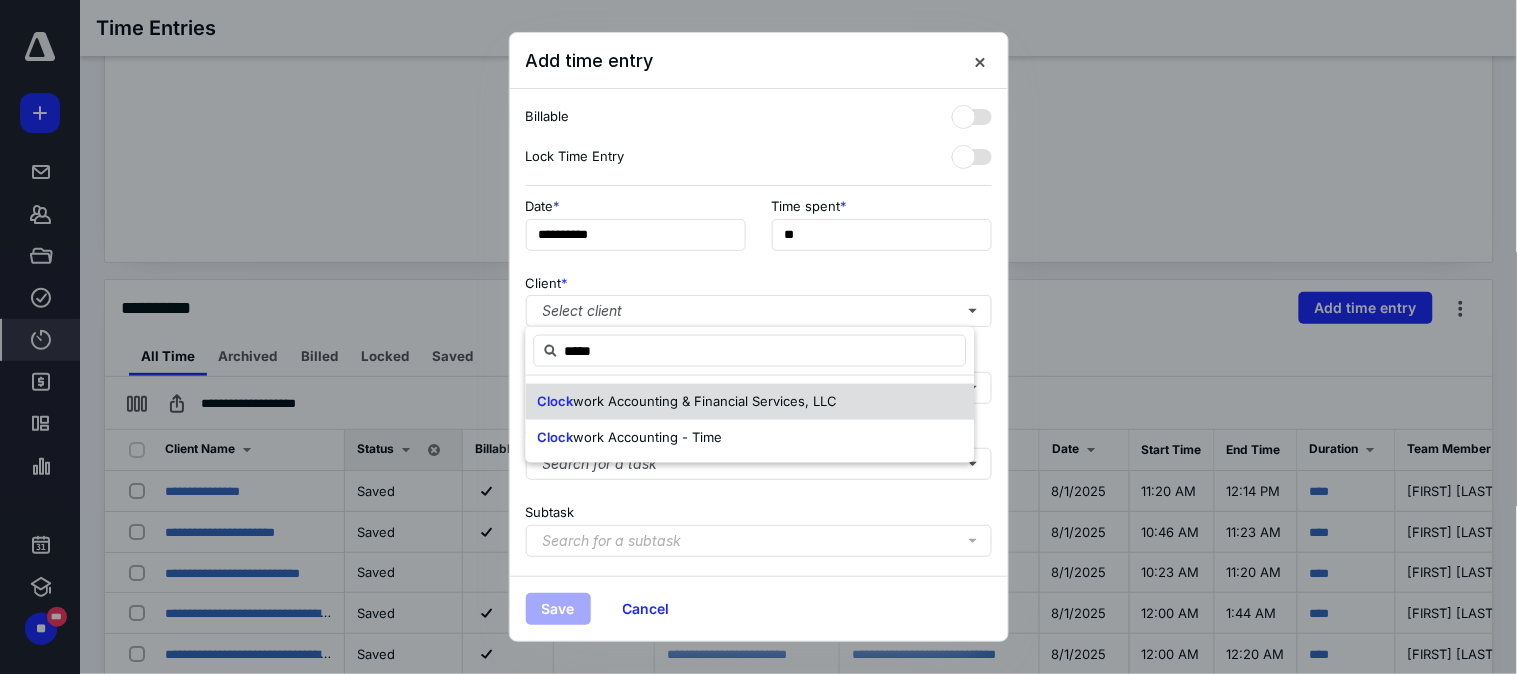 click on "work Accounting & Financial Services, LLC" at bounding box center [706, 401] 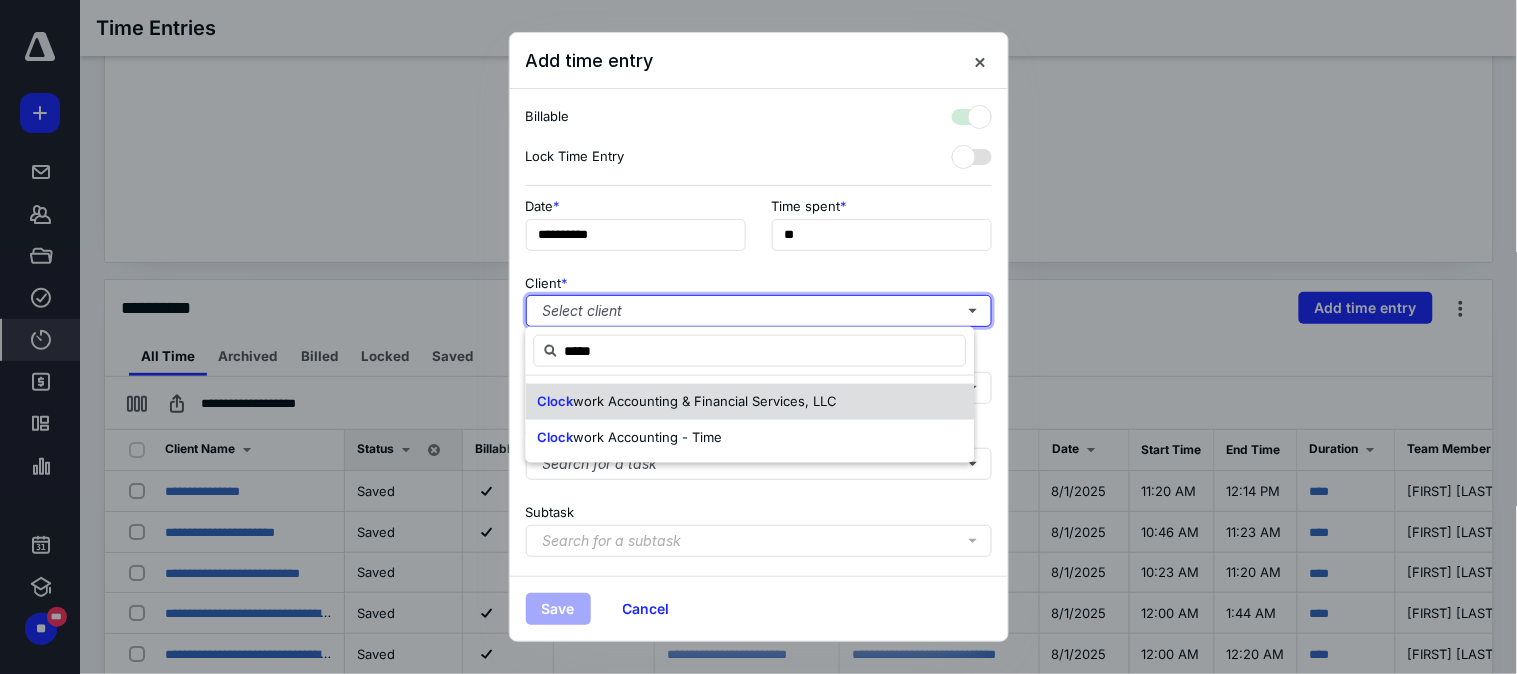 checkbox on "true" 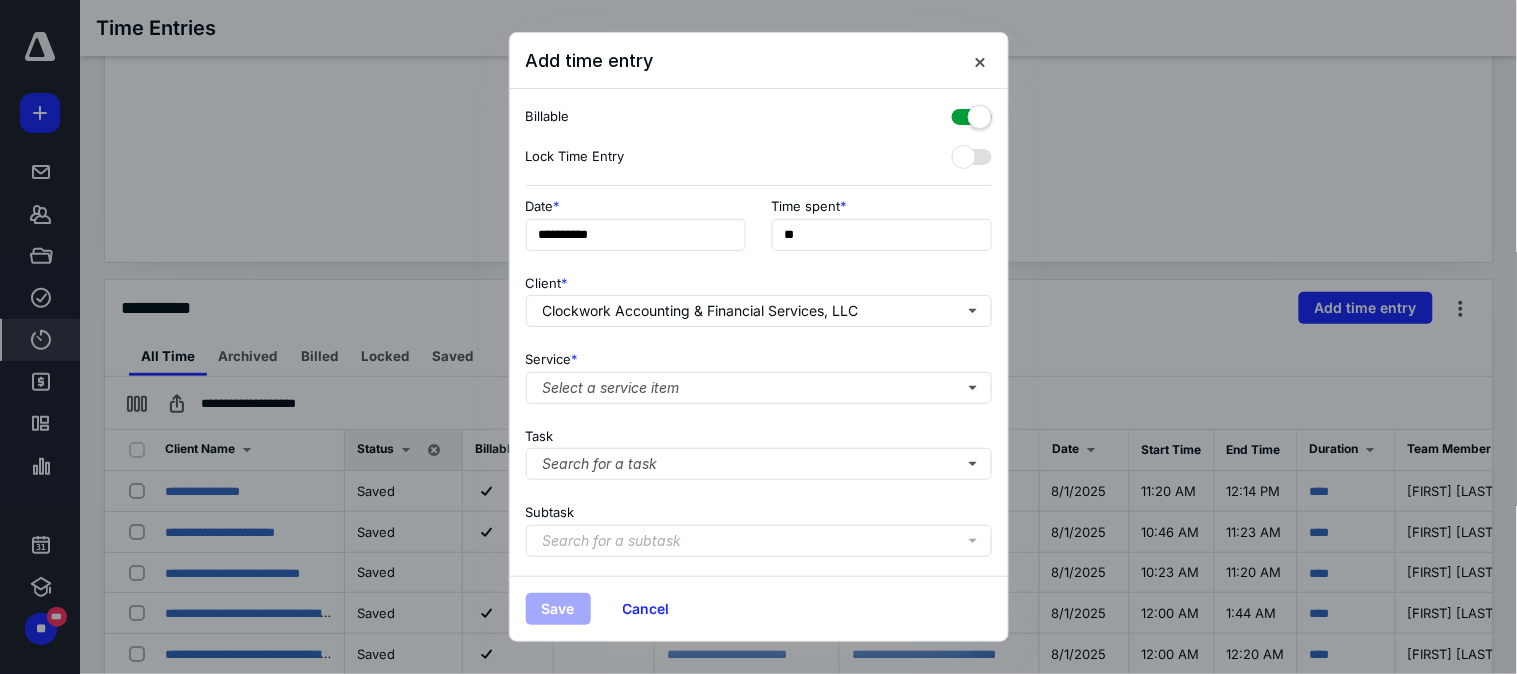 click at bounding box center [972, 113] 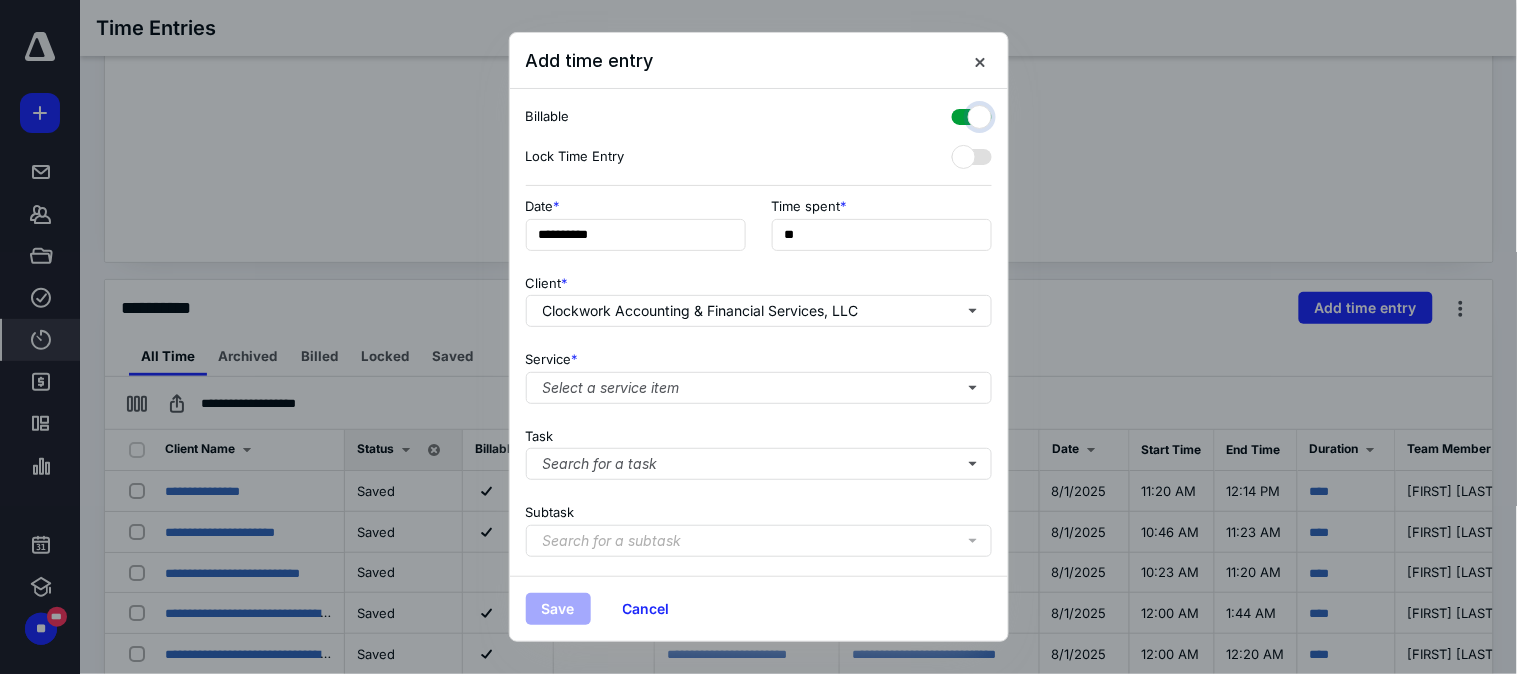 click at bounding box center (962, 114) 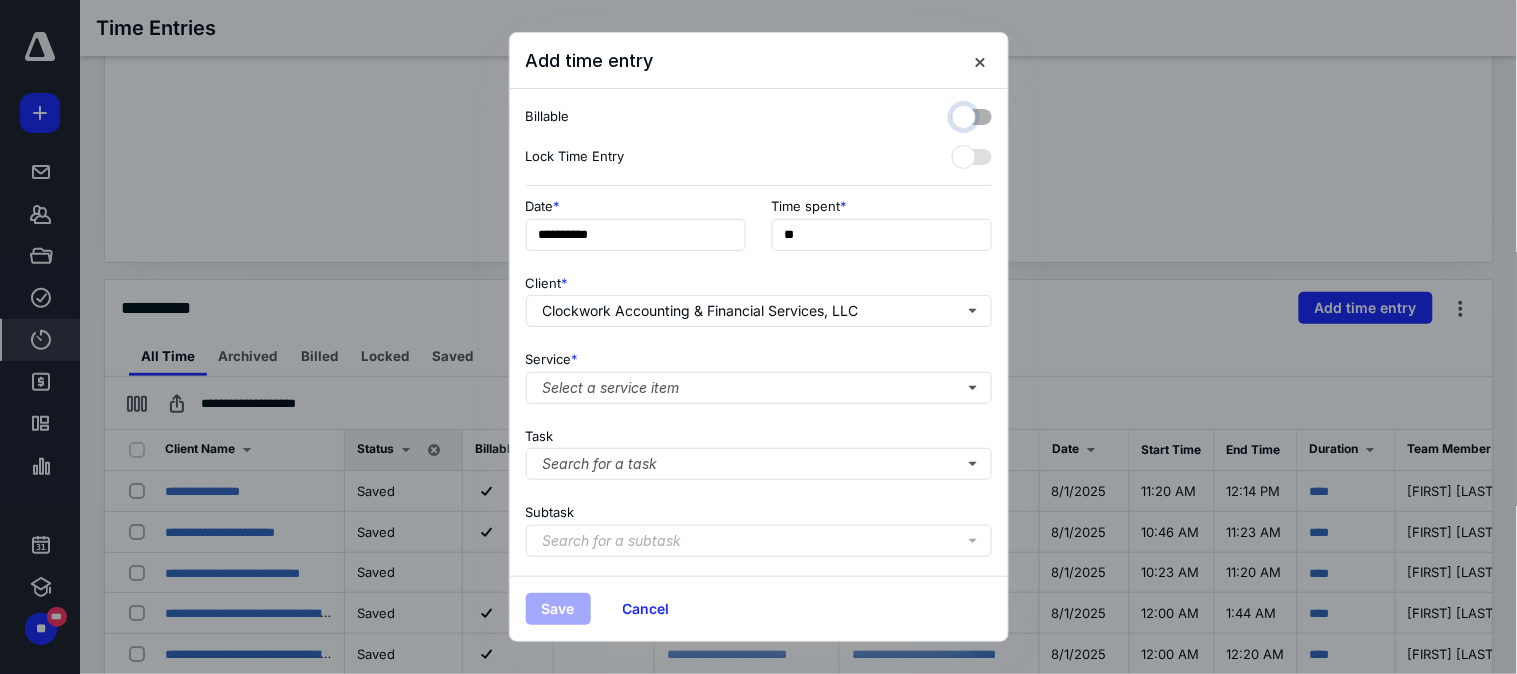 checkbox on "false" 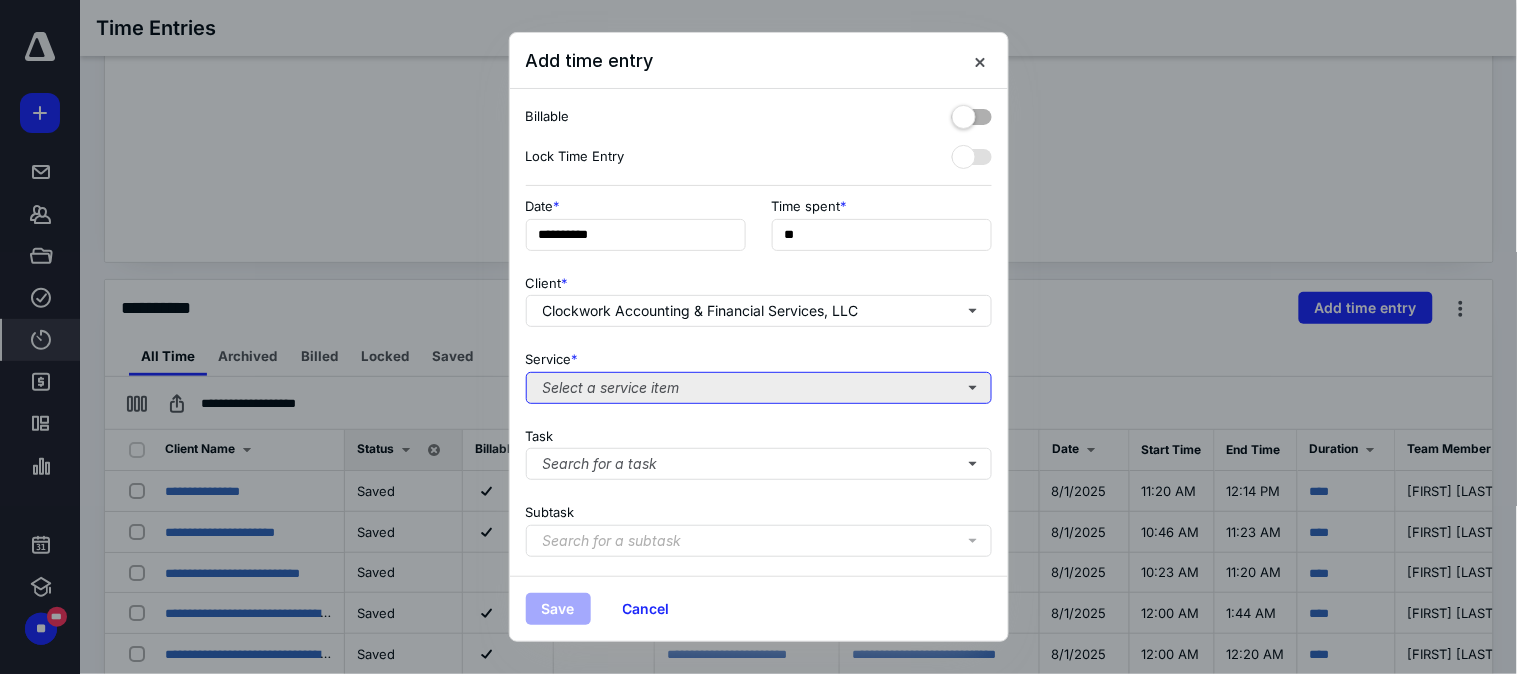 click on "Select a service item" at bounding box center (759, 388) 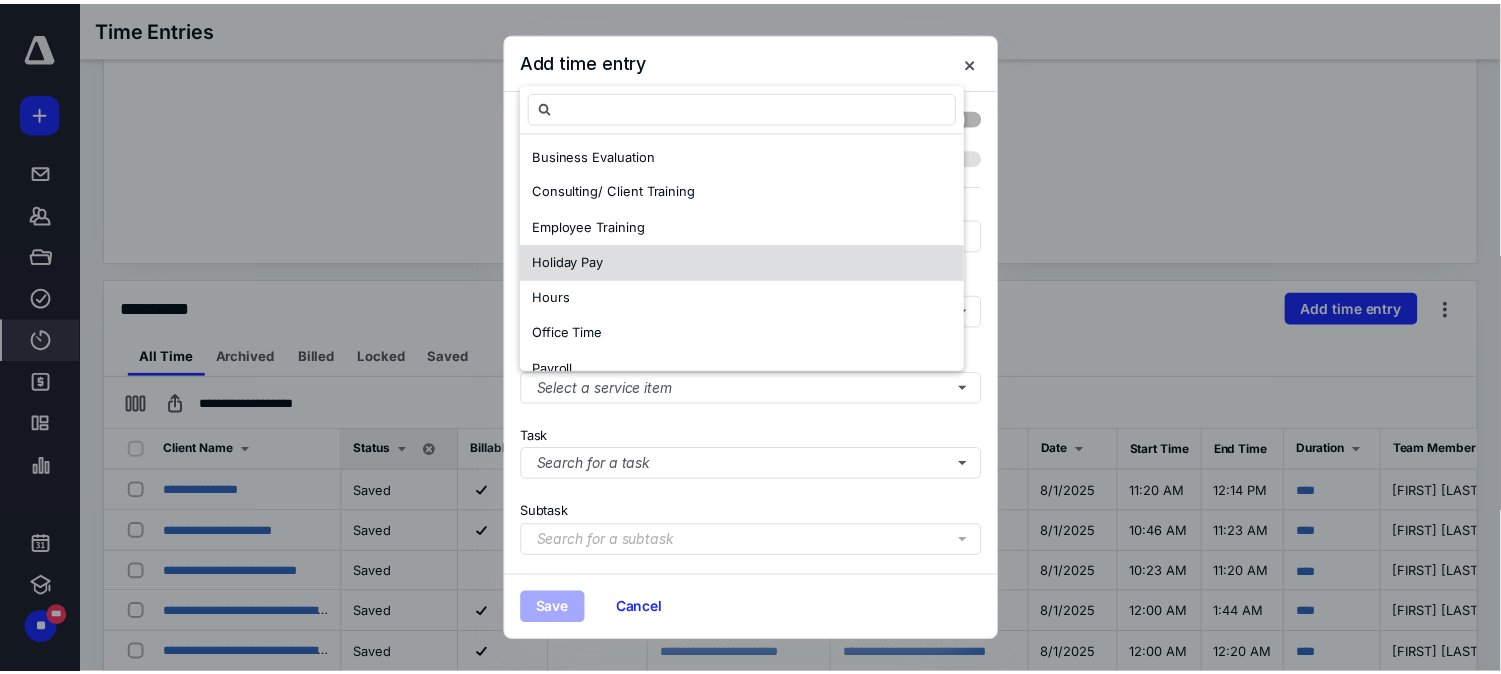 scroll, scrollTop: 111, scrollLeft: 0, axis: vertical 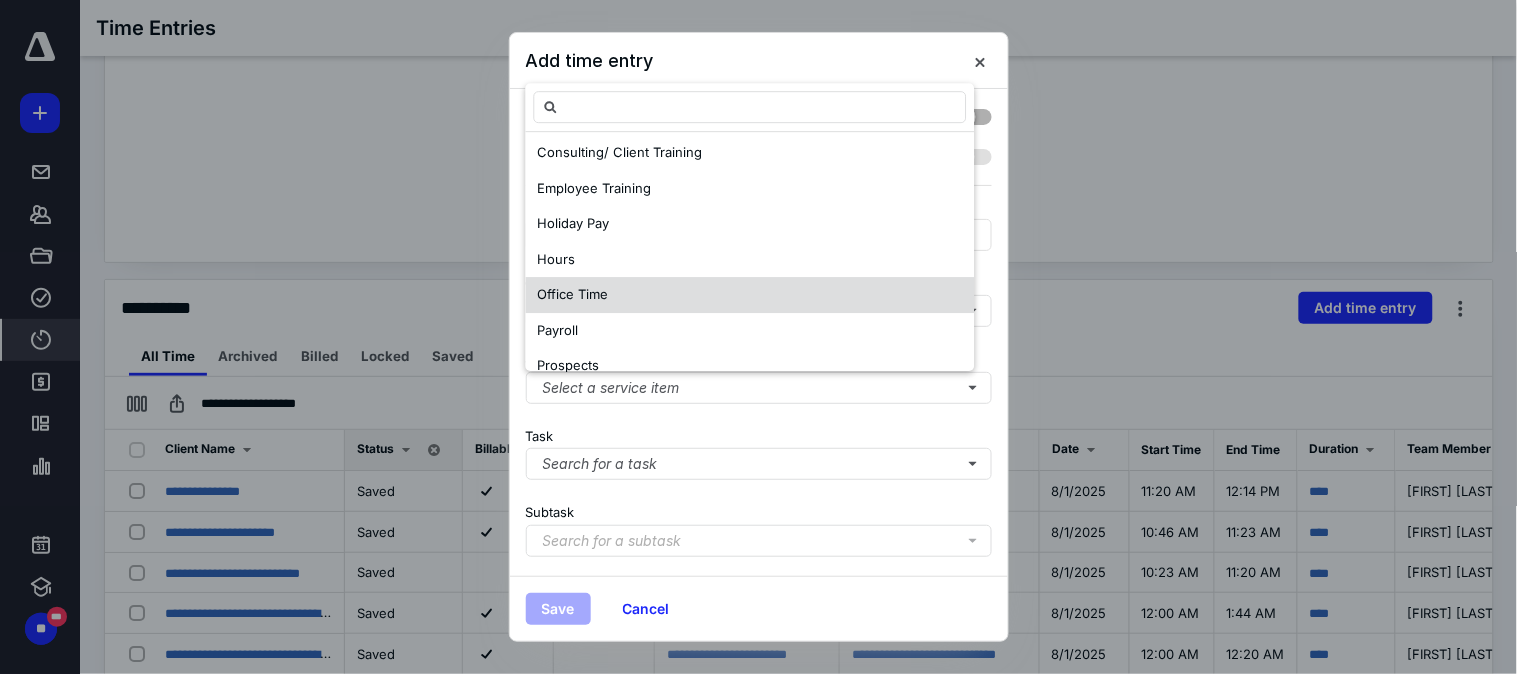 click on "Office Time" at bounding box center (750, 296) 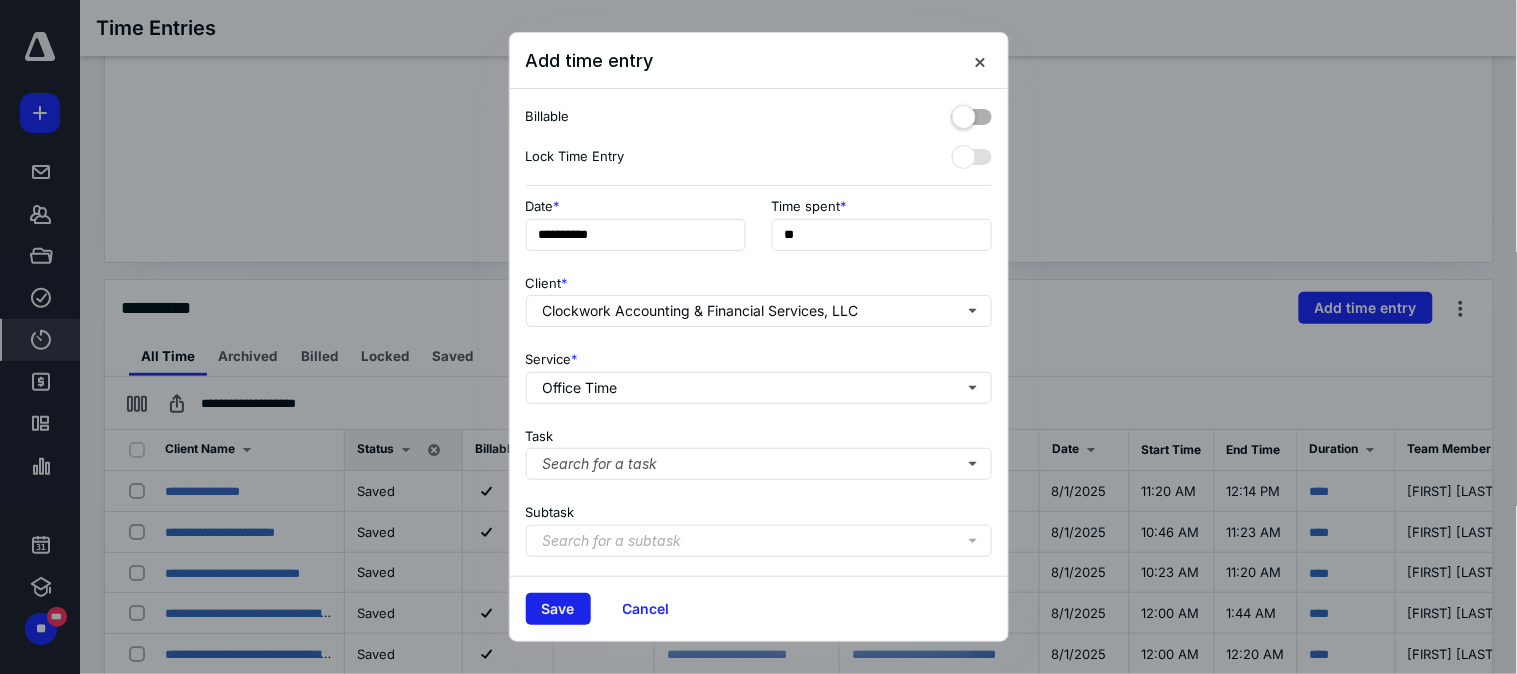 click on "Save" at bounding box center (558, 609) 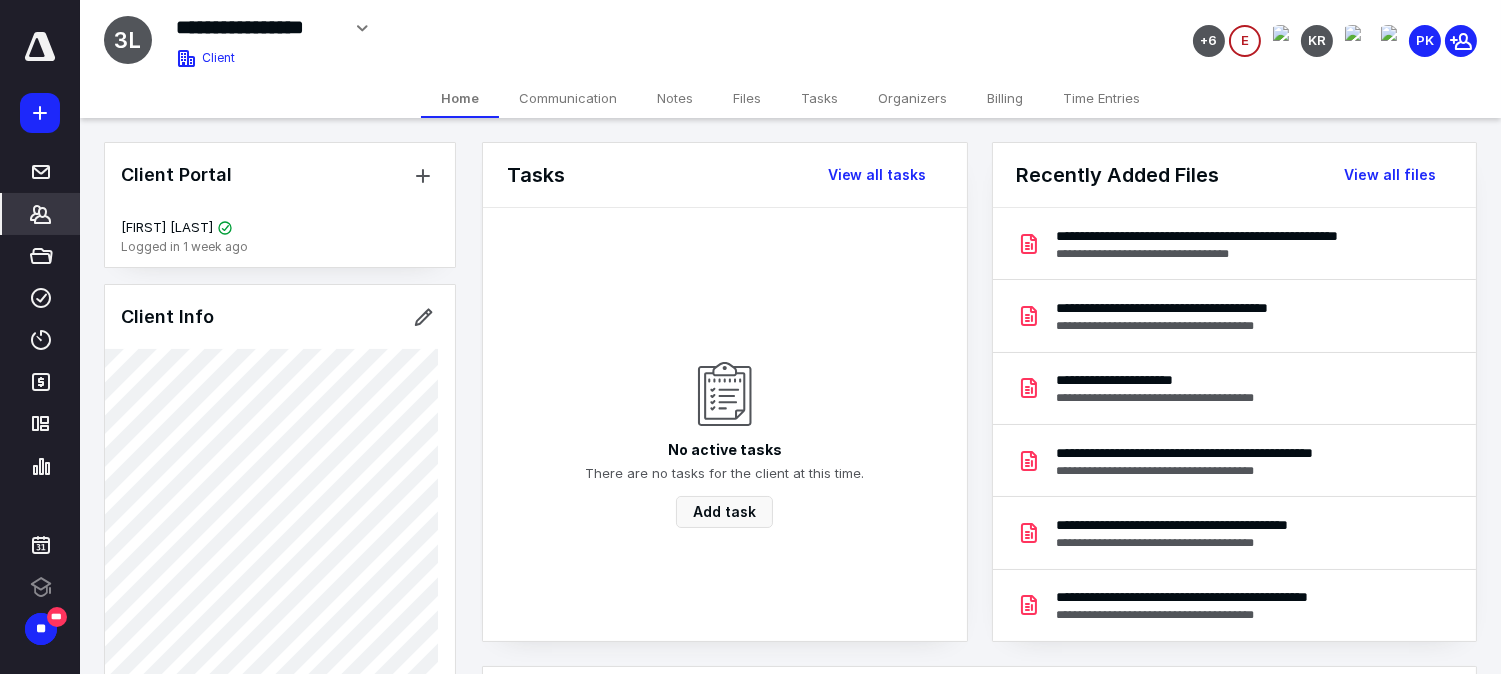 scroll, scrollTop: 0, scrollLeft: 0, axis: both 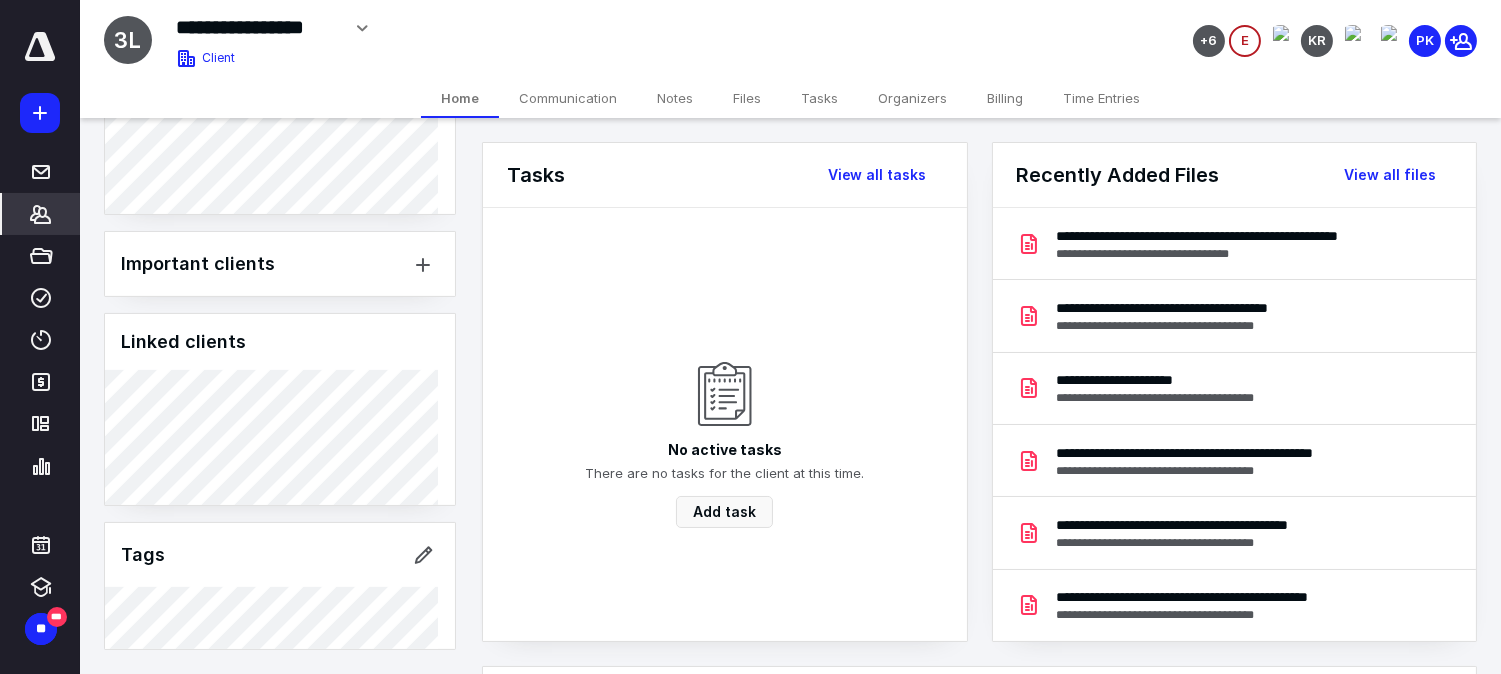 click on "Files" at bounding box center [747, 98] 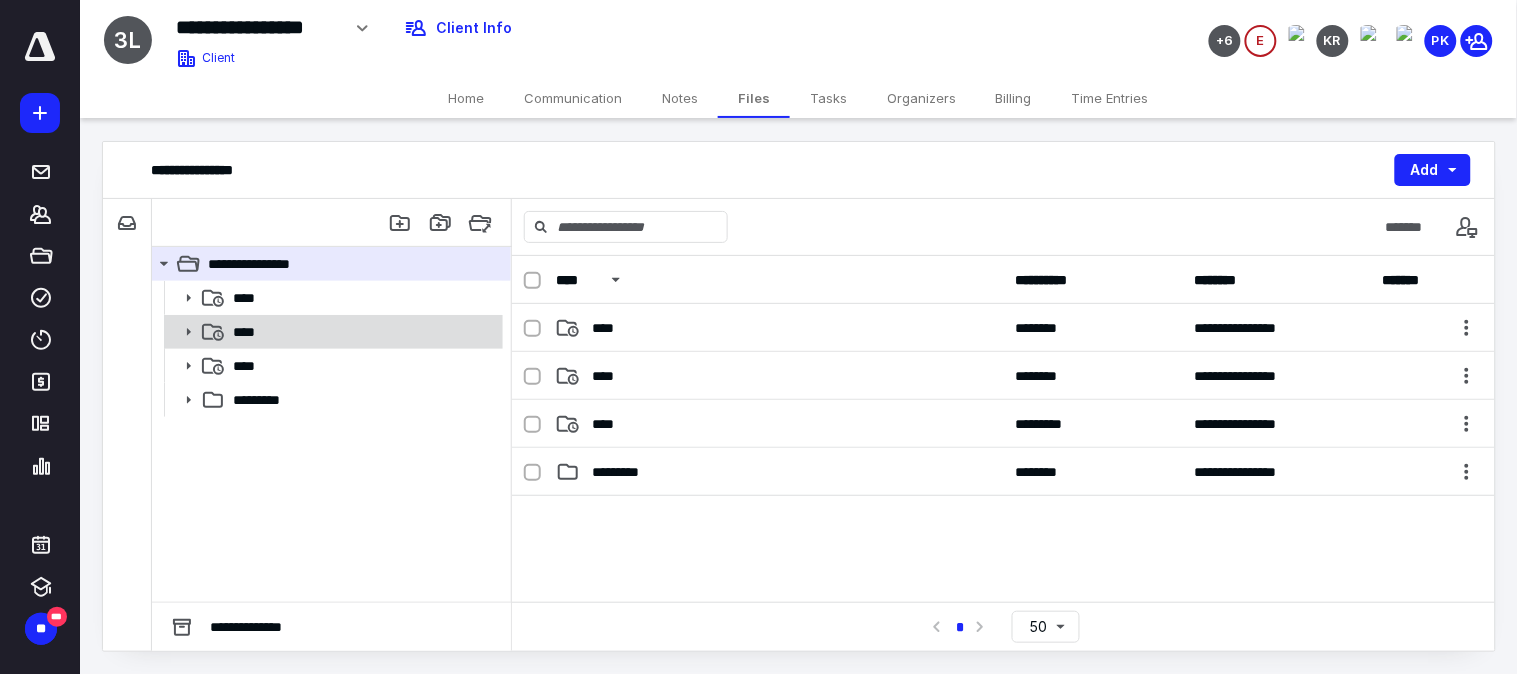 click on "****" at bounding box center (362, 332) 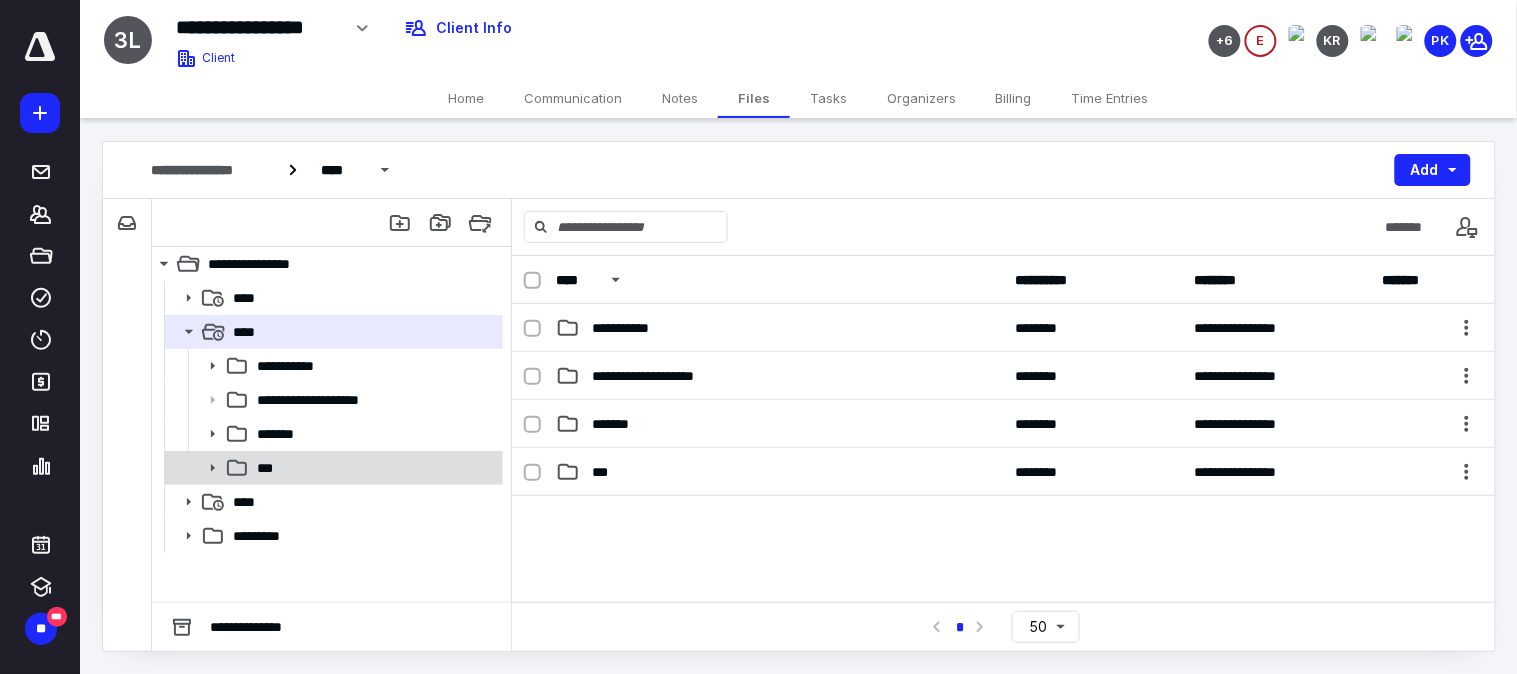 click on "***" at bounding box center [374, 468] 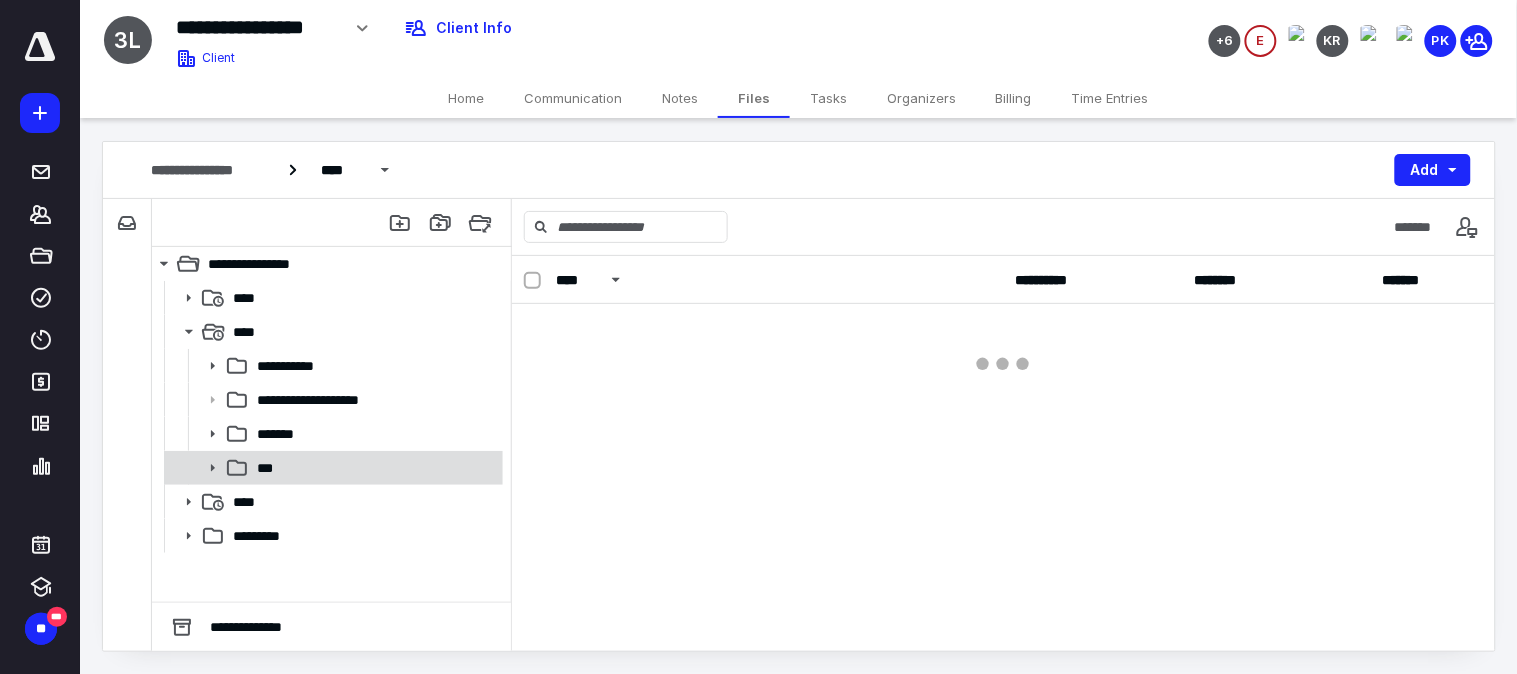 click on "***" at bounding box center (374, 468) 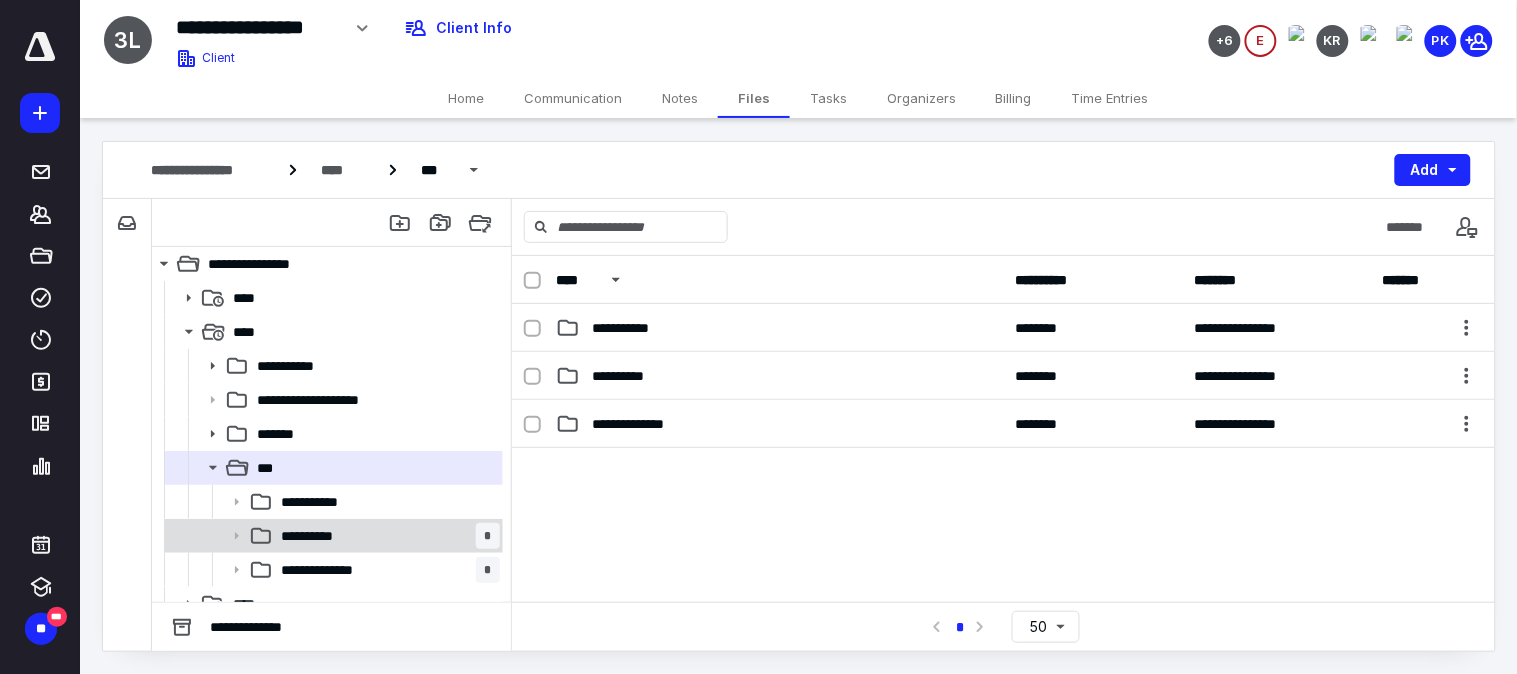 click on "**********" at bounding box center [316, 536] 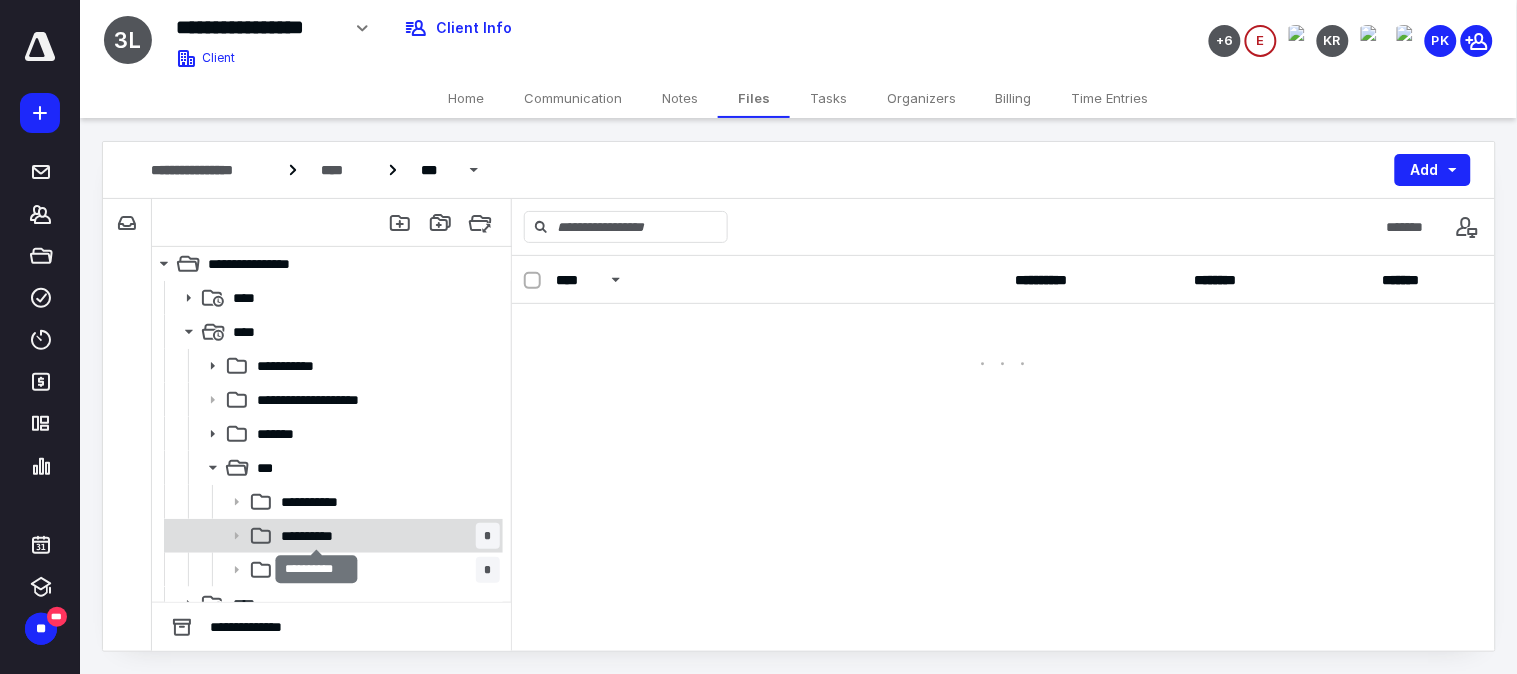 click on "**********" at bounding box center [316, 536] 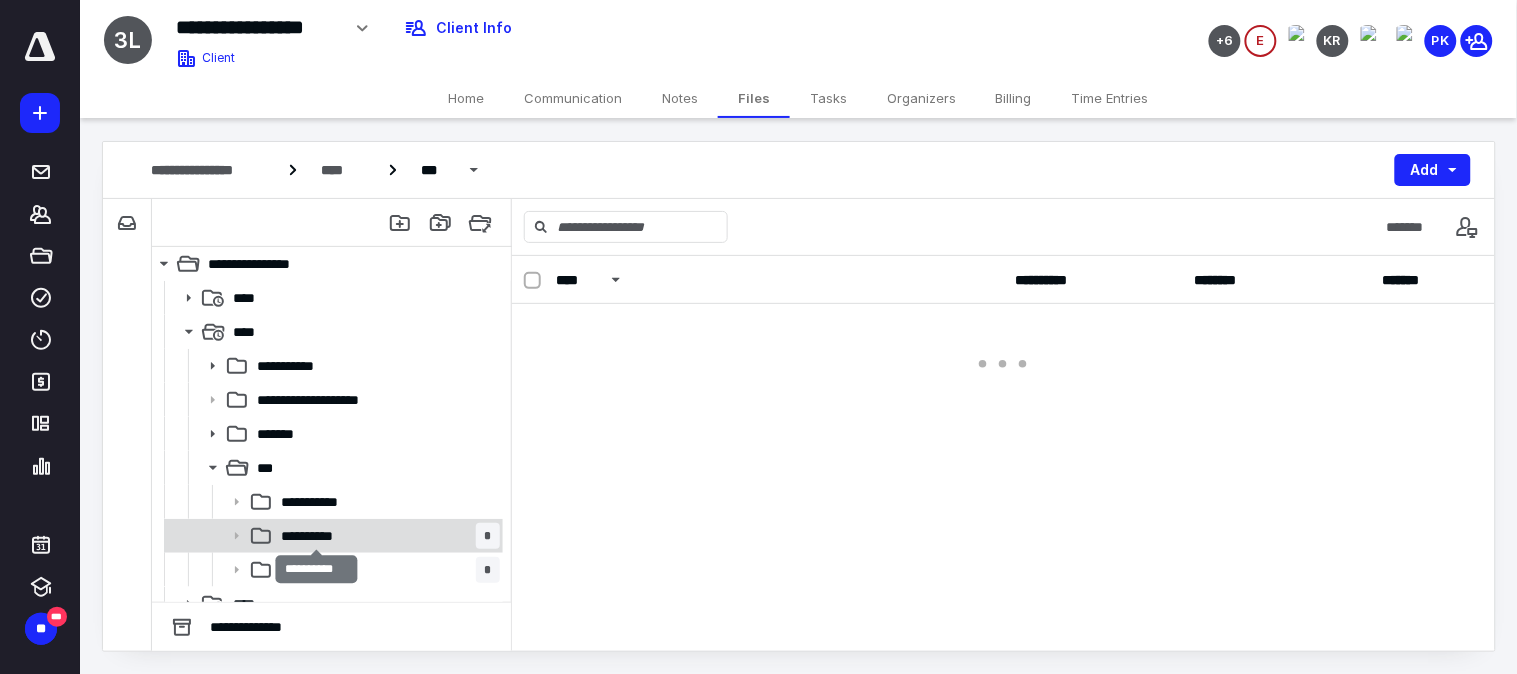 click on "**********" at bounding box center [316, 536] 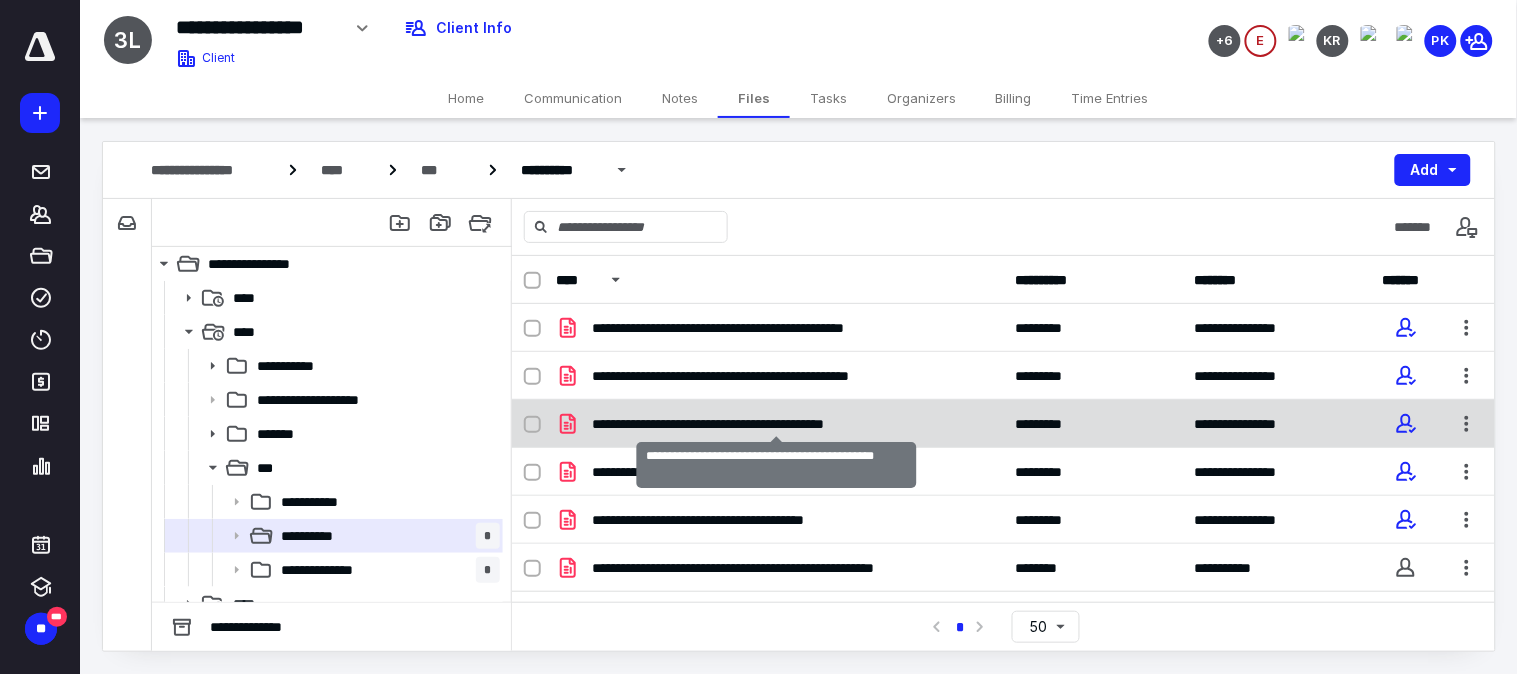 scroll, scrollTop: 2, scrollLeft: 0, axis: vertical 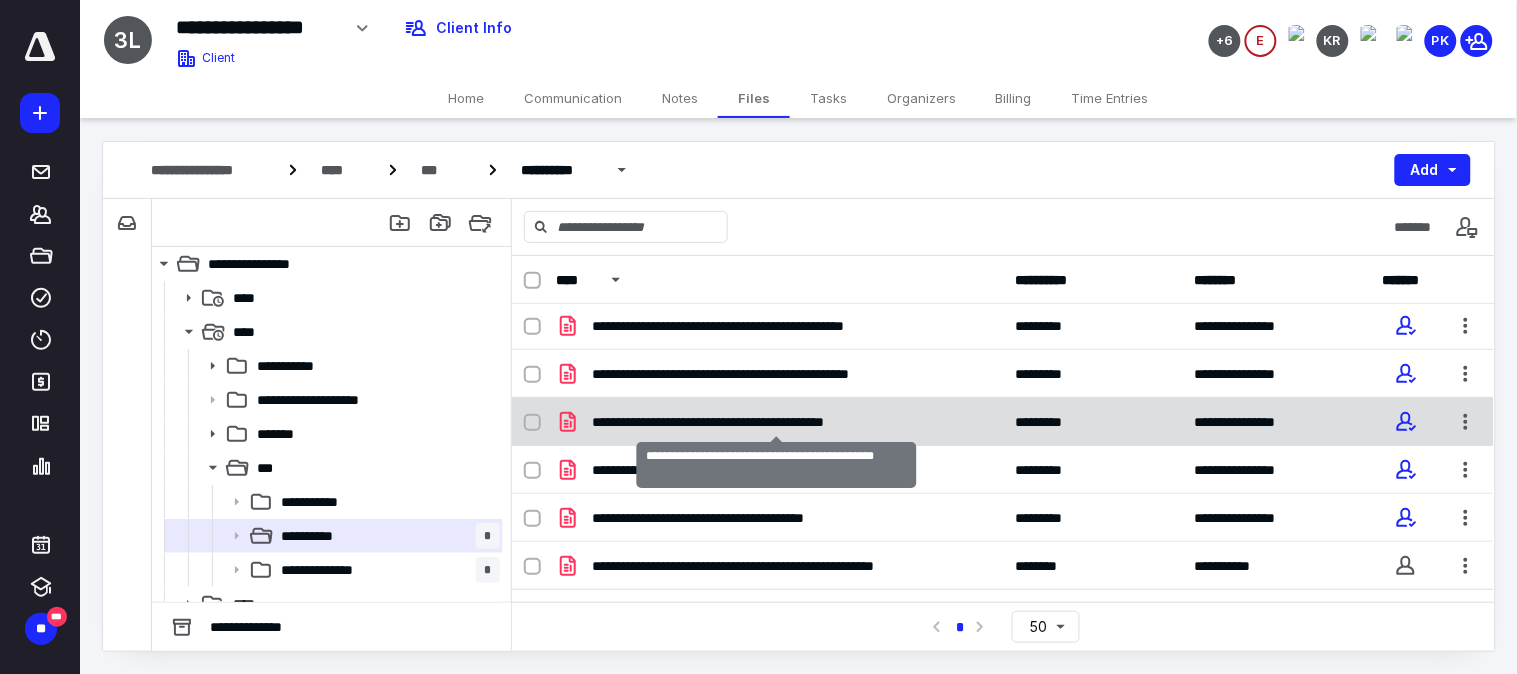 click on "**********" at bounding box center [777, 422] 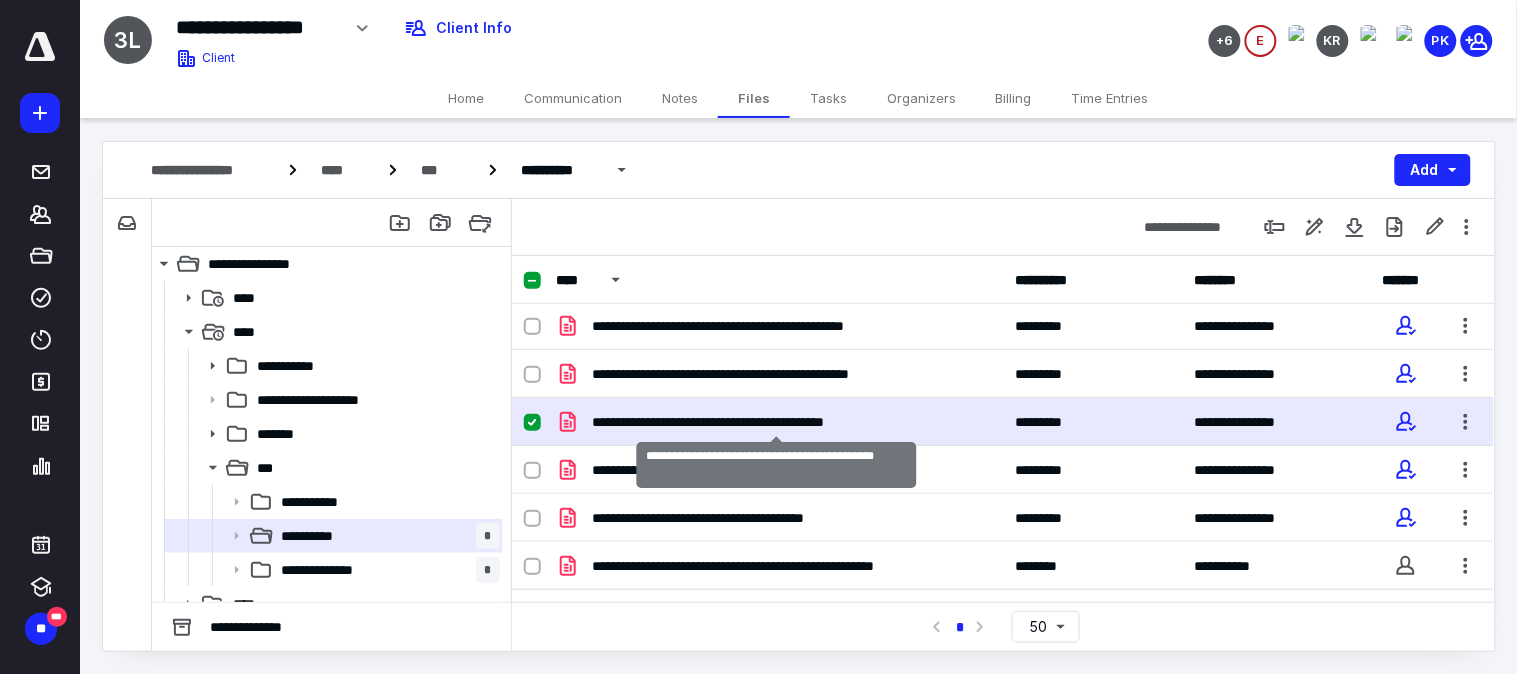 click on "**********" at bounding box center (777, 422) 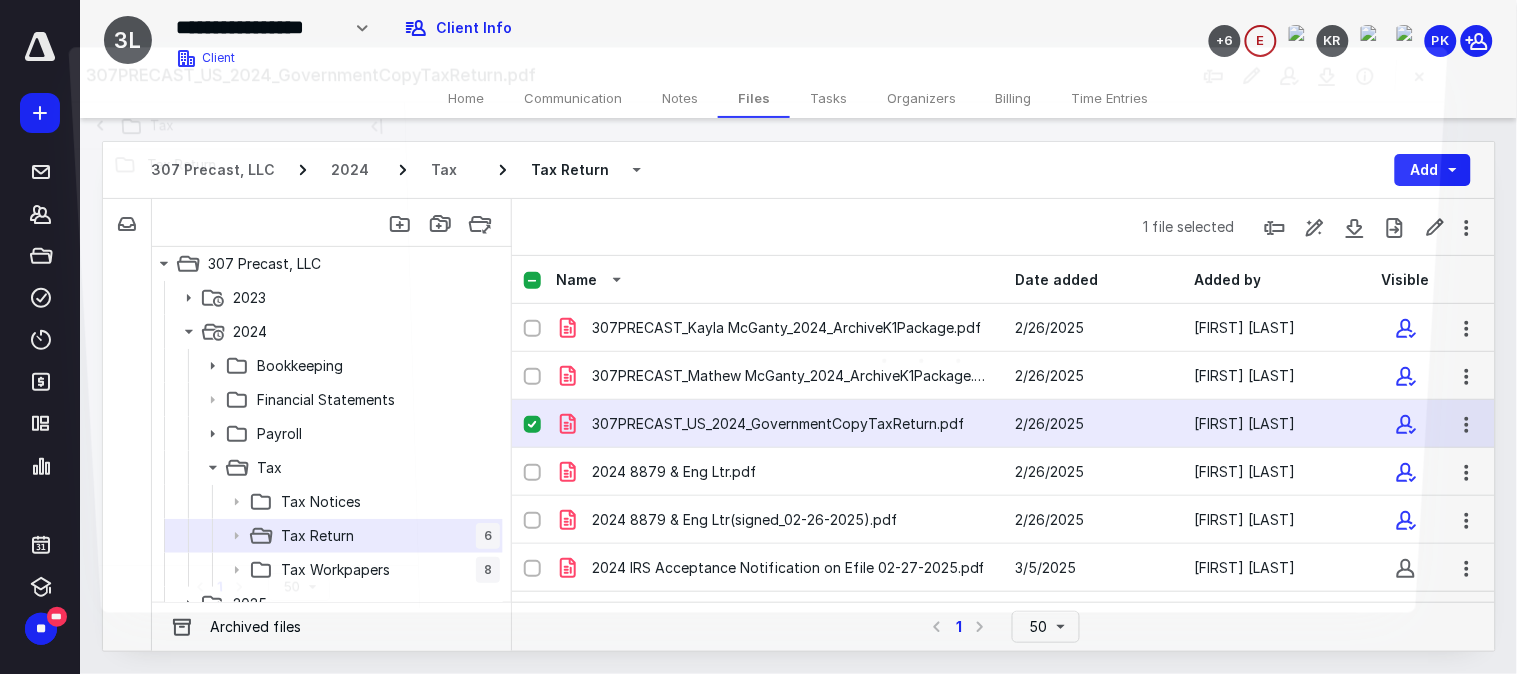 scroll, scrollTop: 2, scrollLeft: 0, axis: vertical 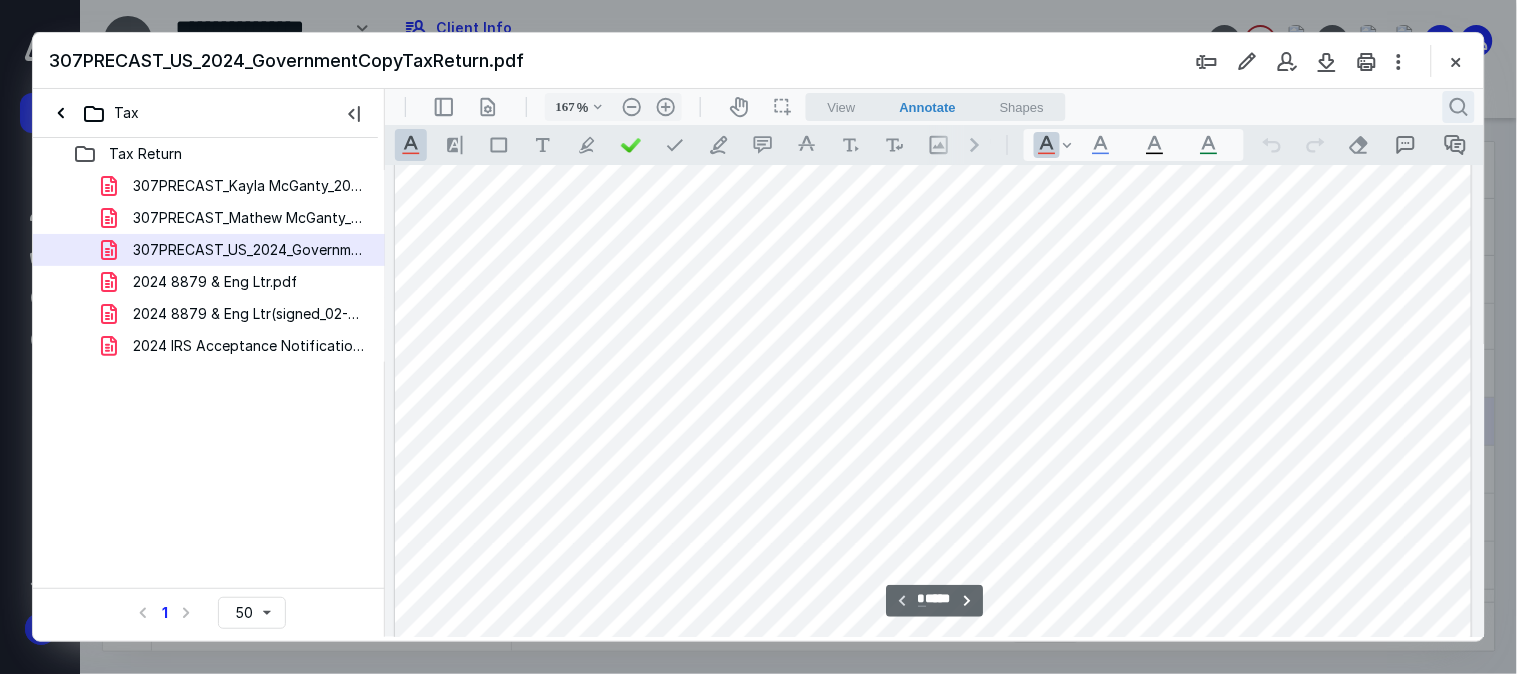 click on ".cls-1{fill:#abb0c4;} icon - header - search" at bounding box center [1458, 106] 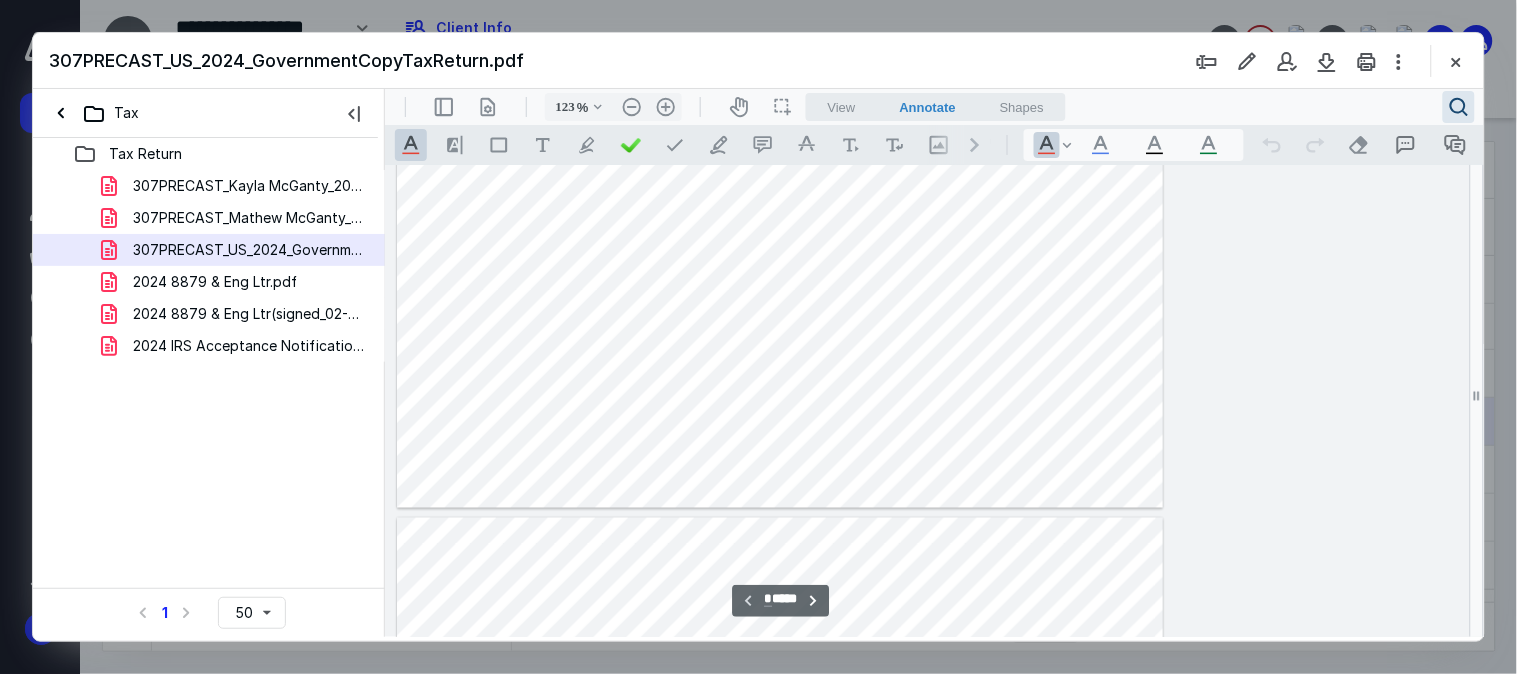 type on "119" 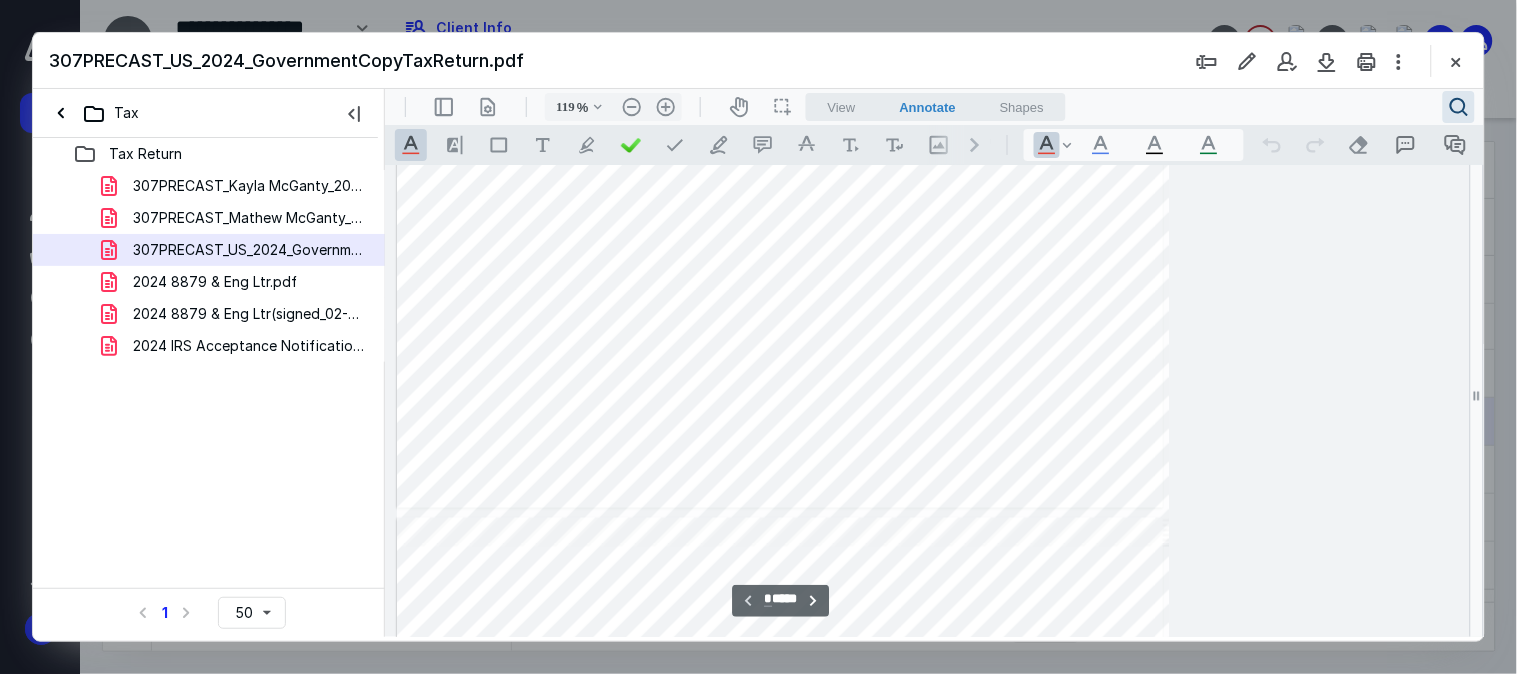 scroll, scrollTop: 636, scrollLeft: 0, axis: vertical 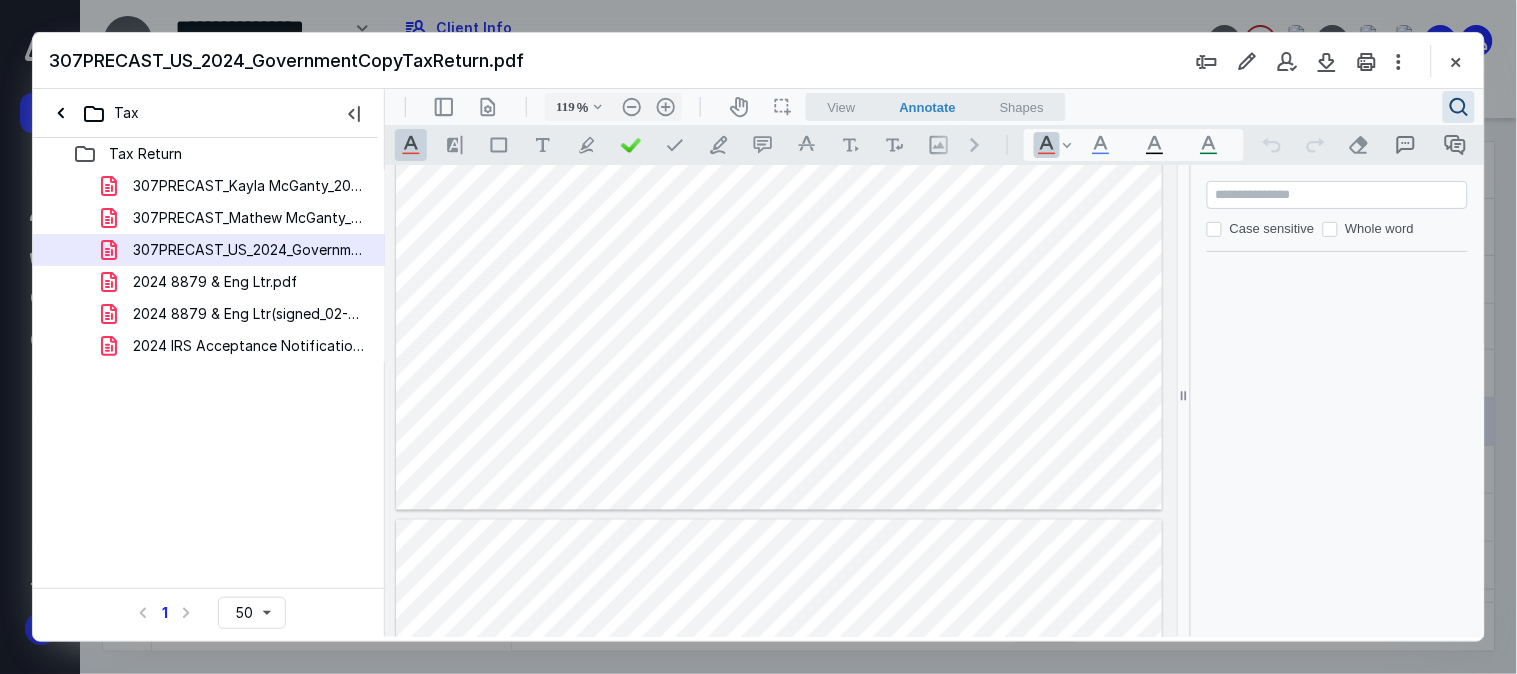 click at bounding box center [1338, 194] 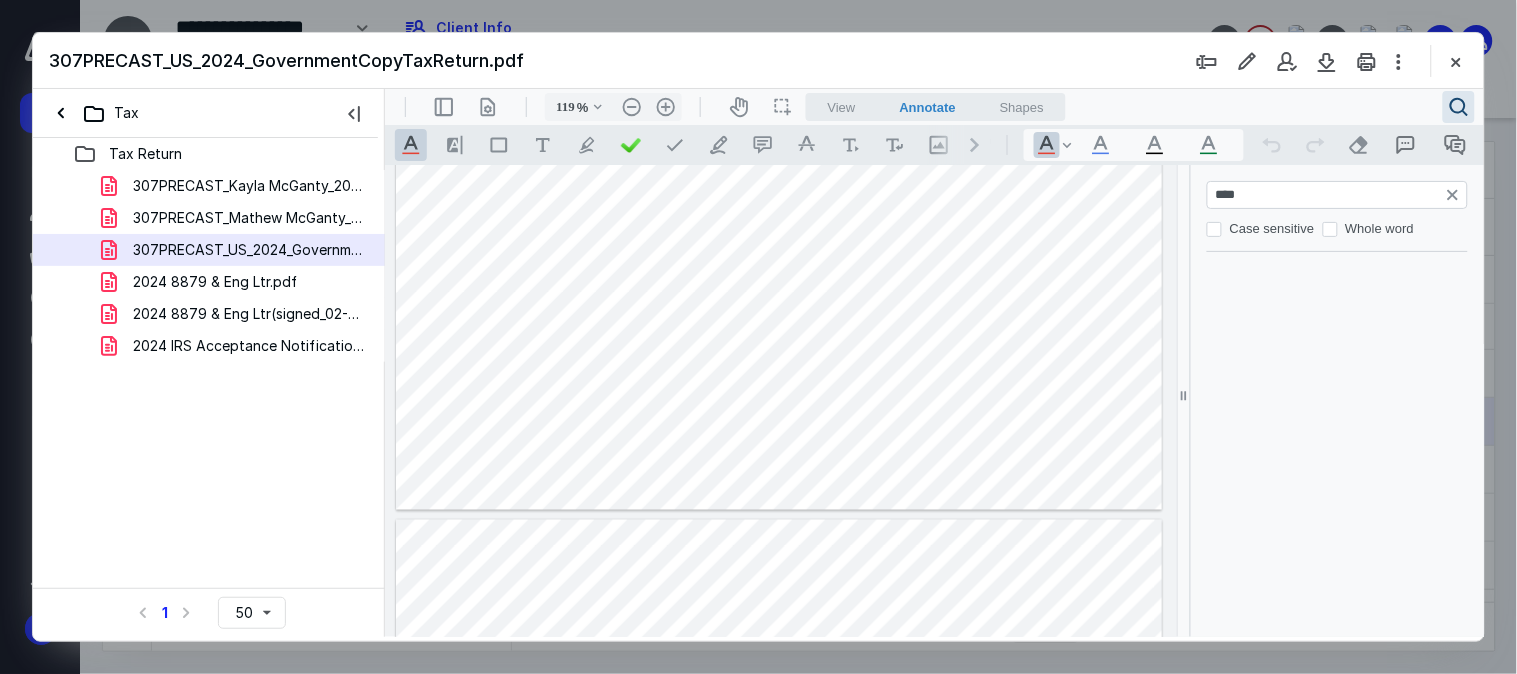 type on "***" 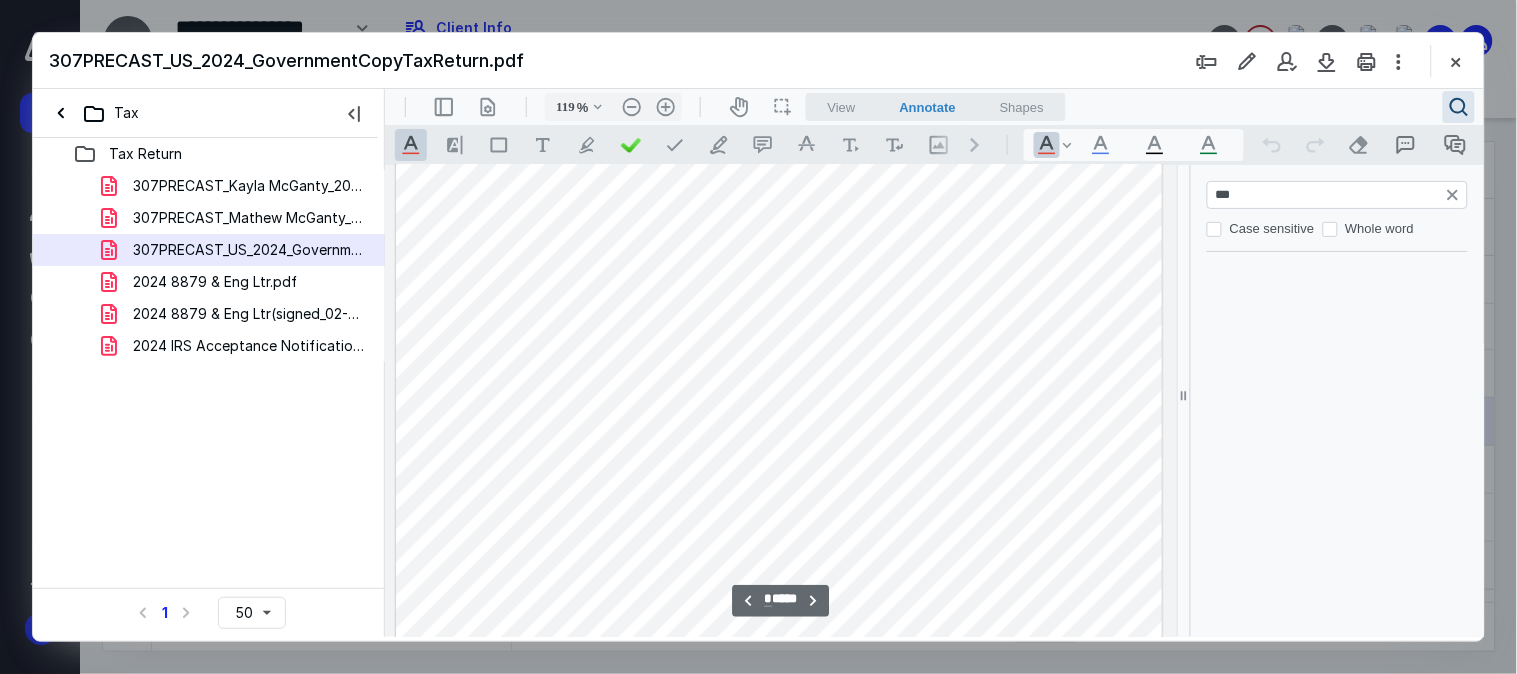 type on "*" 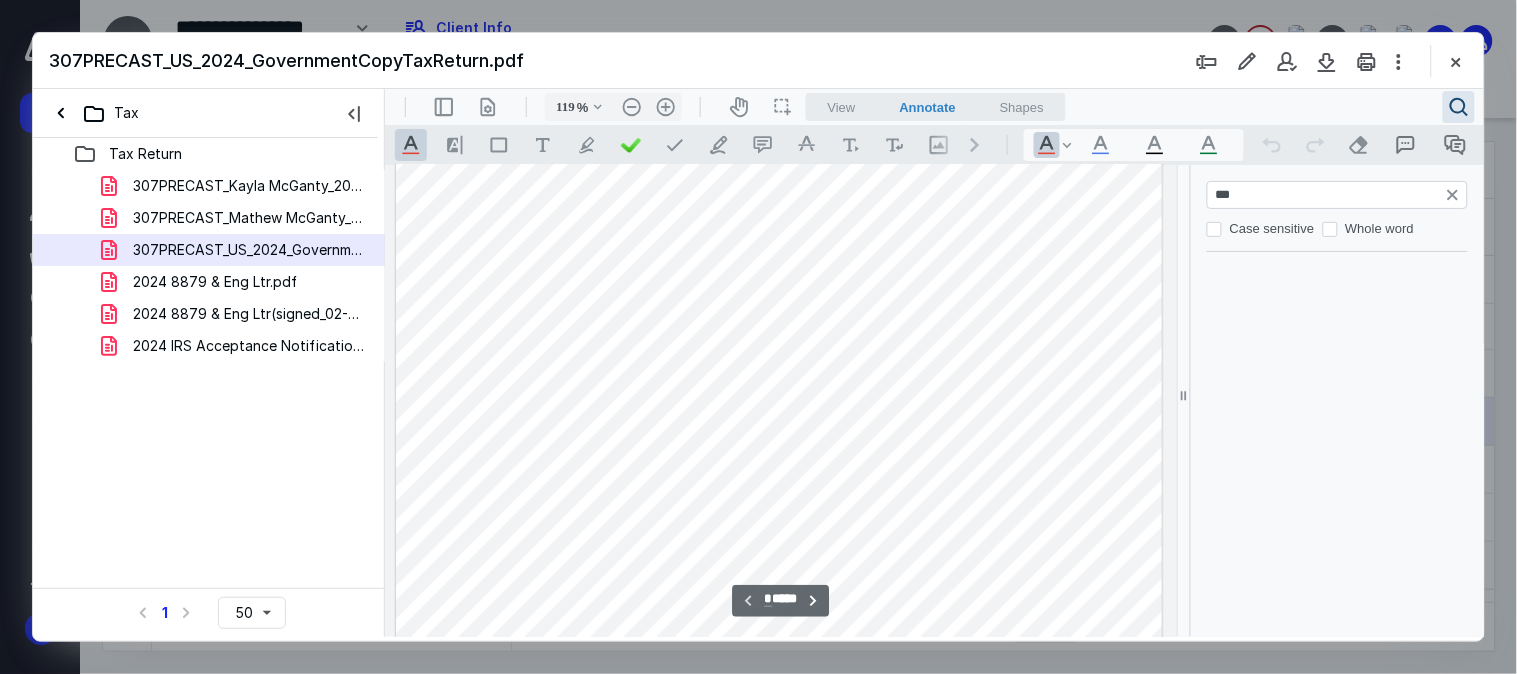type on "****" 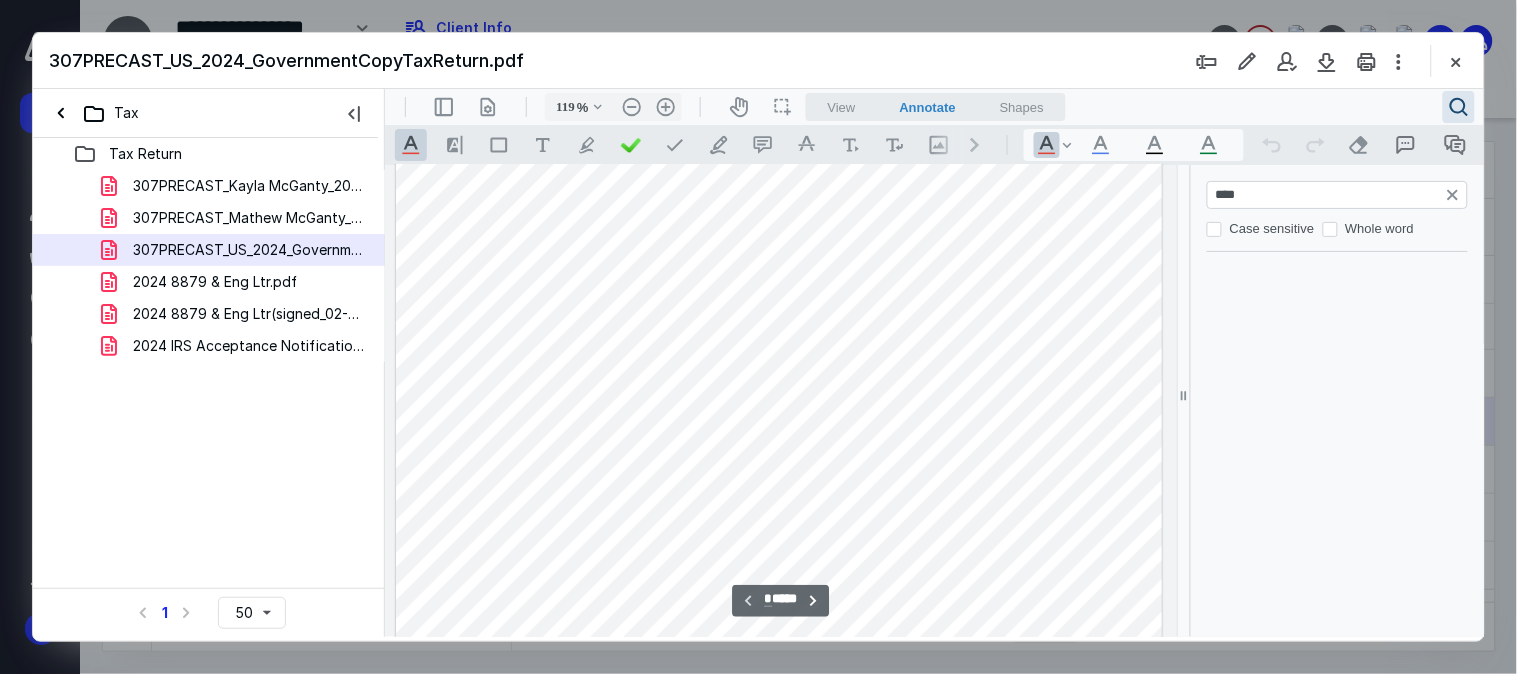 type on "*" 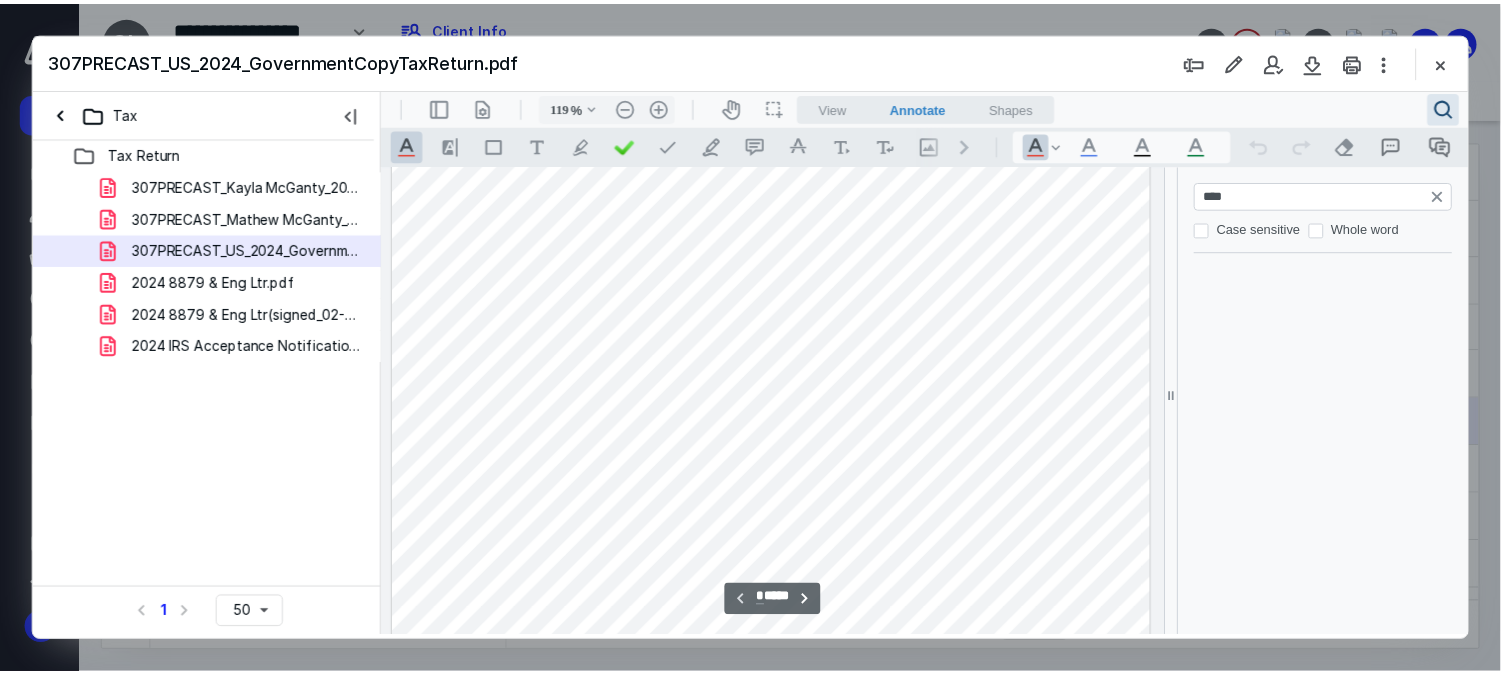 scroll, scrollTop: 6924, scrollLeft: 0, axis: vertical 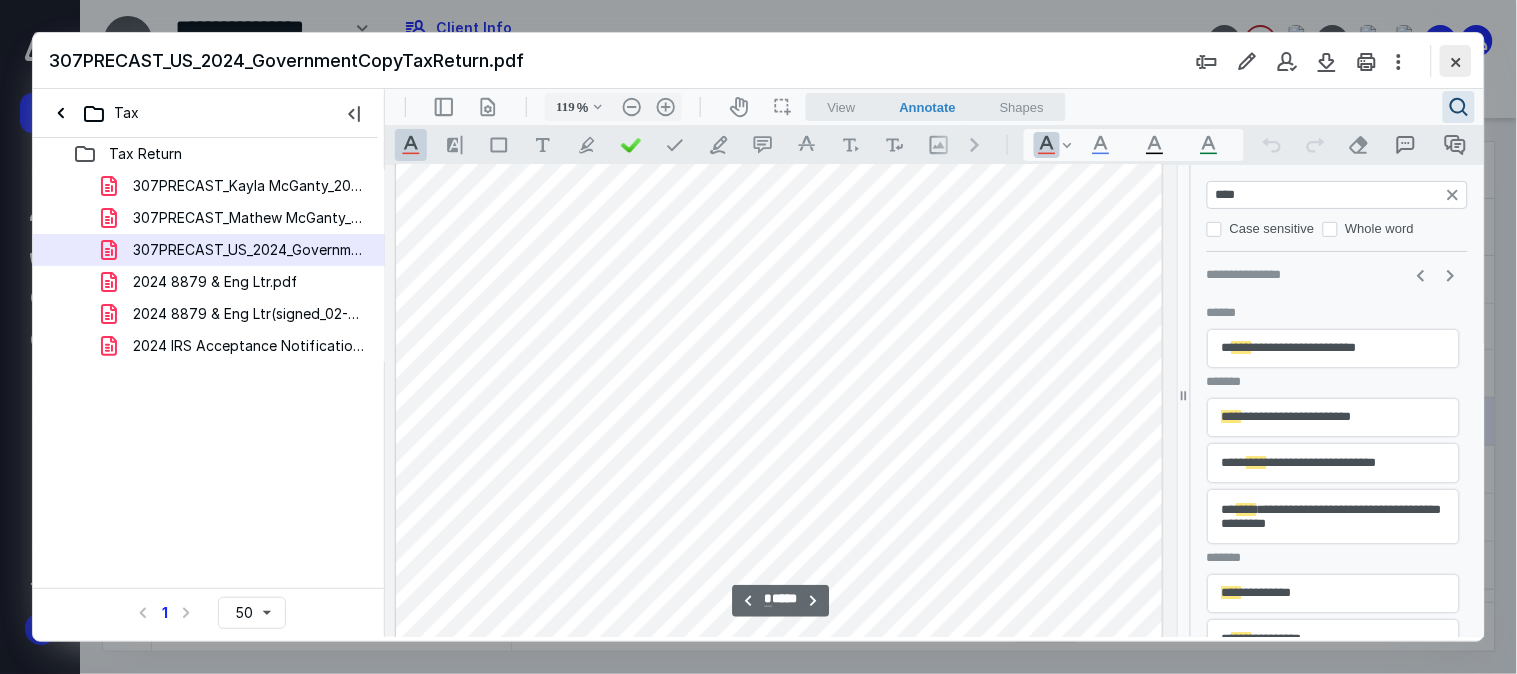 type on "****" 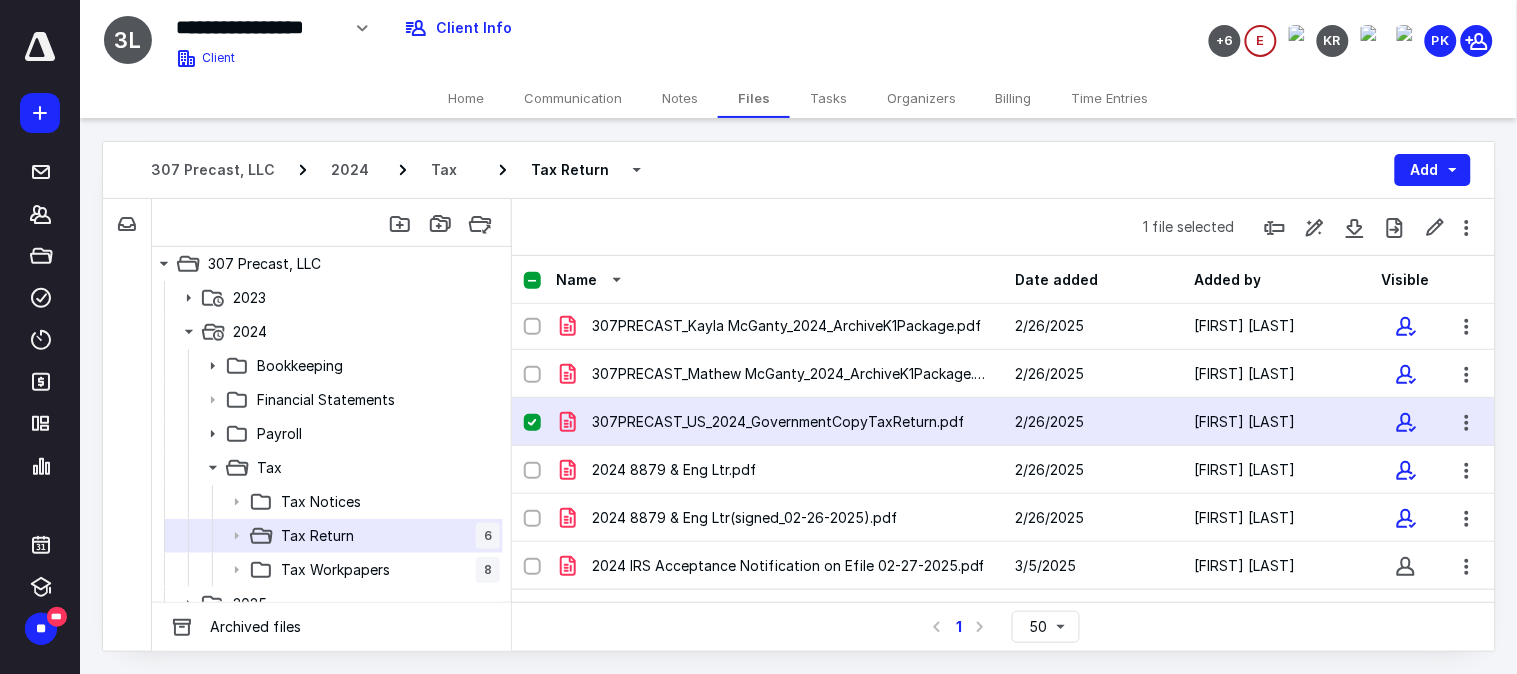 click on "Home" at bounding box center (466, 98) 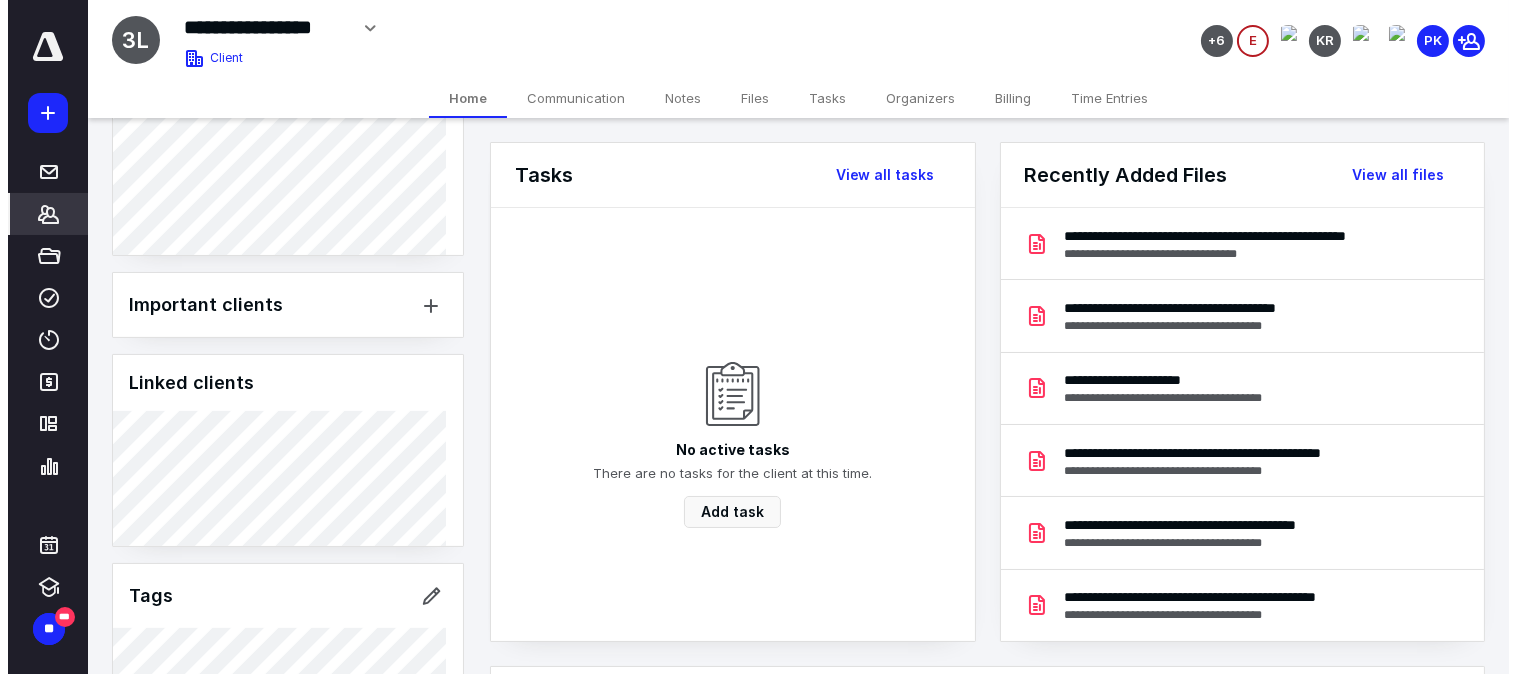 scroll, scrollTop: 895, scrollLeft: 0, axis: vertical 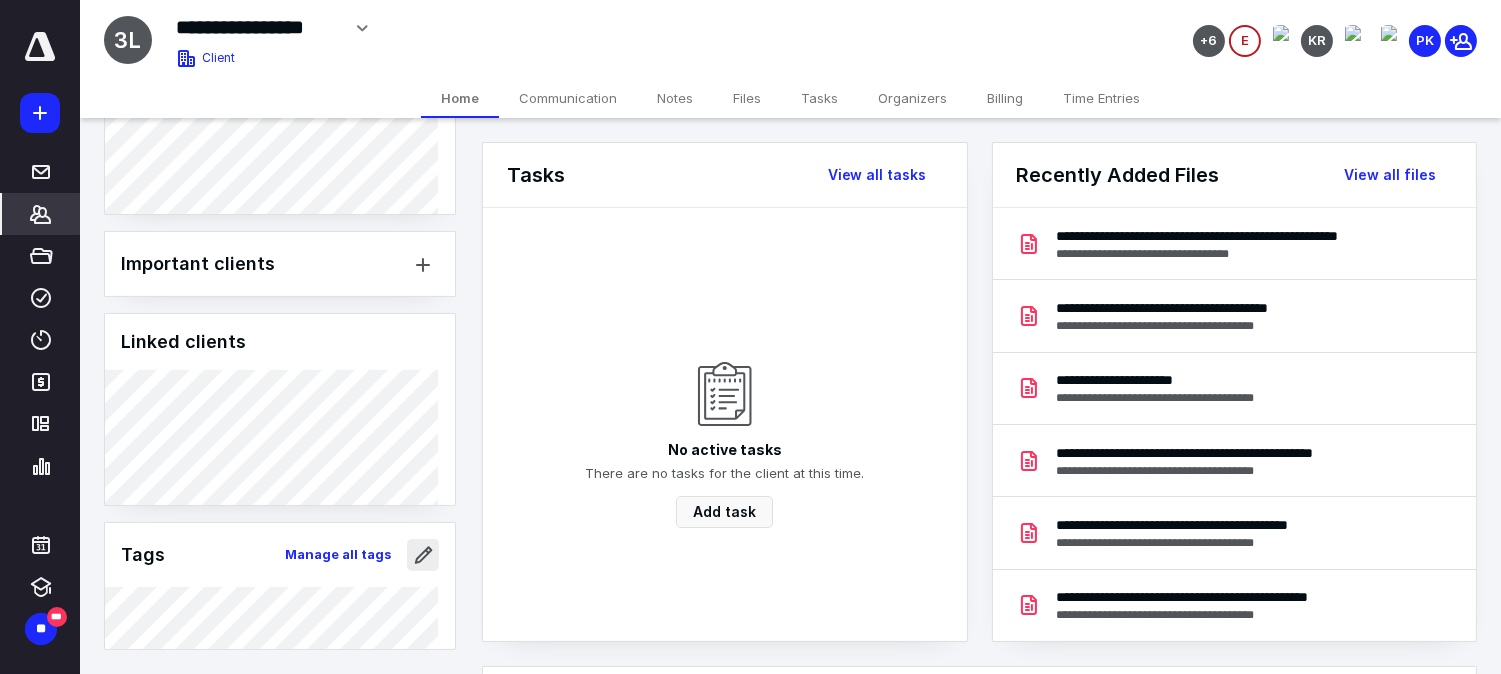 click at bounding box center [423, 555] 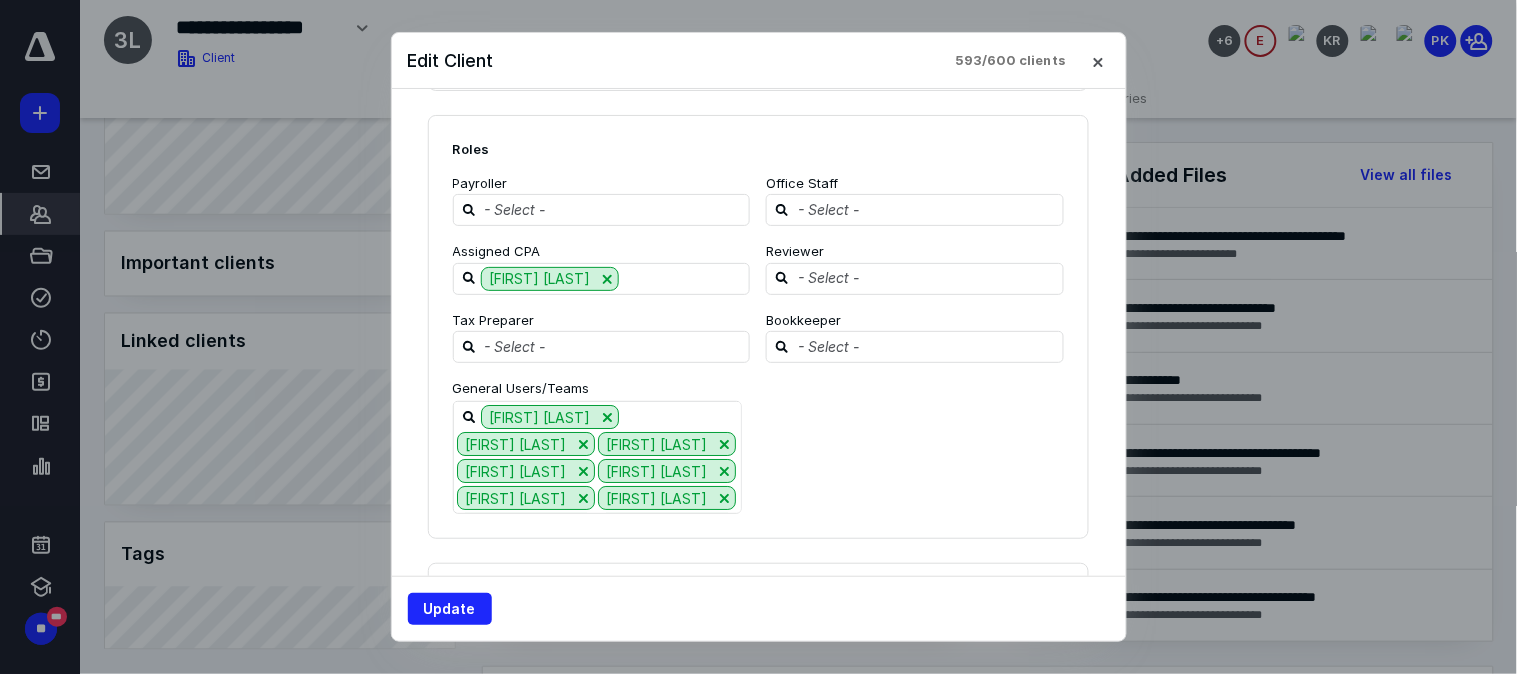 scroll, scrollTop: 2490, scrollLeft: 0, axis: vertical 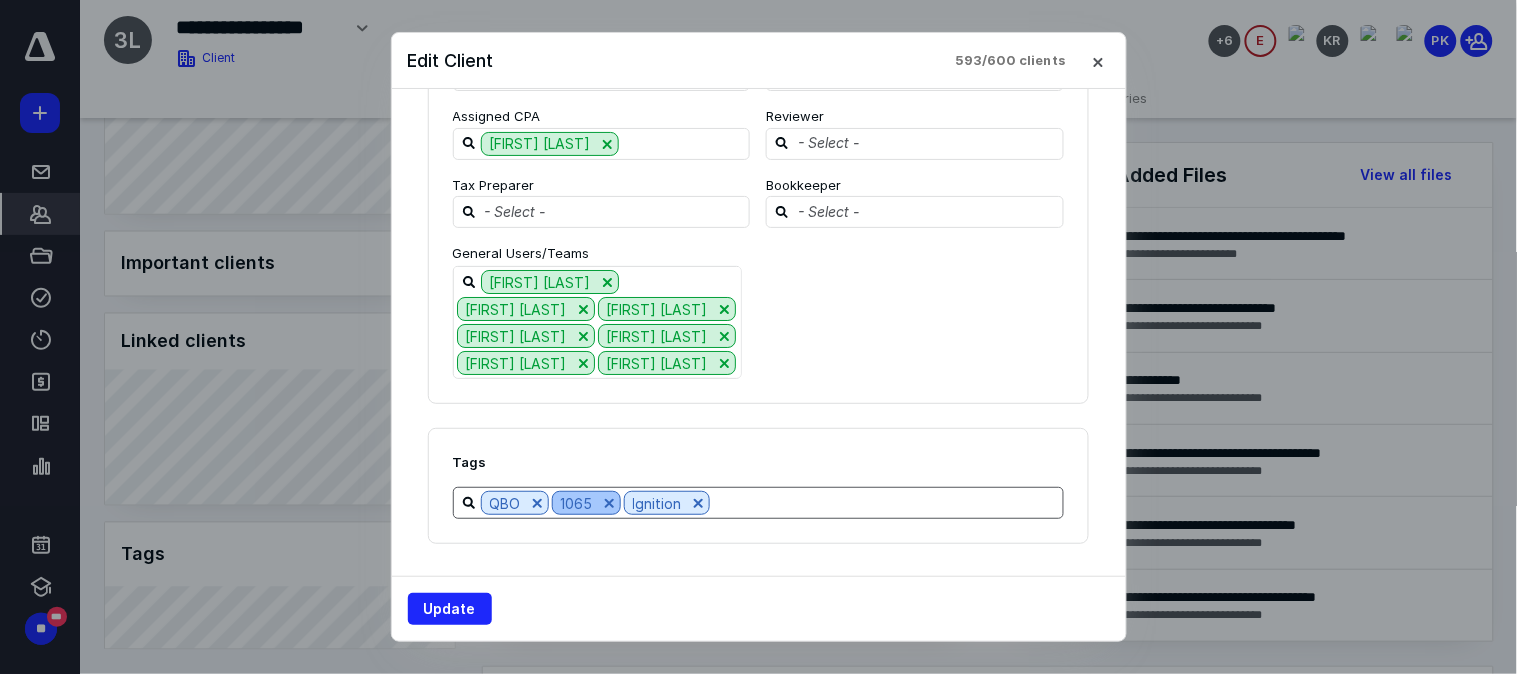 click at bounding box center [609, 503] 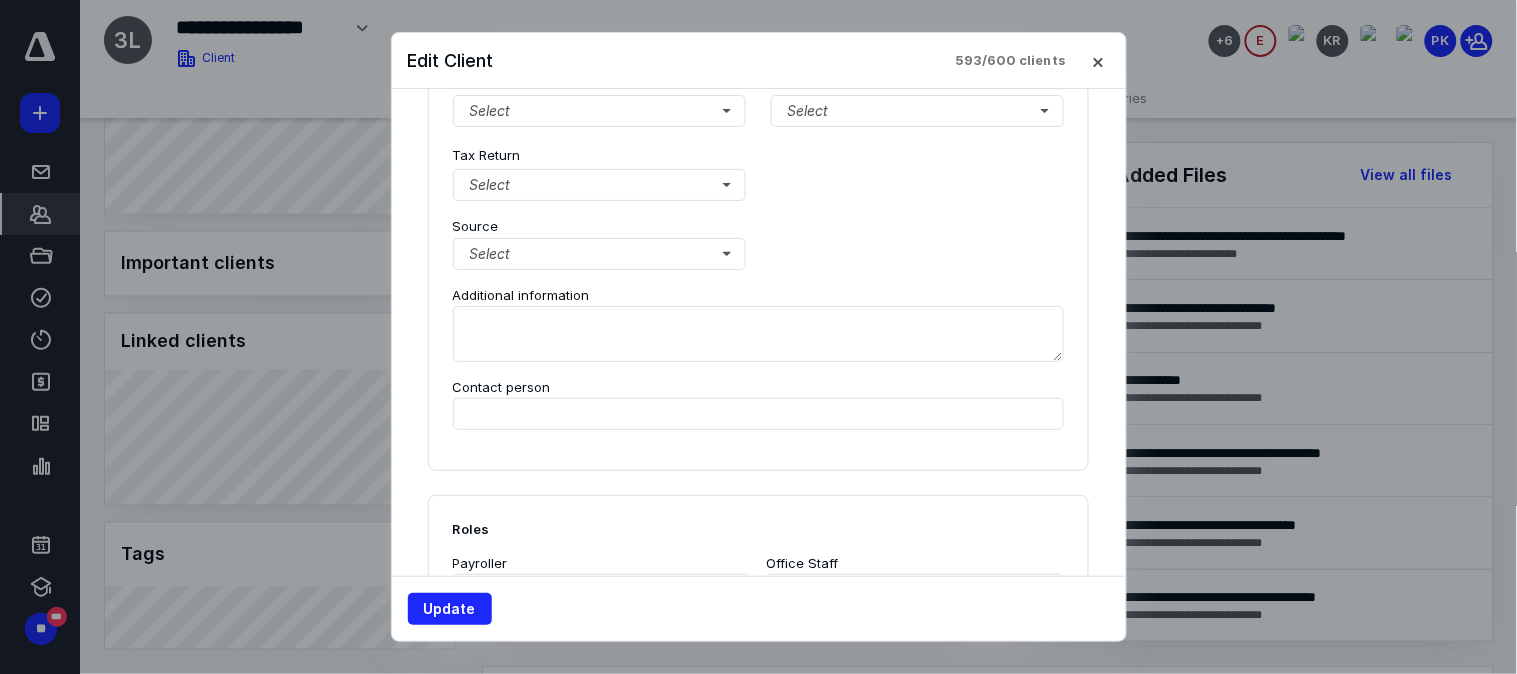 scroll, scrollTop: 1934, scrollLeft: 0, axis: vertical 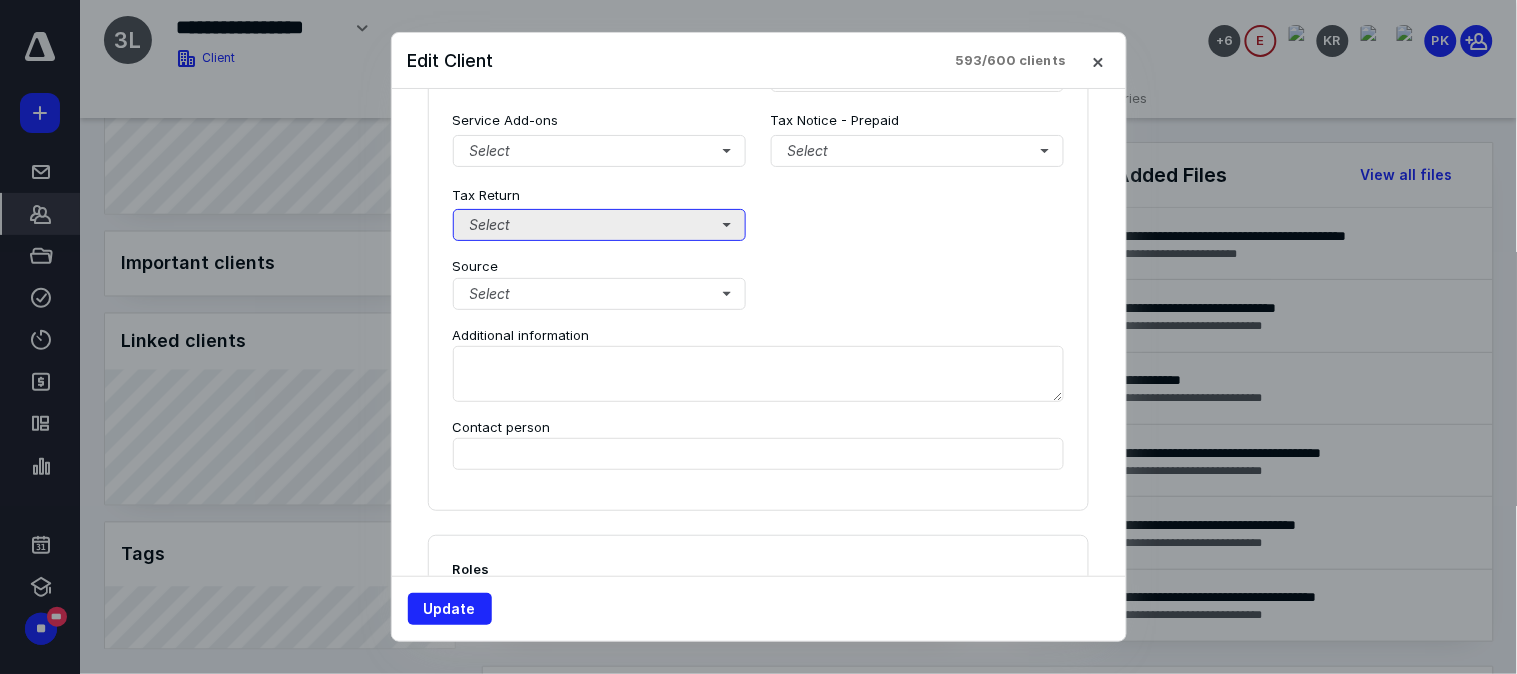 click on "Select" at bounding box center [600, 225] 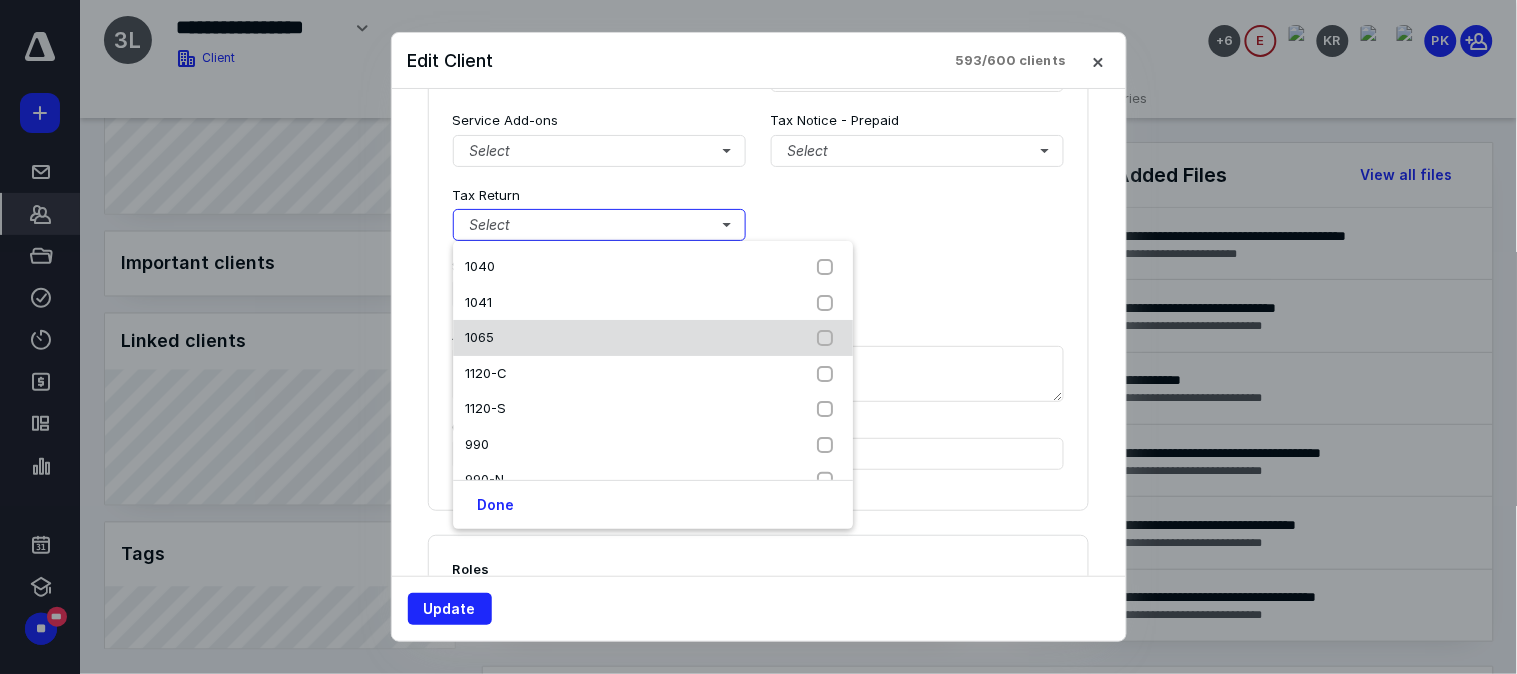 click on "1065" at bounding box center (653, 338) 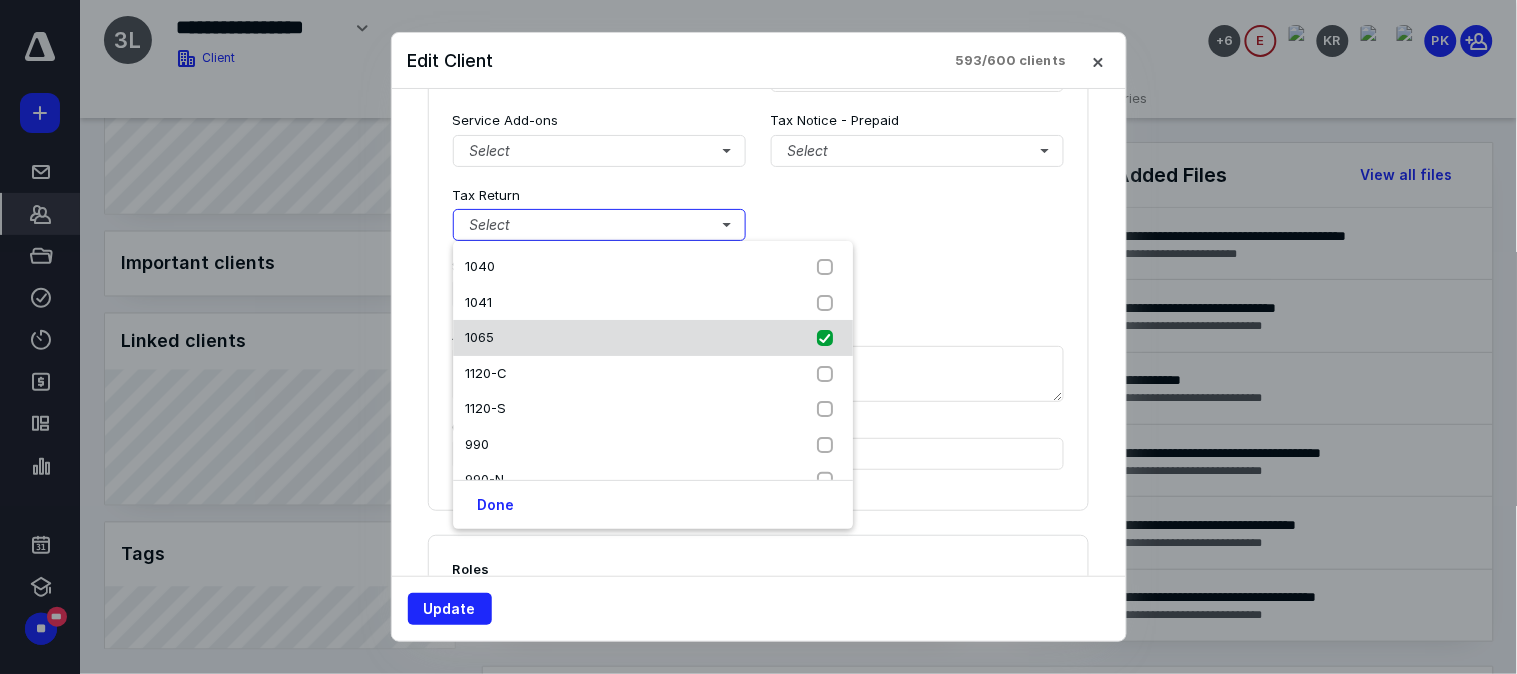 checkbox on "true" 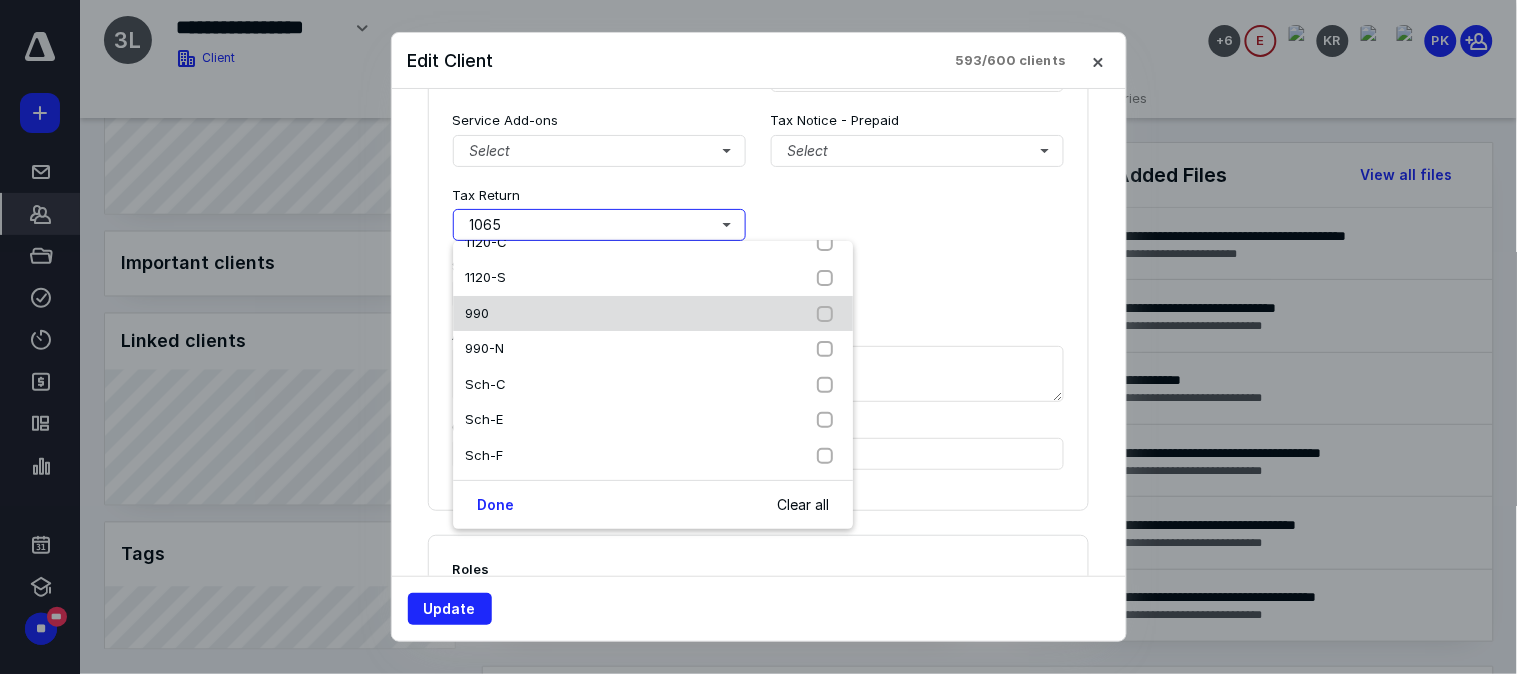 scroll, scrollTop: 132, scrollLeft: 0, axis: vertical 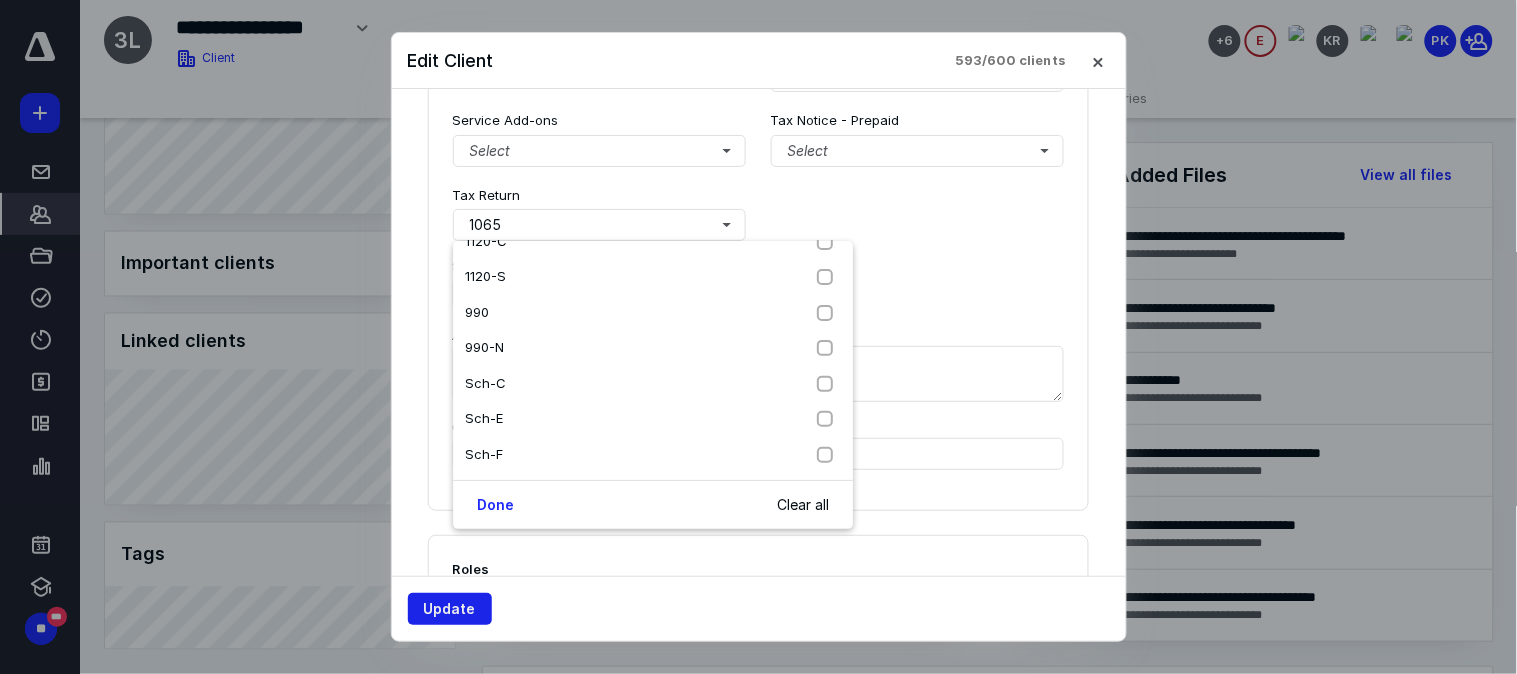 click on "Update" at bounding box center [450, 609] 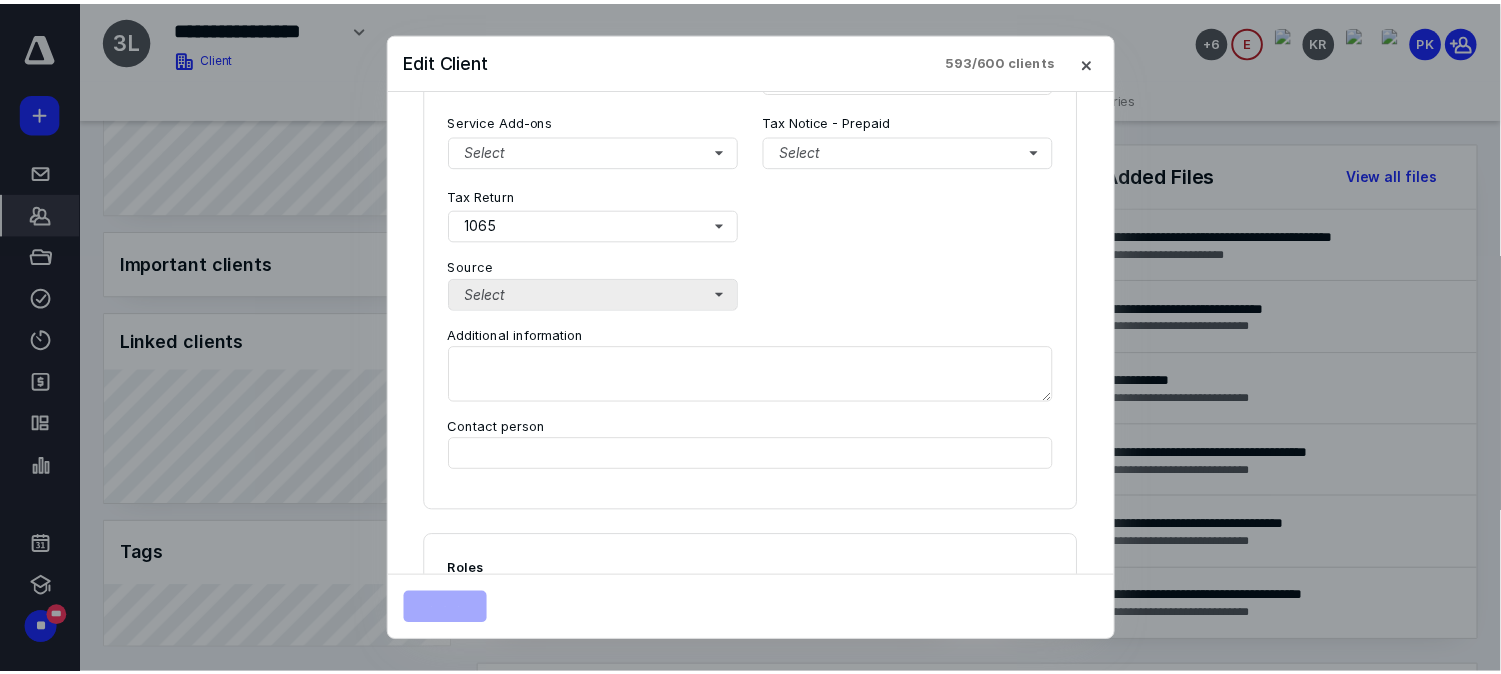 scroll, scrollTop: 0, scrollLeft: 0, axis: both 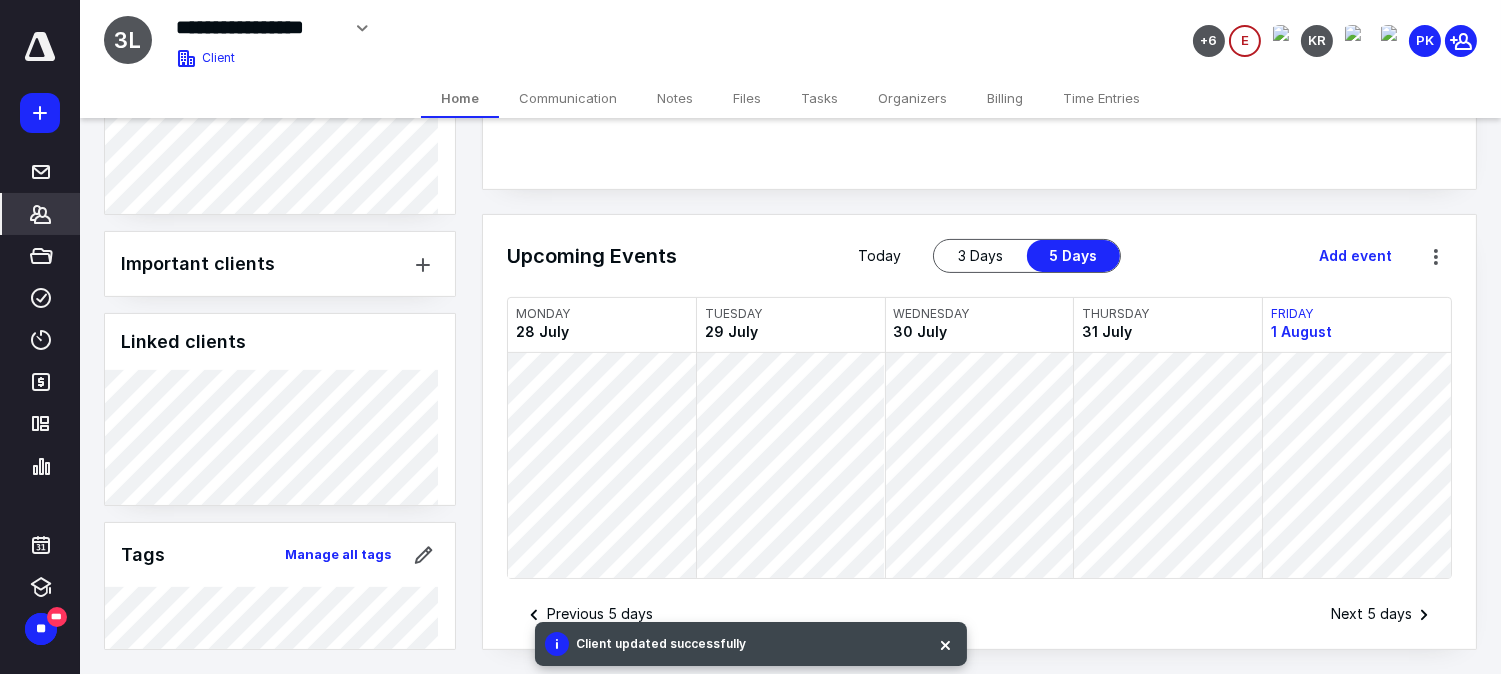 click on "Tags Manage all tags" at bounding box center [280, 555] 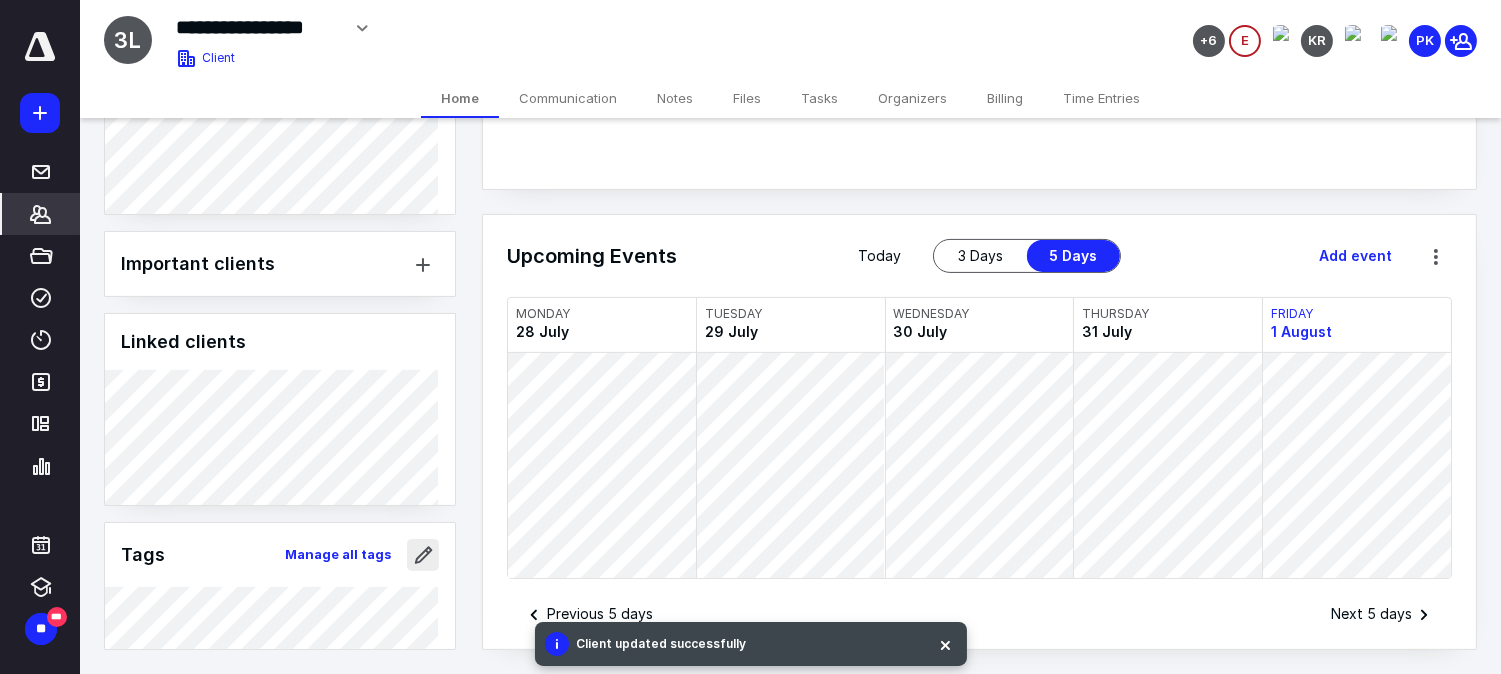 click at bounding box center (423, 555) 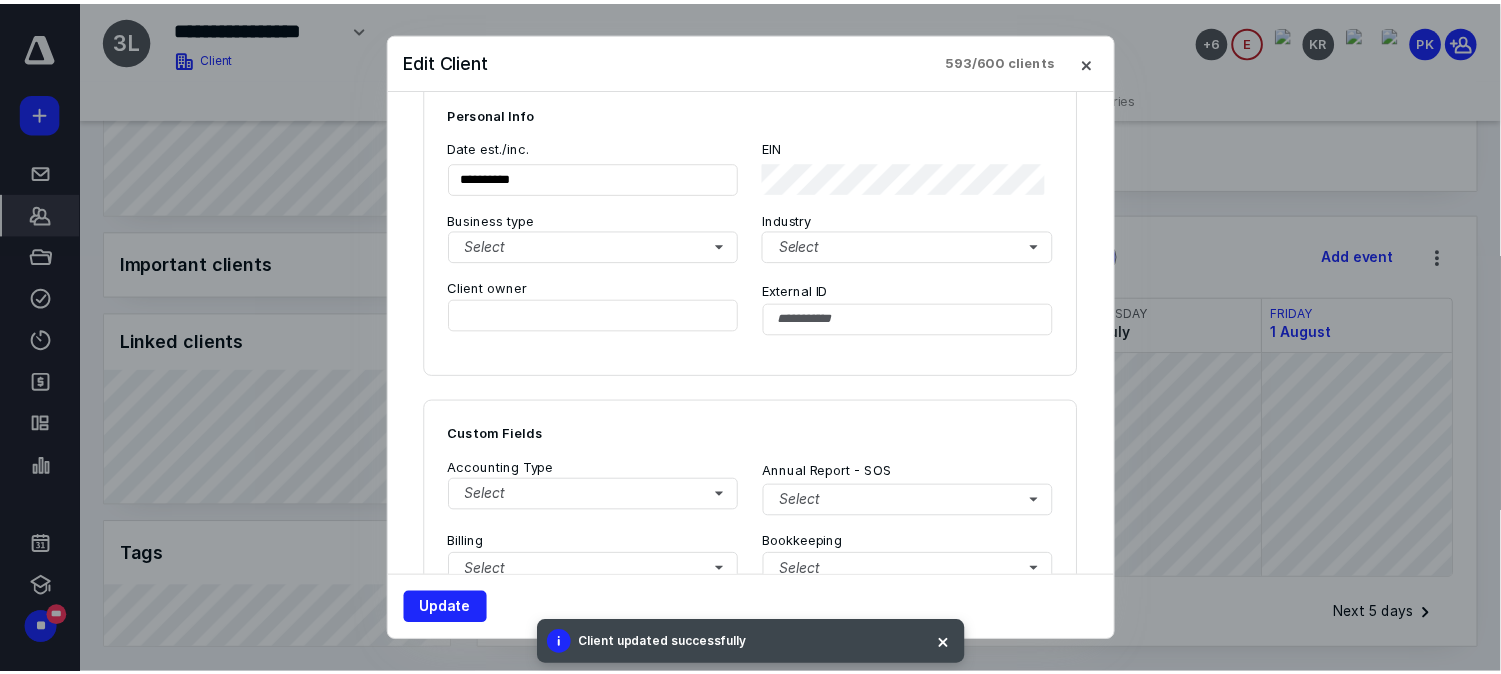 scroll, scrollTop: 1333, scrollLeft: 0, axis: vertical 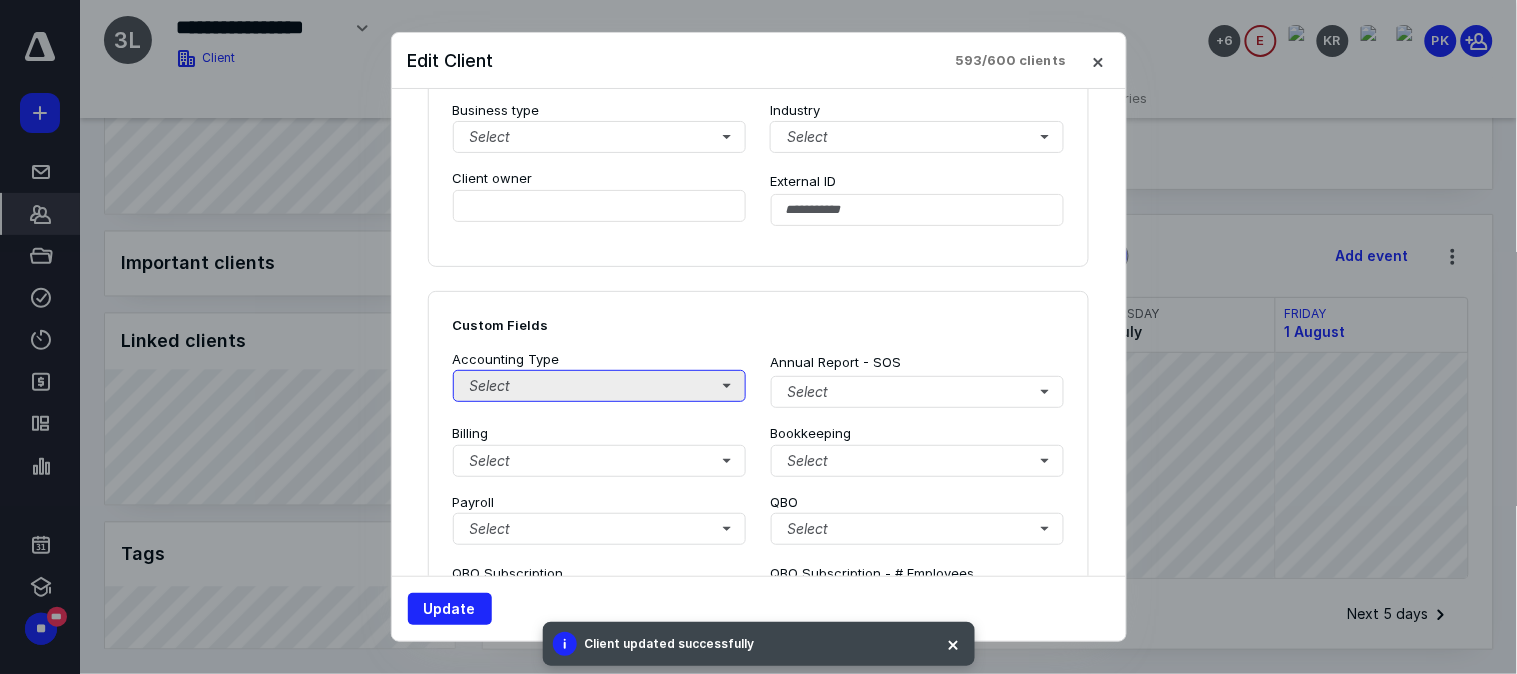 click on "Select" at bounding box center (600, 386) 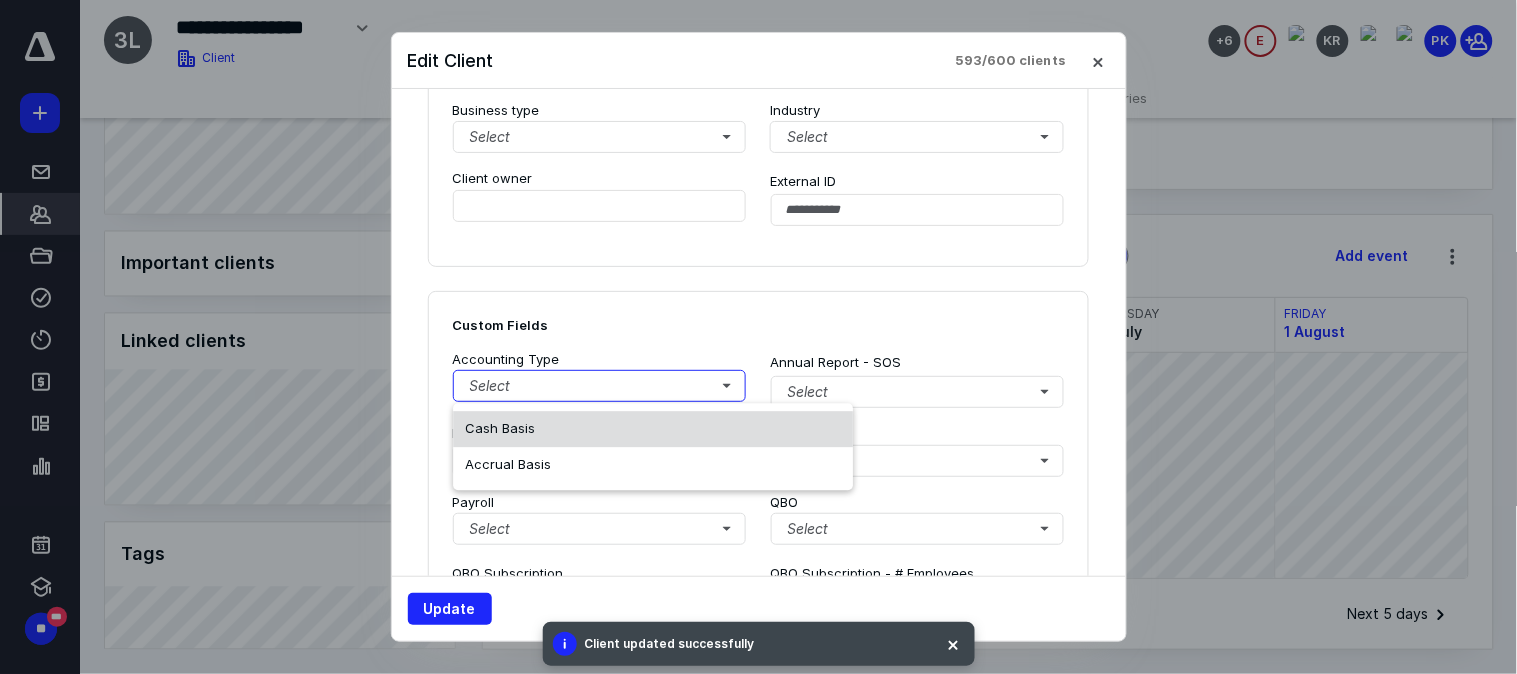 click on "Cash Basis" at bounding box center [653, 429] 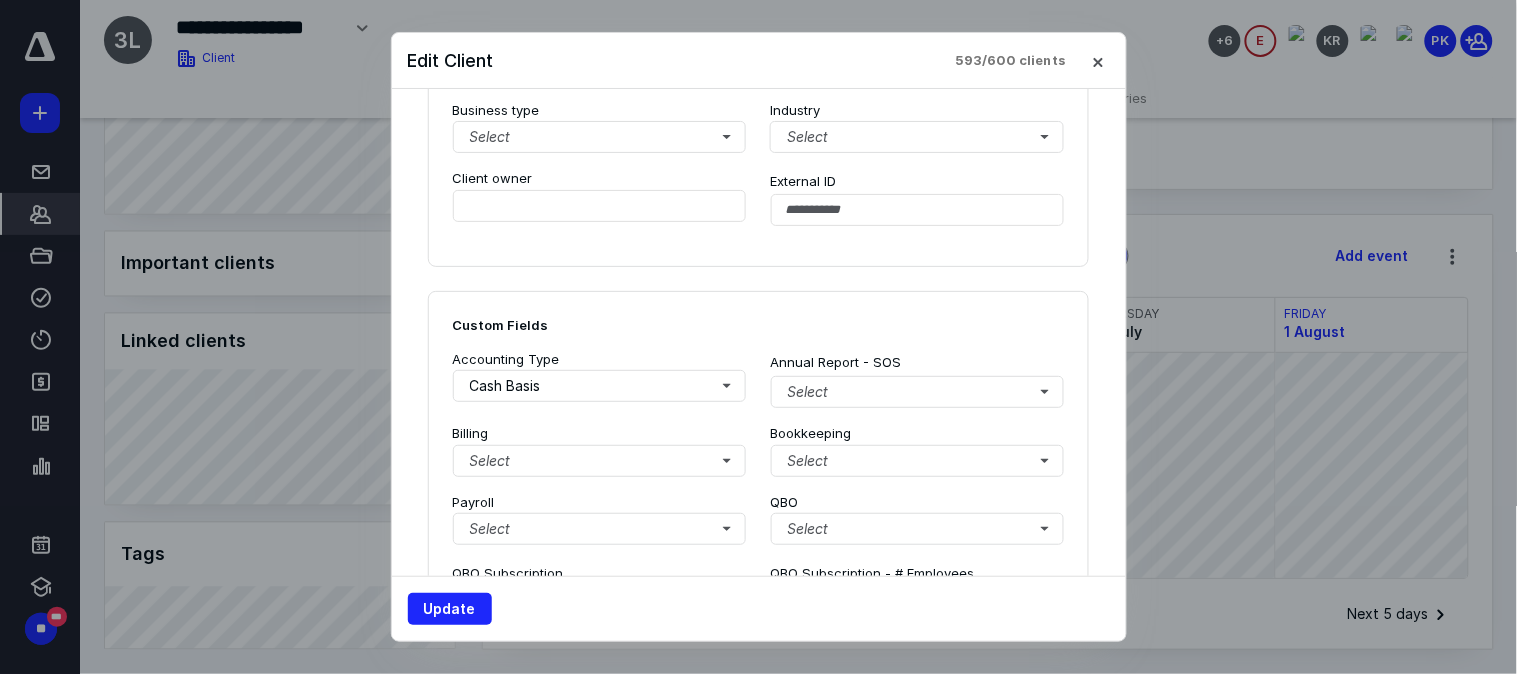 click on "Update" at bounding box center (759, 608) 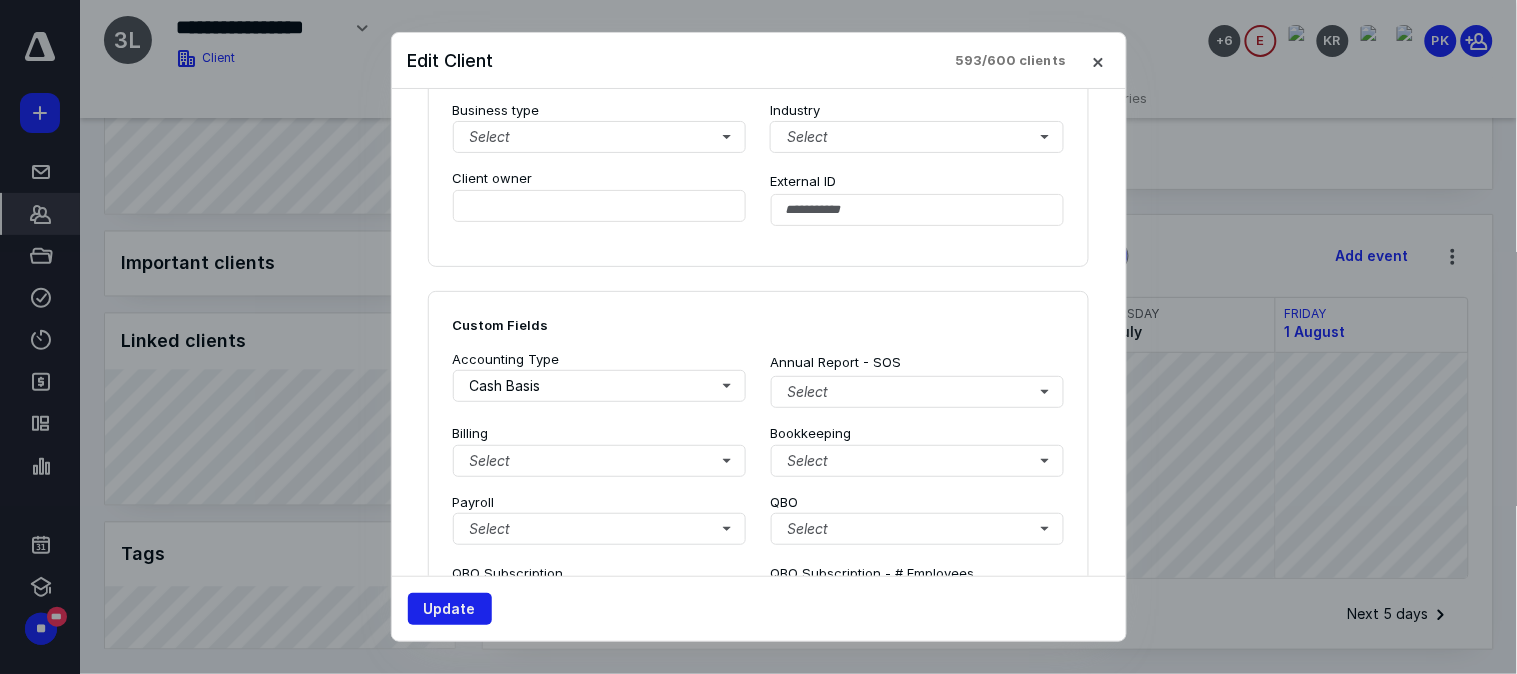 click on "Update" at bounding box center [450, 609] 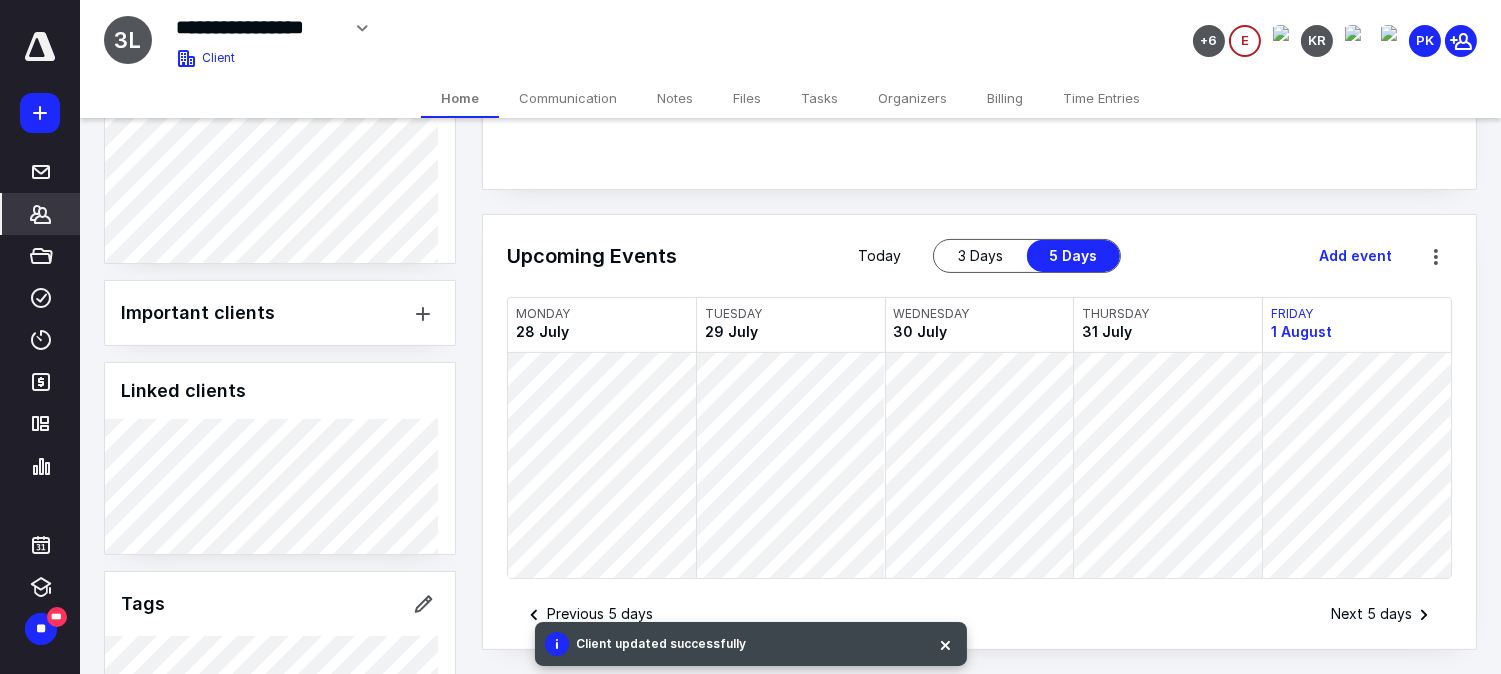 click on "Files" at bounding box center (747, 98) 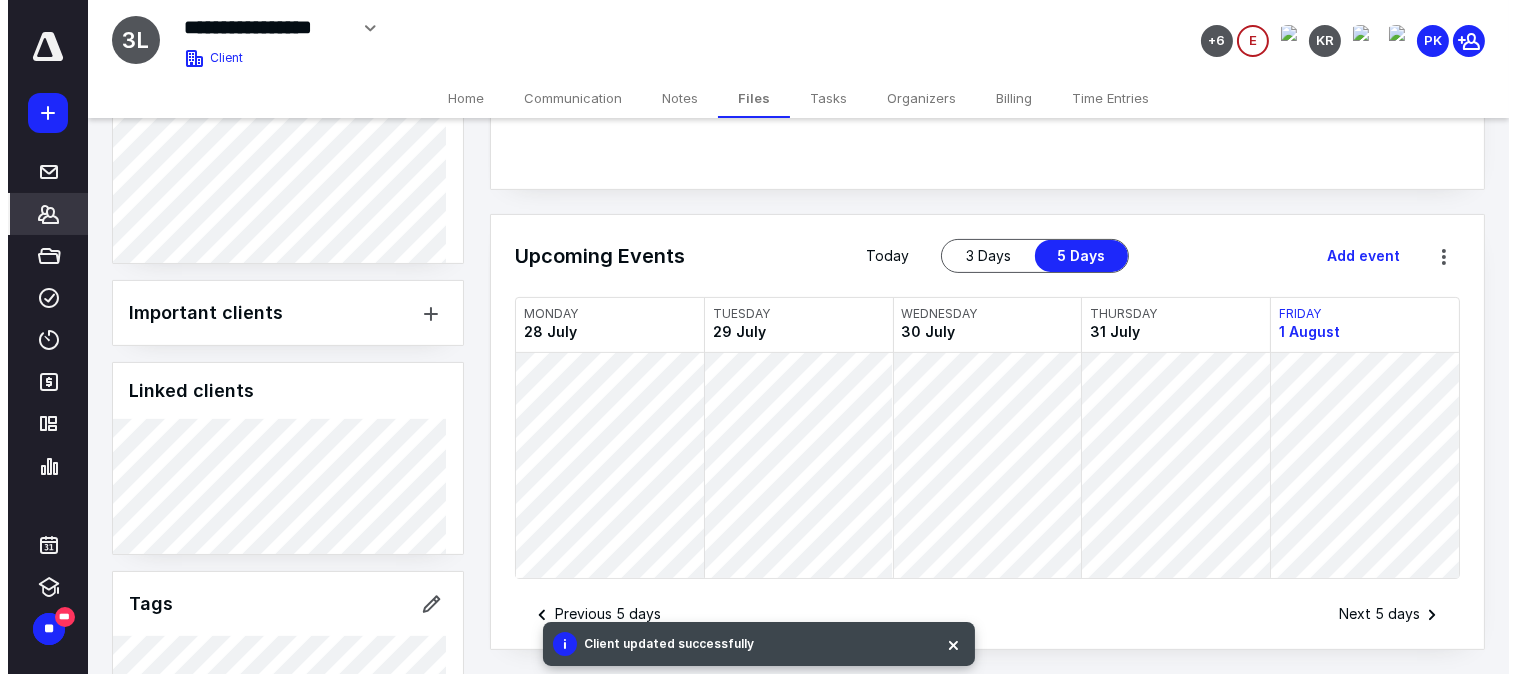 scroll, scrollTop: 0, scrollLeft: 0, axis: both 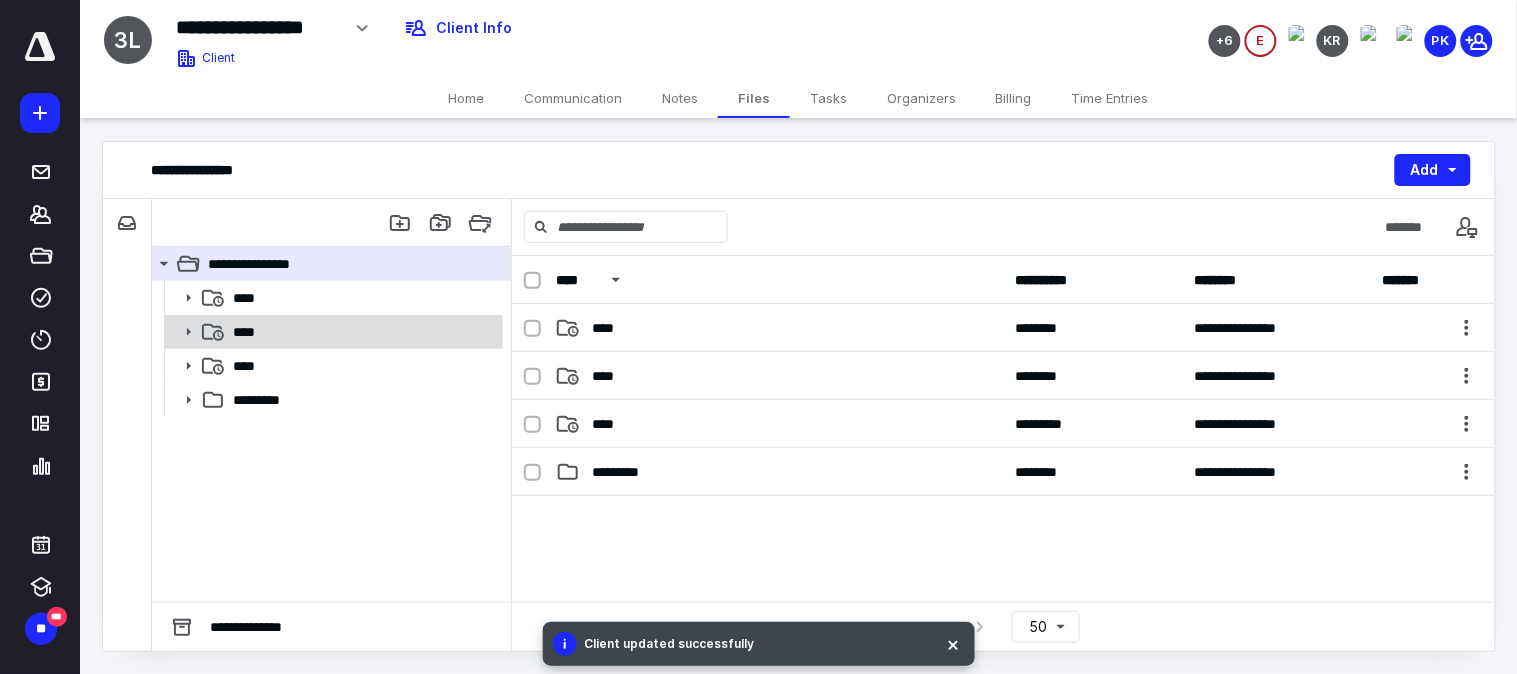 click on "****" at bounding box center [362, 332] 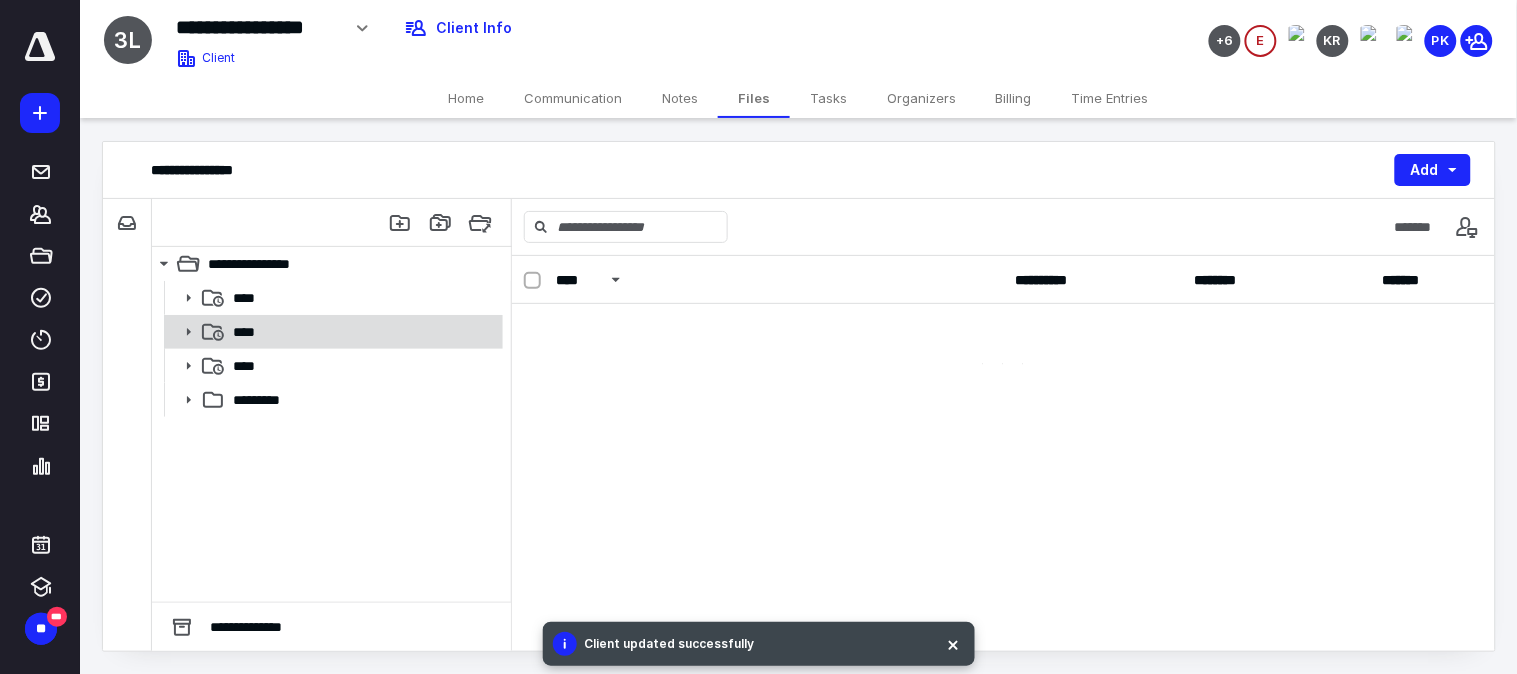 click on "****" at bounding box center (362, 332) 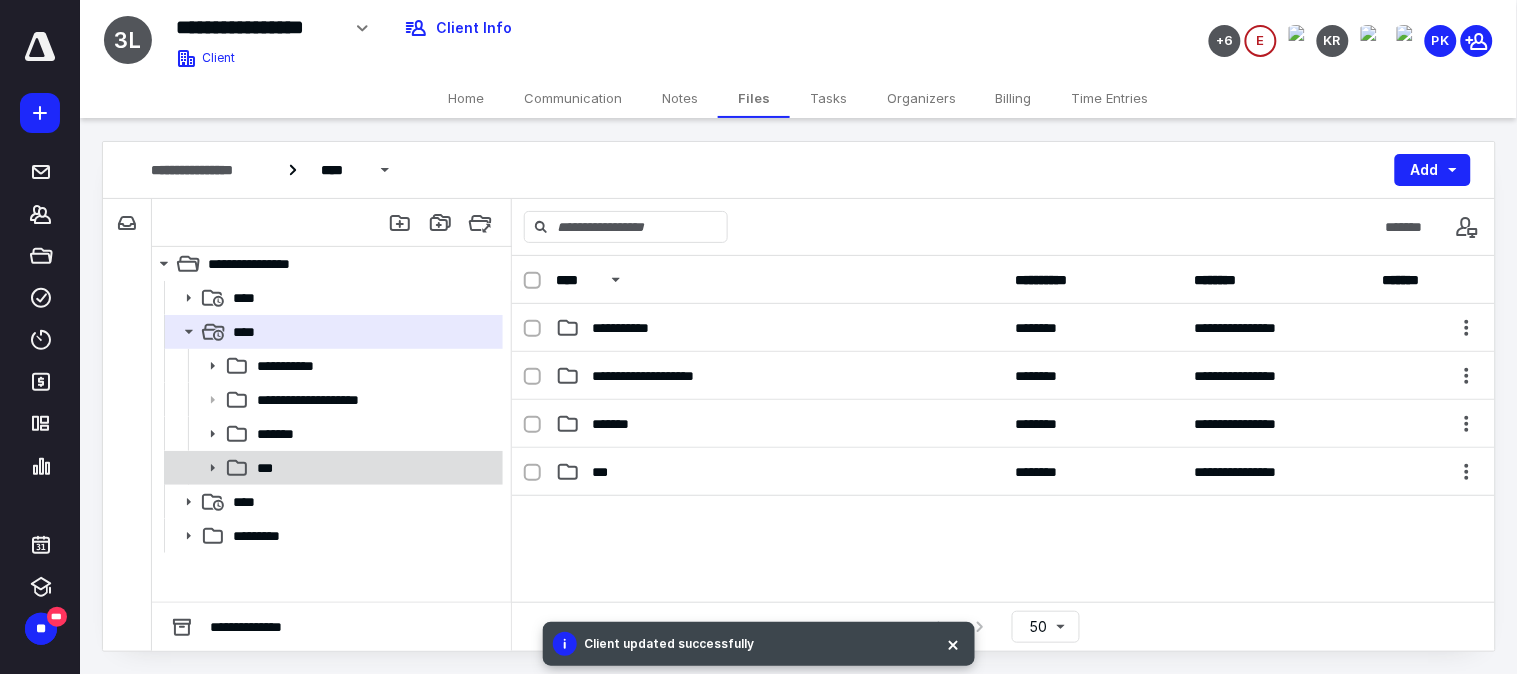 click on "***" at bounding box center (269, 468) 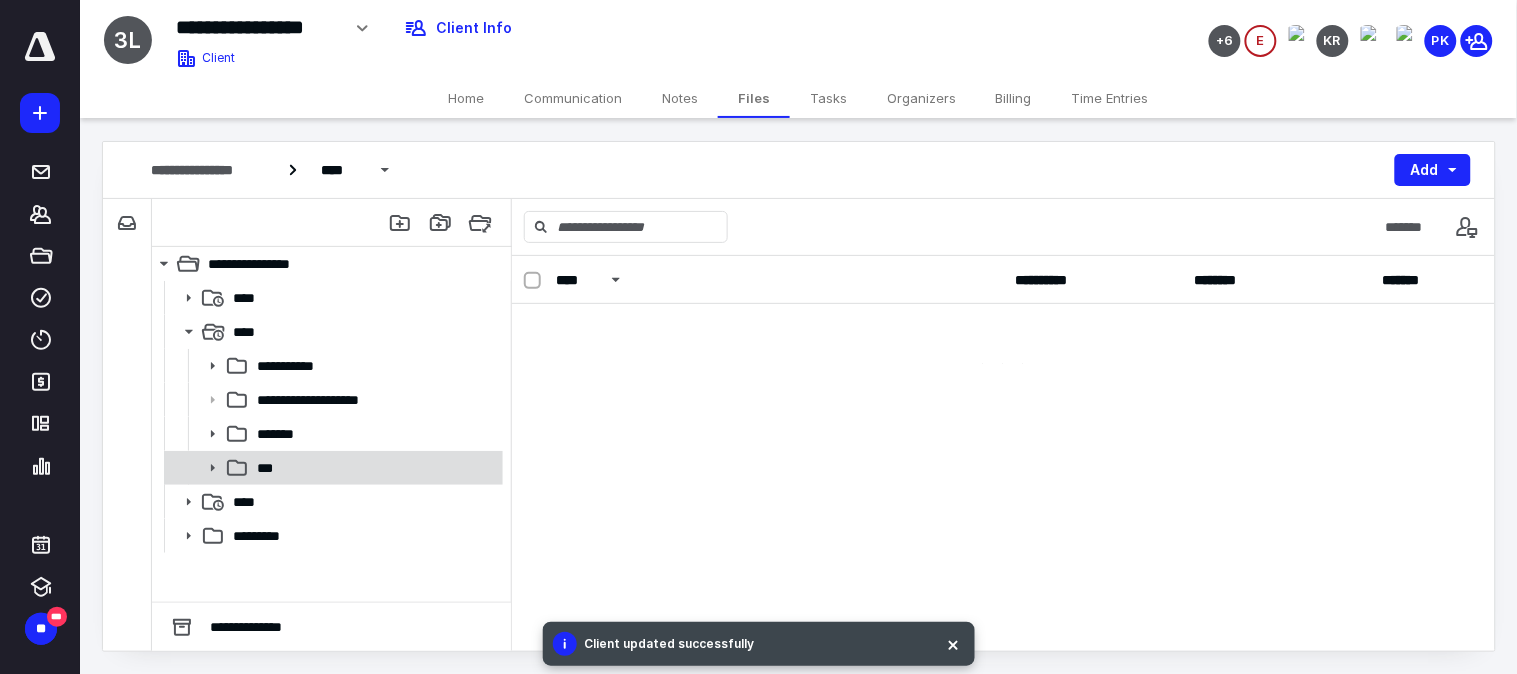 click on "***" at bounding box center (269, 468) 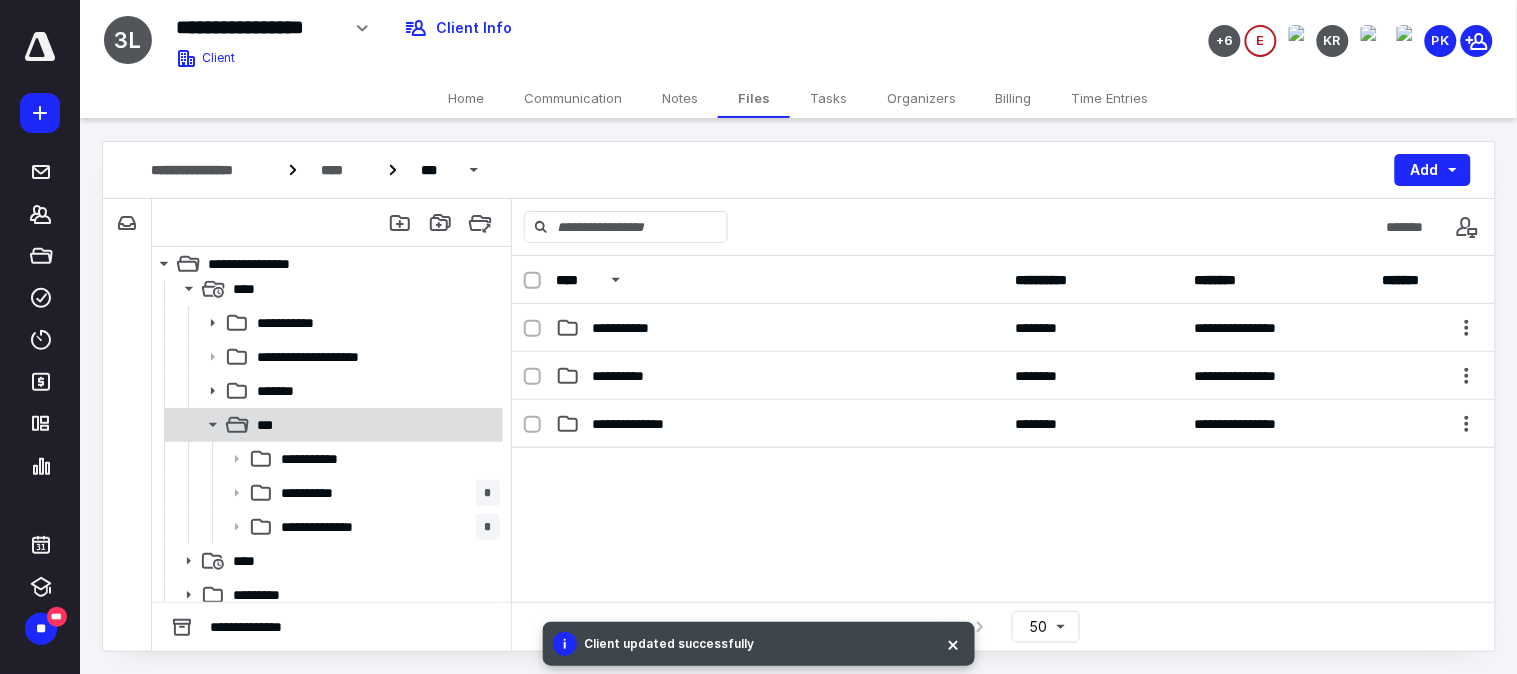 scroll, scrollTop: 53, scrollLeft: 0, axis: vertical 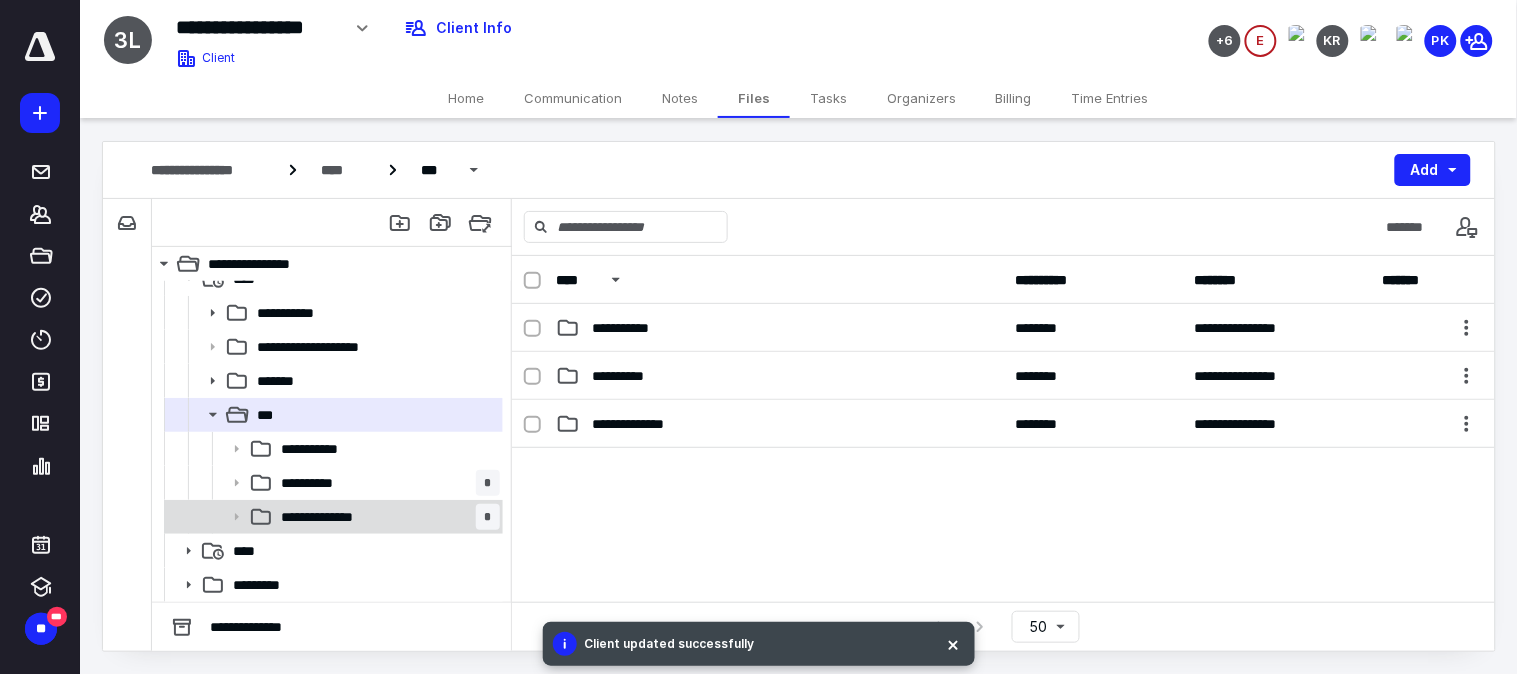 click on "**********" at bounding box center (335, 517) 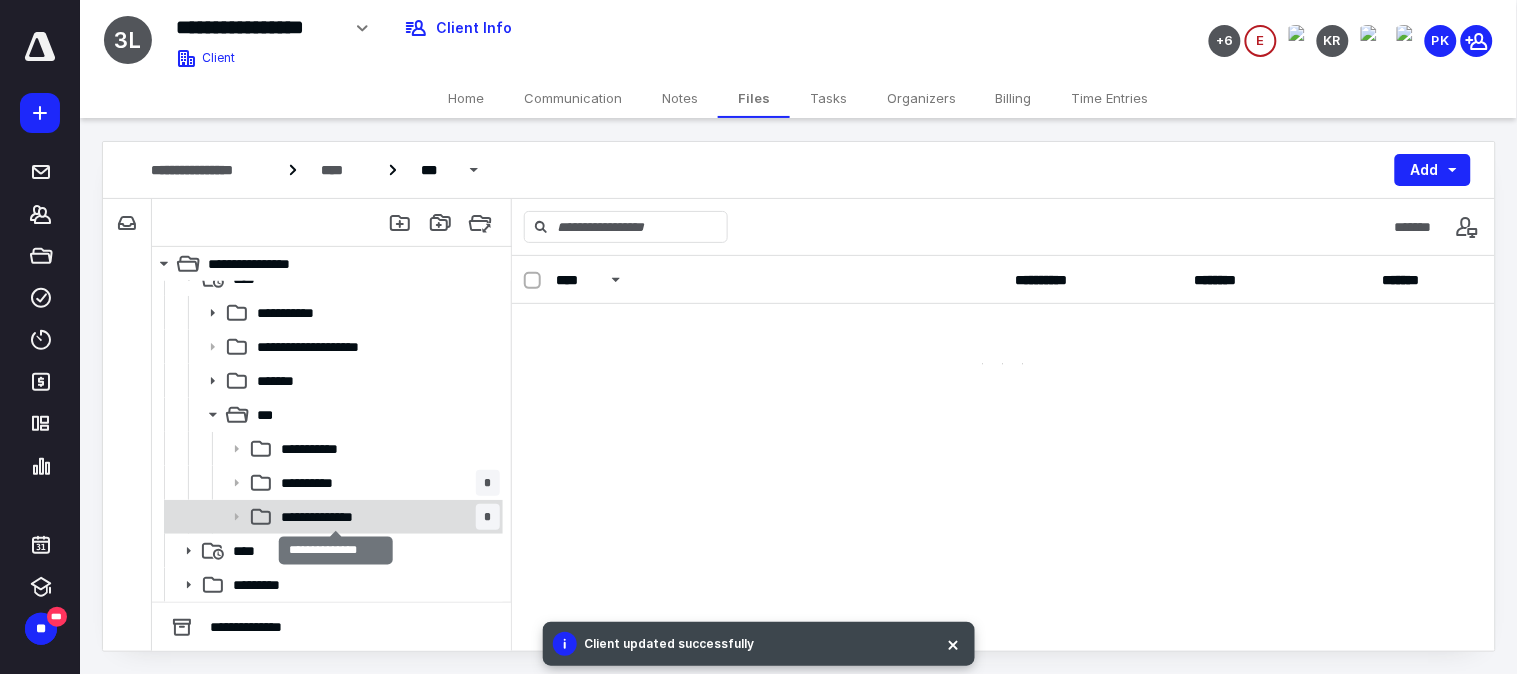 click on "**********" at bounding box center [335, 517] 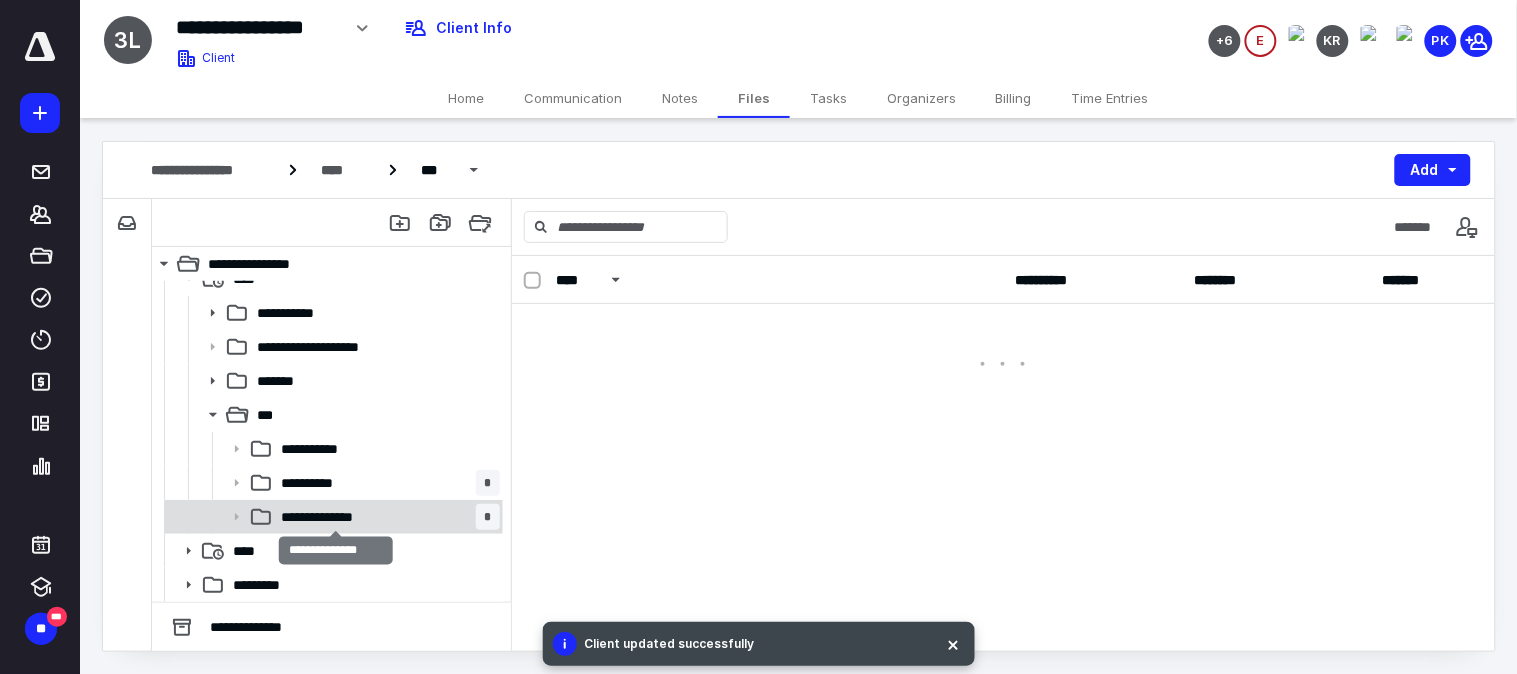 click on "**********" at bounding box center (335, 517) 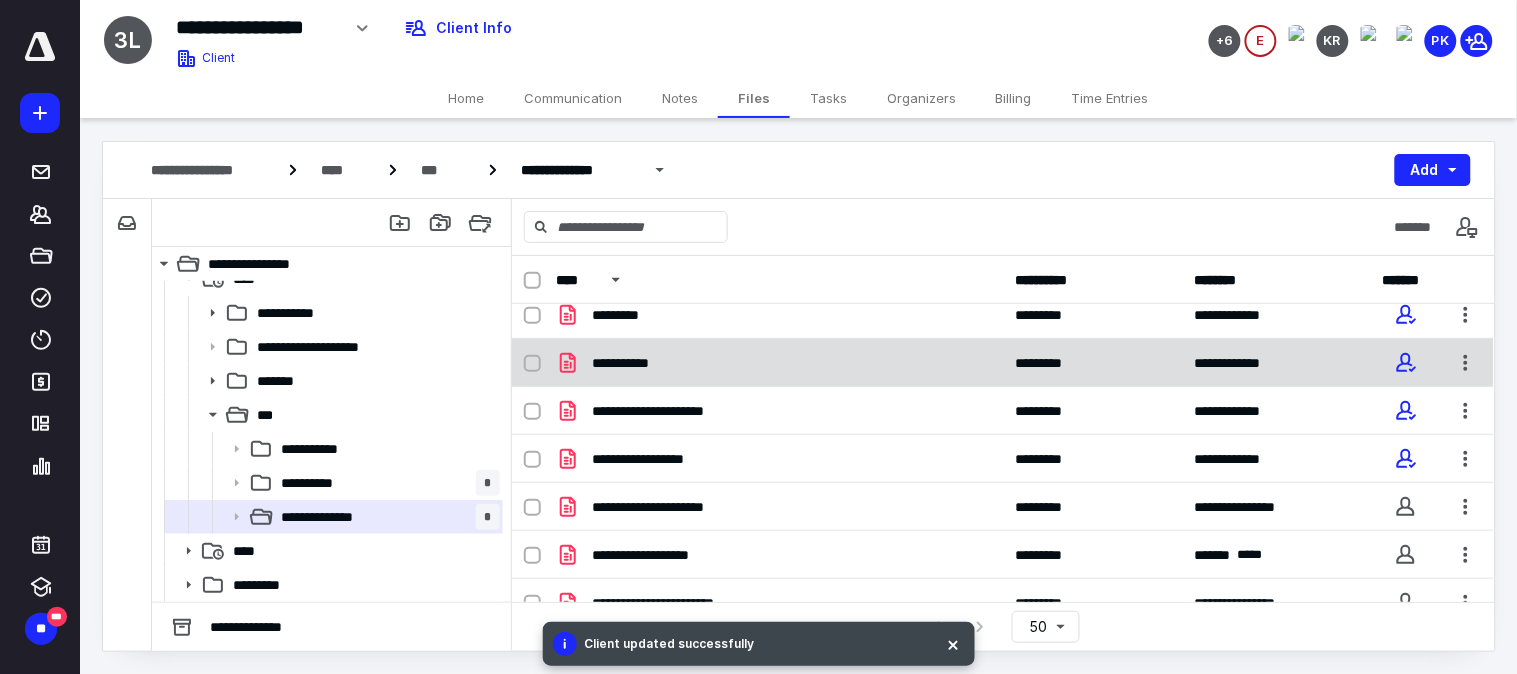 scroll, scrollTop: 86, scrollLeft: 0, axis: vertical 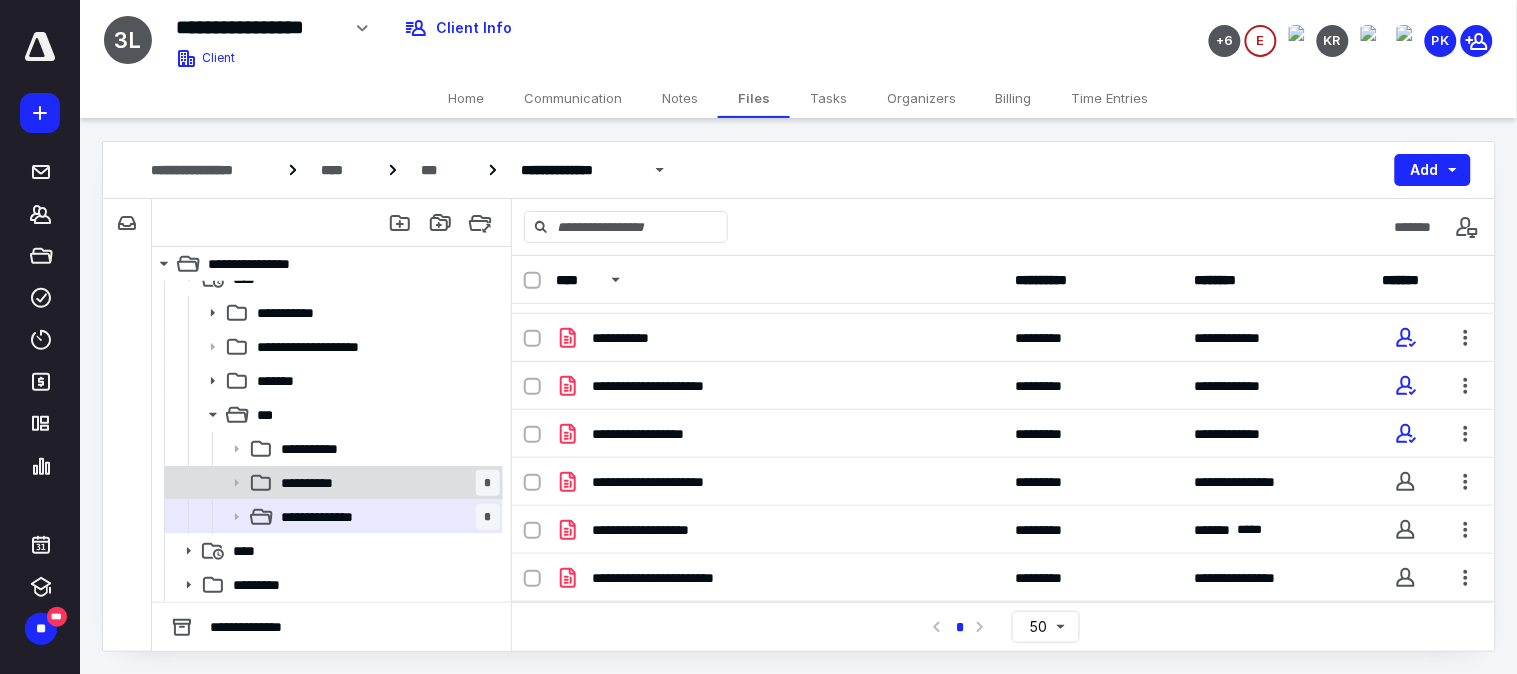 click on "**********" at bounding box center (386, 483) 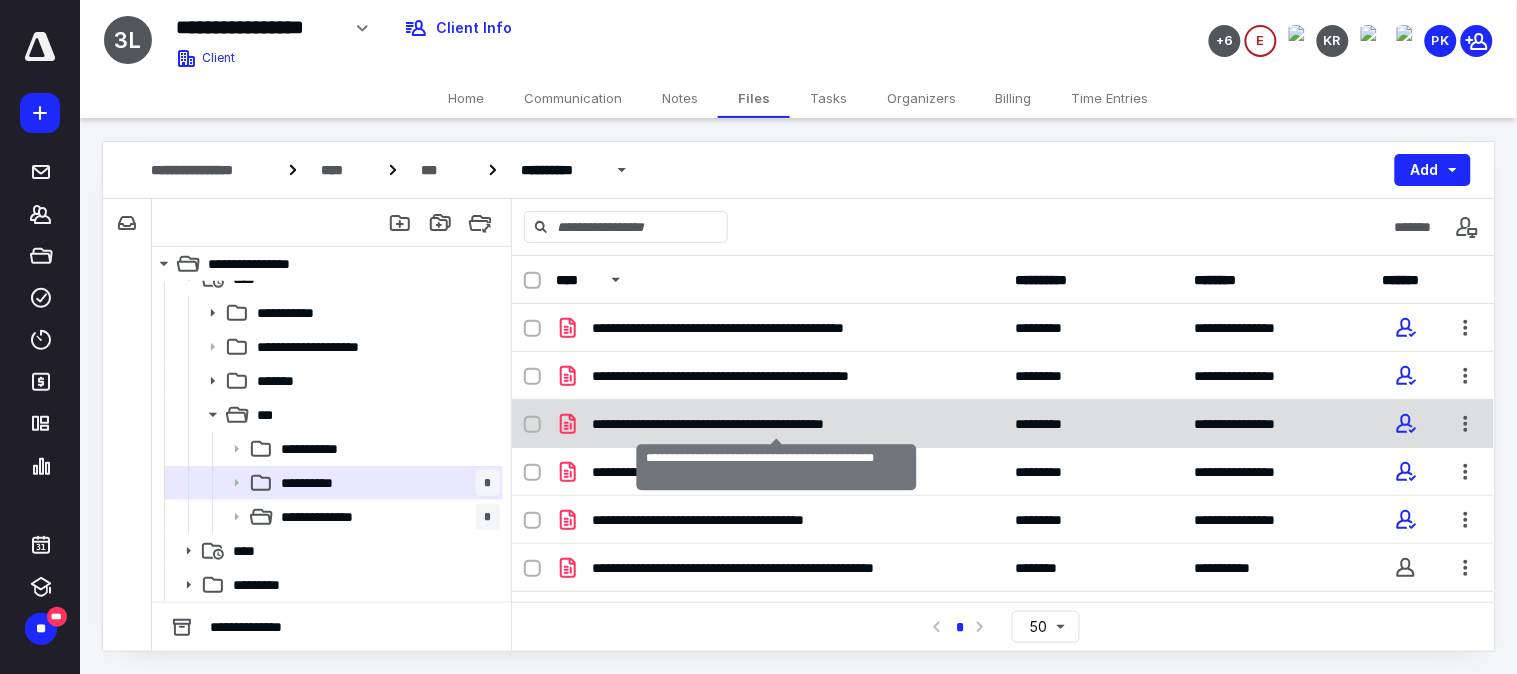 click on "**********" at bounding box center (777, 424) 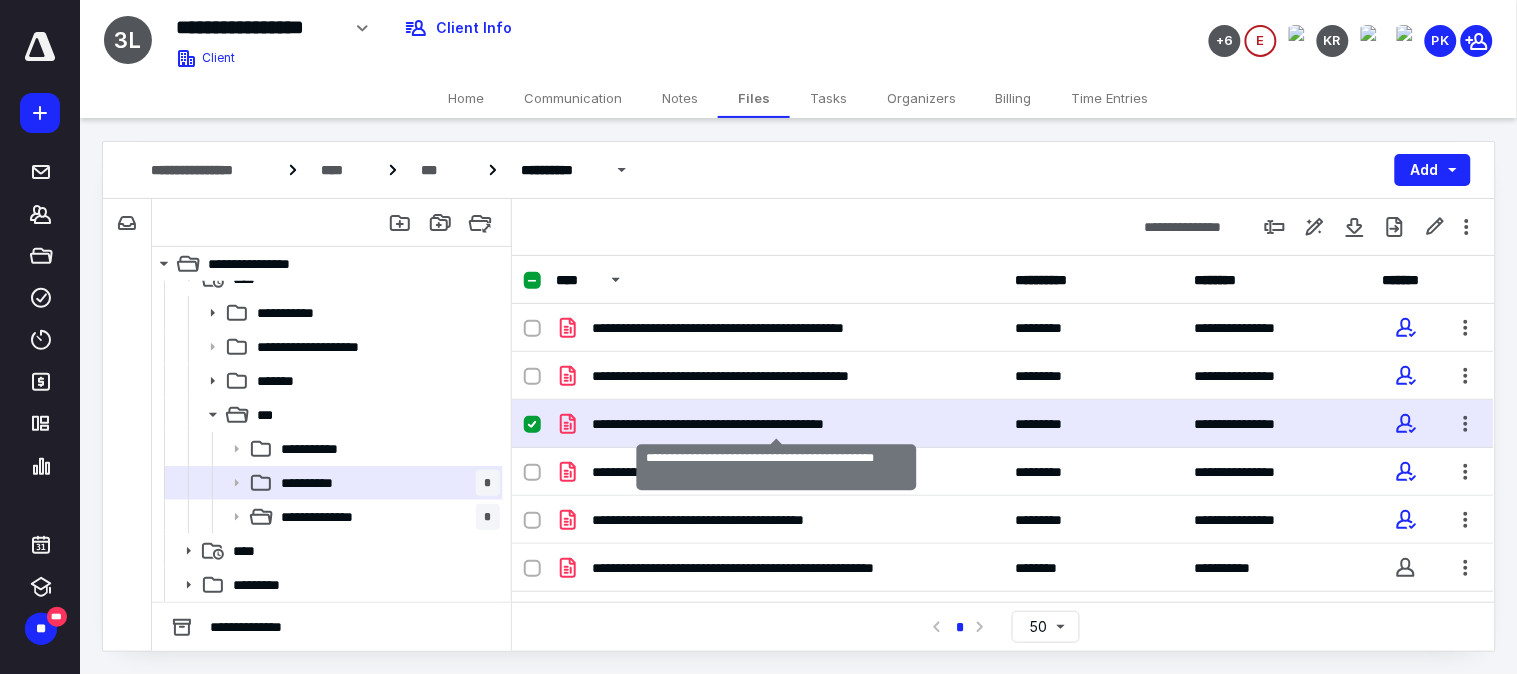 click on "**********" at bounding box center [777, 424] 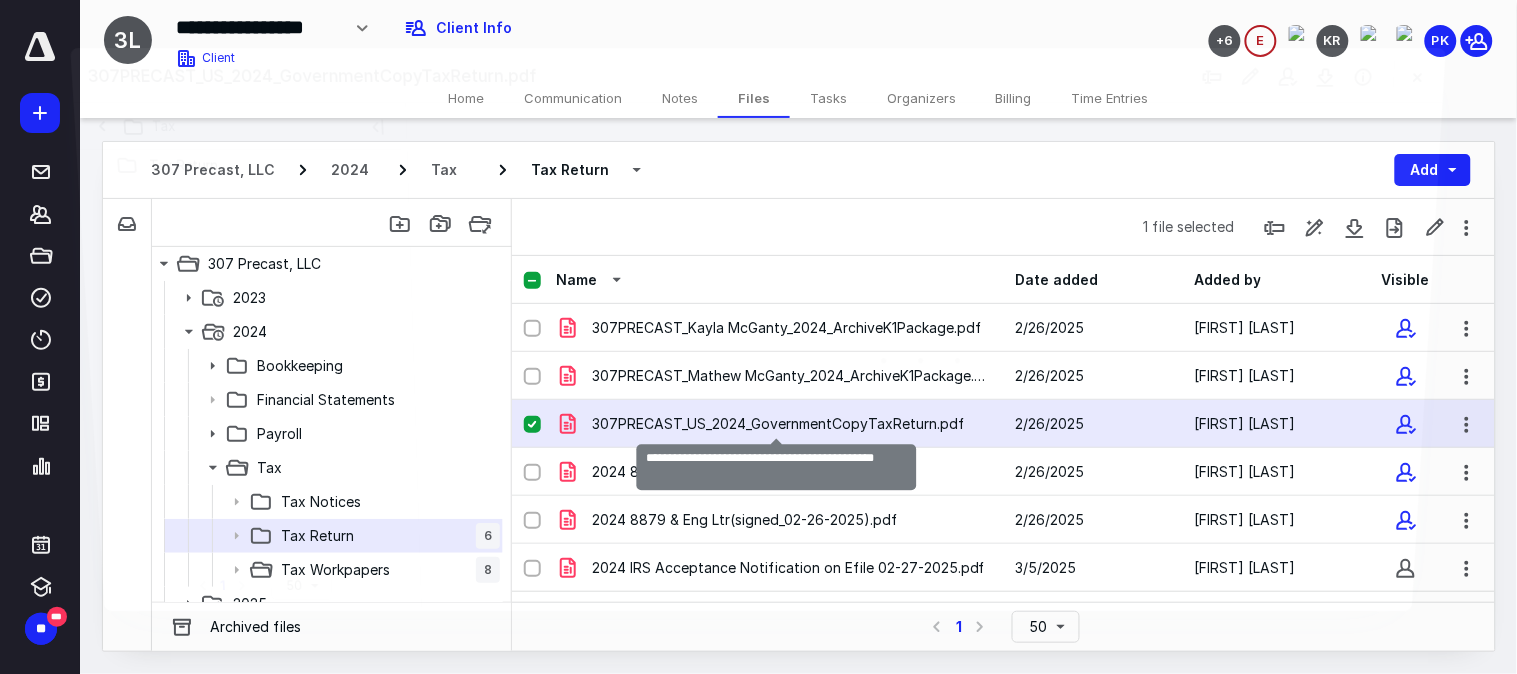 scroll, scrollTop: 53, scrollLeft: 0, axis: vertical 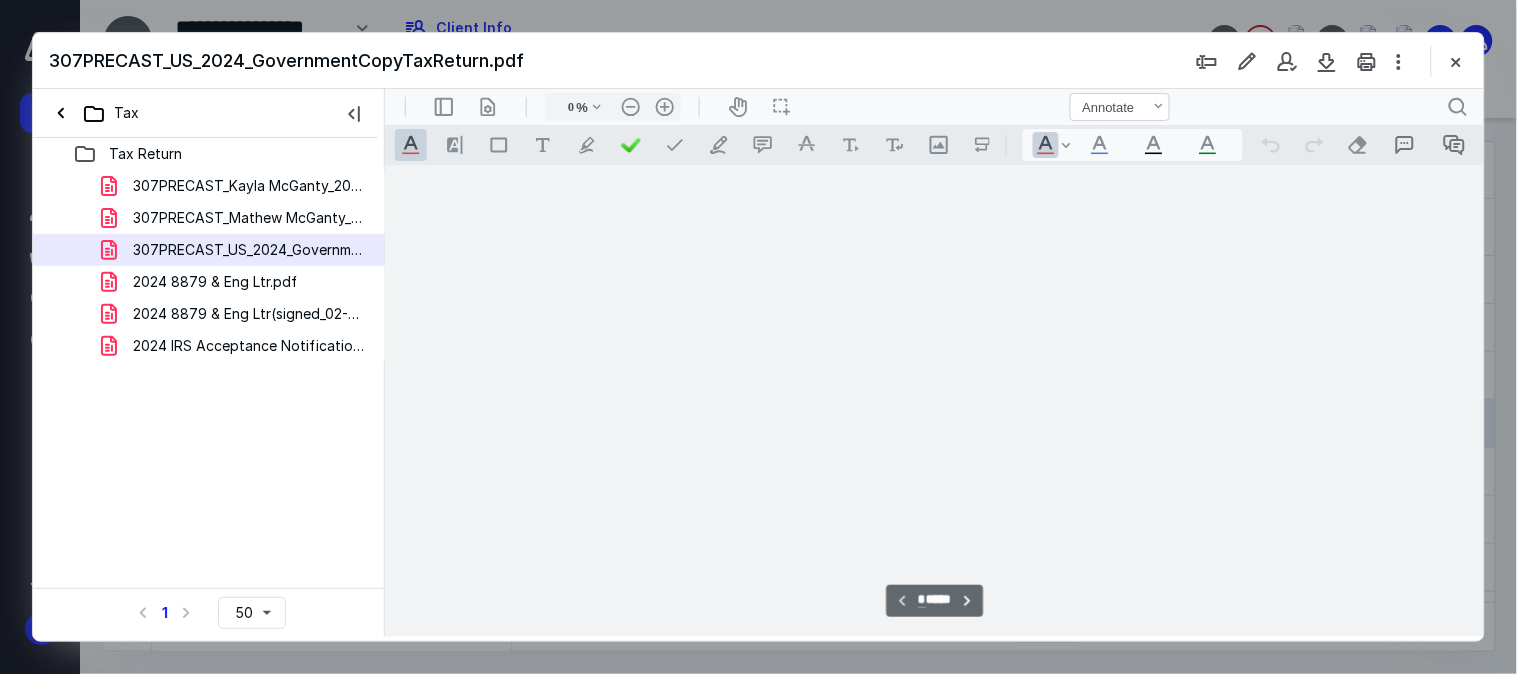 type on "167" 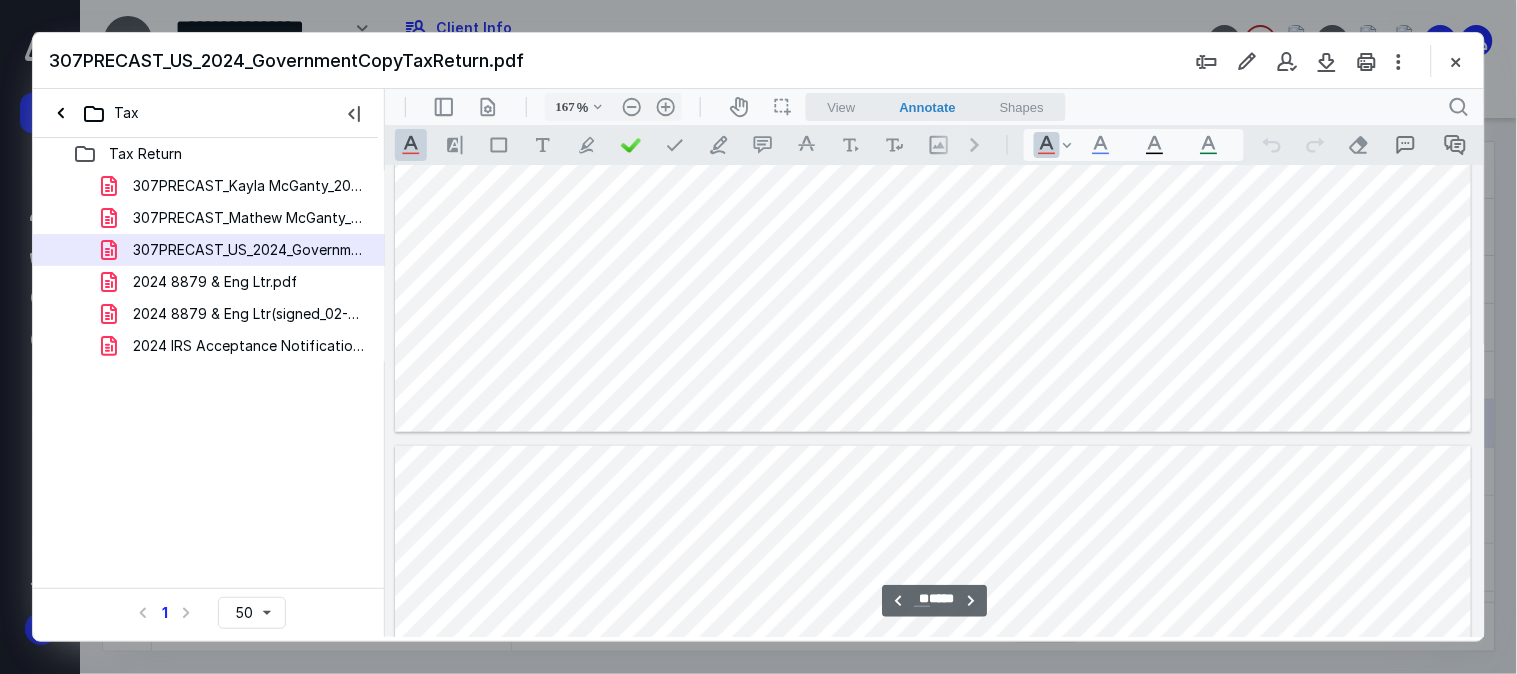 type on "**" 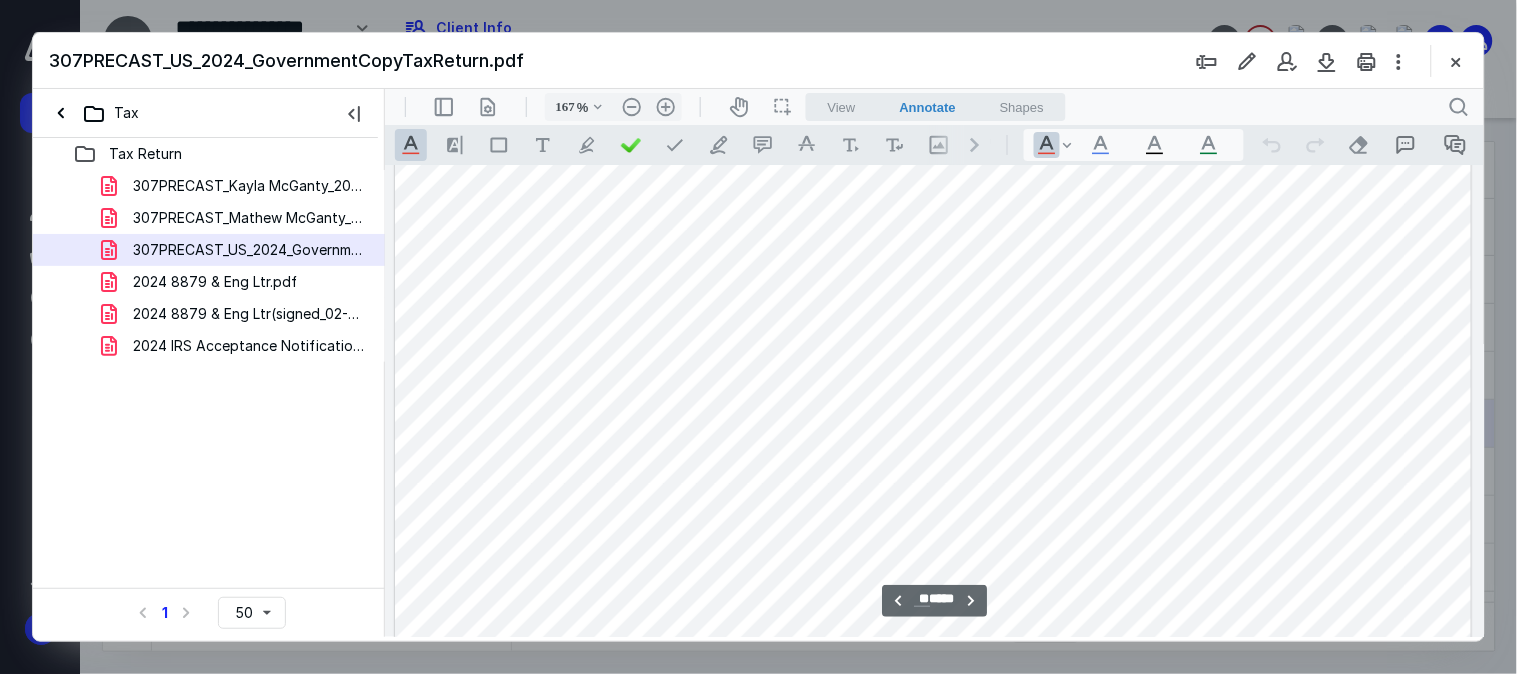 scroll, scrollTop: 22527, scrollLeft: 0, axis: vertical 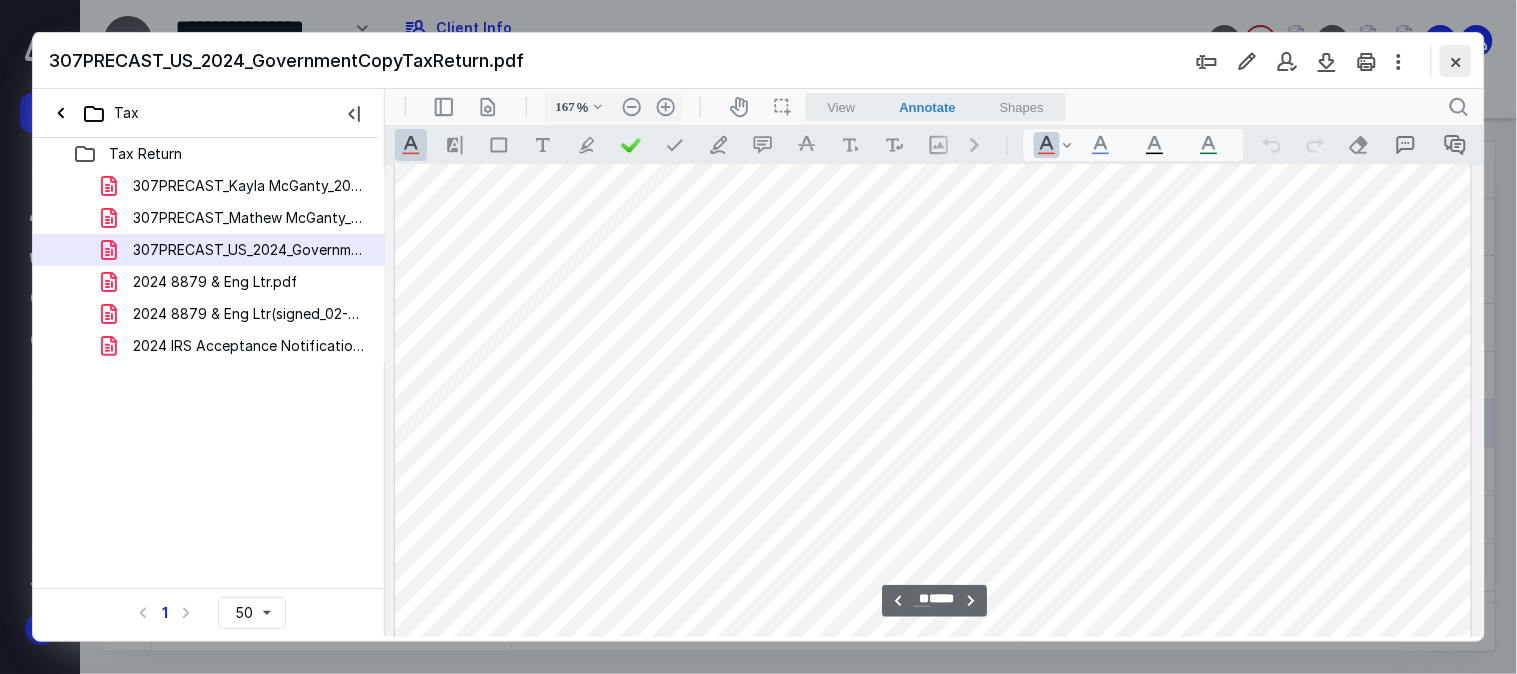 click at bounding box center (1456, 61) 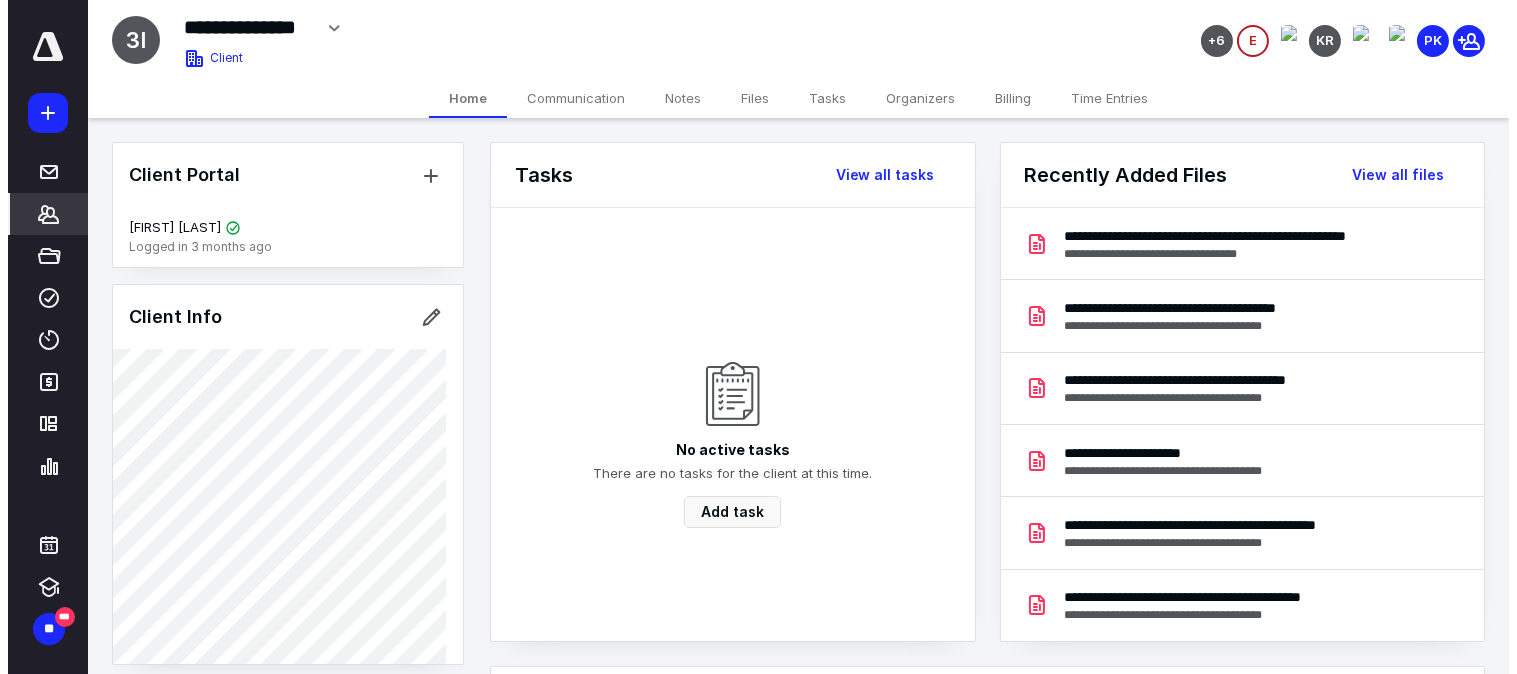 scroll, scrollTop: 0, scrollLeft: 0, axis: both 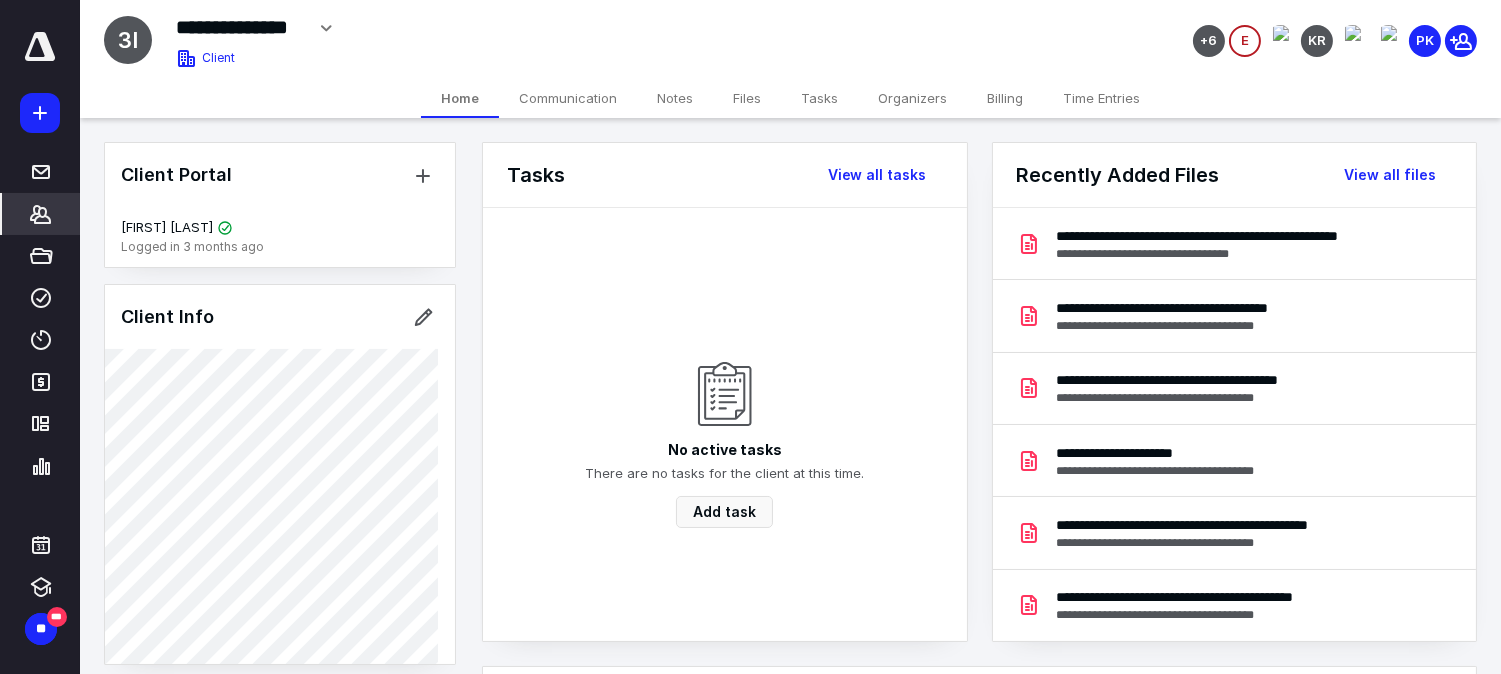click on "Files" at bounding box center [747, 98] 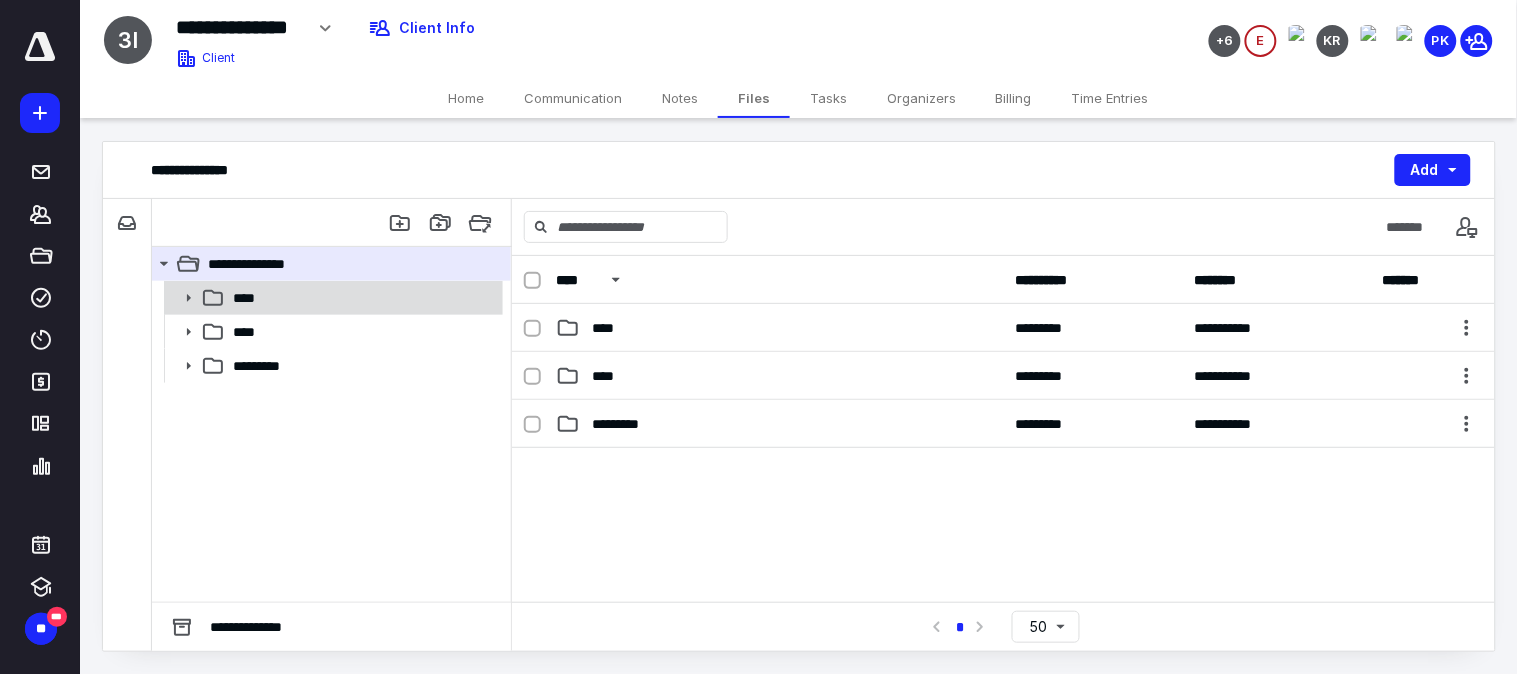 click on "****" at bounding box center (362, 298) 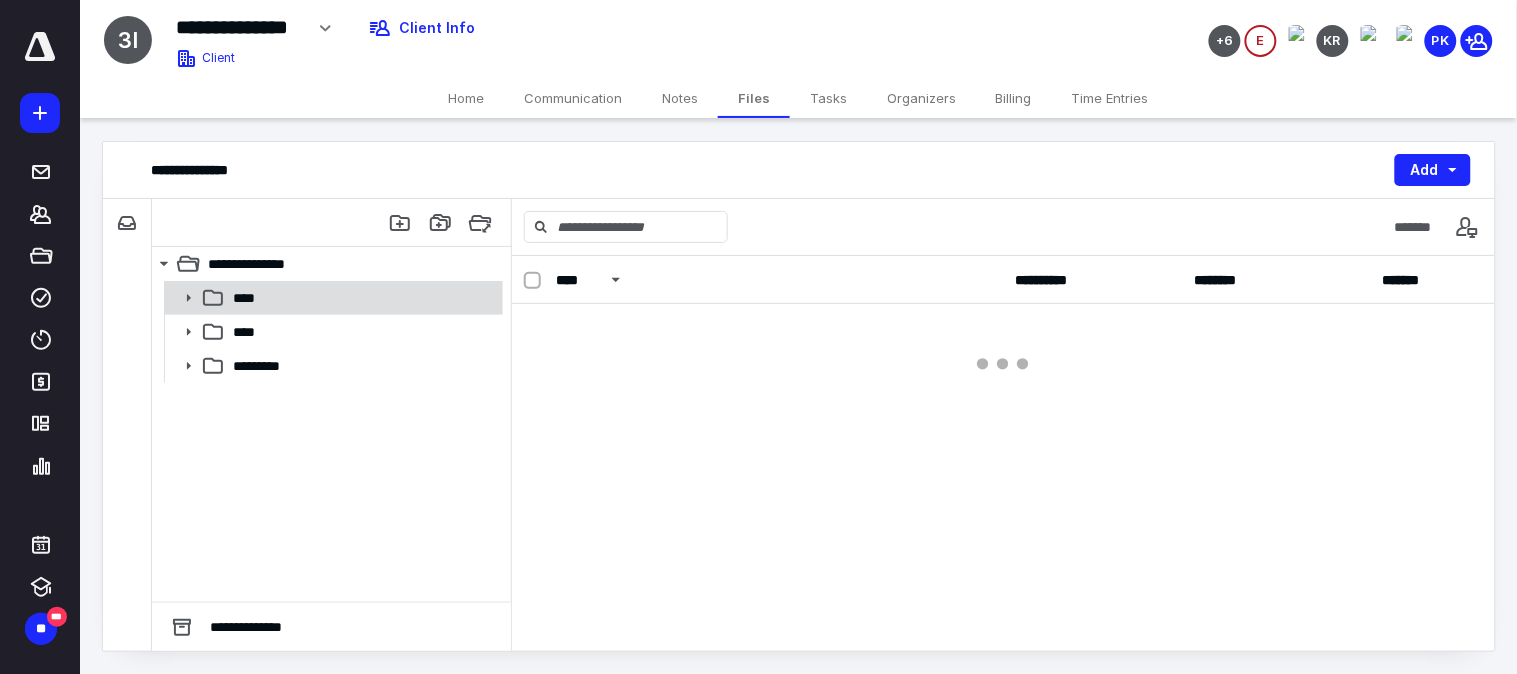 click on "****" at bounding box center [362, 298] 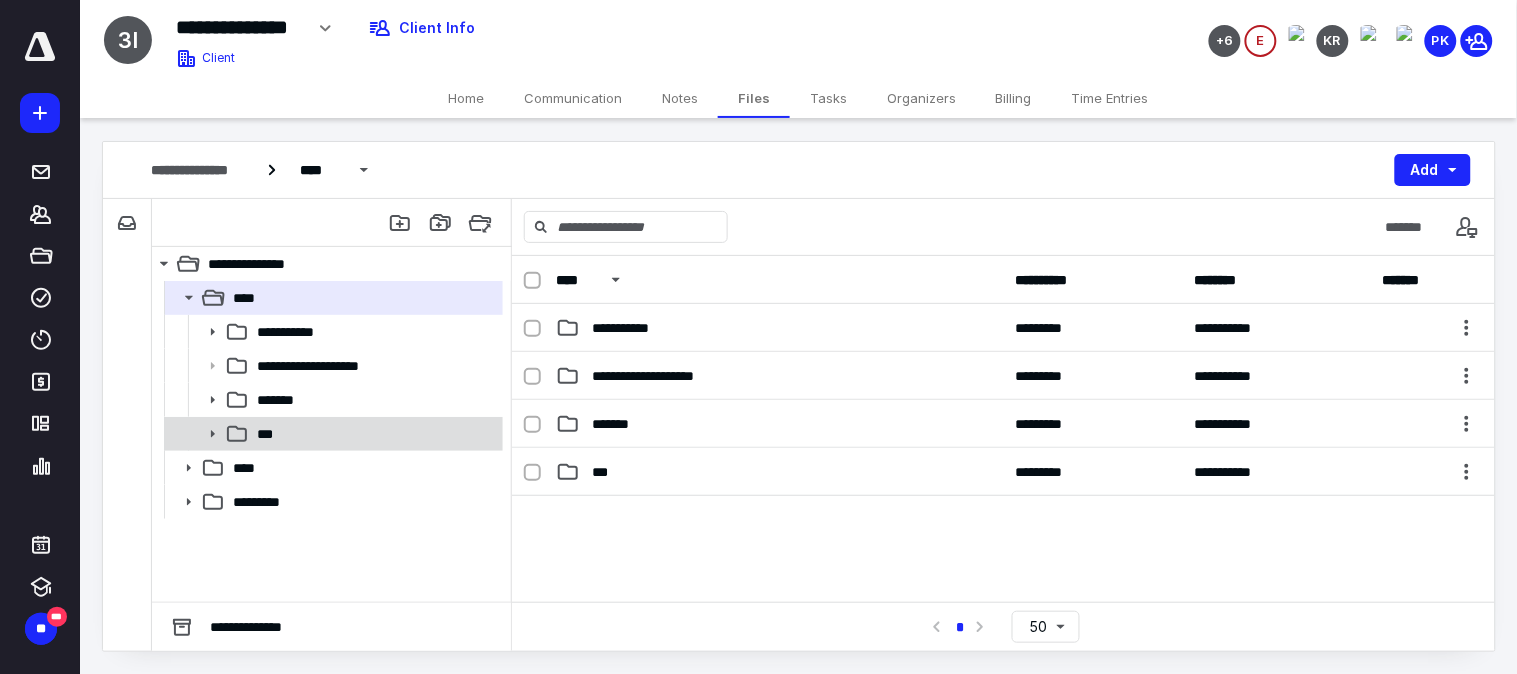 click on "***" at bounding box center [269, 434] 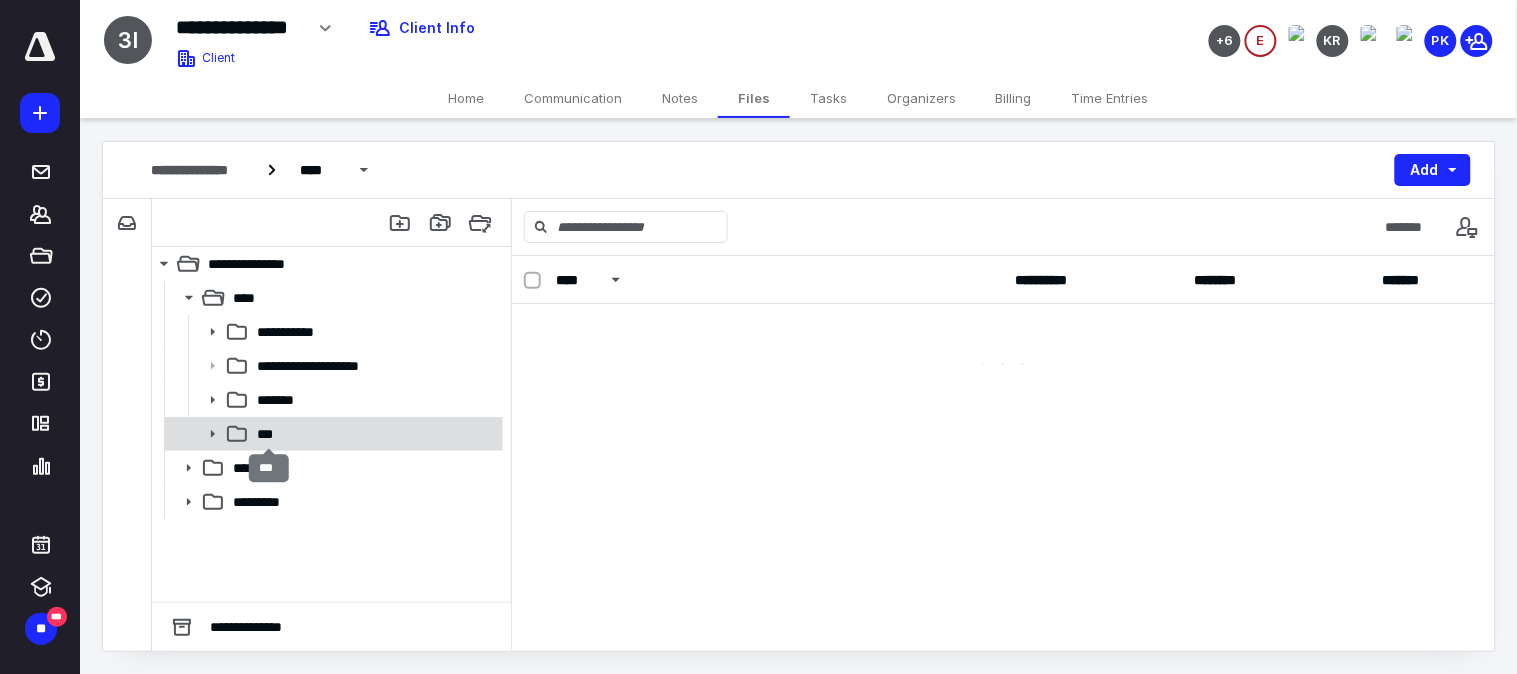 click on "***" at bounding box center (269, 434) 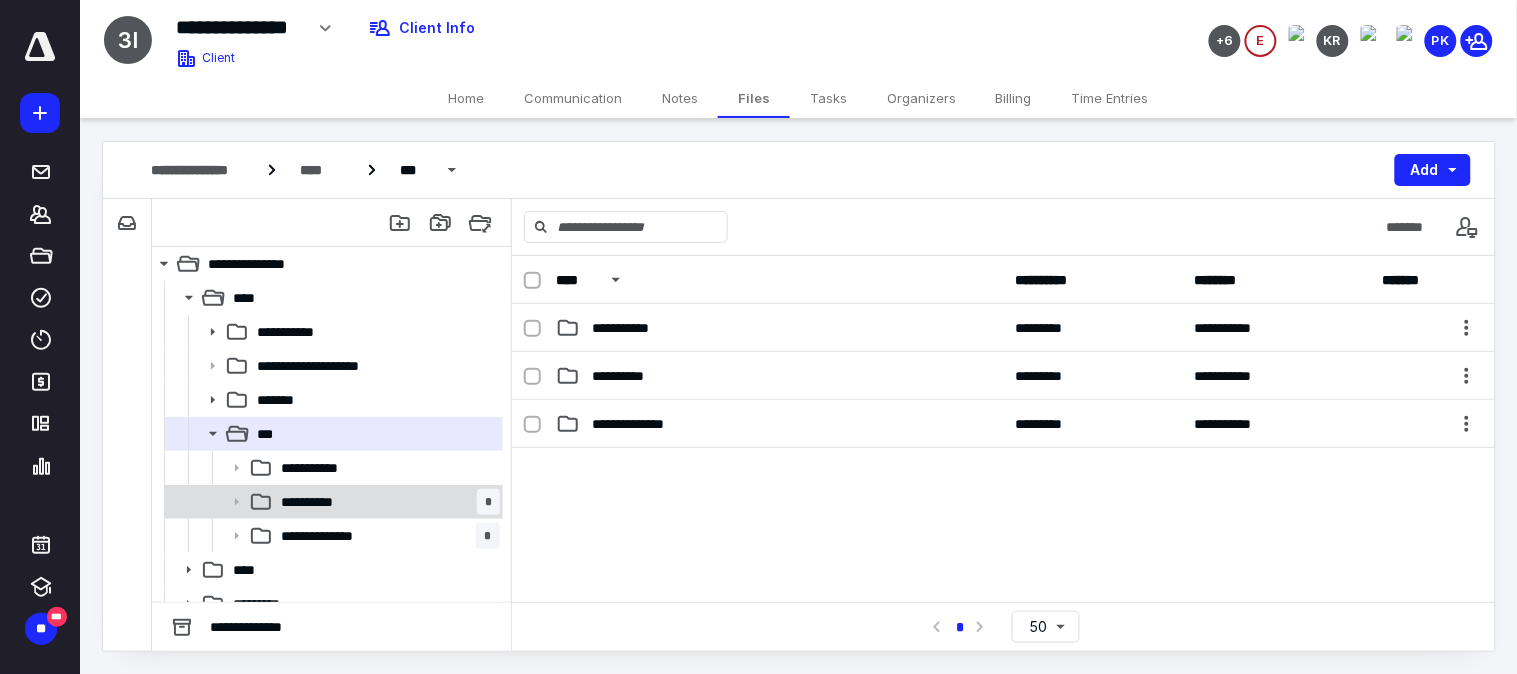 click on "**********" at bounding box center (316, 502) 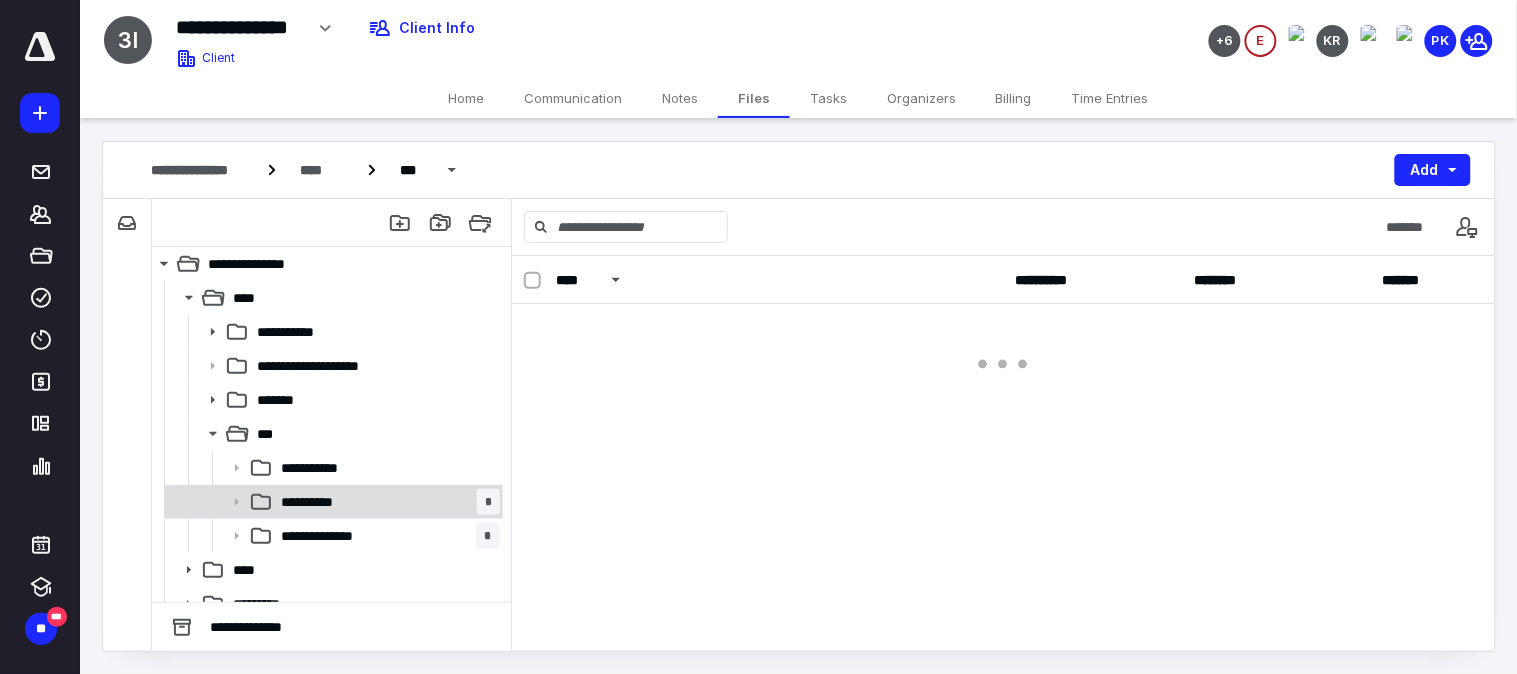 click on "**********" at bounding box center (316, 502) 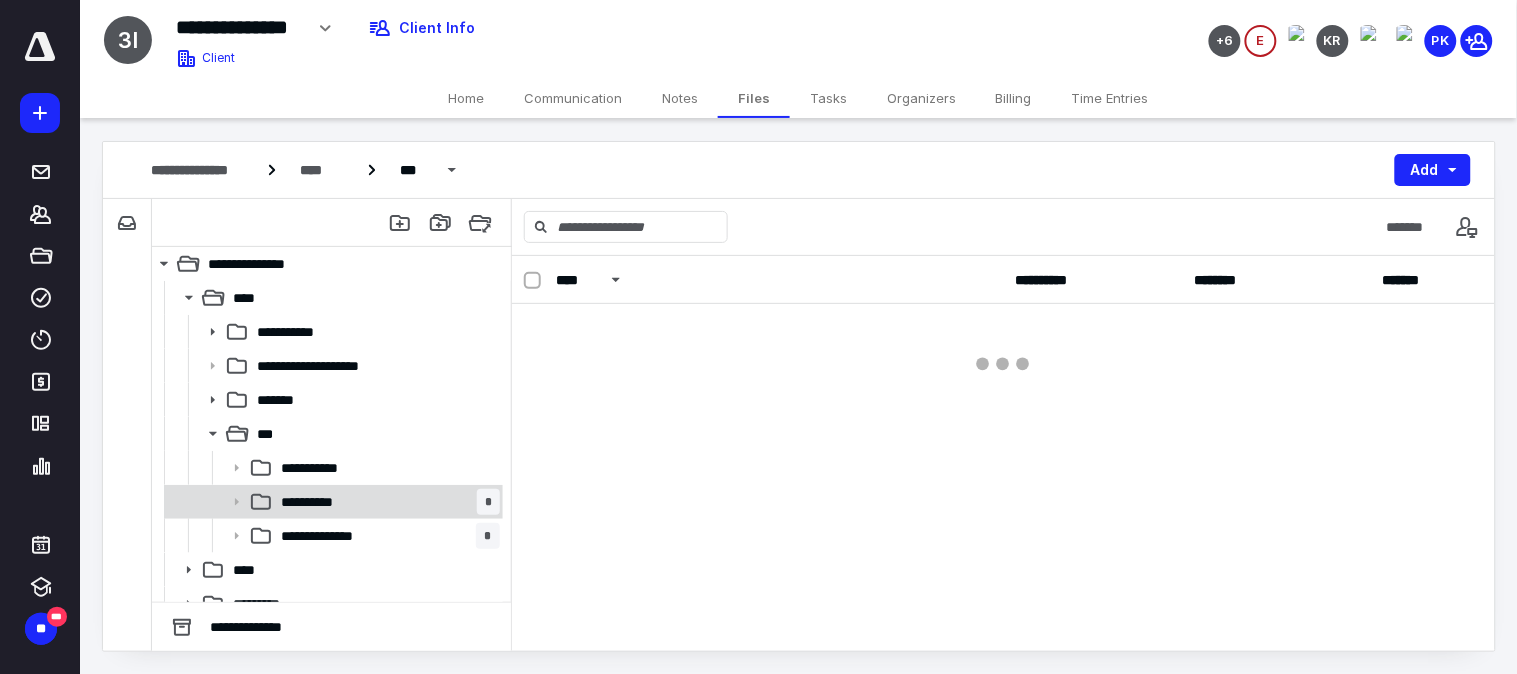 click on "**********" at bounding box center (316, 502) 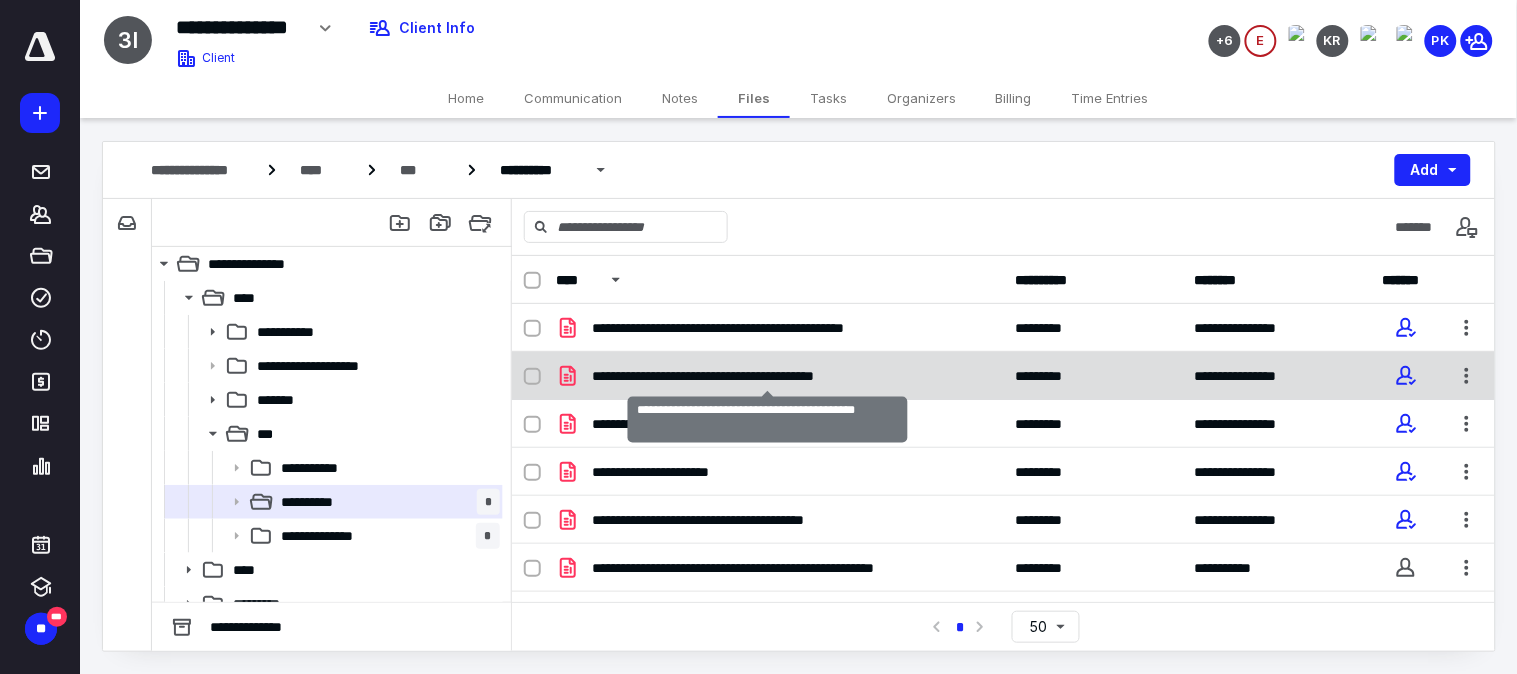 click on "**********" at bounding box center (768, 376) 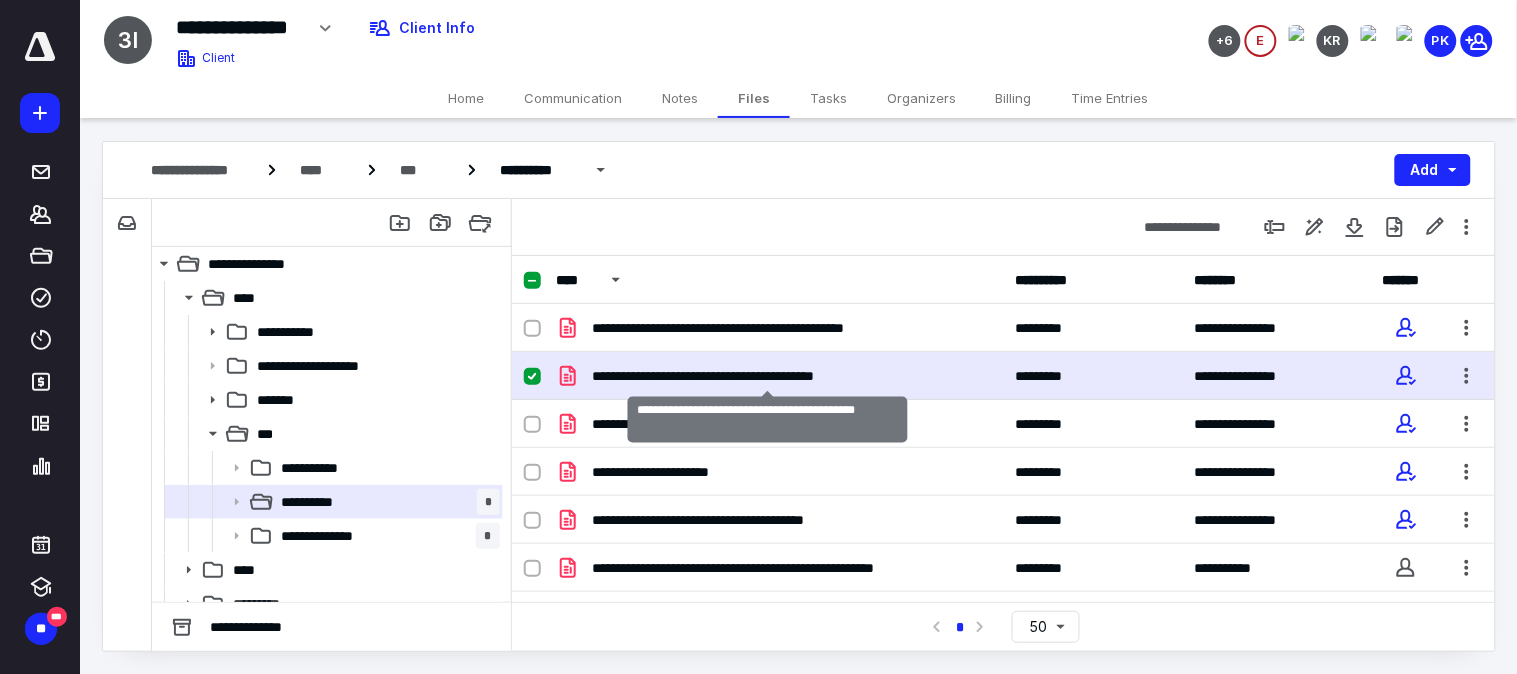 click on "**********" at bounding box center (768, 376) 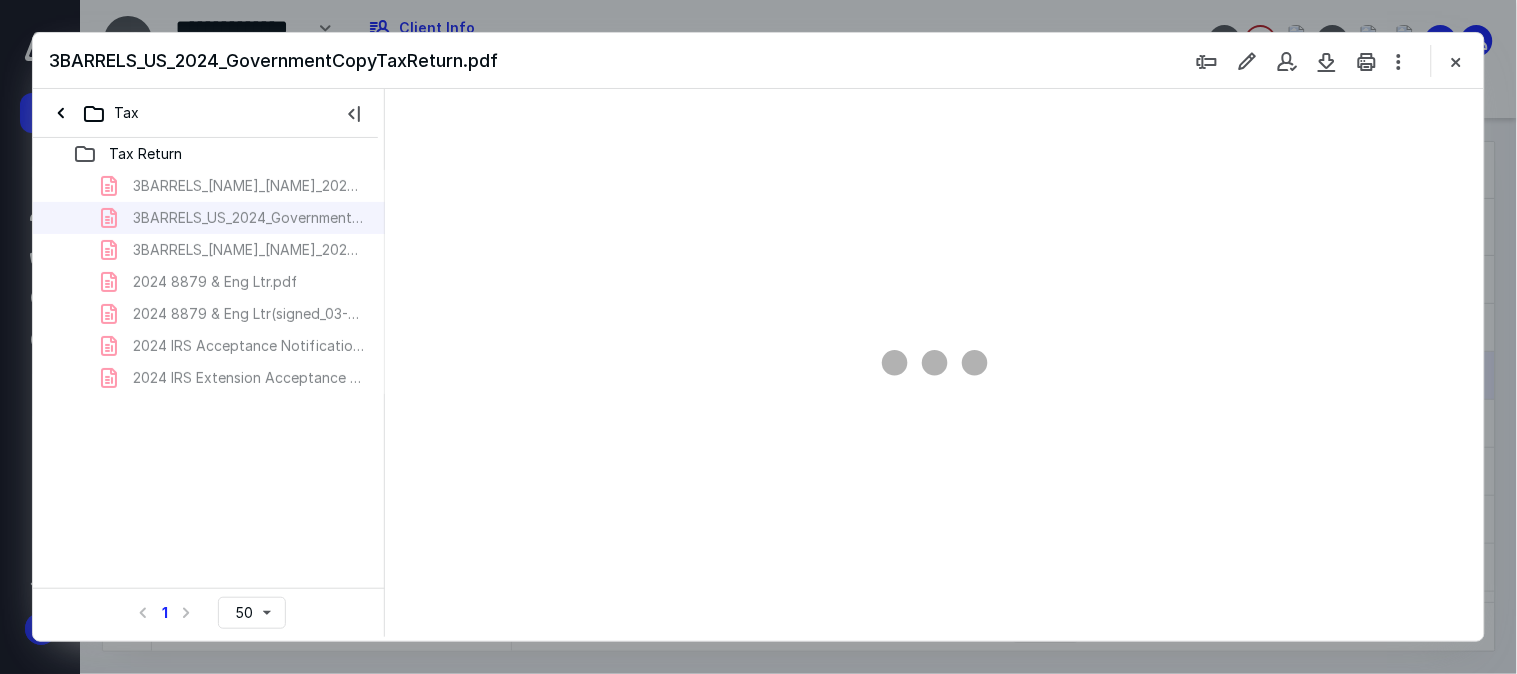 scroll, scrollTop: 0, scrollLeft: 0, axis: both 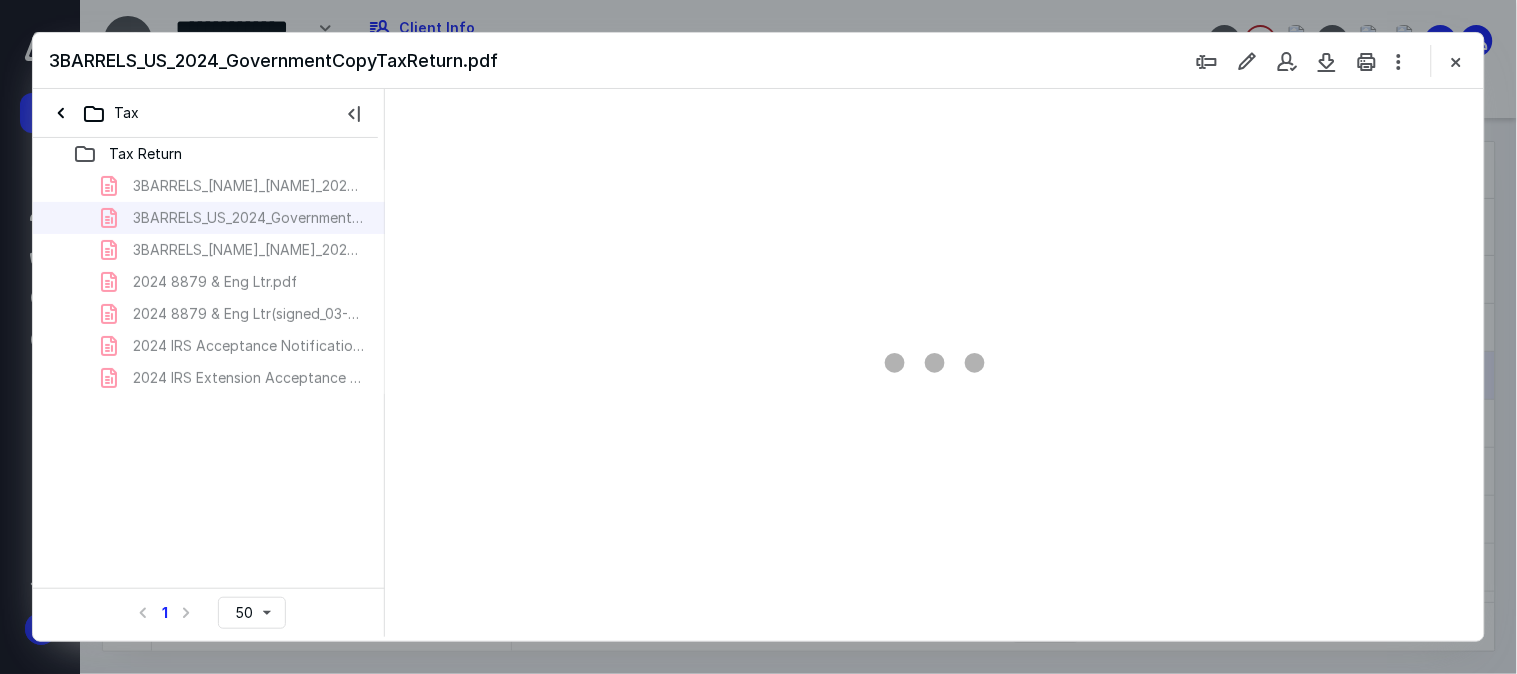 type on "176" 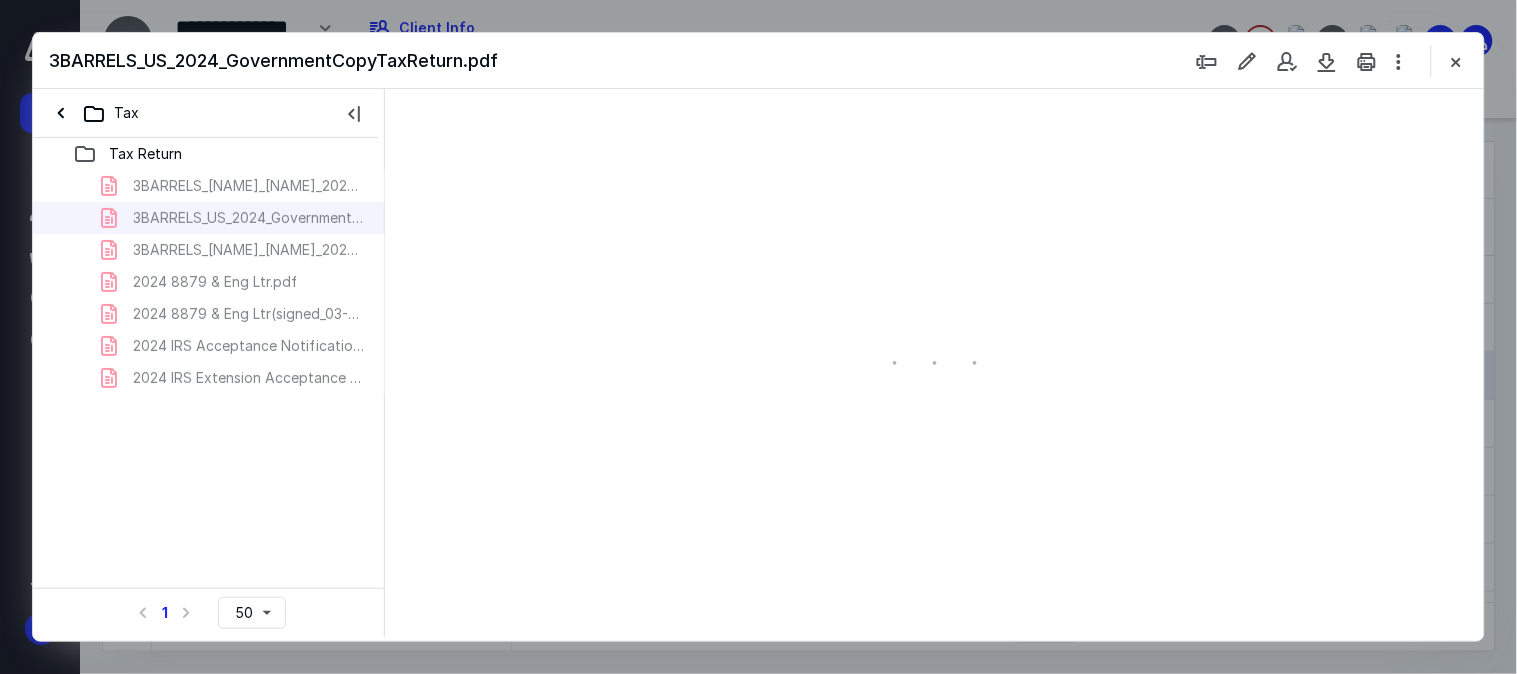 scroll, scrollTop: 83, scrollLeft: 0, axis: vertical 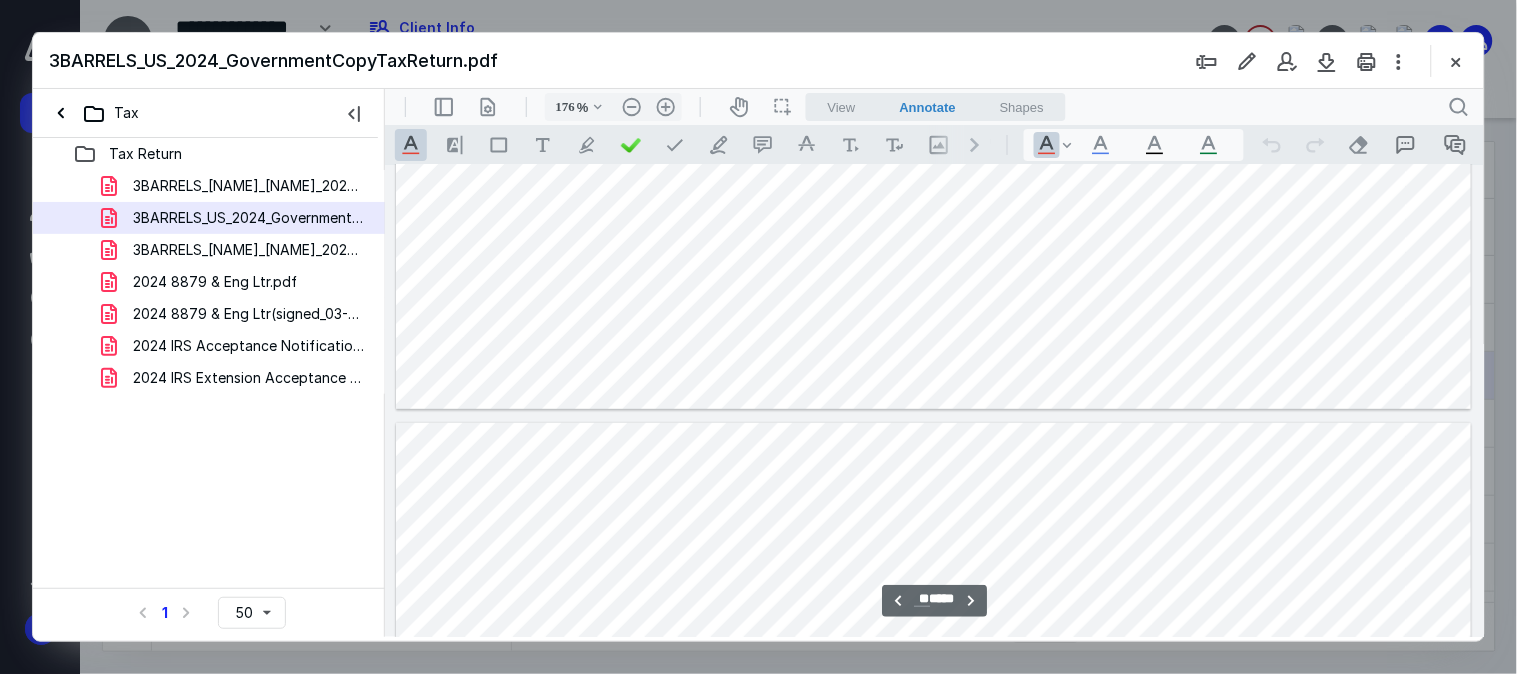 type on "**" 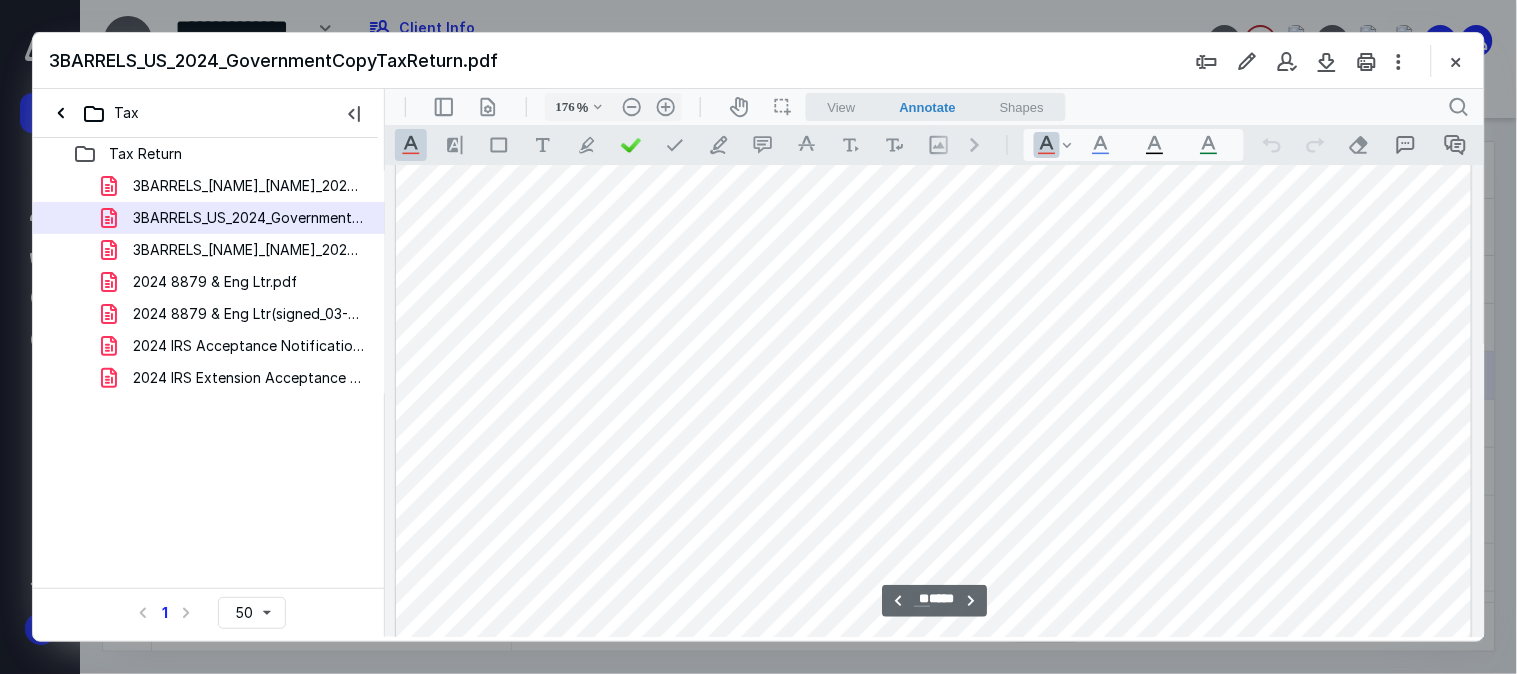 scroll, scrollTop: 14083, scrollLeft: 0, axis: vertical 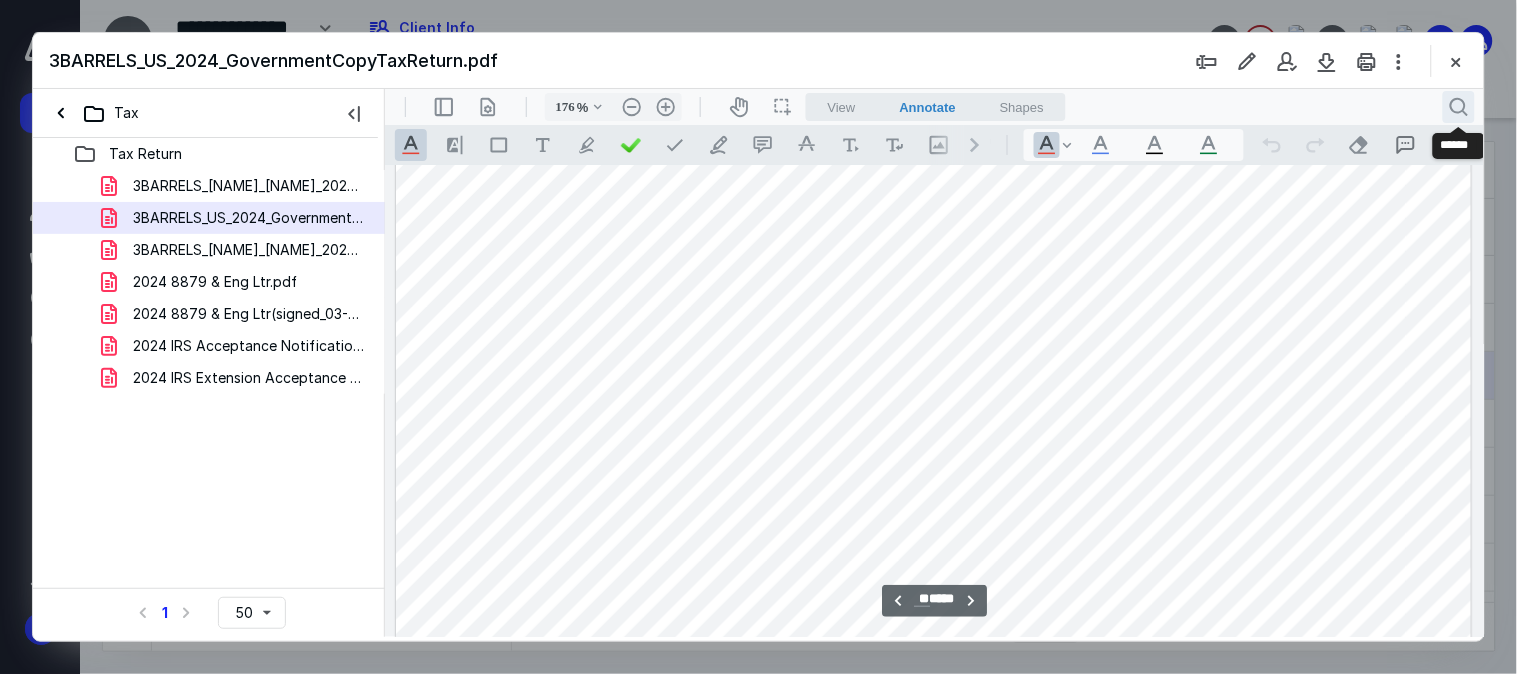 click on ".cls-1{fill:#abb0c4;} icon - header - search" at bounding box center [1458, 106] 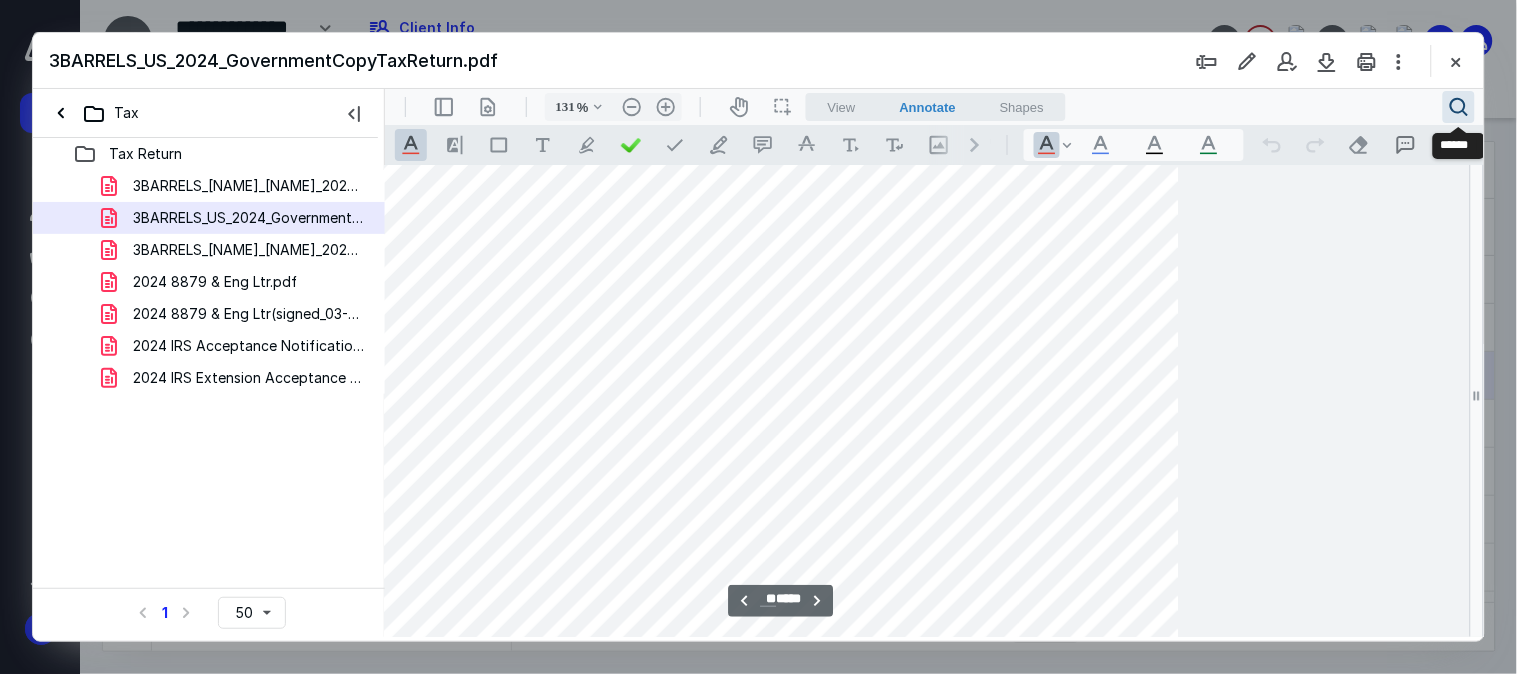 type on "126" 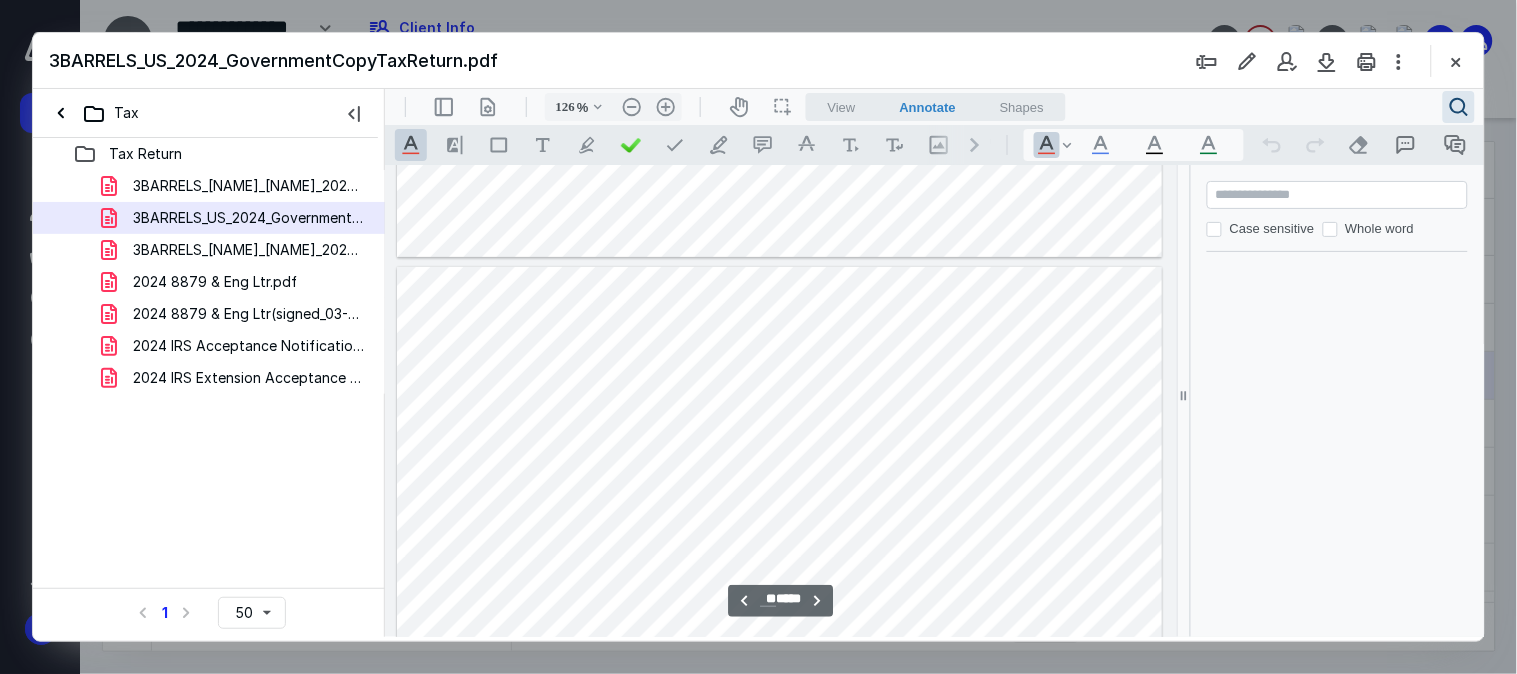 scroll, scrollTop: 10031, scrollLeft: 0, axis: vertical 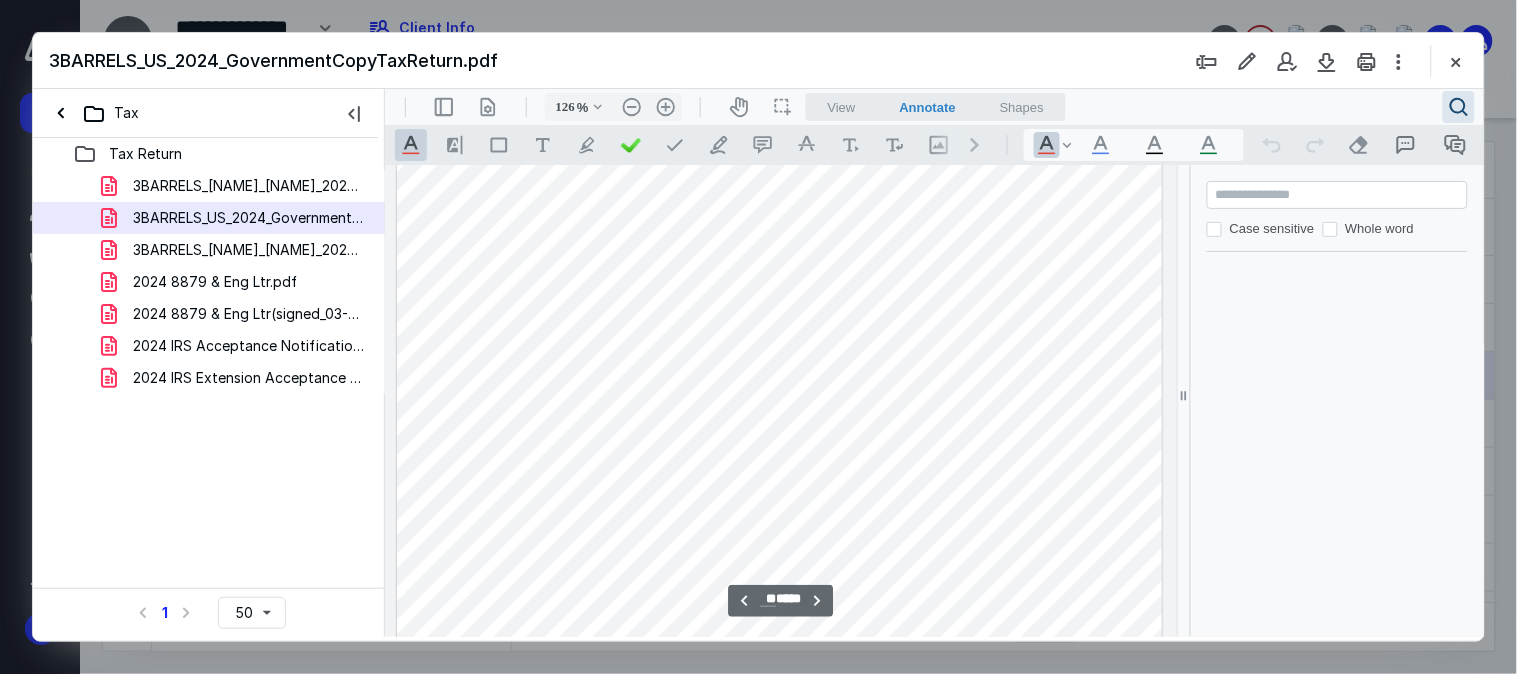 click at bounding box center [1336, 194] 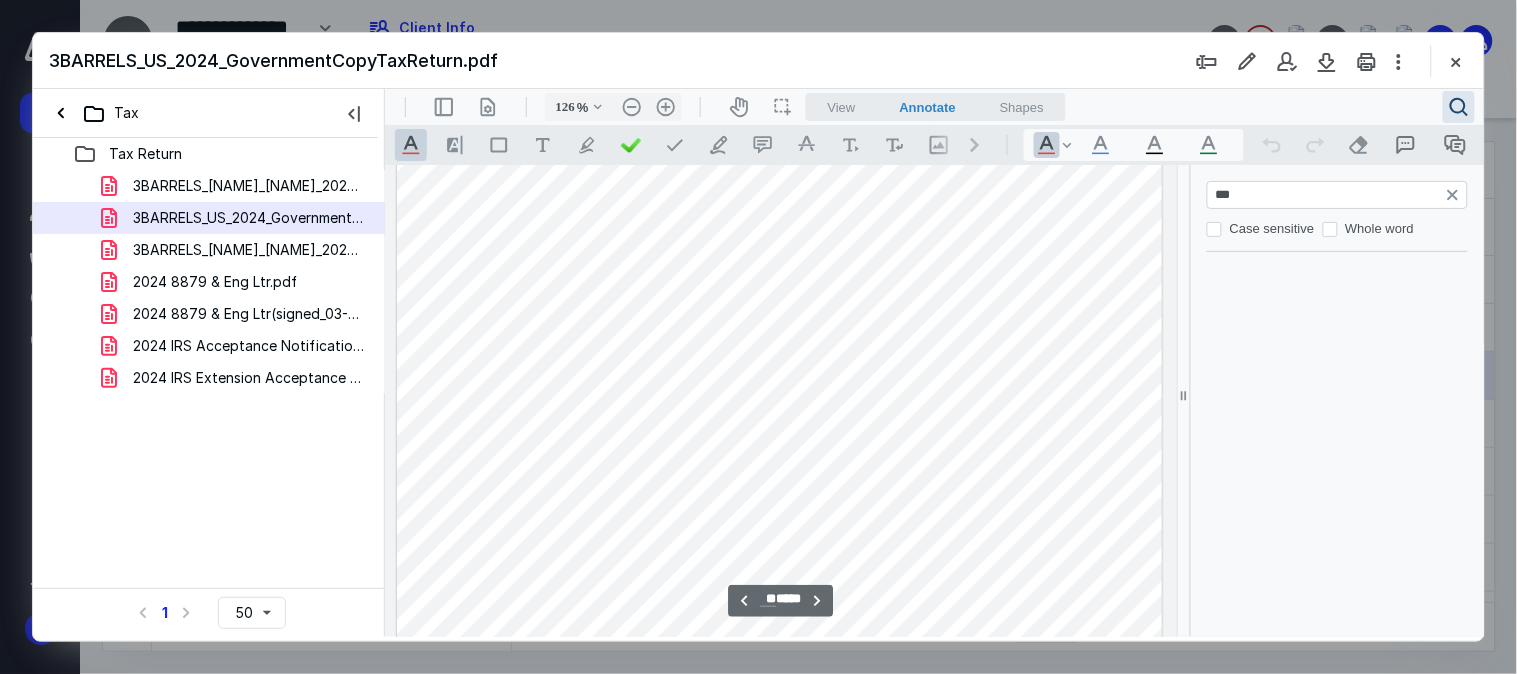 type on "****" 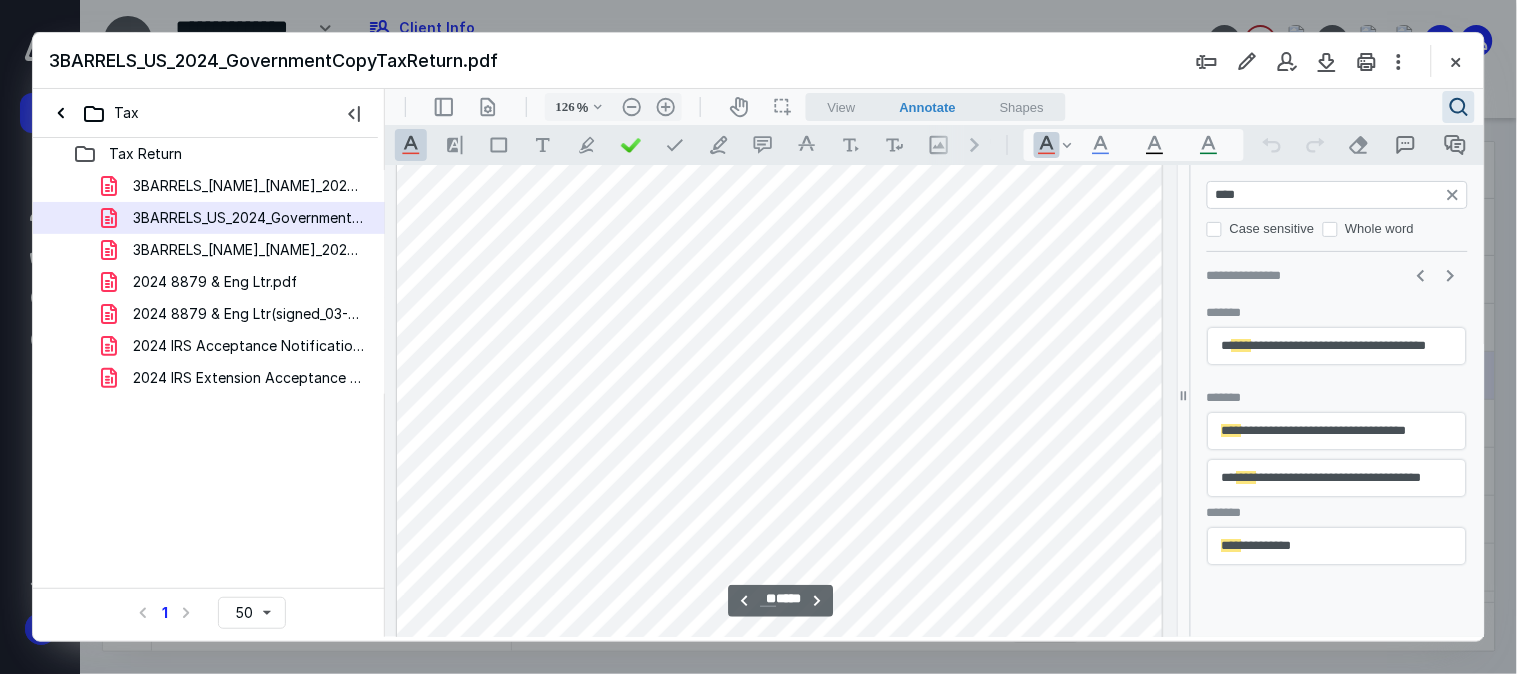 scroll, scrollTop: 10851, scrollLeft: 0, axis: vertical 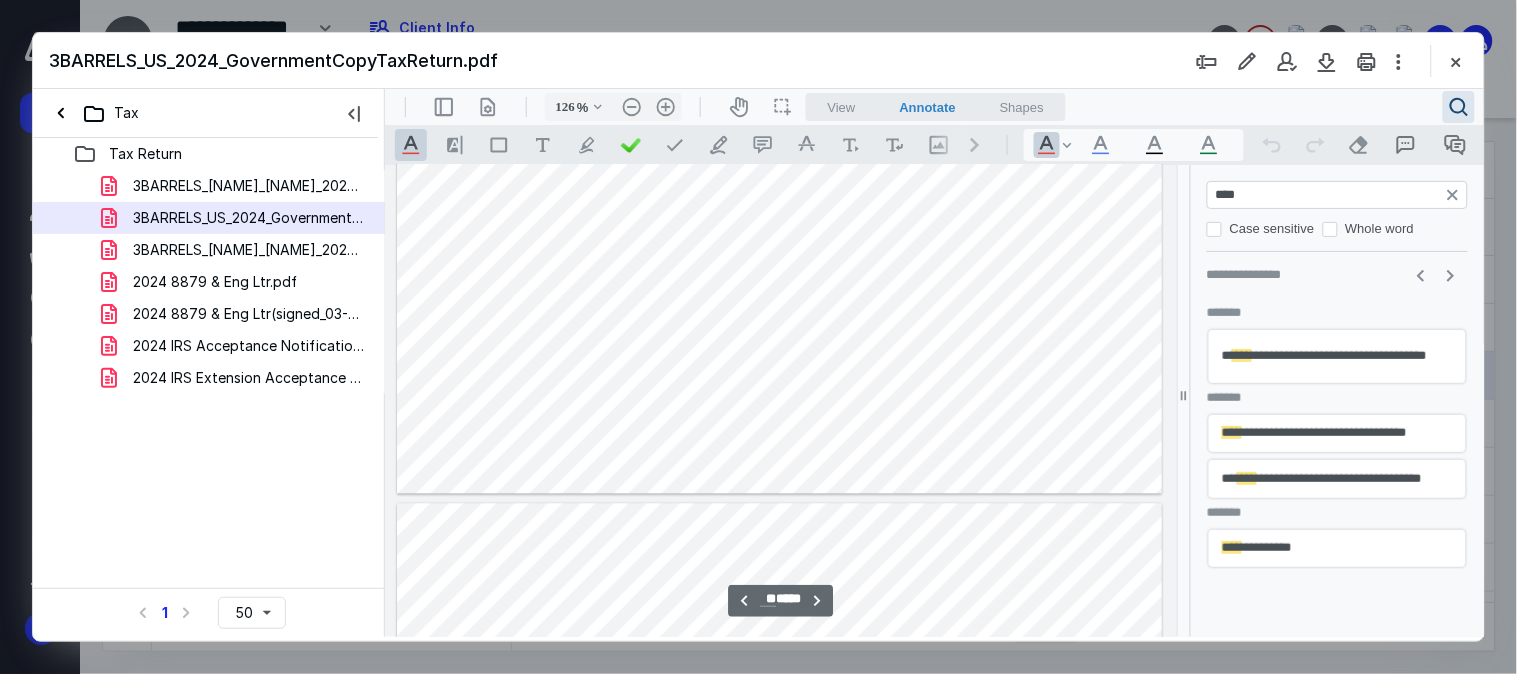 type on "**" 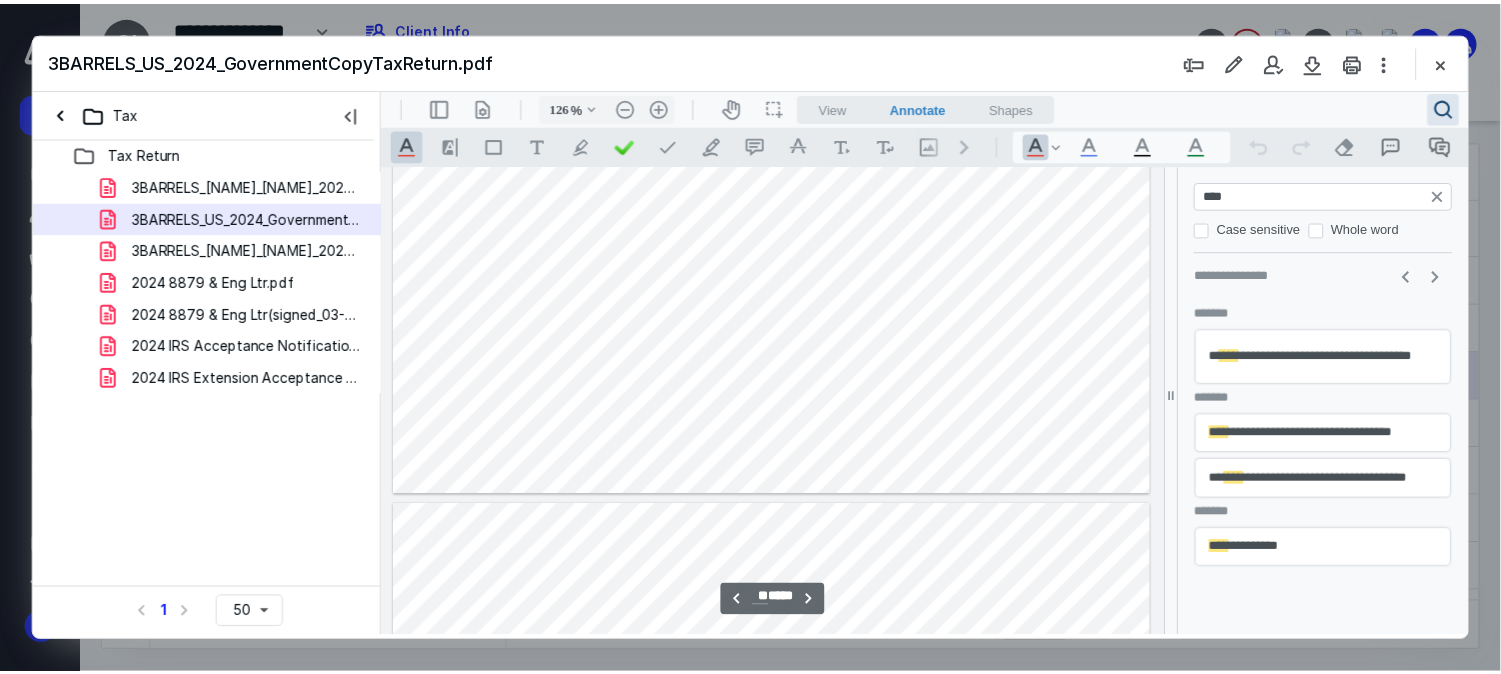 scroll, scrollTop: 18851, scrollLeft: 0, axis: vertical 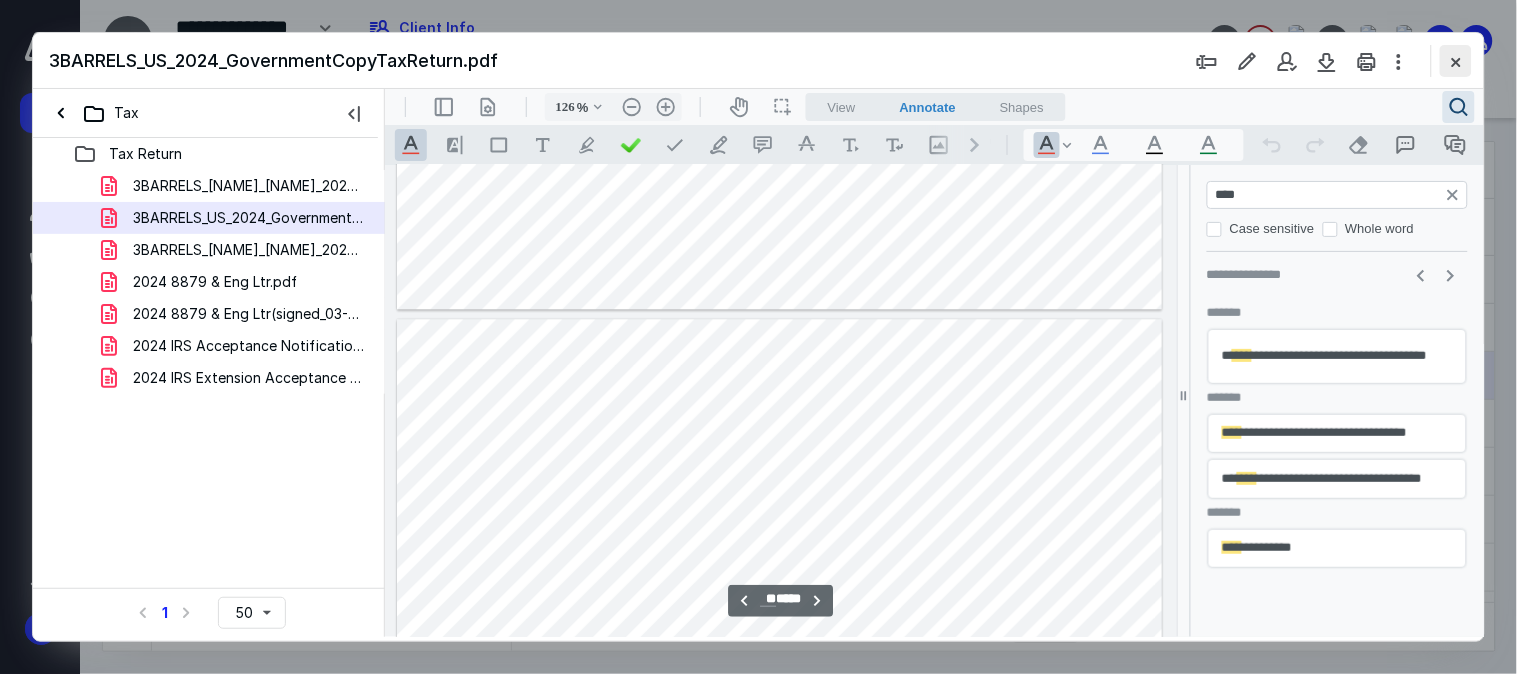 type on "****" 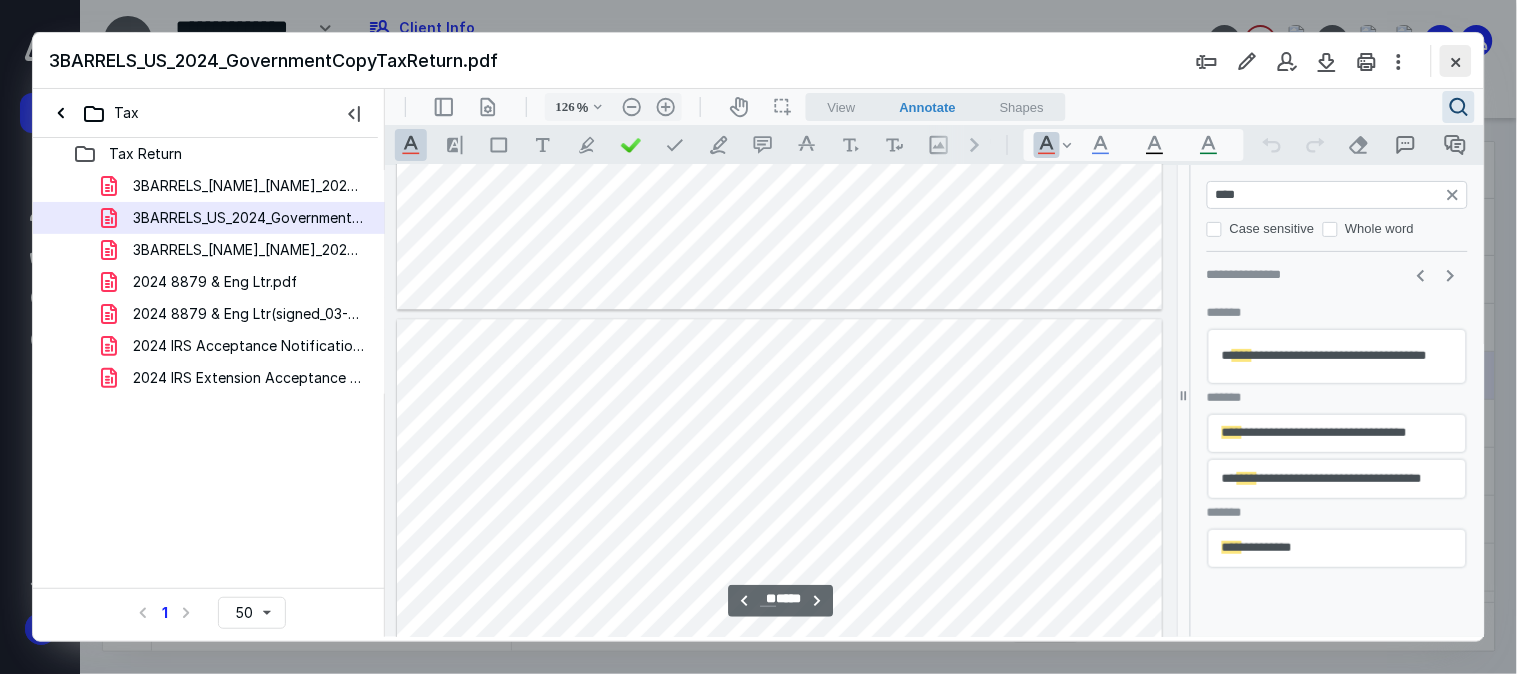 click at bounding box center [1456, 61] 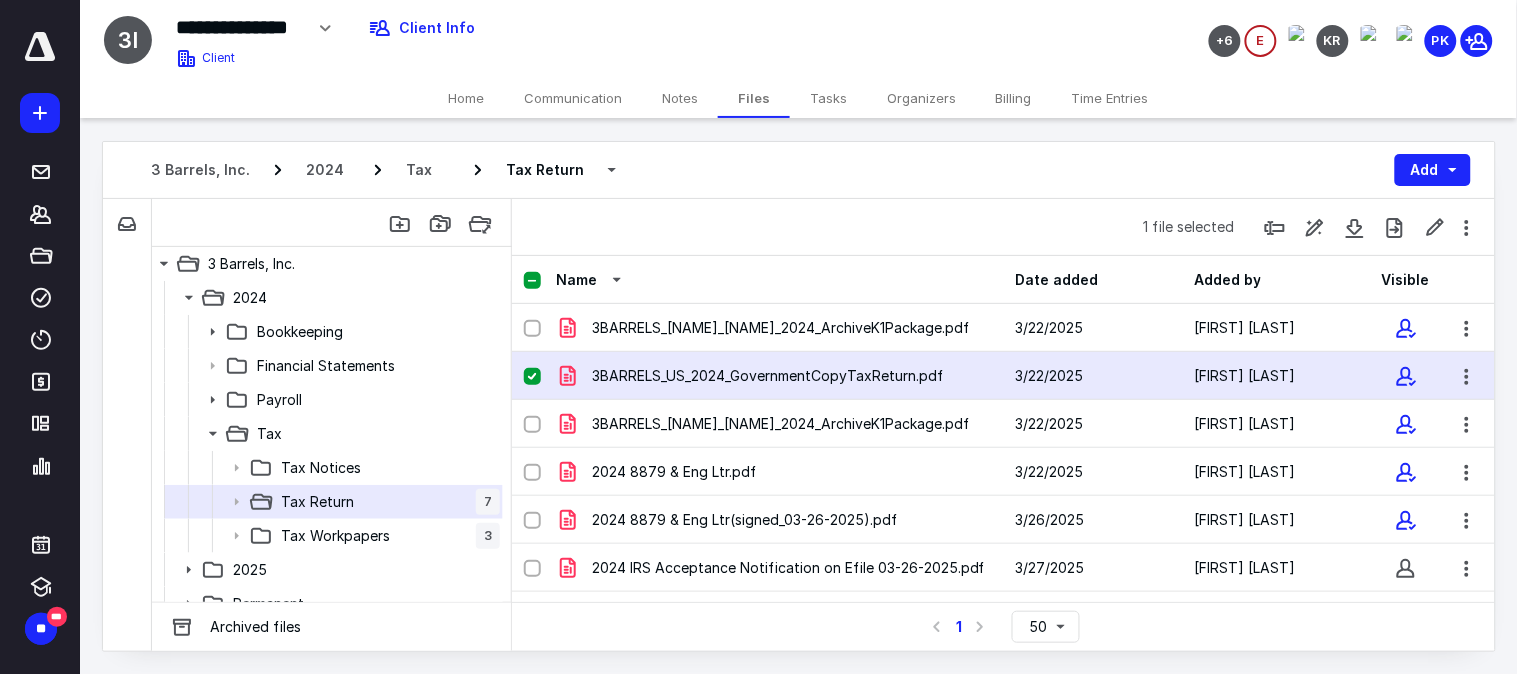 click on "Home" at bounding box center (466, 98) 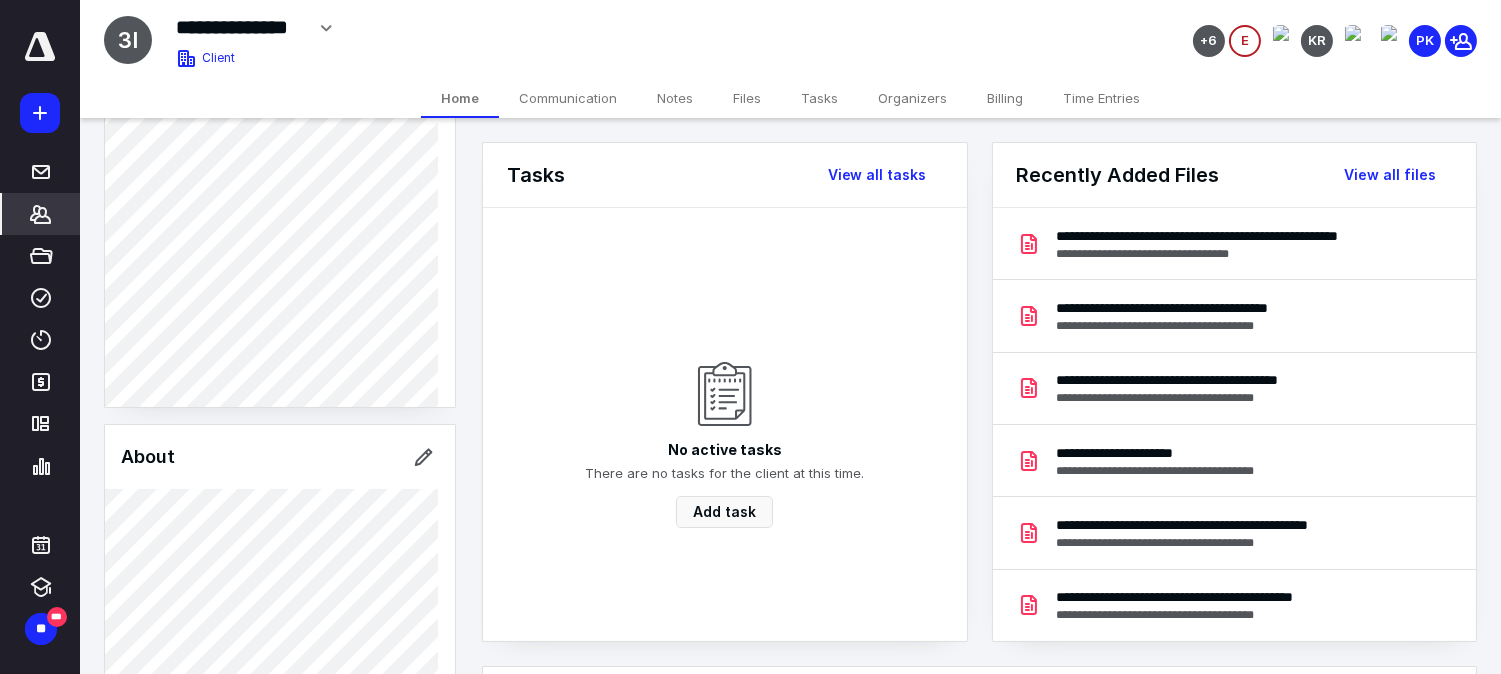 scroll, scrollTop: 846, scrollLeft: 0, axis: vertical 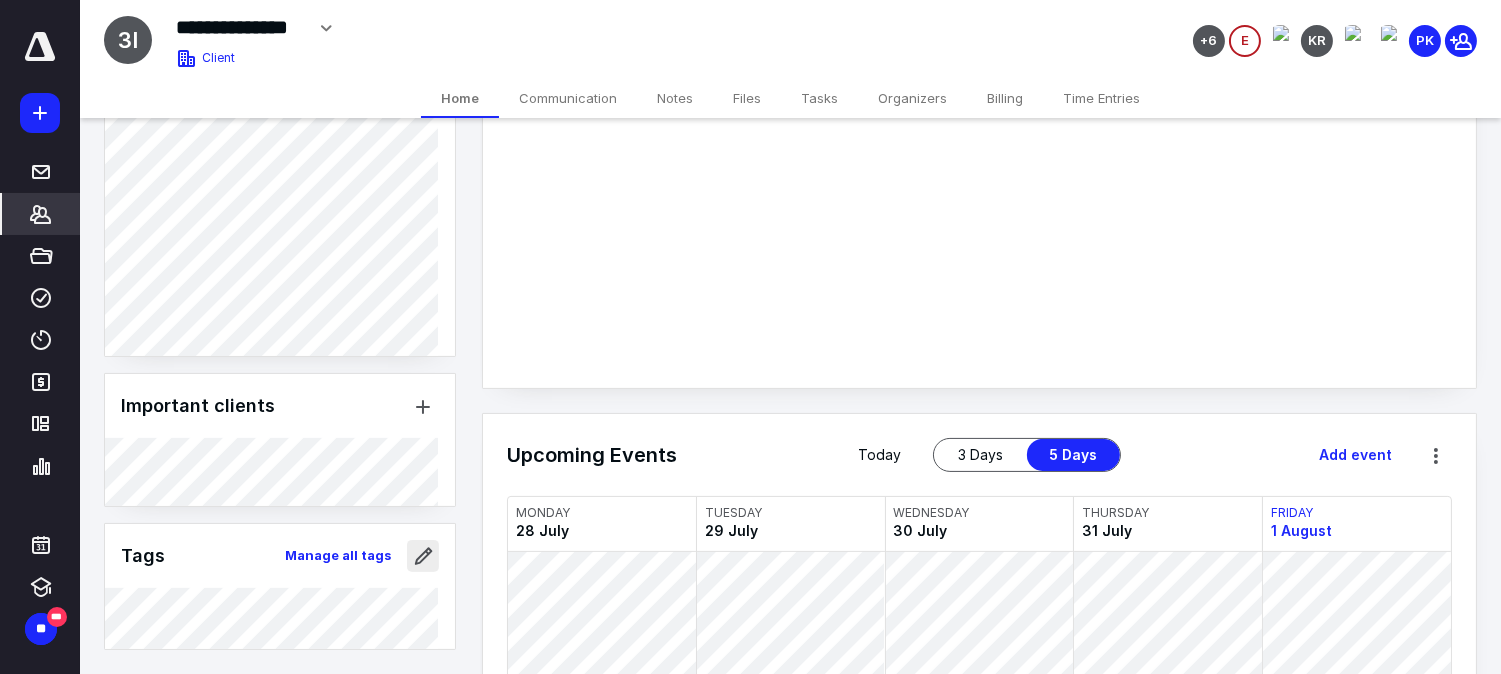 click at bounding box center (423, 556) 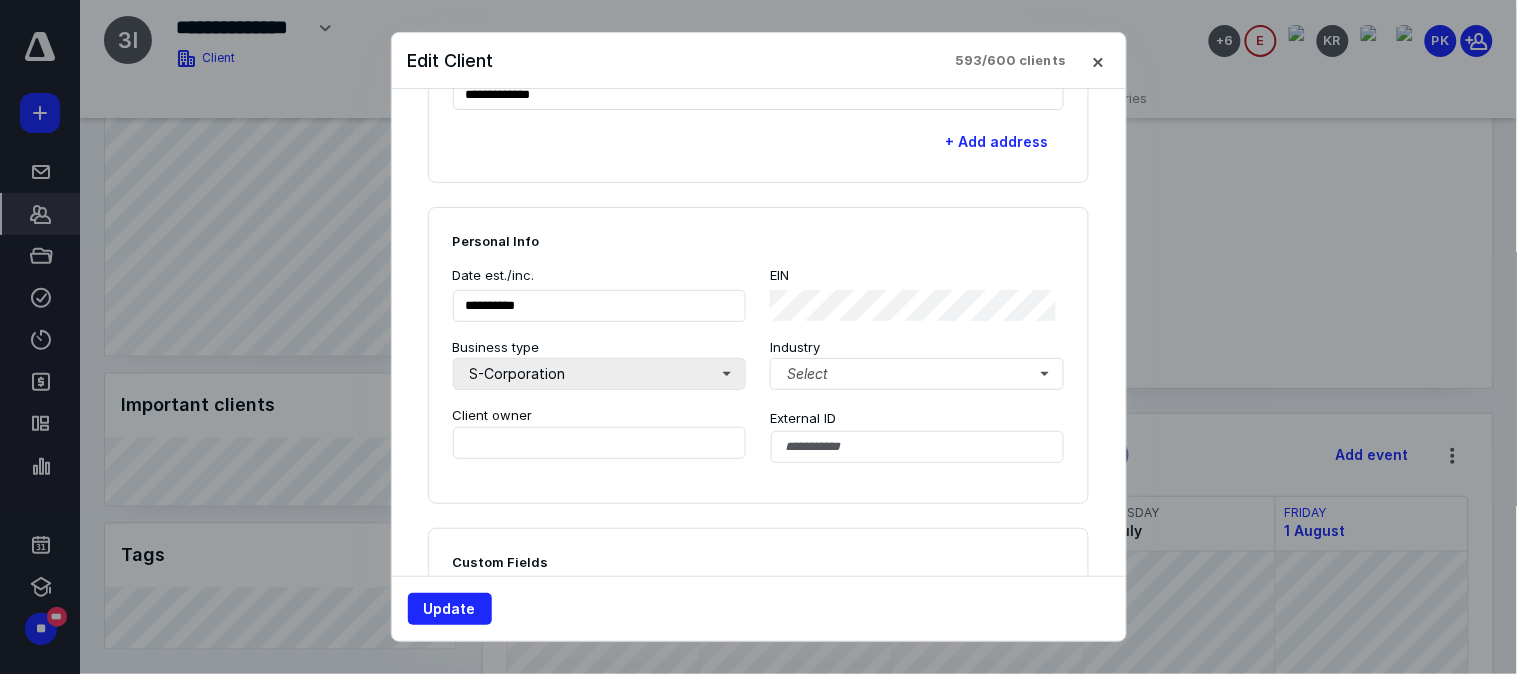 scroll, scrollTop: 1333, scrollLeft: 0, axis: vertical 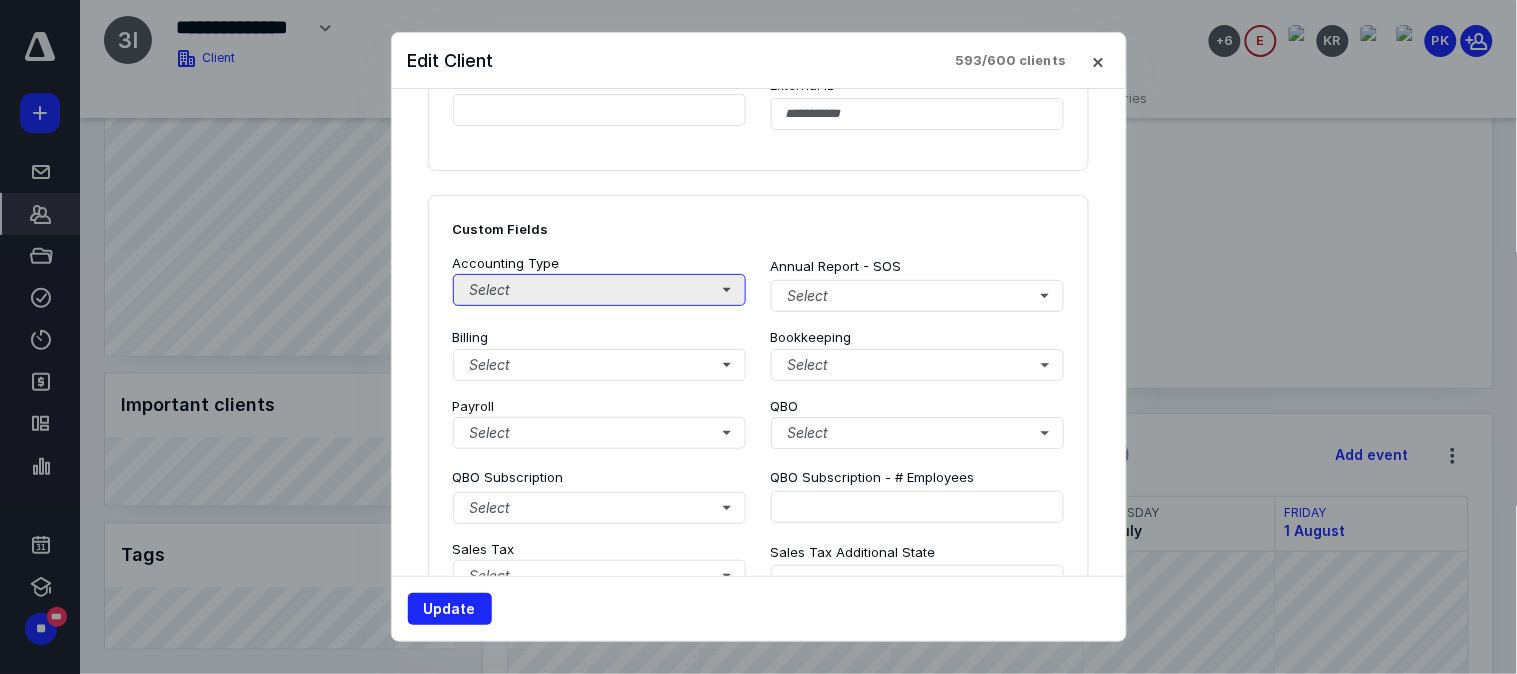 click on "Select" at bounding box center (600, 290) 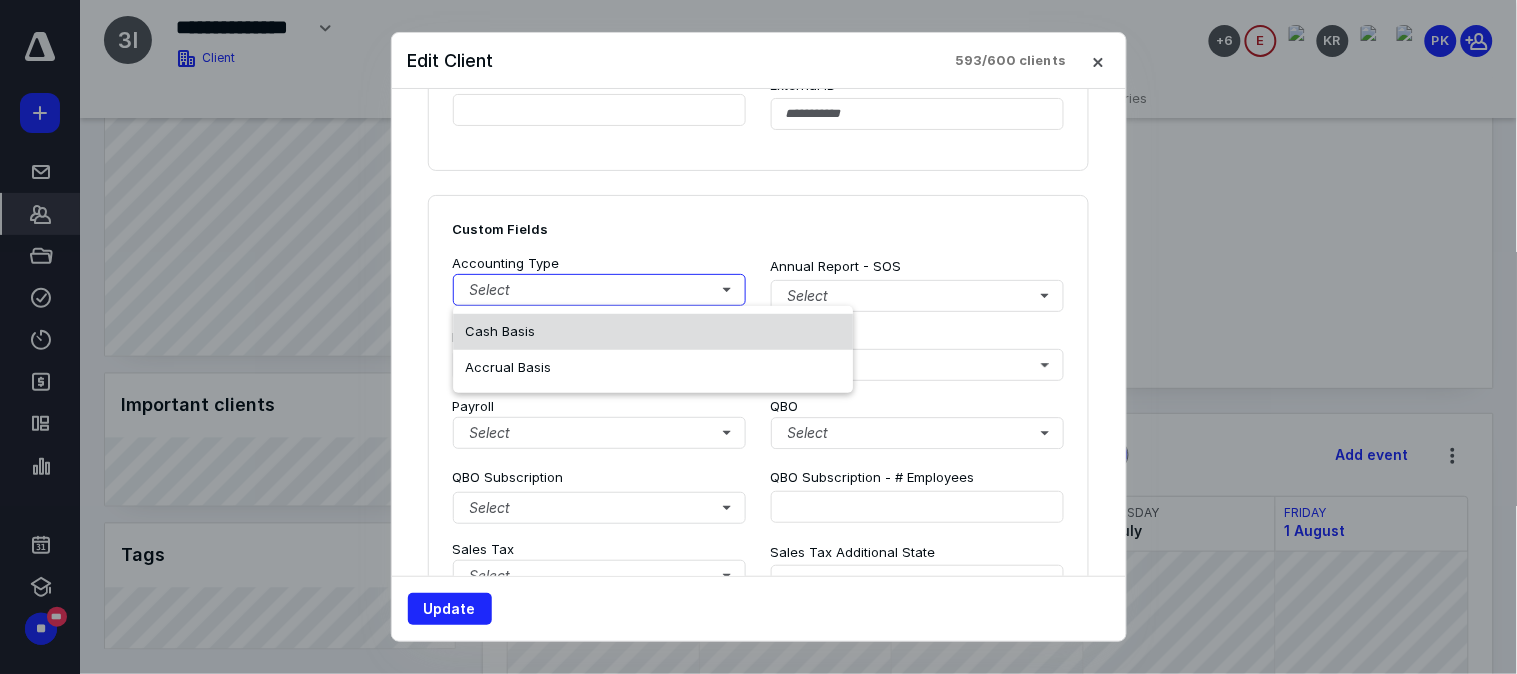 click on "Cash Basis" at bounding box center [653, 332] 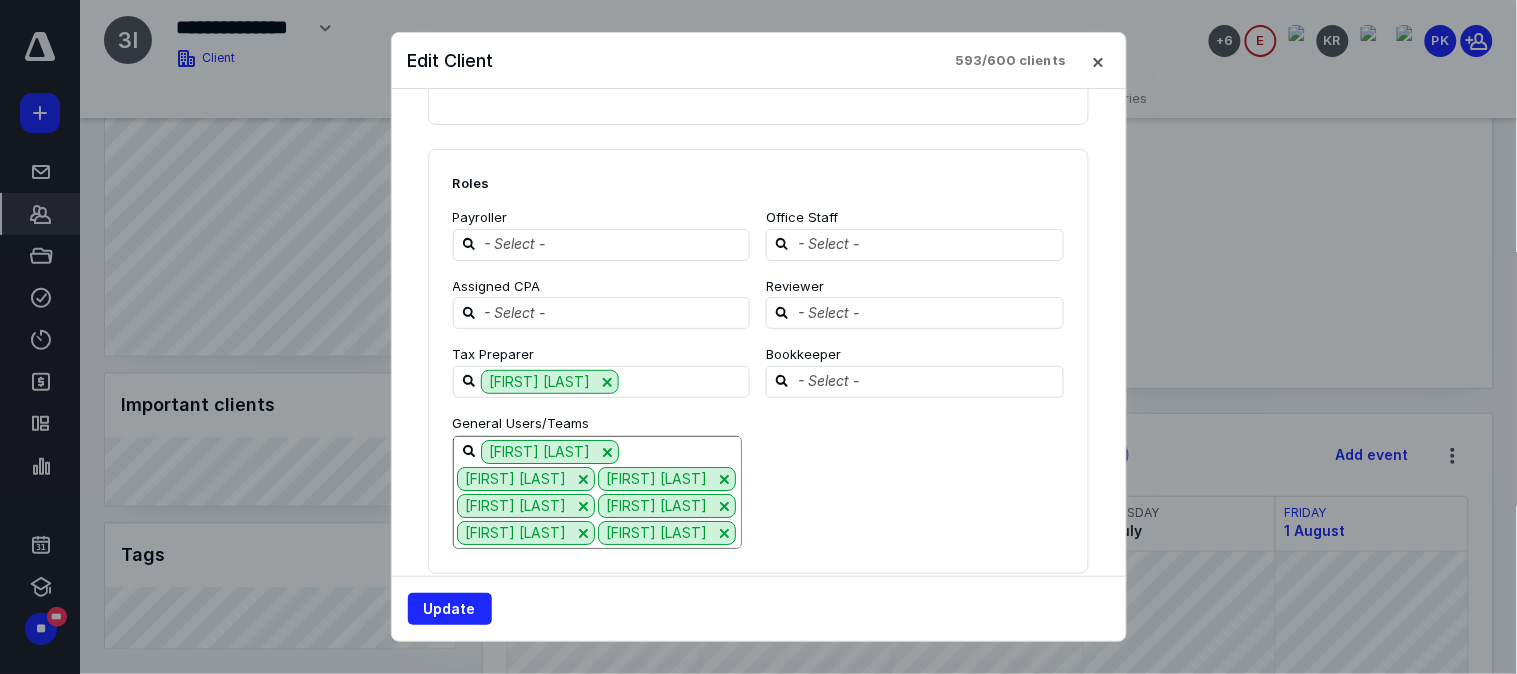 scroll, scrollTop: 2393, scrollLeft: 0, axis: vertical 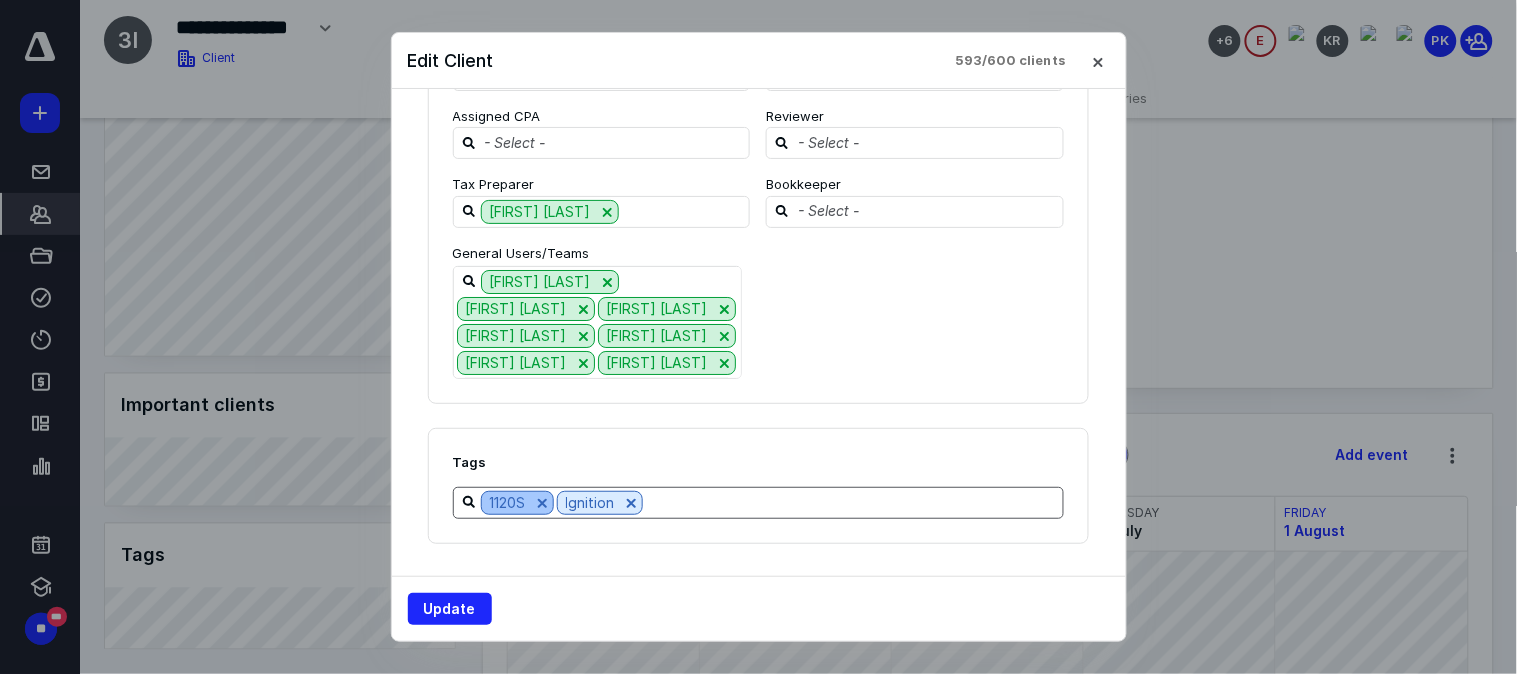 click at bounding box center (542, 503) 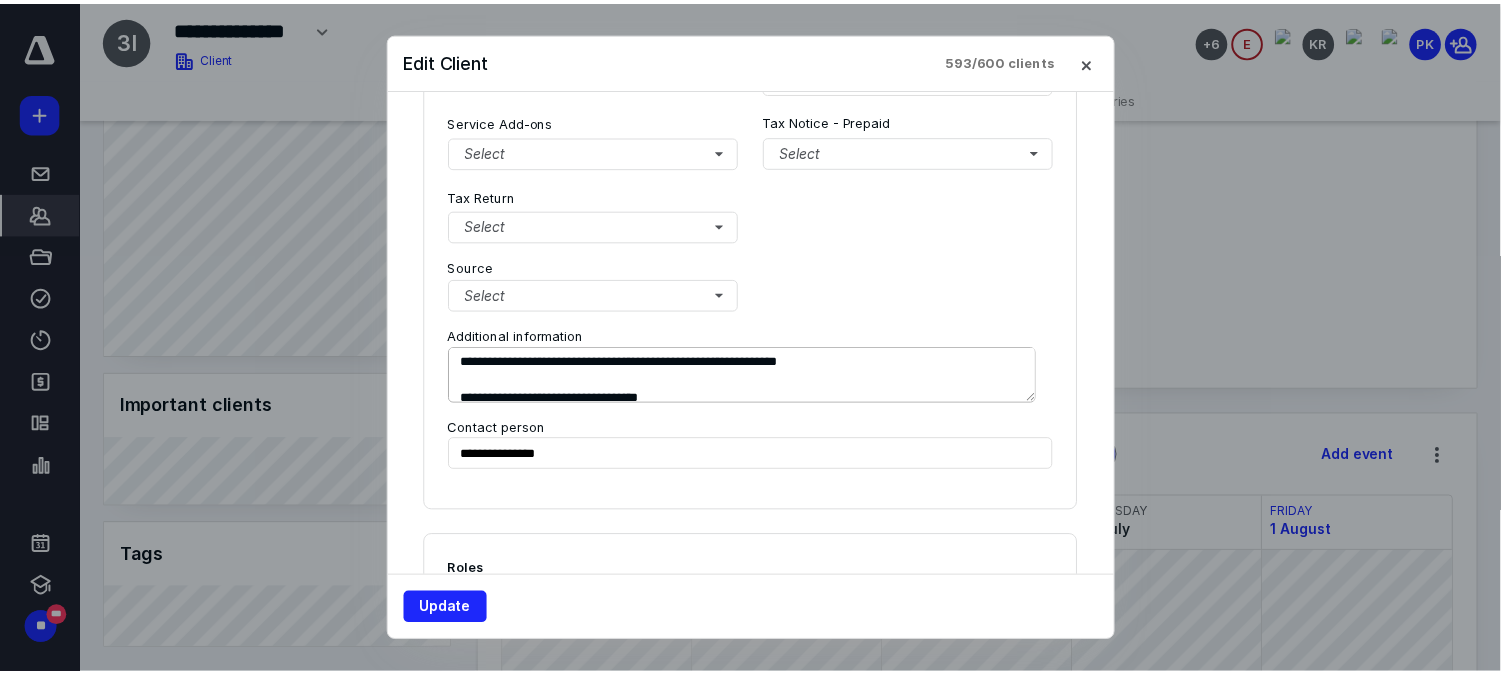 scroll, scrollTop: 1726, scrollLeft: 0, axis: vertical 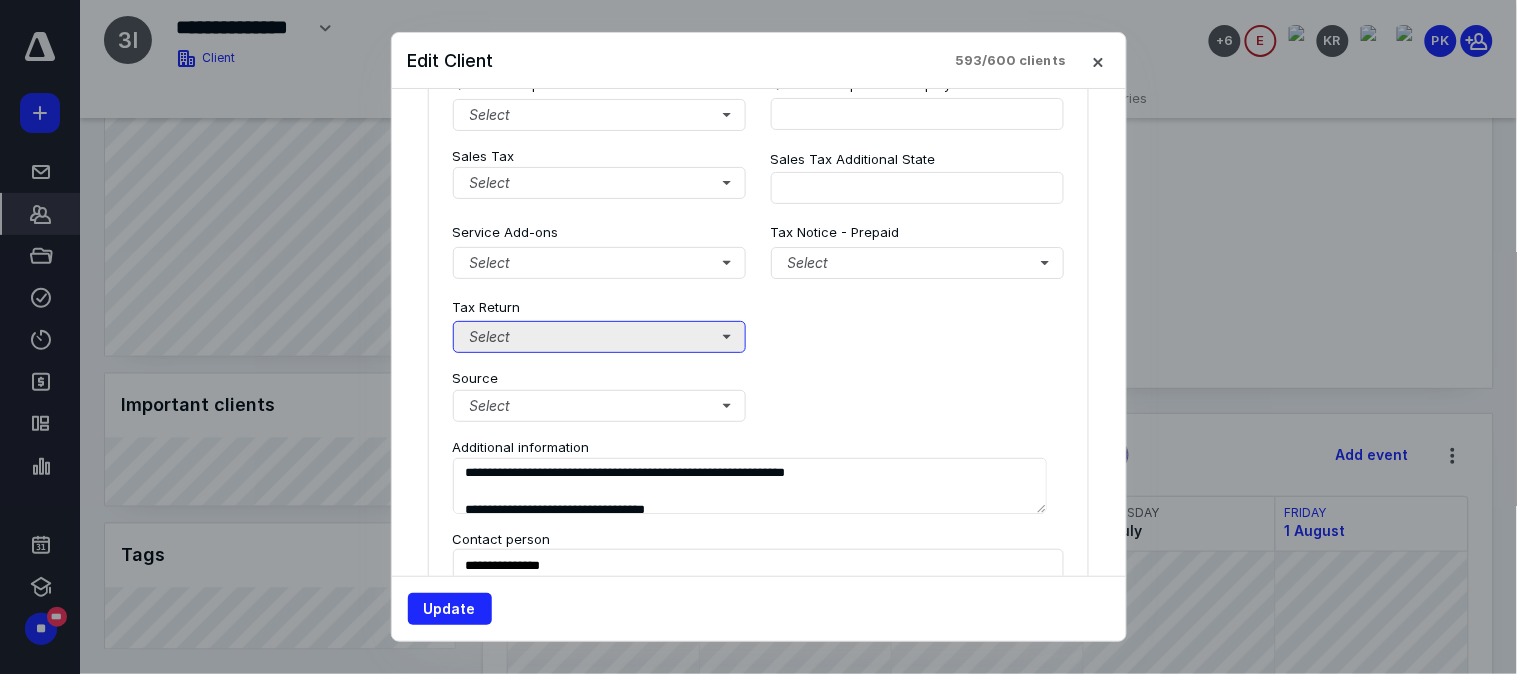 click on "Select" at bounding box center (600, 337) 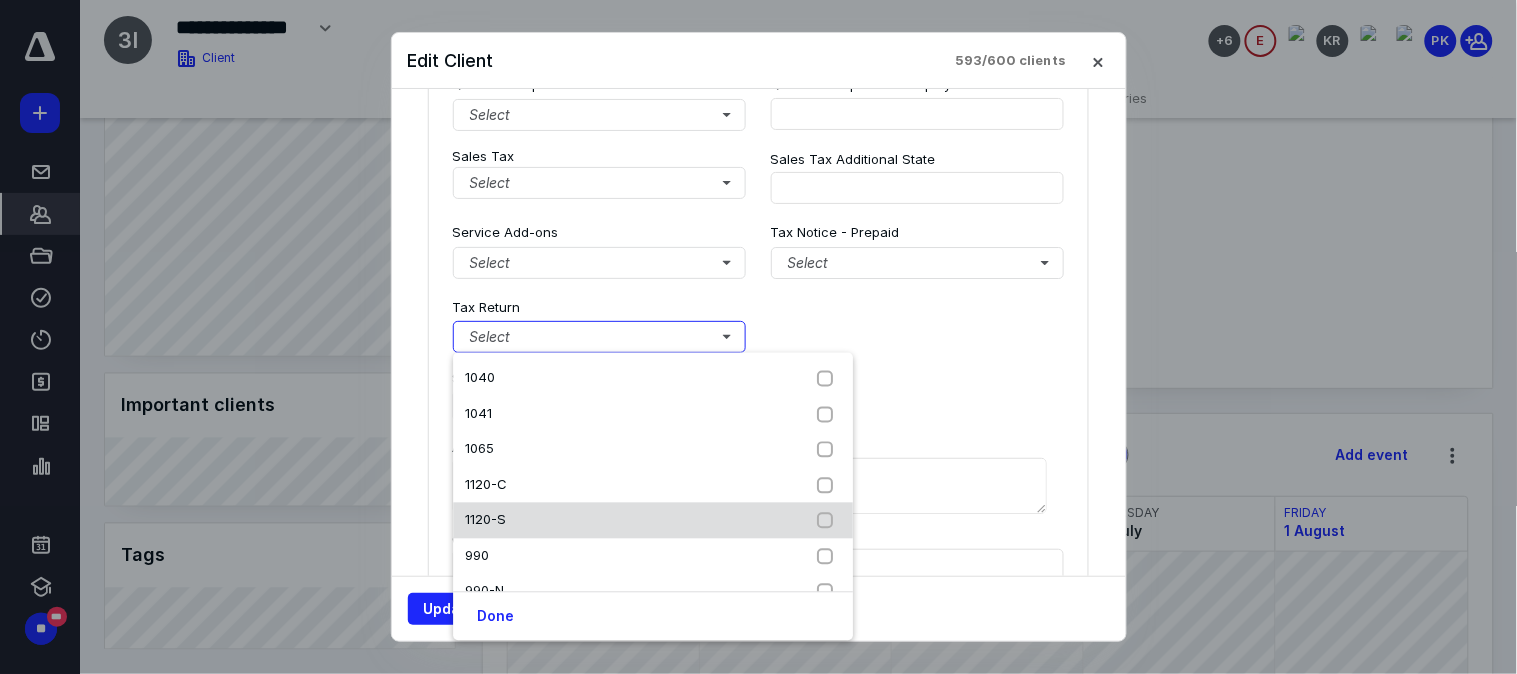 click on "1120-S" at bounding box center (653, 521) 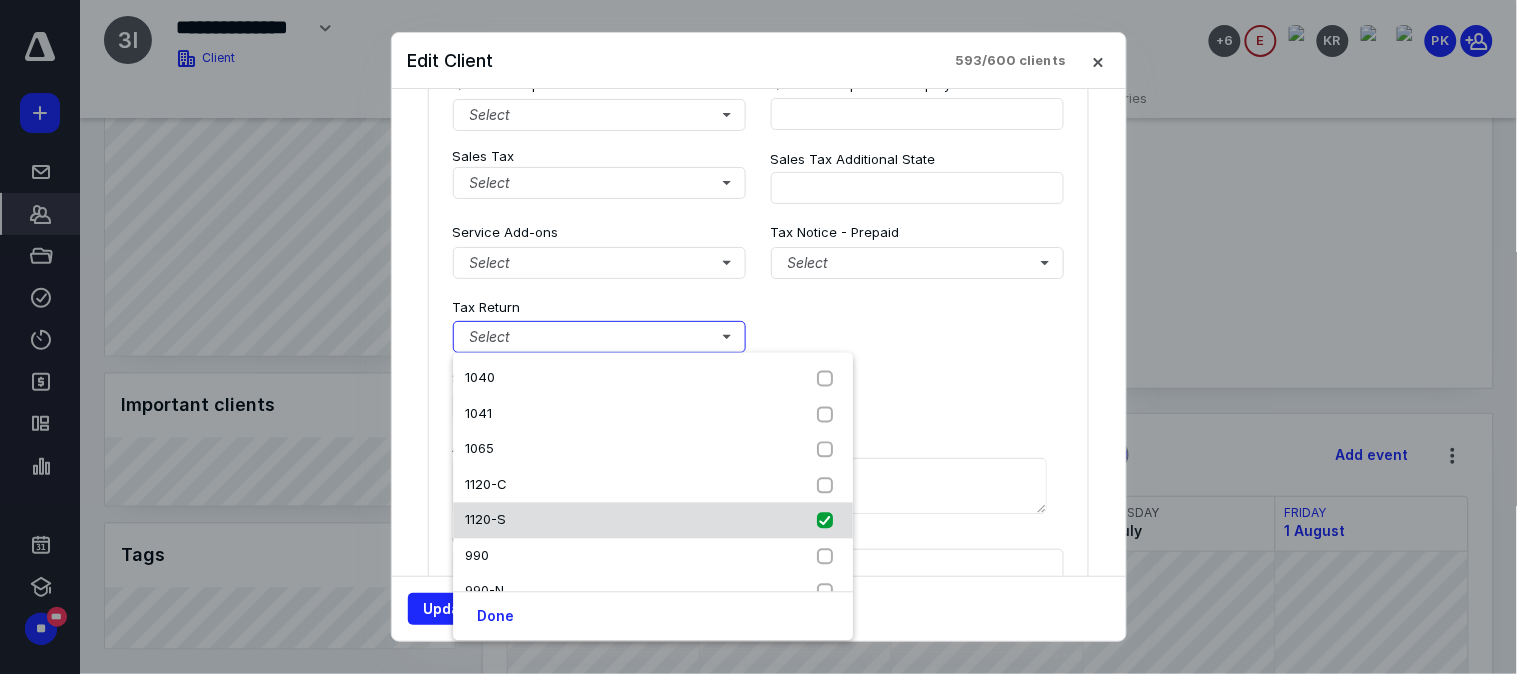 checkbox on "true" 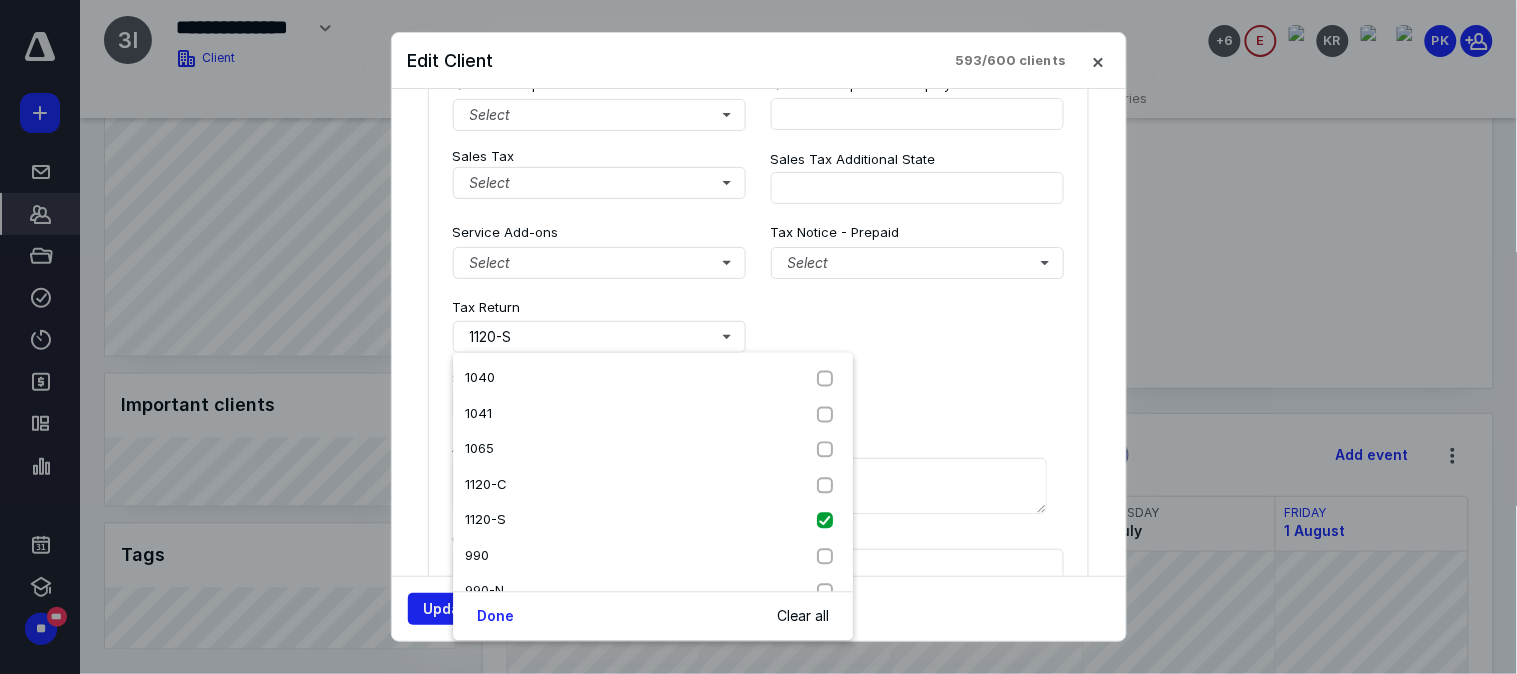click on "Update" at bounding box center (450, 609) 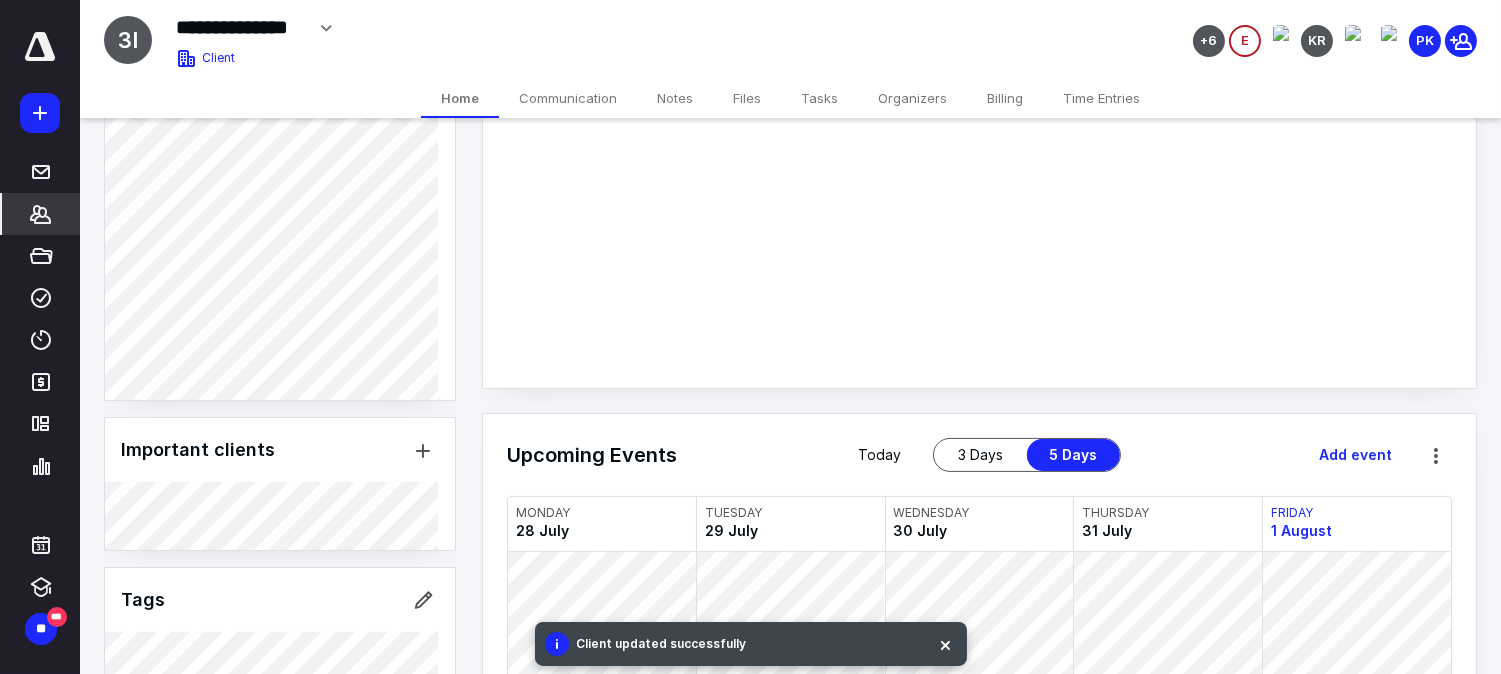 scroll, scrollTop: 976, scrollLeft: 0, axis: vertical 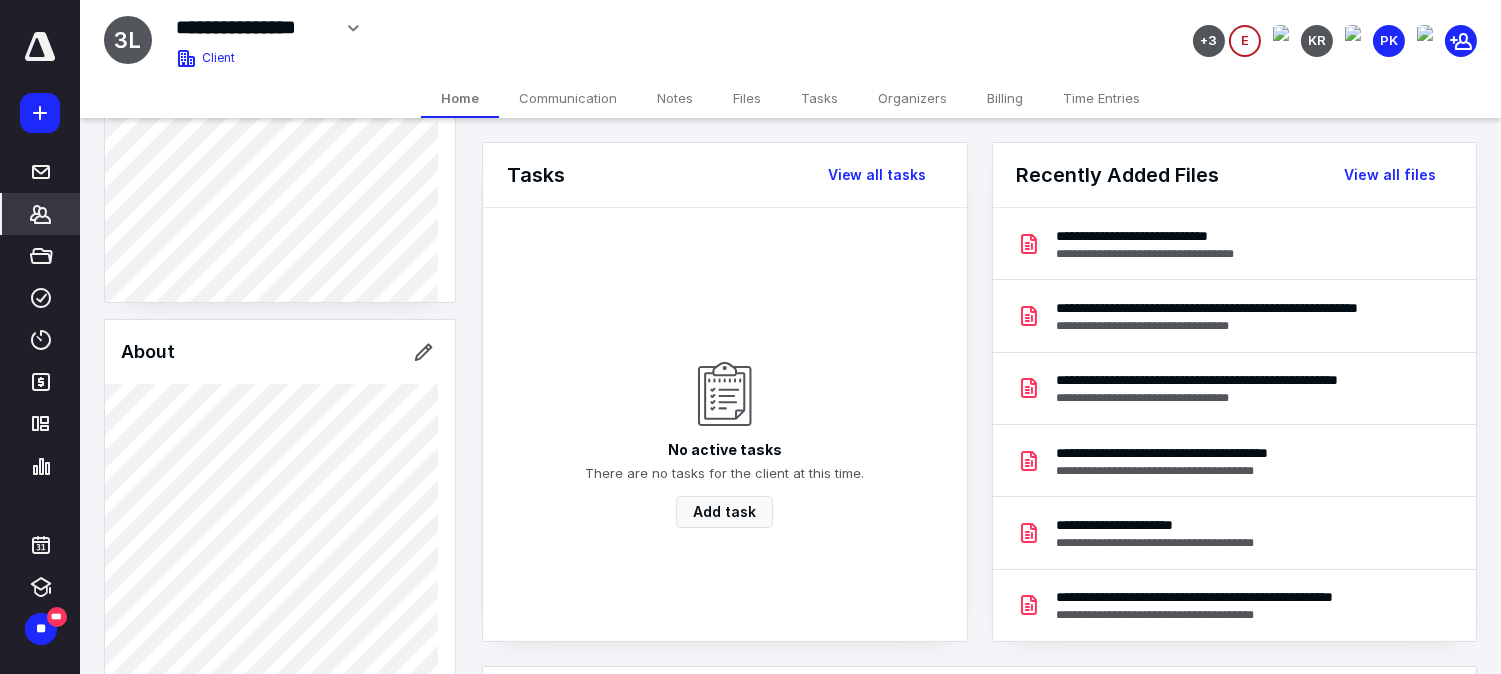 click on "Files" at bounding box center (747, 98) 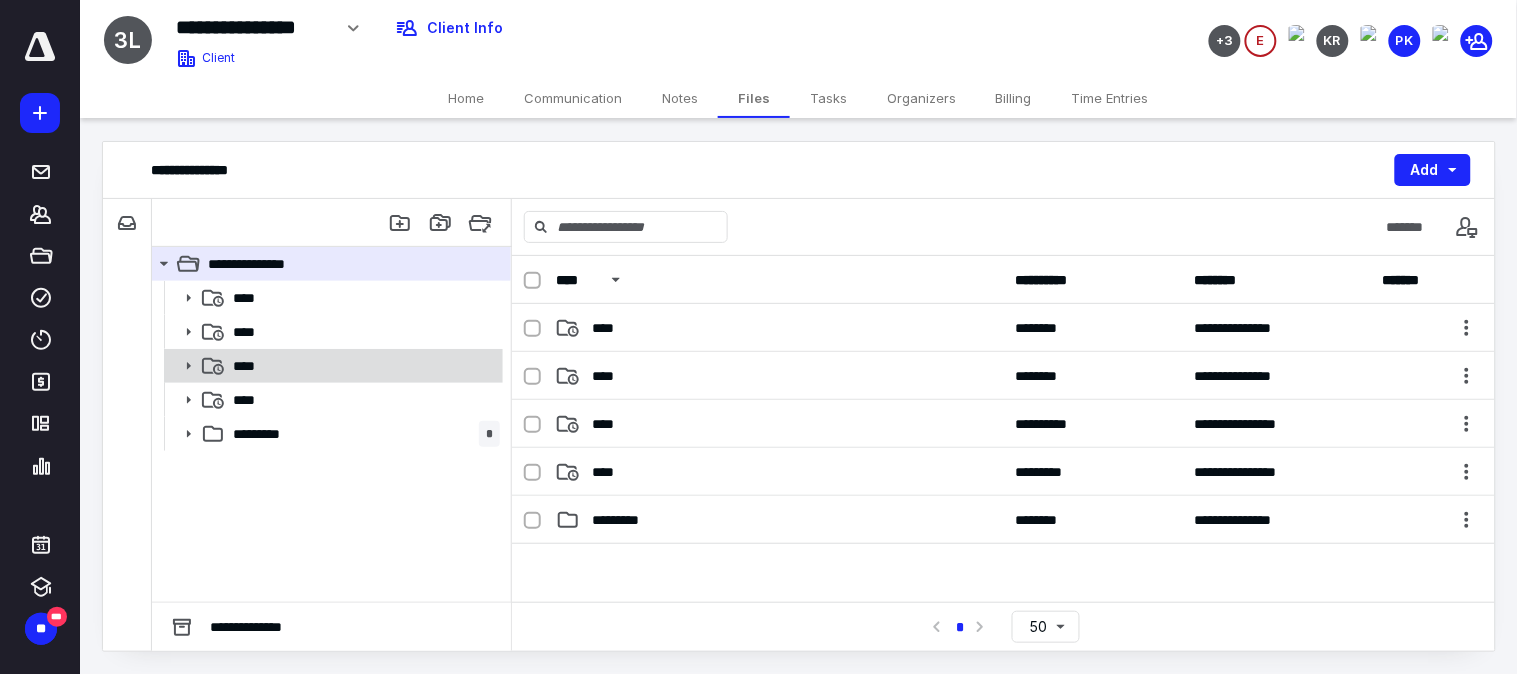click on "****" at bounding box center [362, 366] 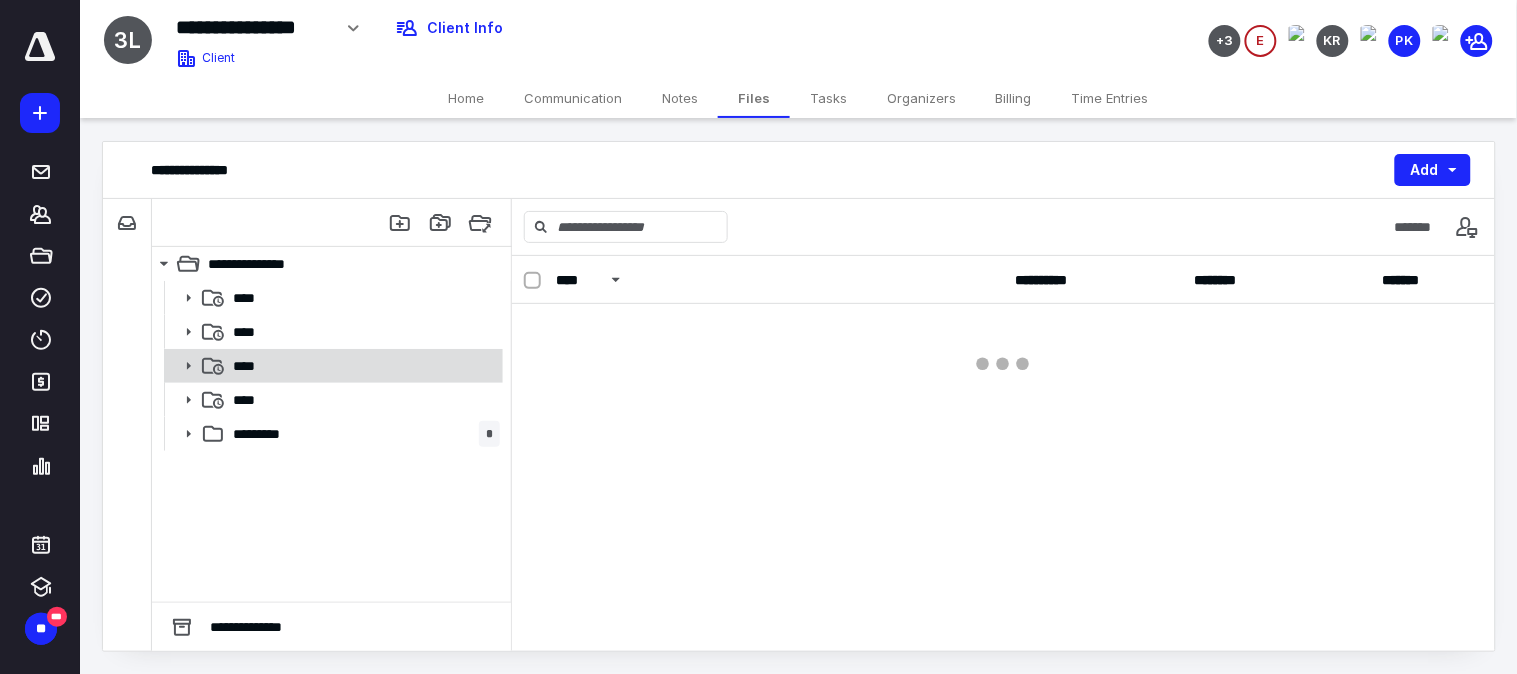 click on "****" at bounding box center [362, 366] 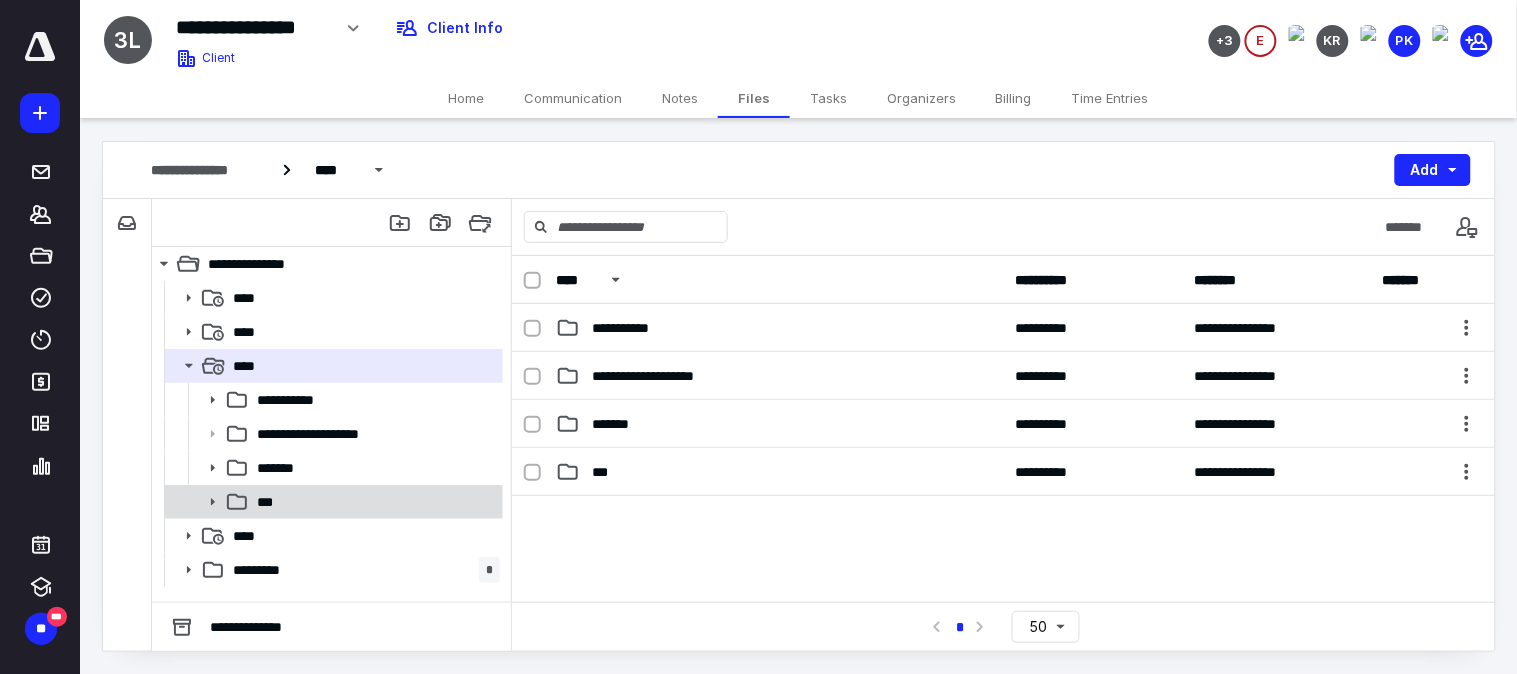 click 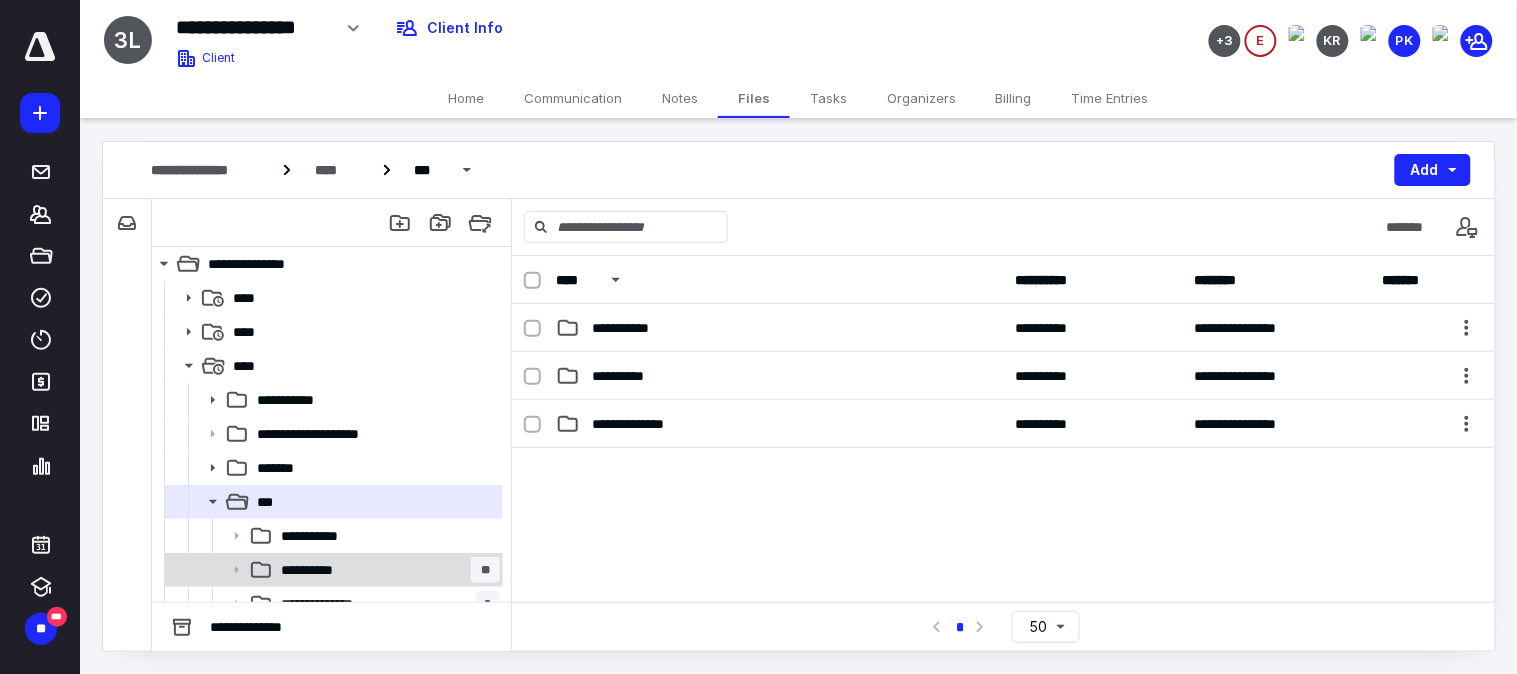 click on "**********" at bounding box center (316, 570) 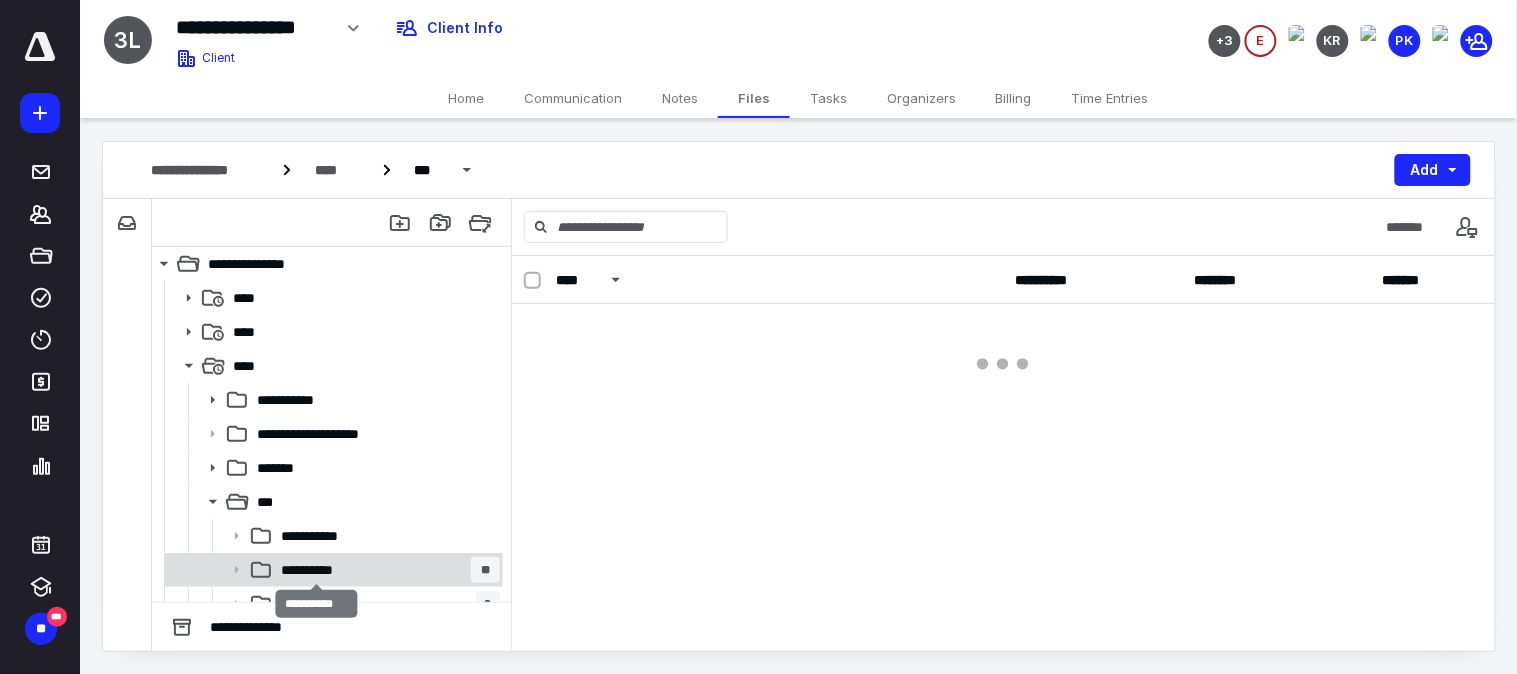click on "**********" at bounding box center (316, 570) 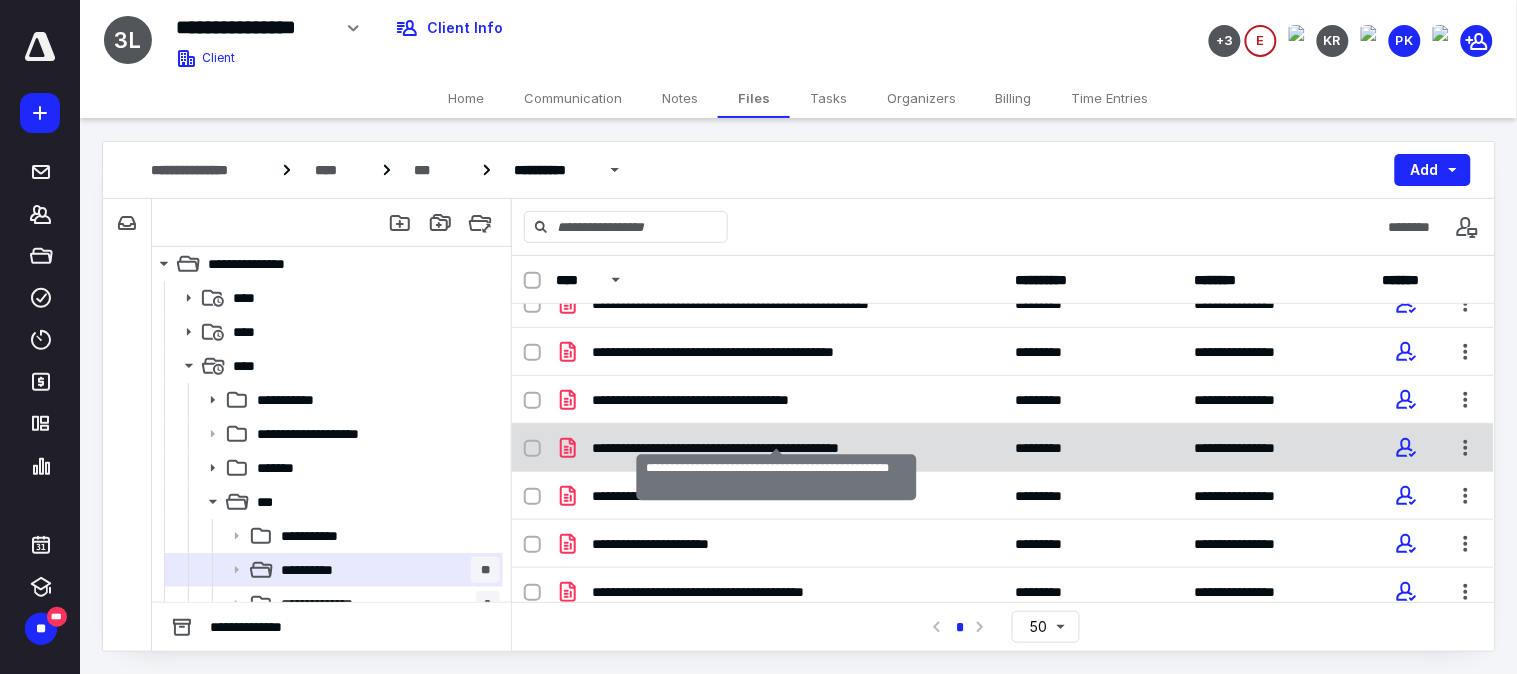 scroll, scrollTop: 111, scrollLeft: 0, axis: vertical 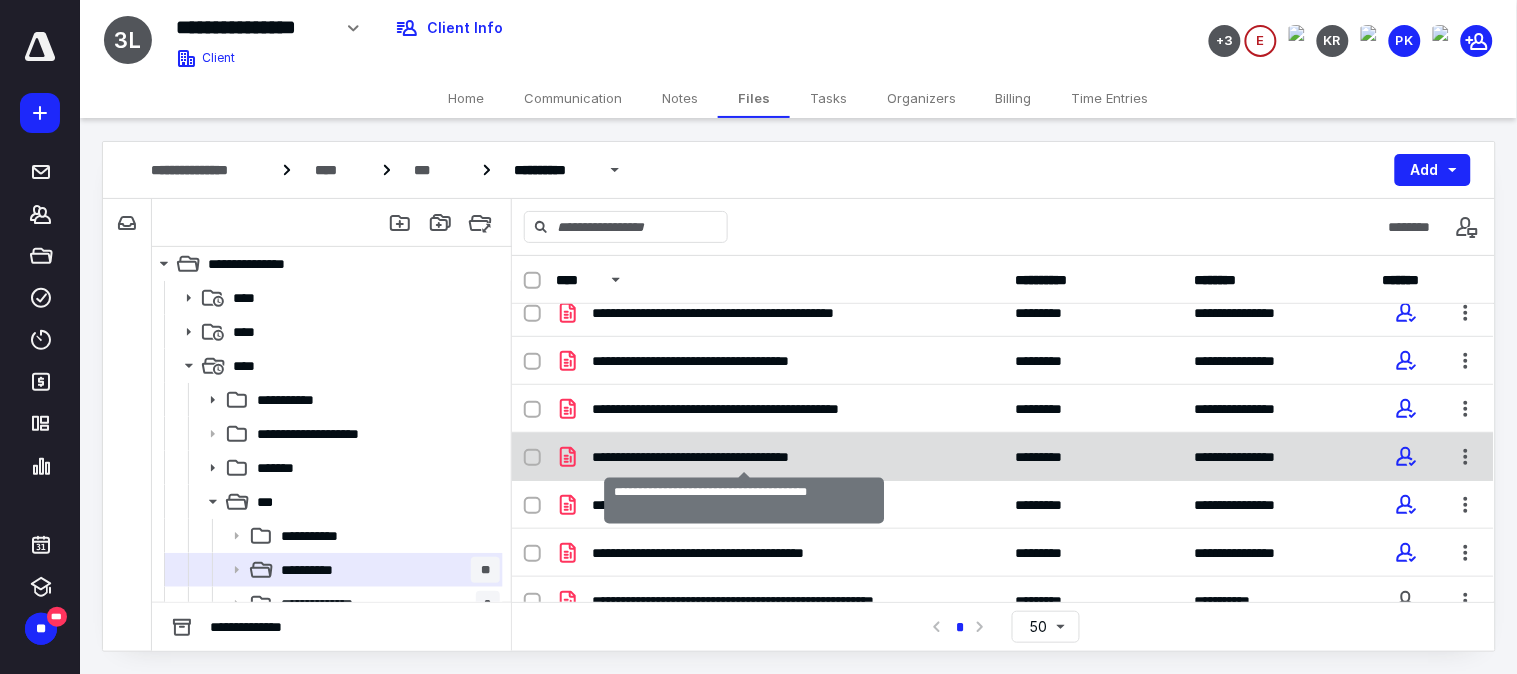 click on "**********" at bounding box center [744, 457] 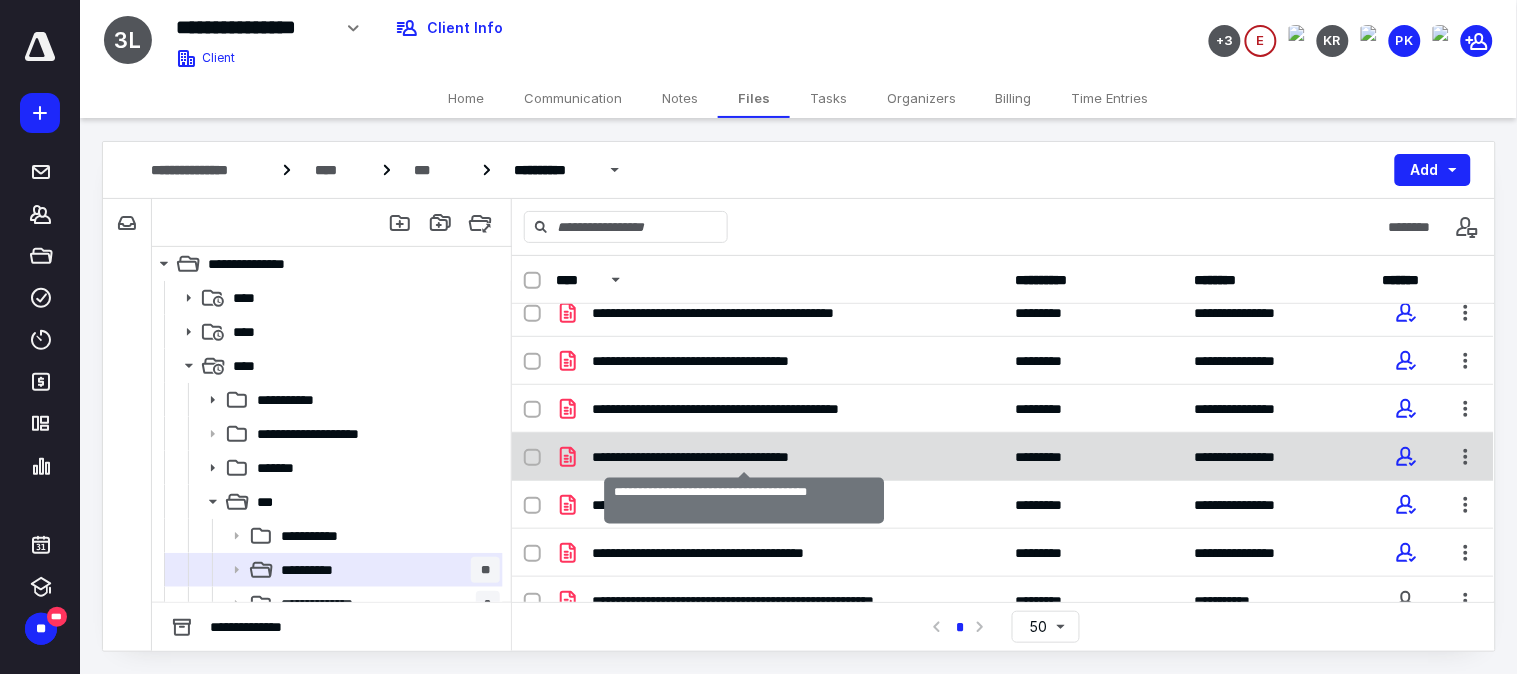 checkbox on "true" 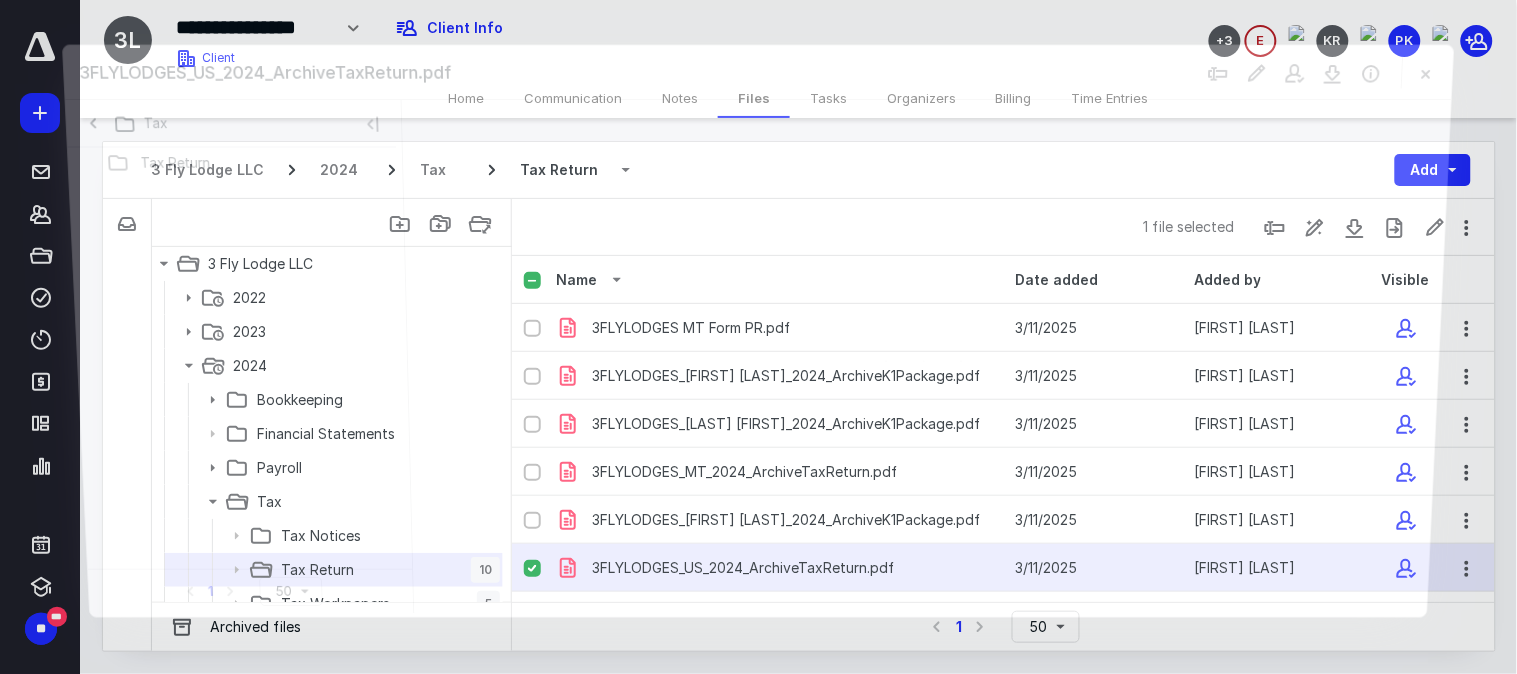 click at bounding box center (927, 356) 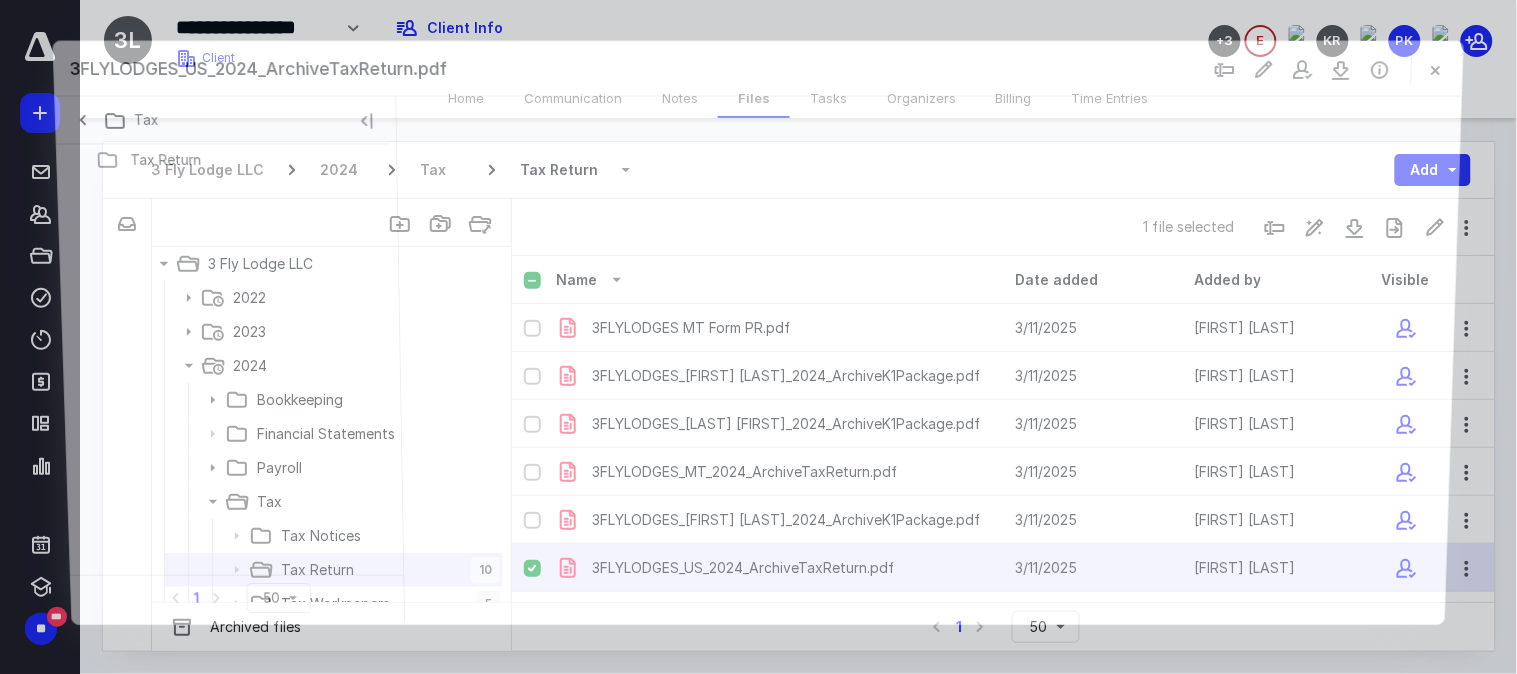 scroll, scrollTop: 111, scrollLeft: 0, axis: vertical 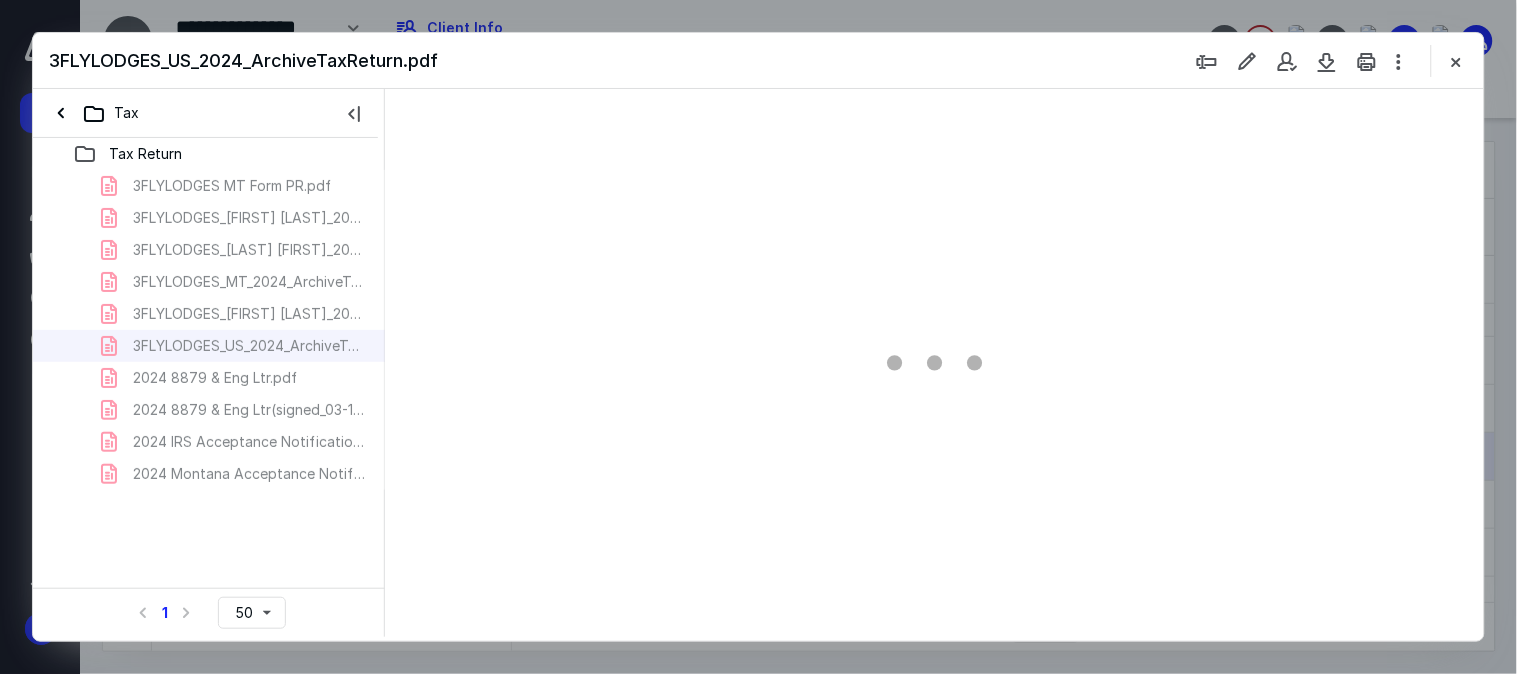 type on "167" 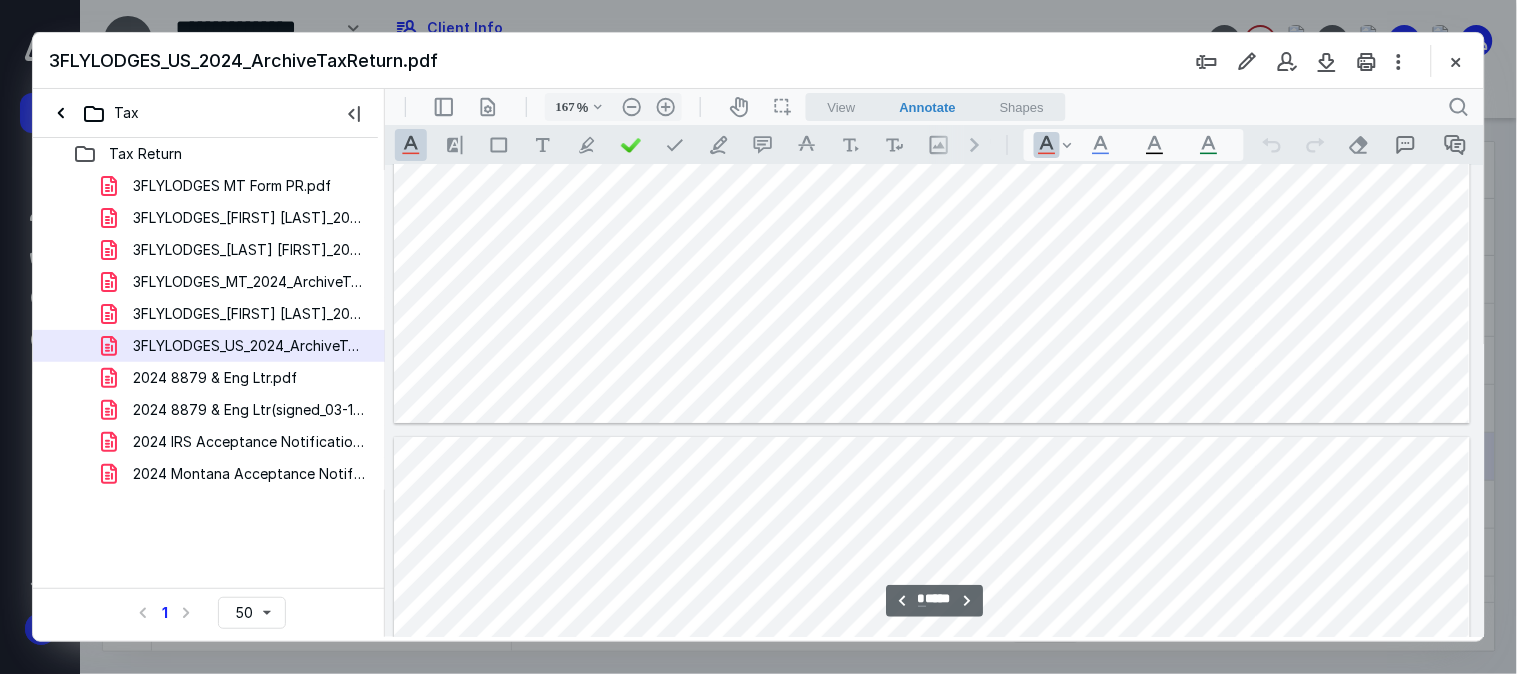 type on "*" 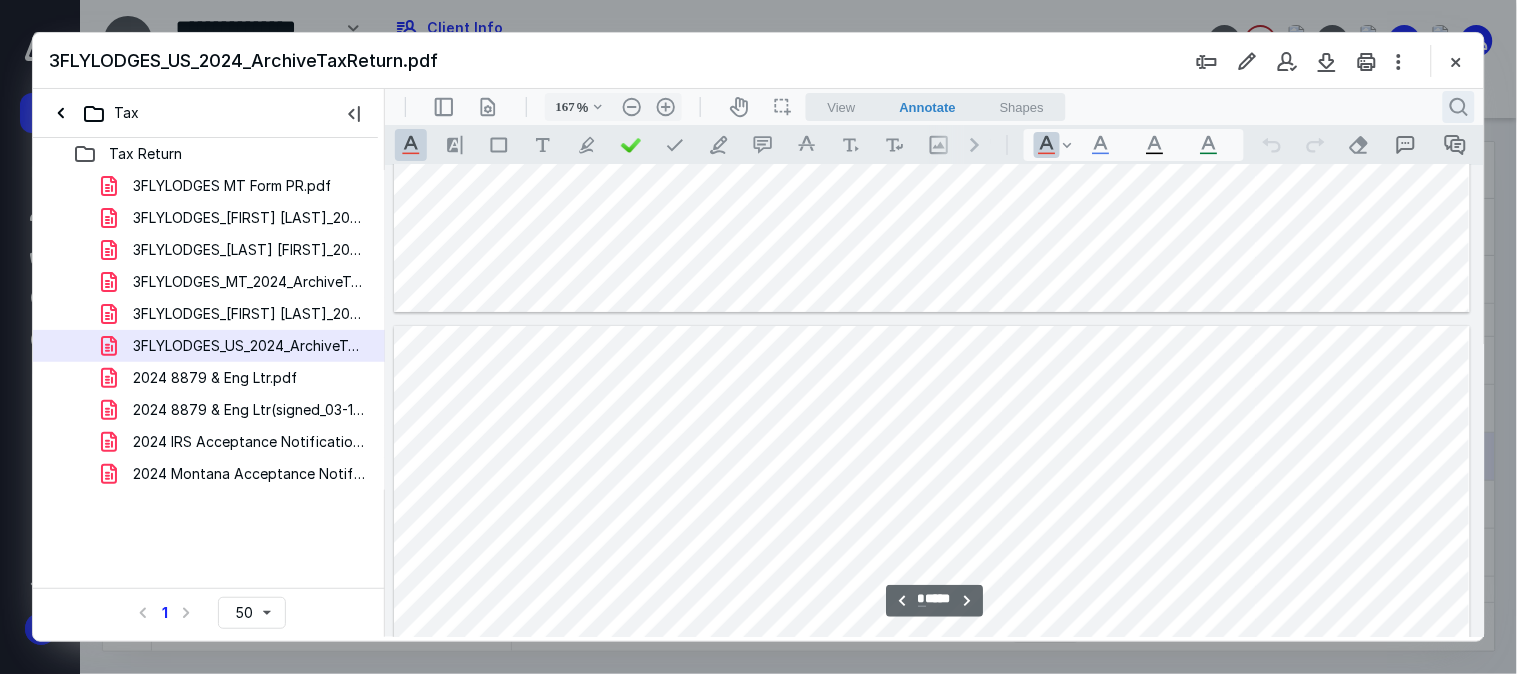 click on ".cls-1{fill:#abb0c4;} icon - header - search" at bounding box center (1458, 106) 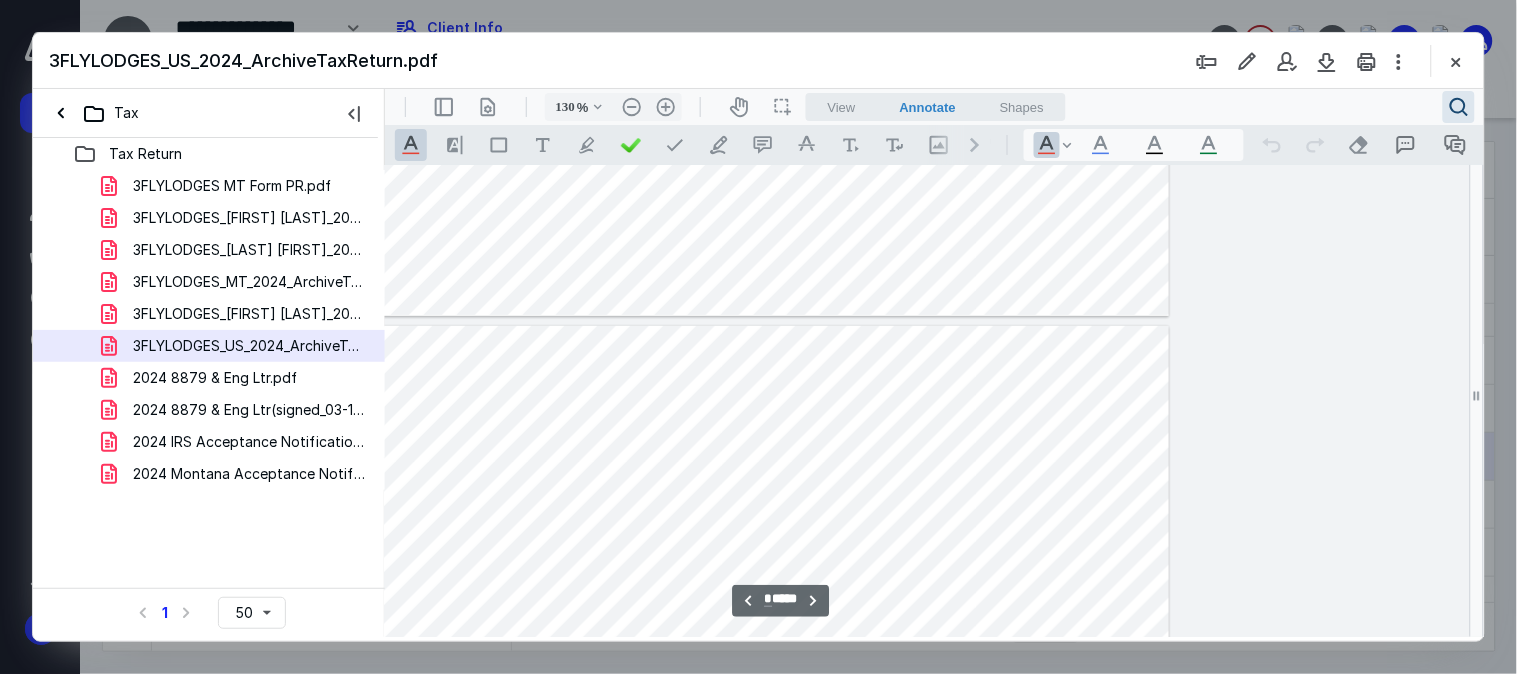 type on "119" 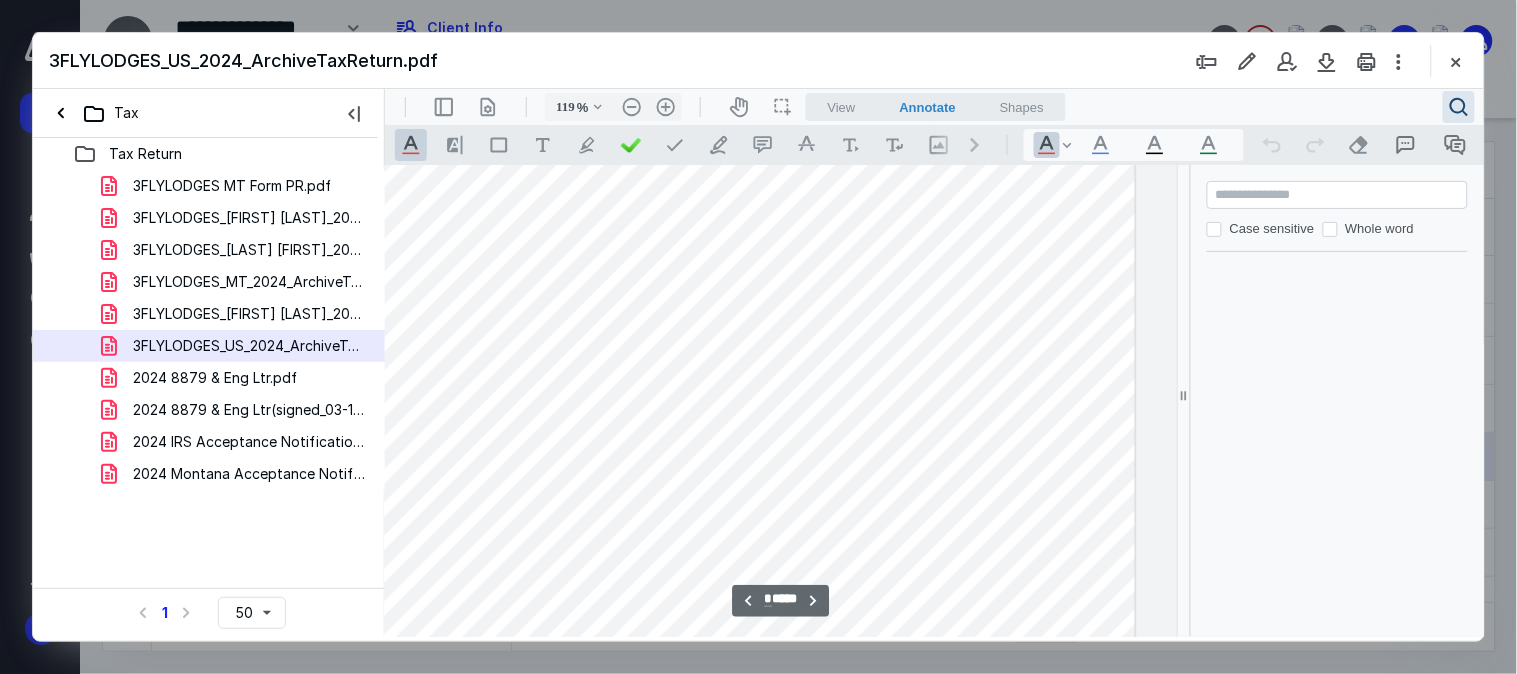 scroll, scrollTop: 5550, scrollLeft: 100, axis: both 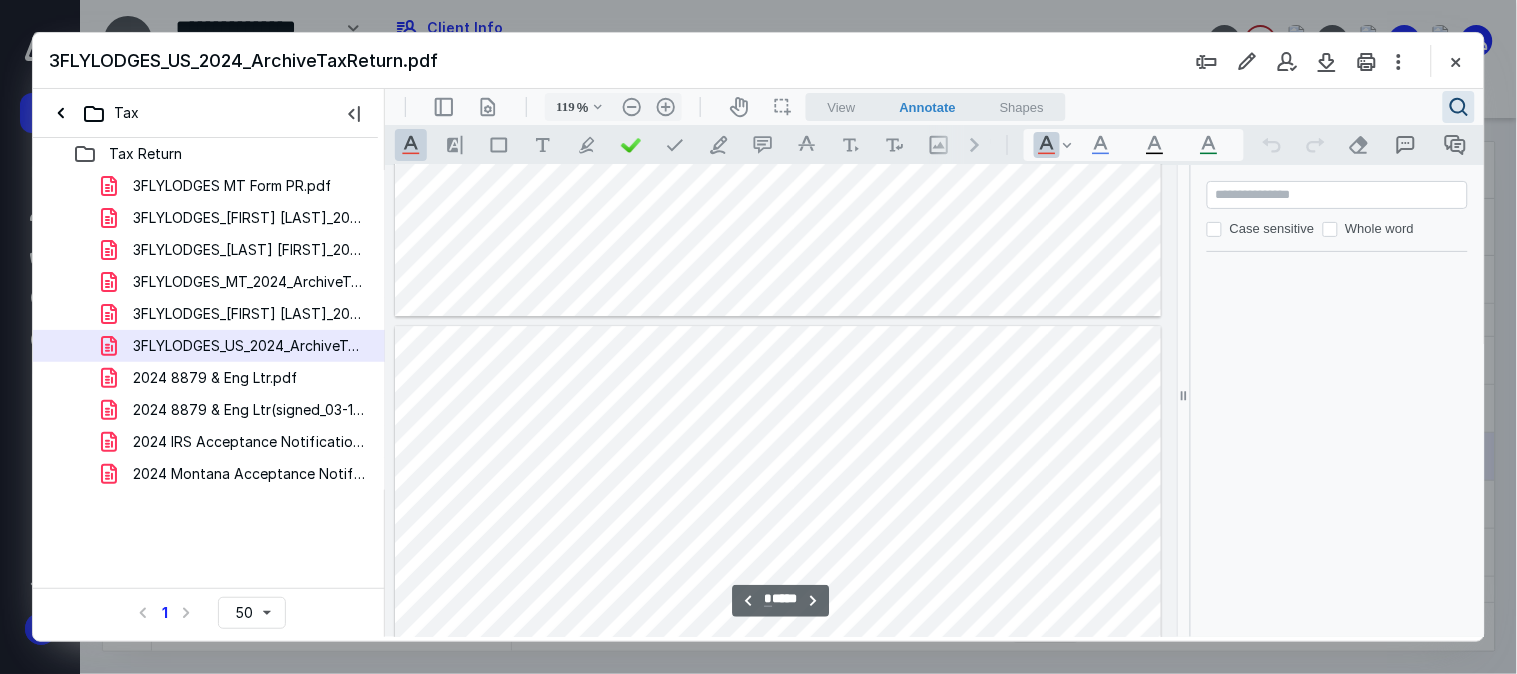 click at bounding box center [1338, 194] 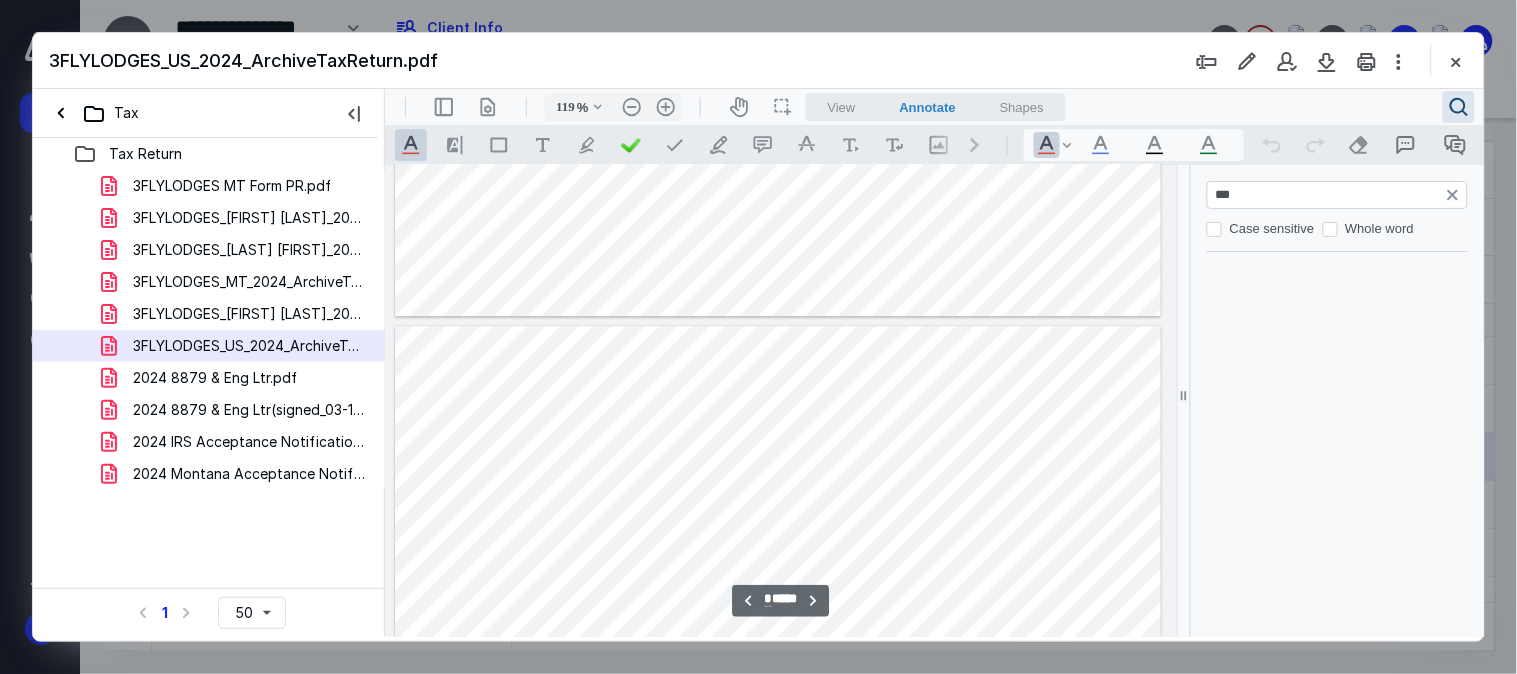type on "****" 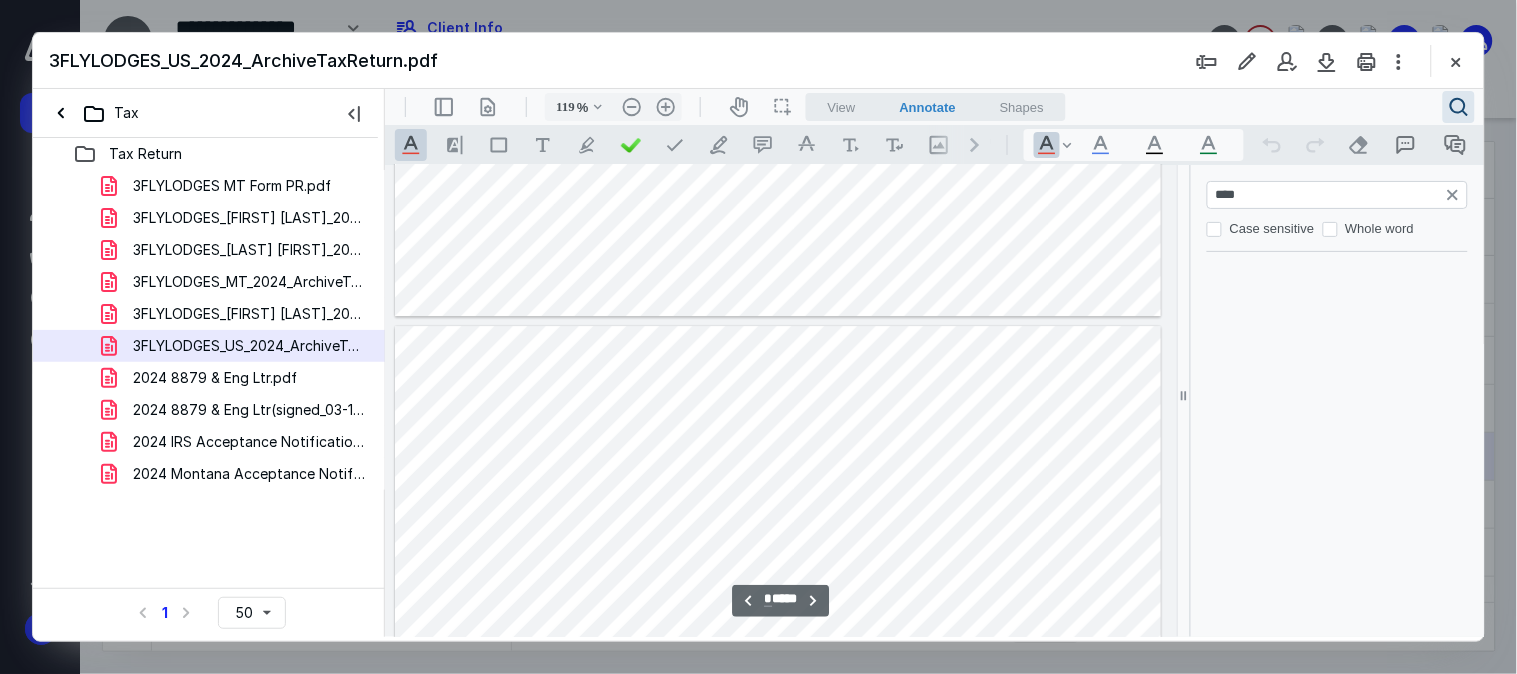 scroll, scrollTop: 4745, scrollLeft: 0, axis: vertical 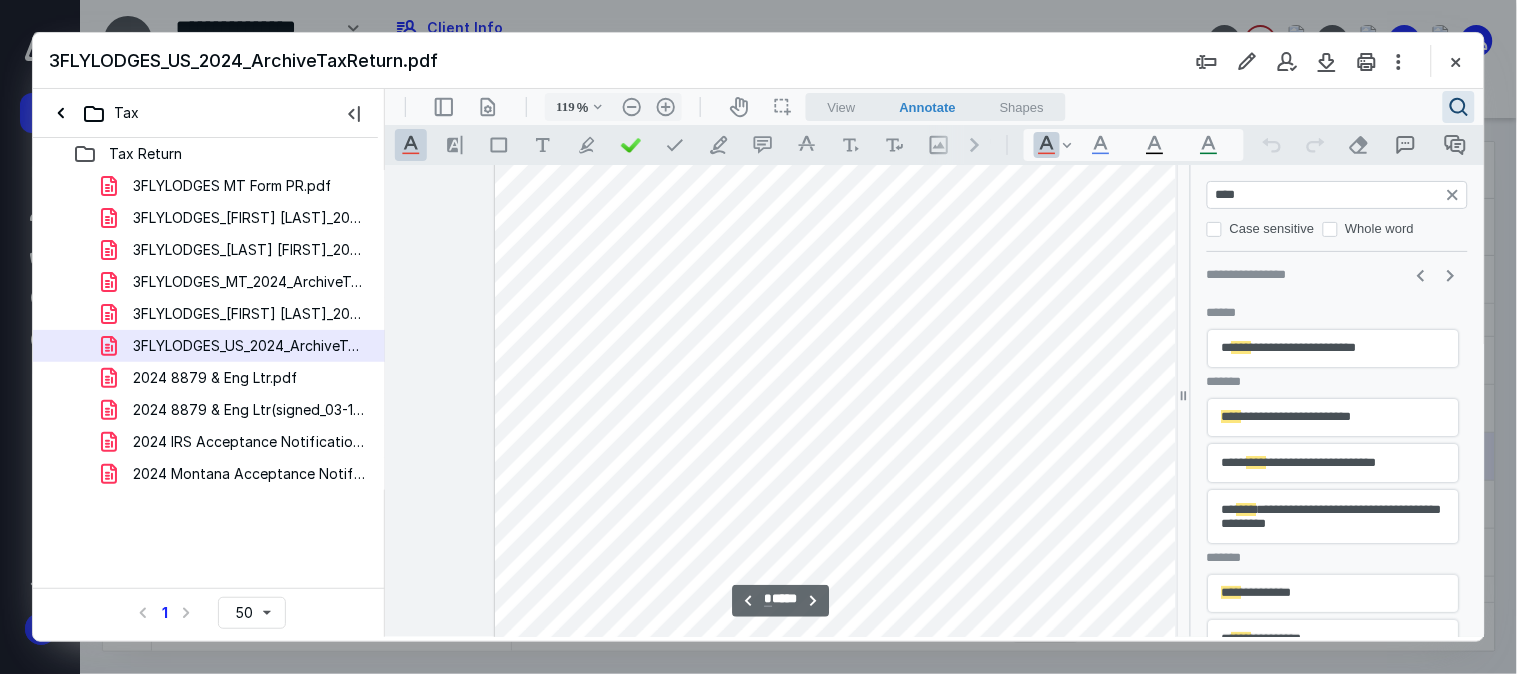type on "*" 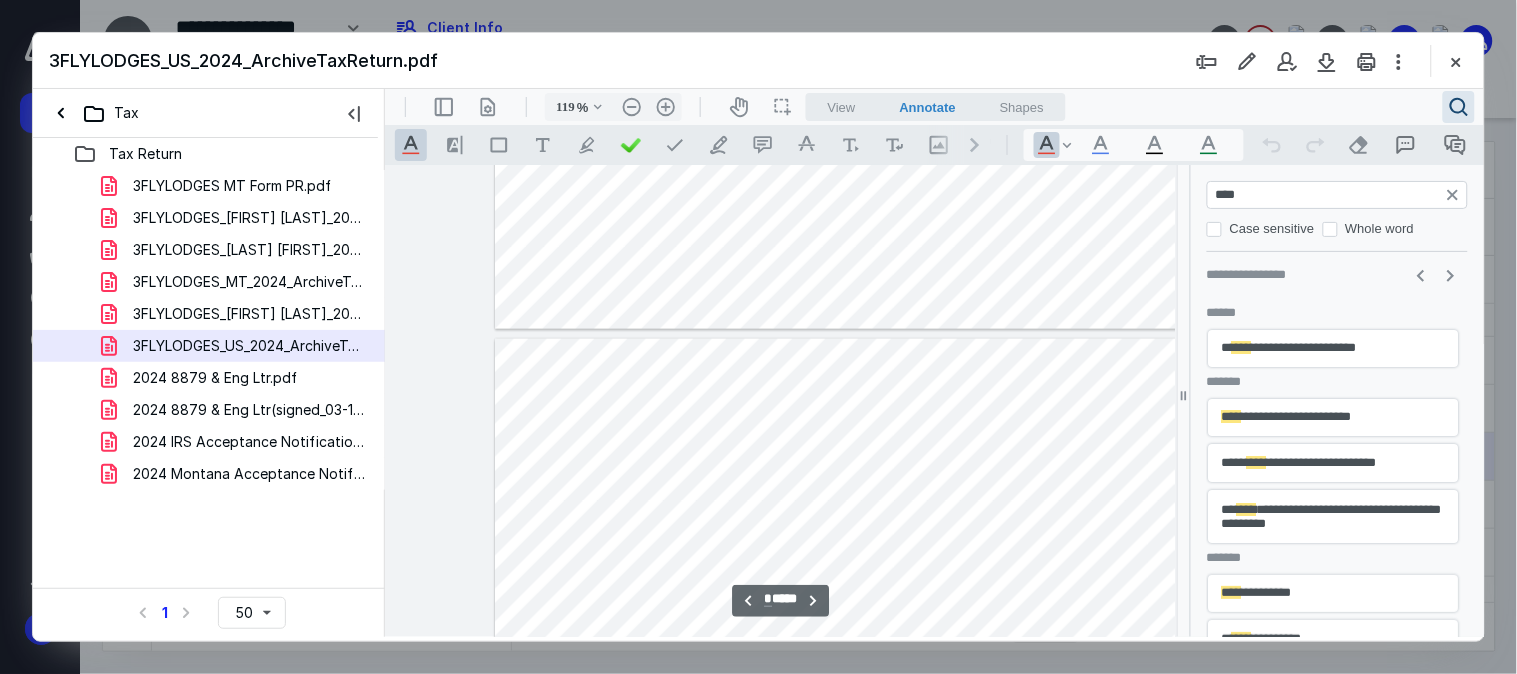 drag, startPoint x: 1274, startPoint y: 198, endPoint x: 1206, endPoint y: 201, distance: 68.06615 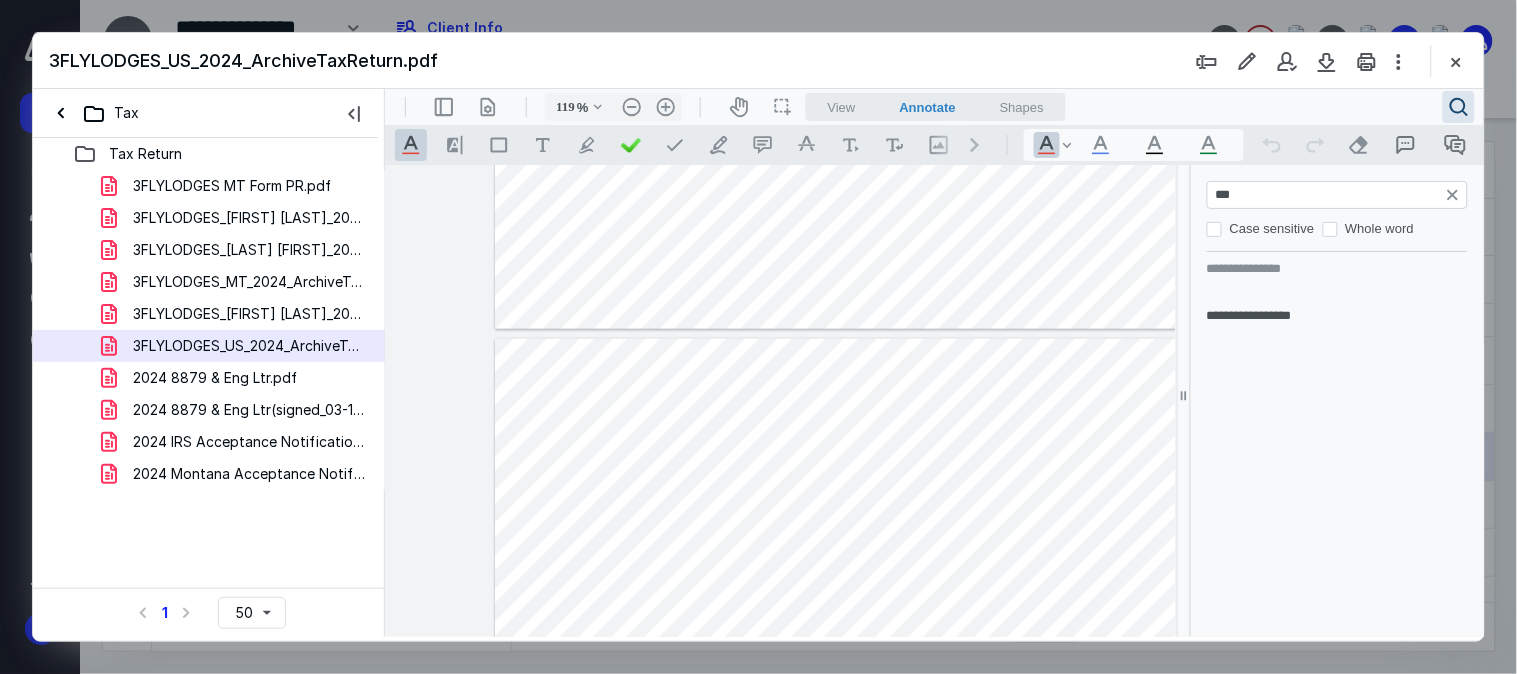 type on "**" 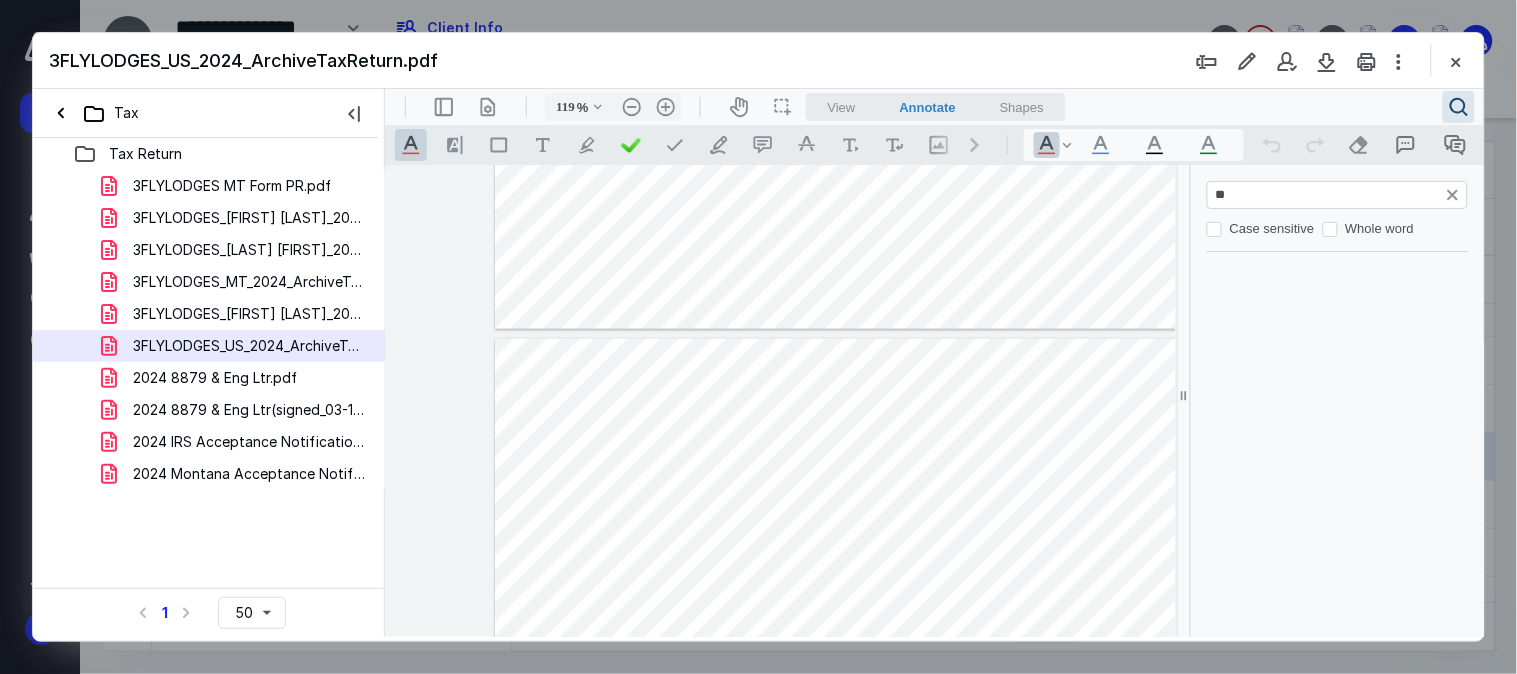 type on "*" 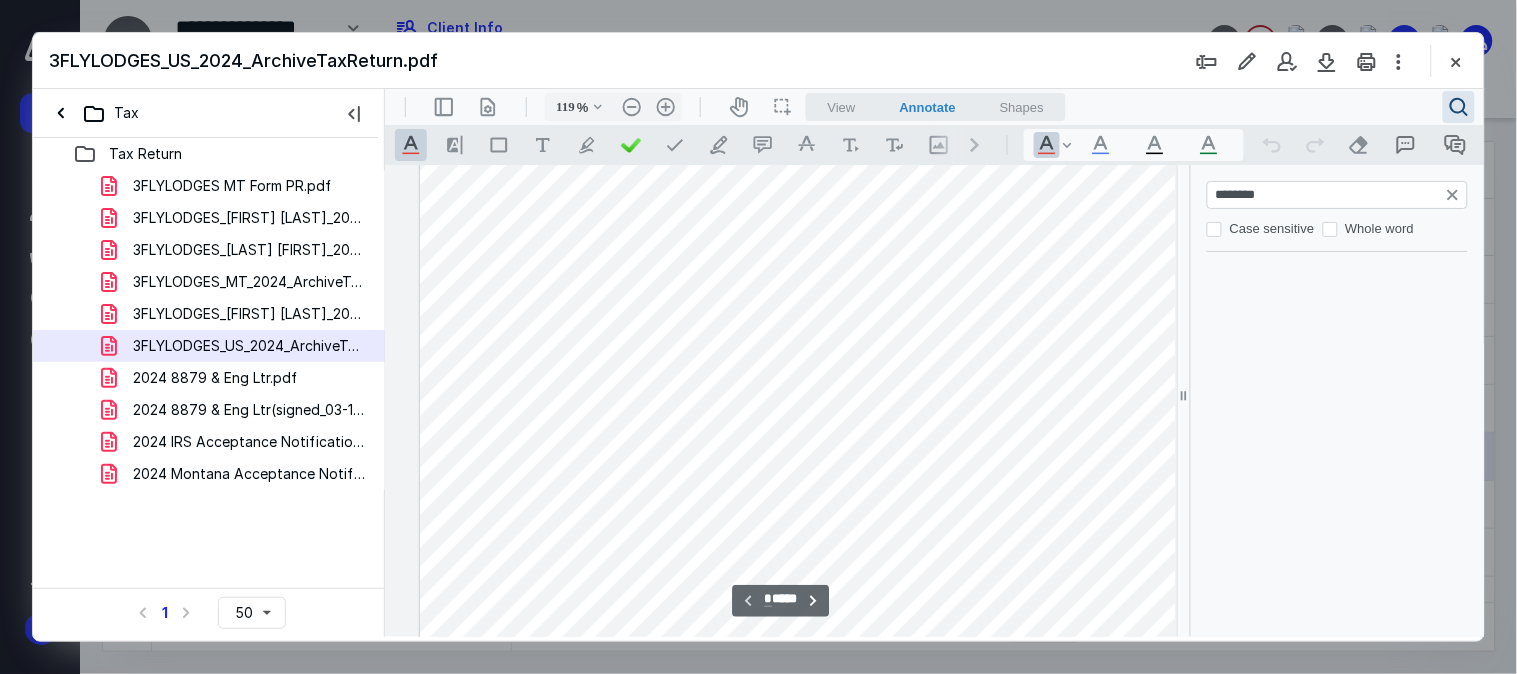 scroll, scrollTop: 381, scrollLeft: 78, axis: both 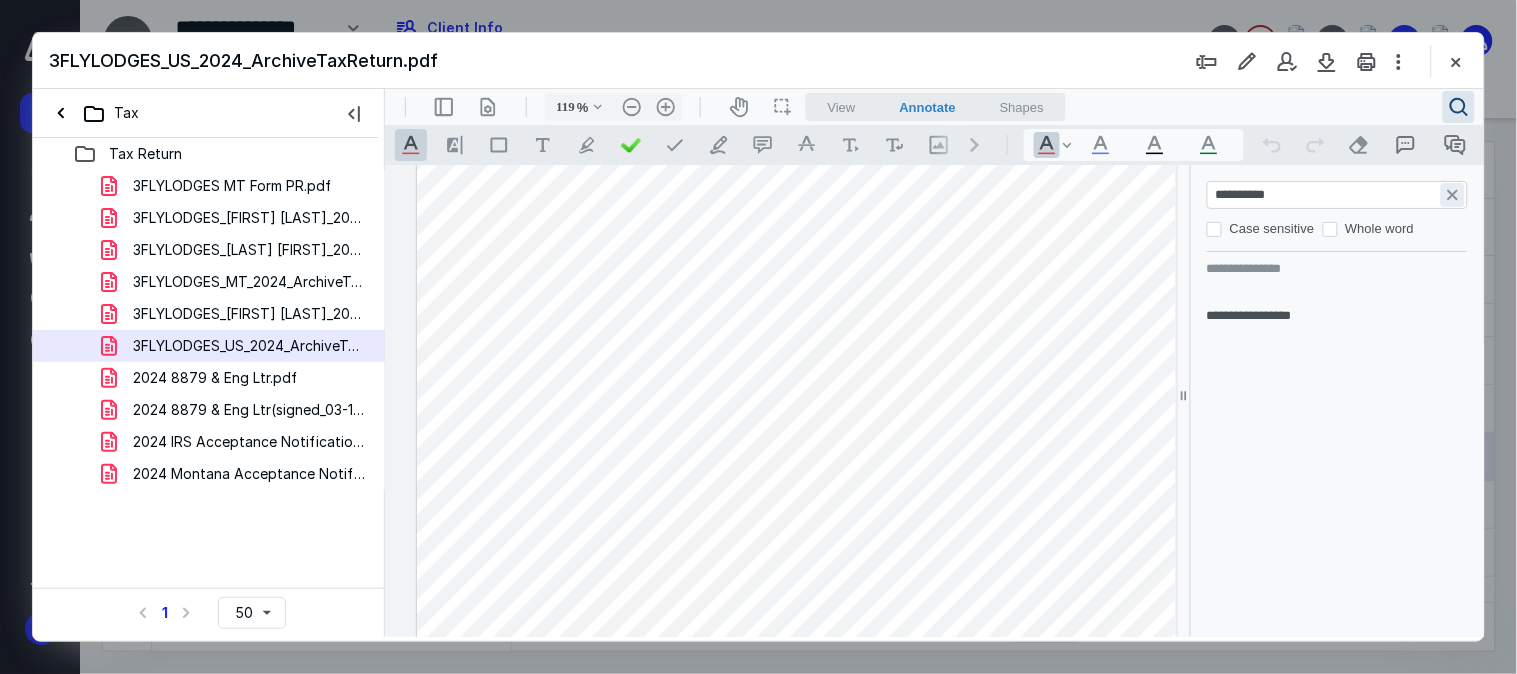 type on "**********" 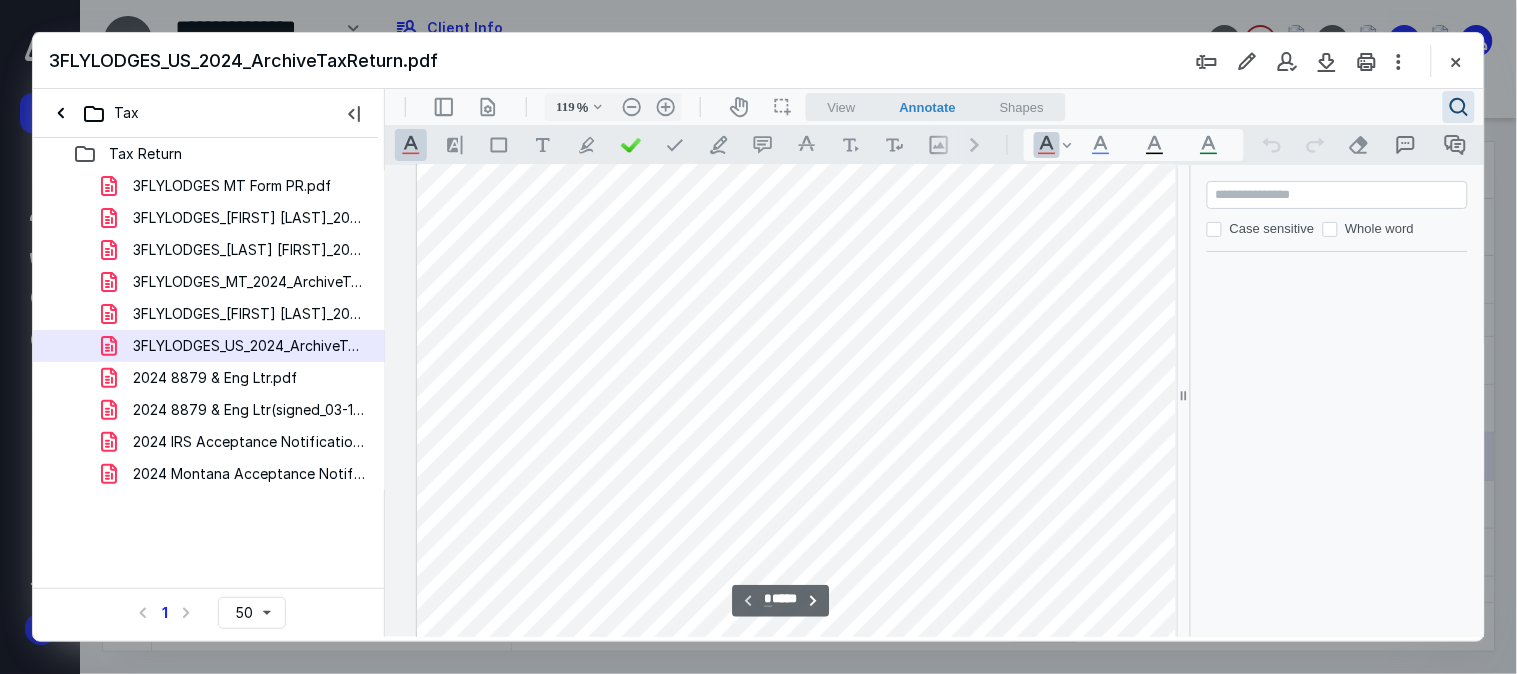scroll, scrollTop: 0, scrollLeft: 78, axis: horizontal 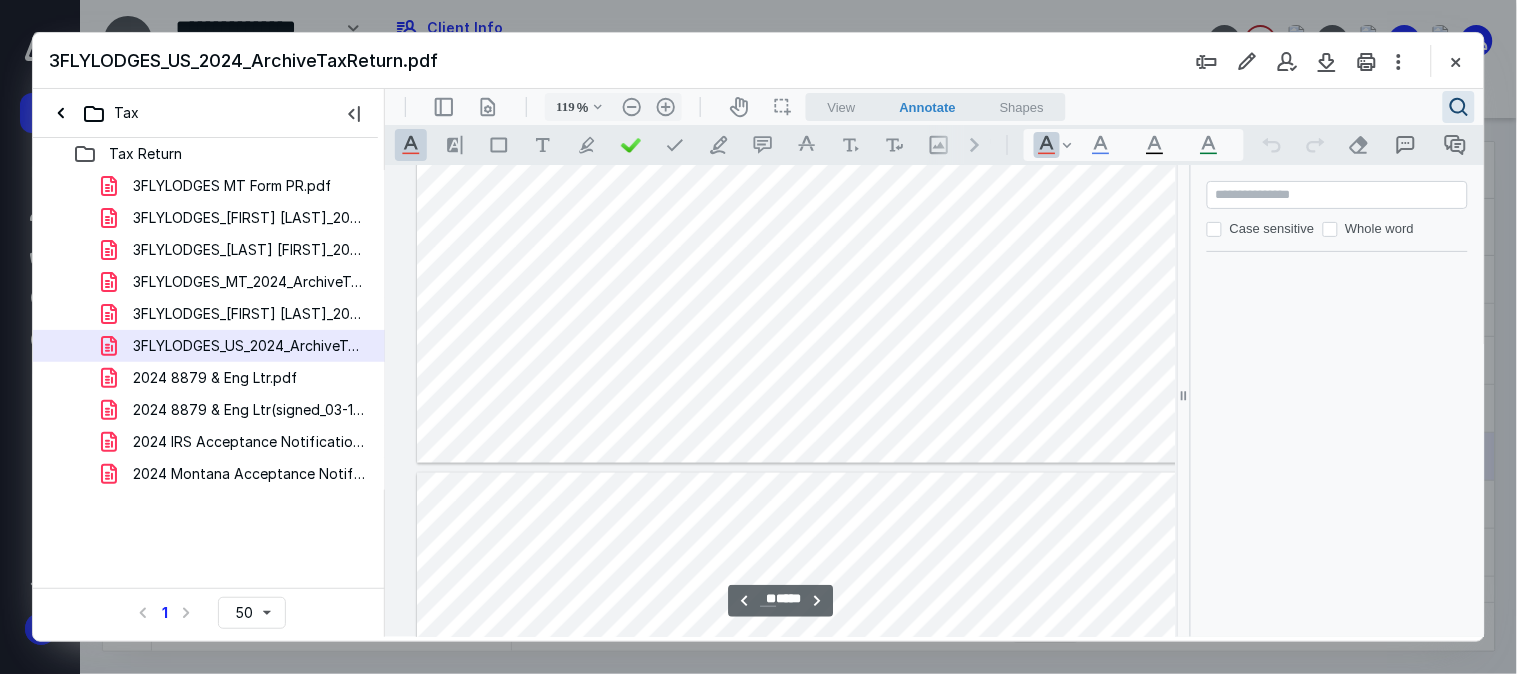 type on "**" 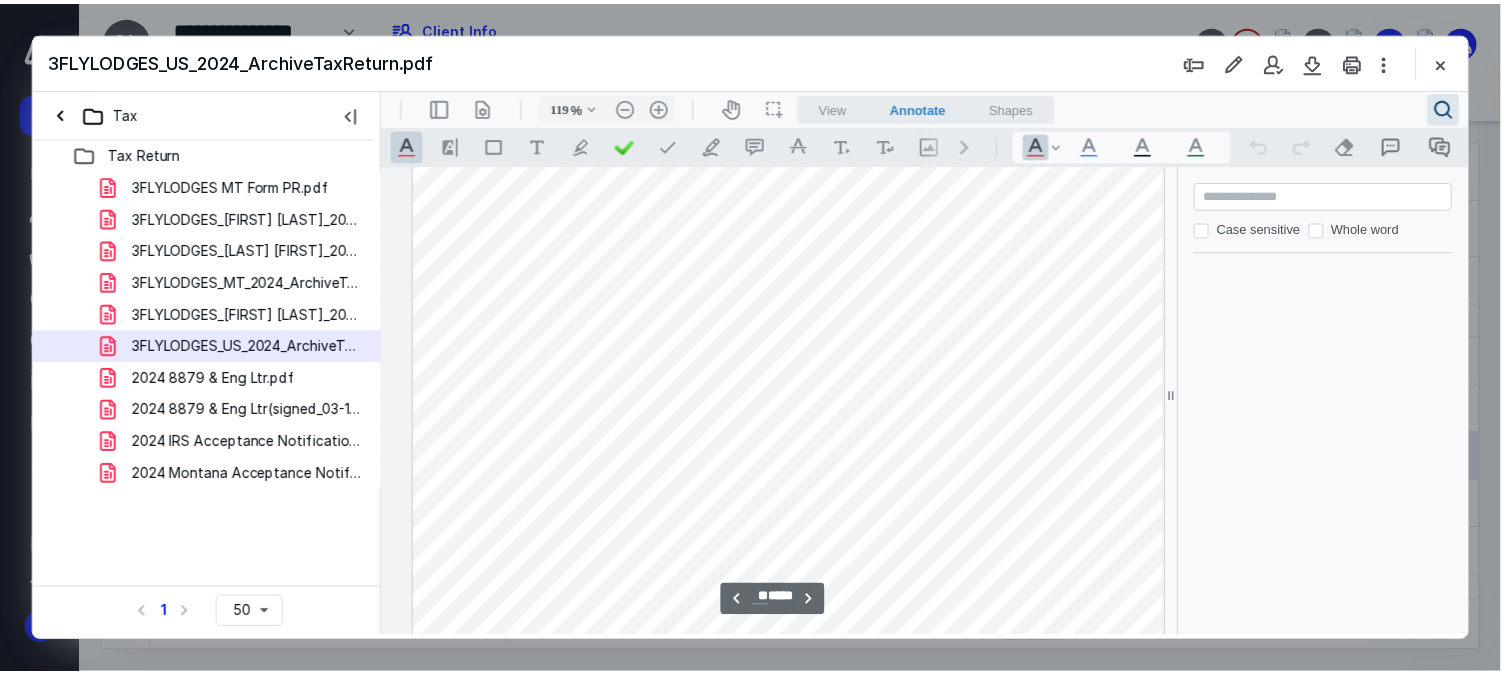 scroll, scrollTop: 10555, scrollLeft: 78, axis: both 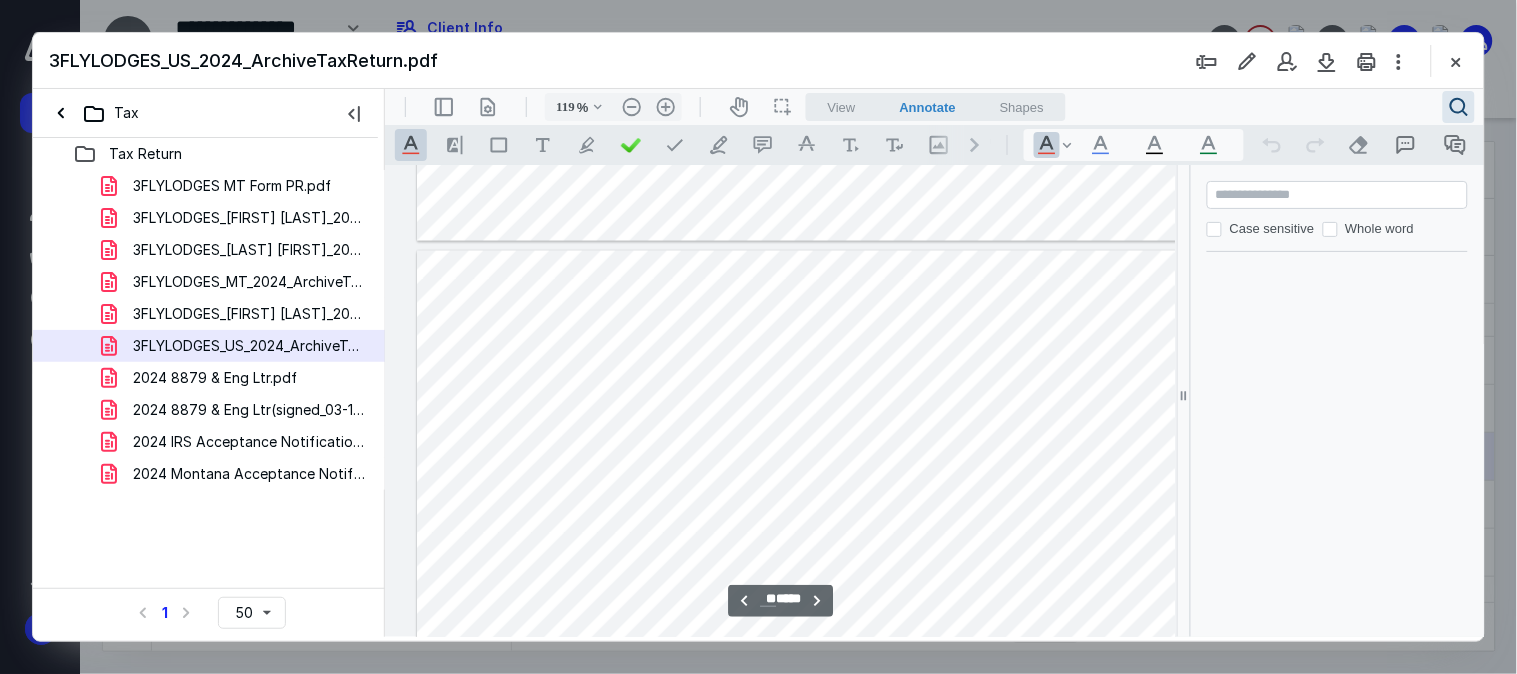 click at bounding box center (1338, 194) 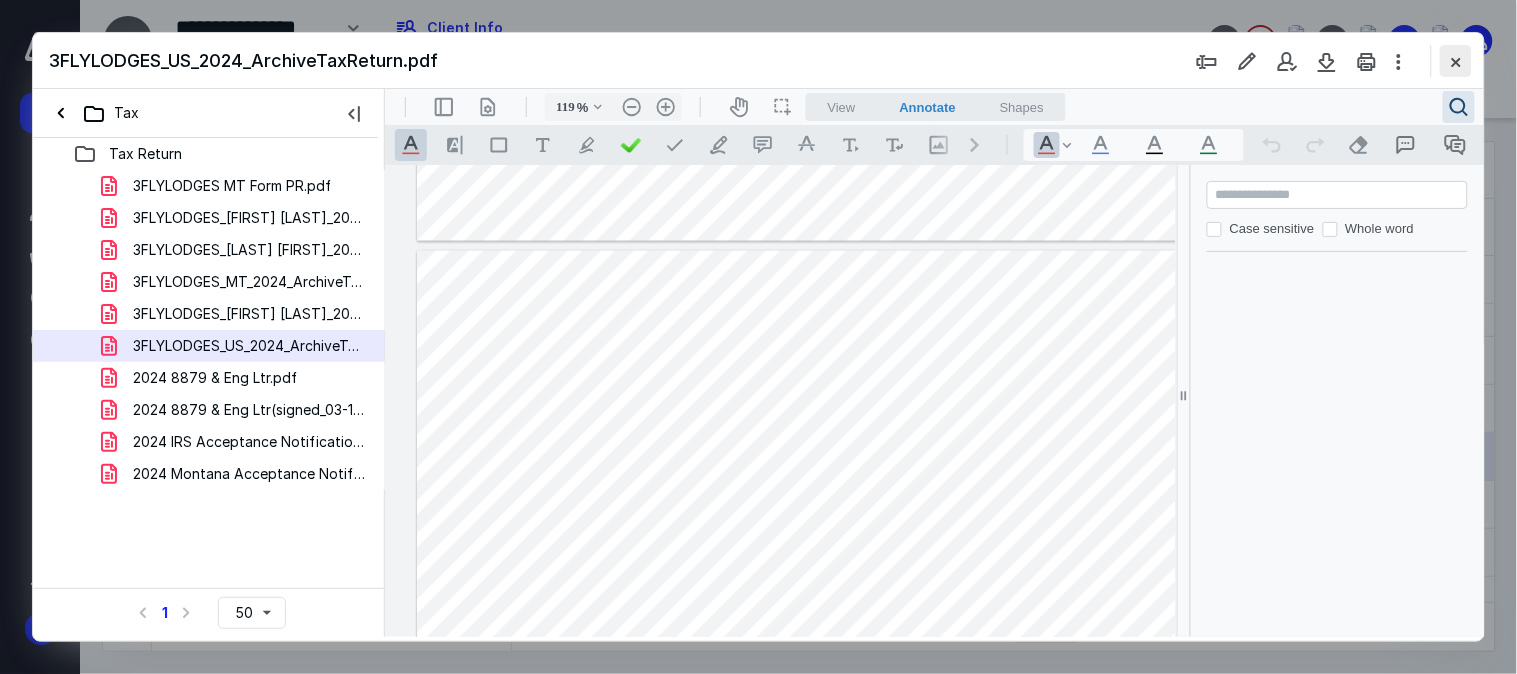 click at bounding box center (1456, 61) 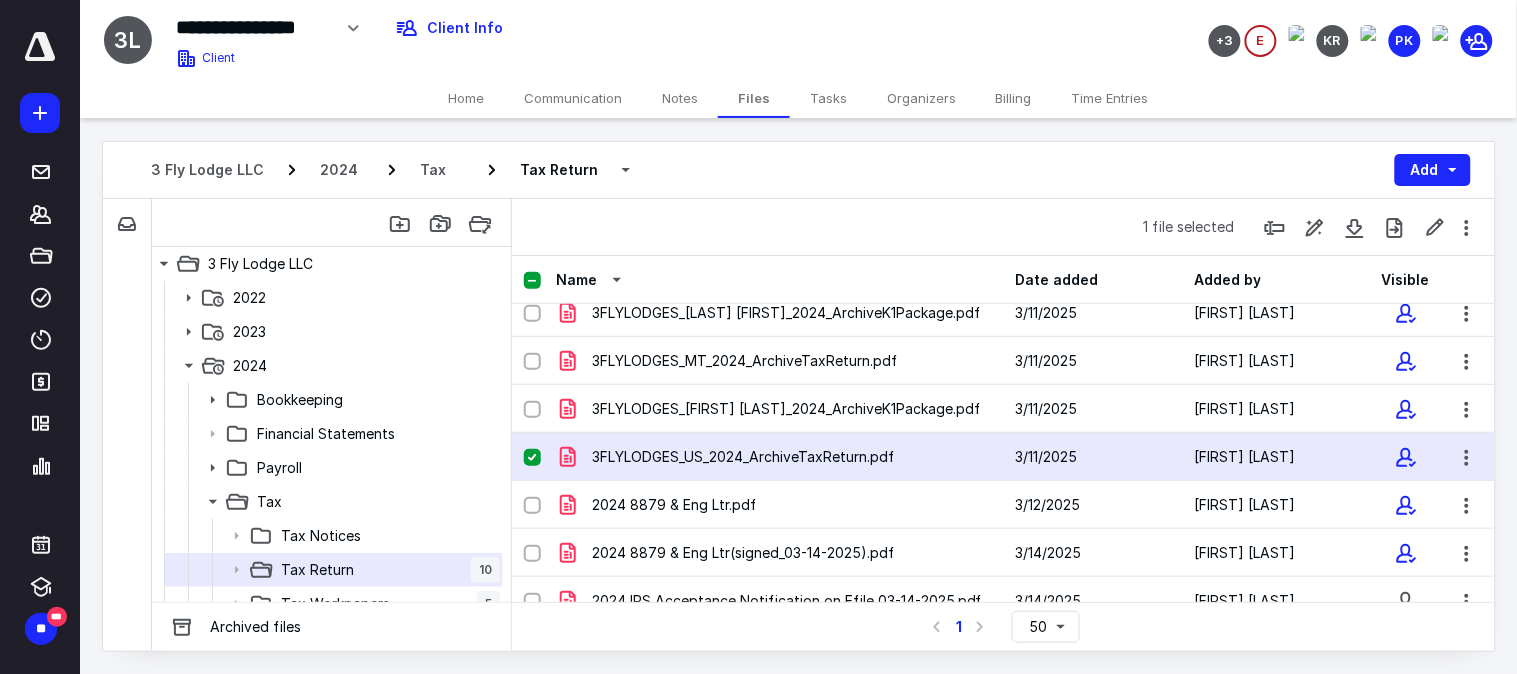 click on "Home" at bounding box center [466, 98] 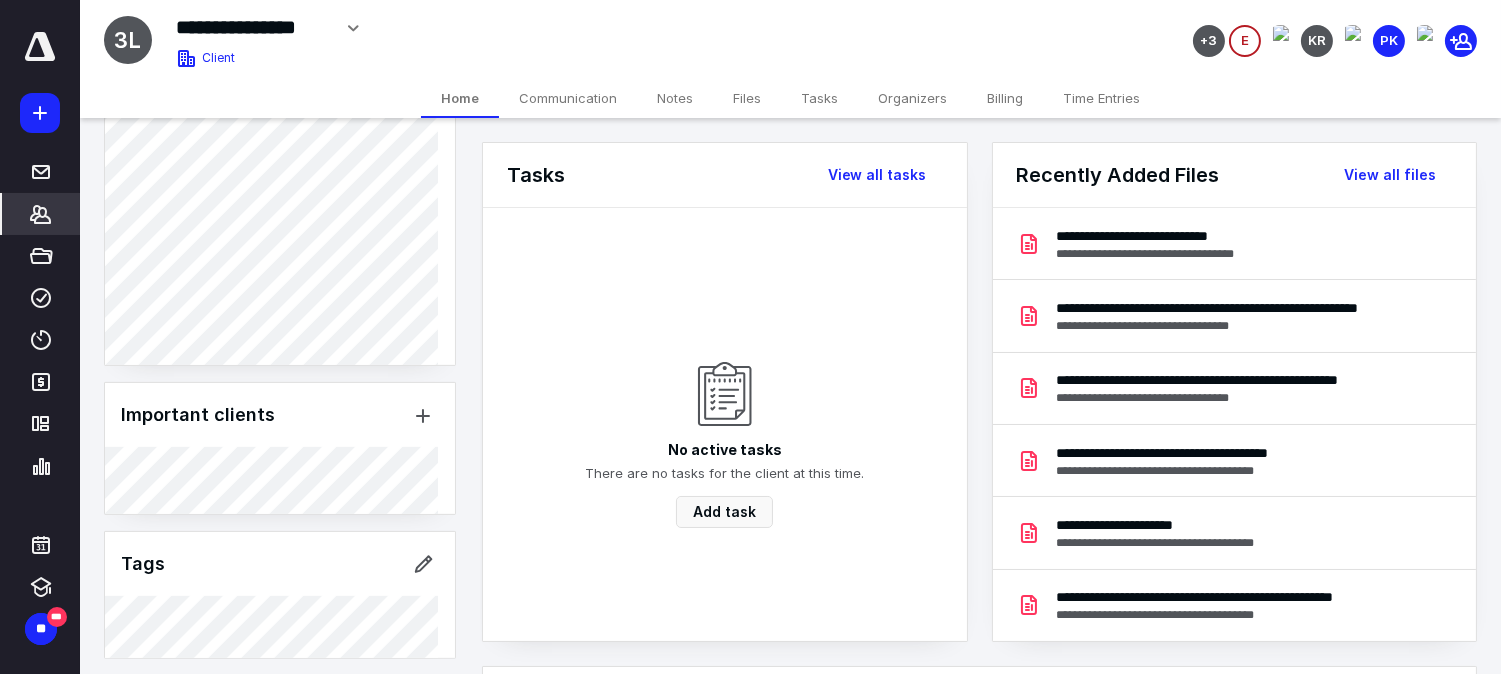 scroll, scrollTop: 1260, scrollLeft: 0, axis: vertical 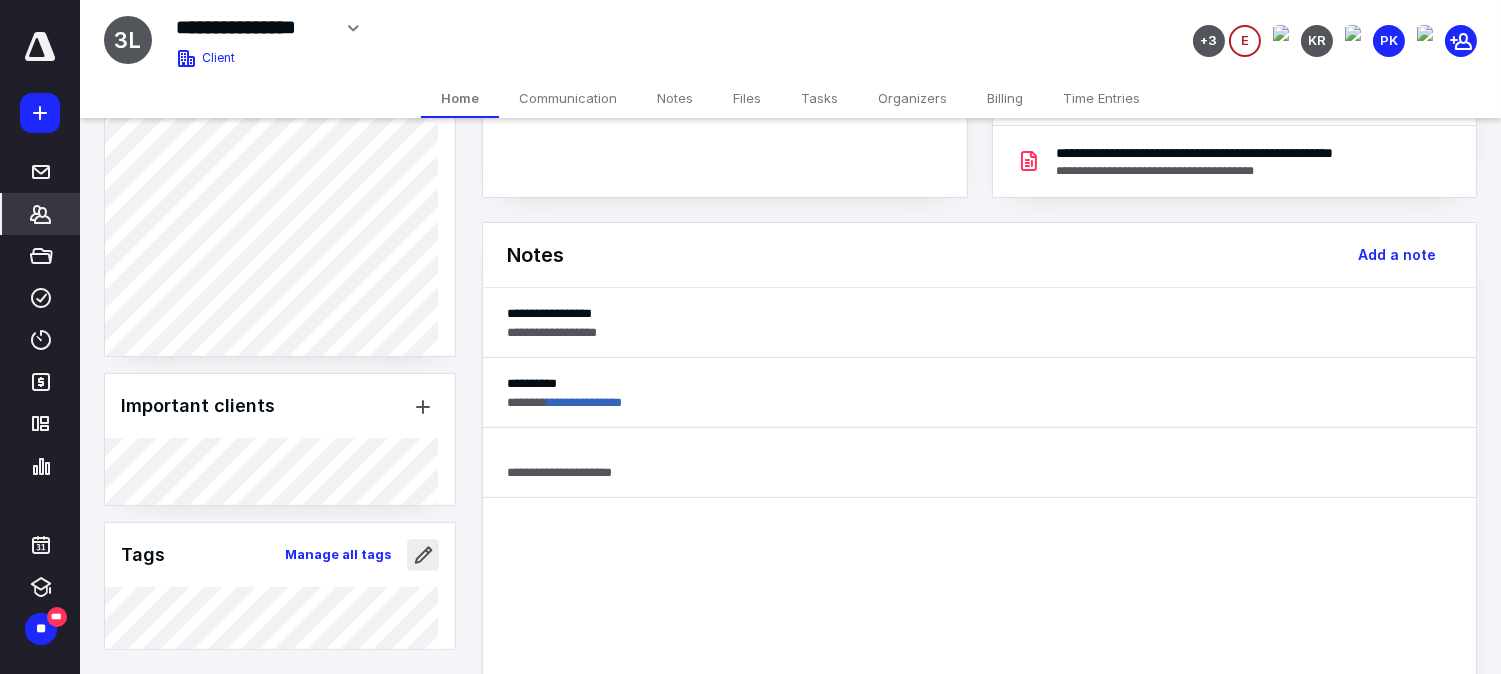 click at bounding box center [423, 555] 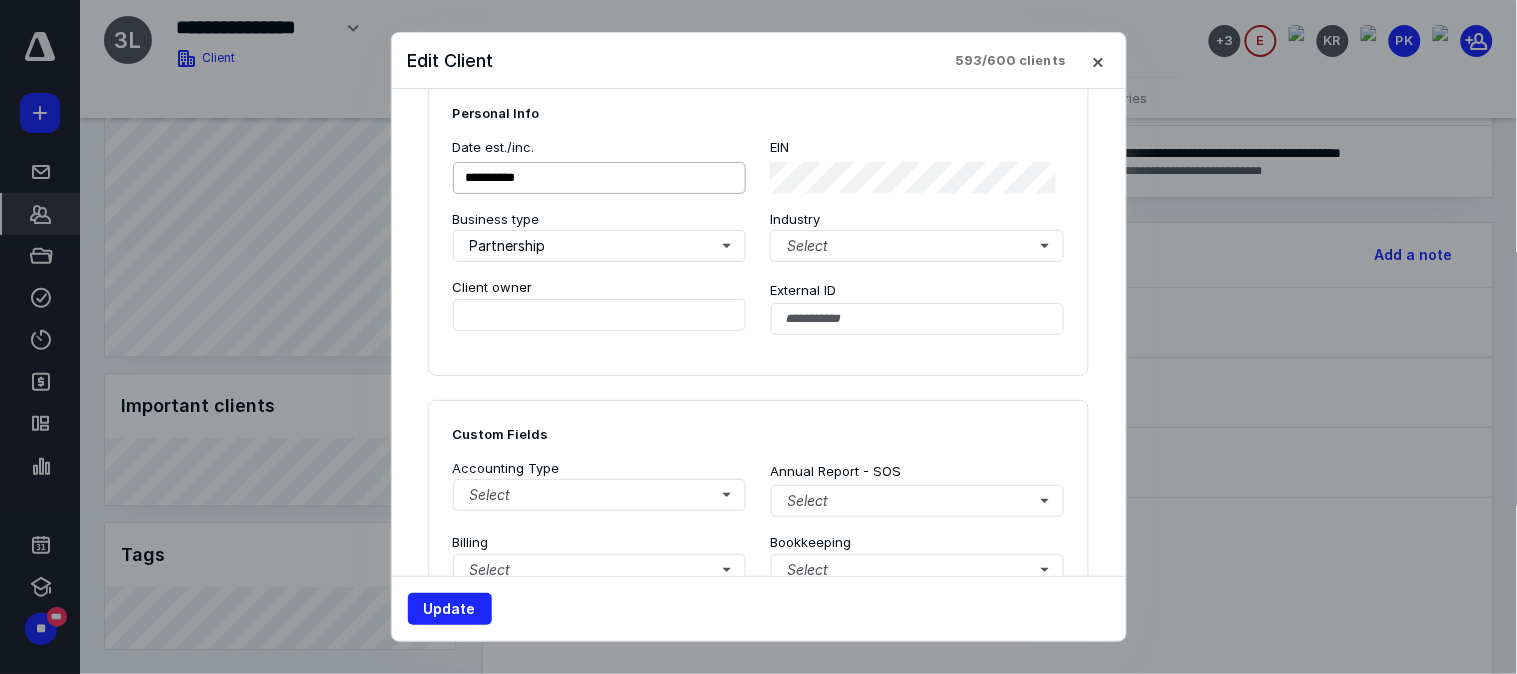 scroll, scrollTop: 1555, scrollLeft: 0, axis: vertical 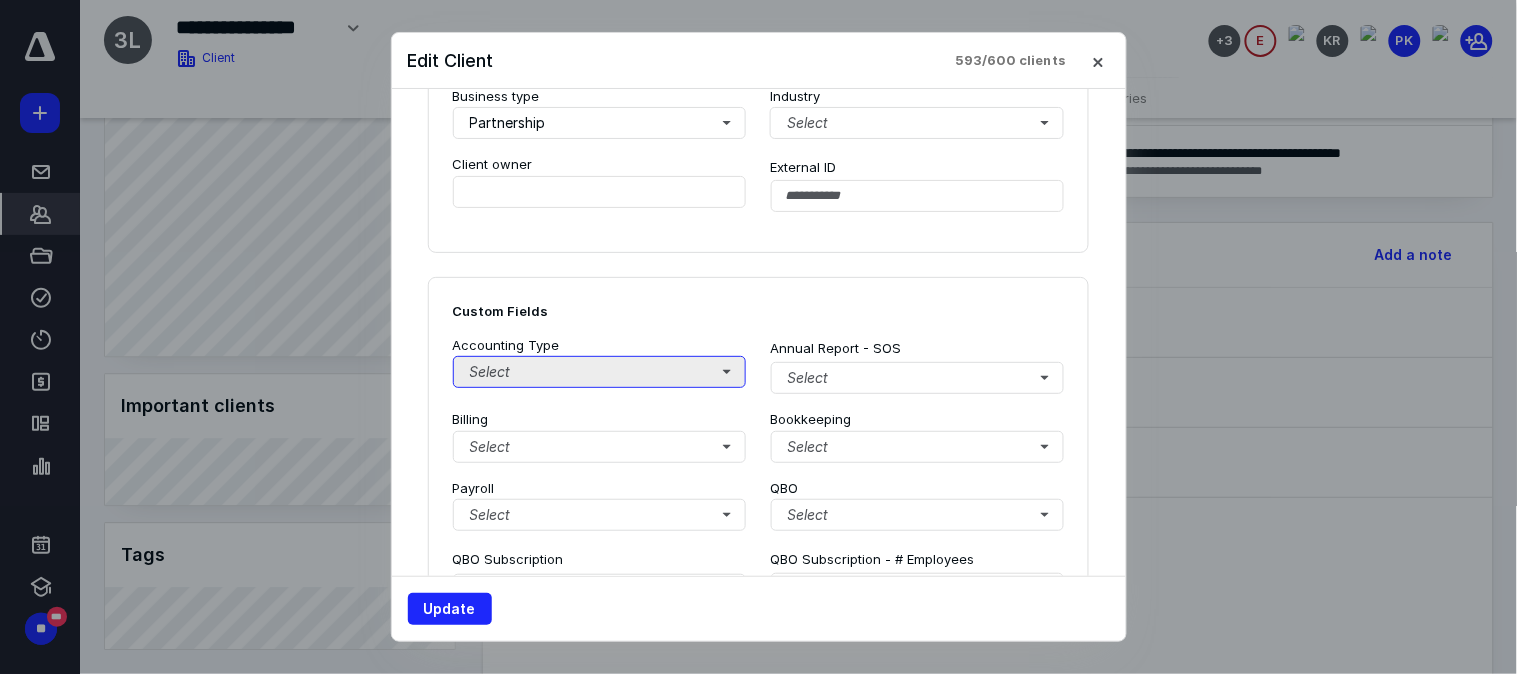 click on "Select" at bounding box center (600, 372) 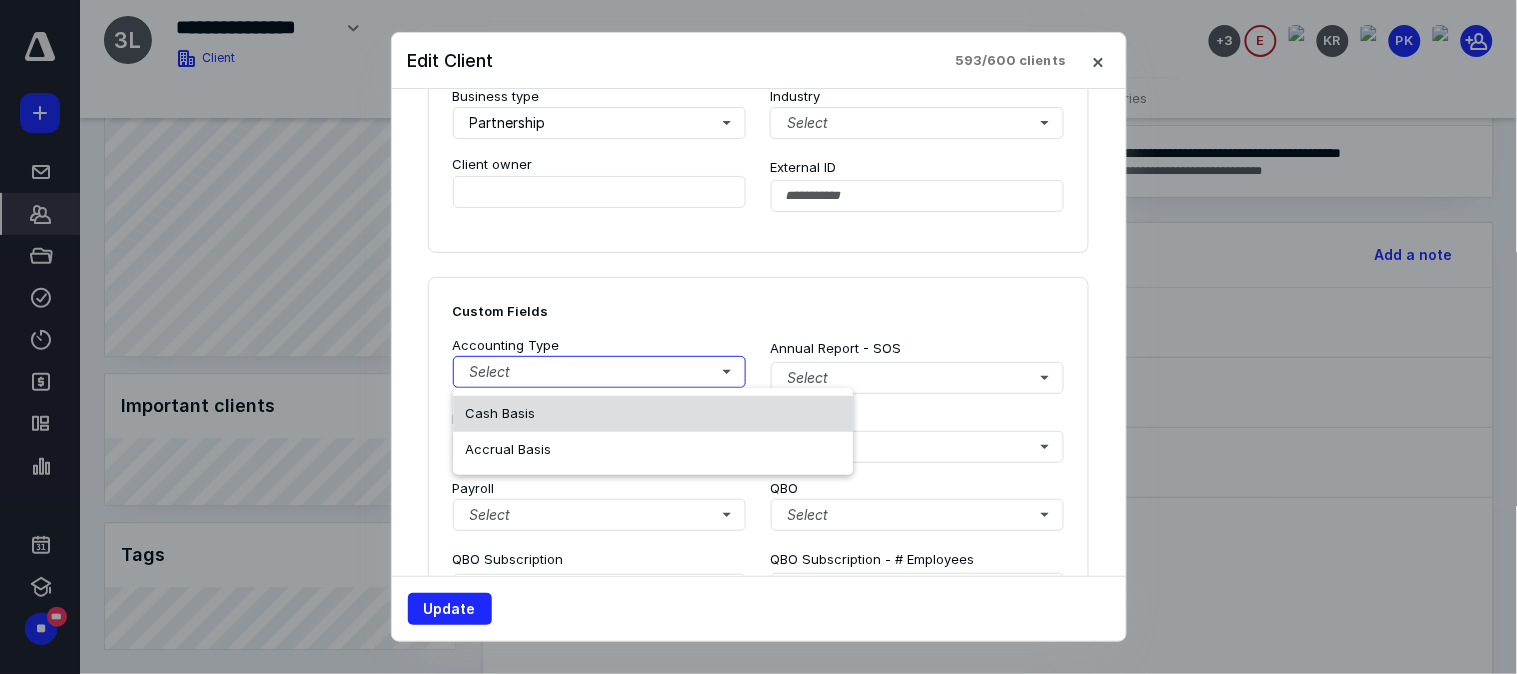 click on "Cash Basis" at bounding box center (653, 414) 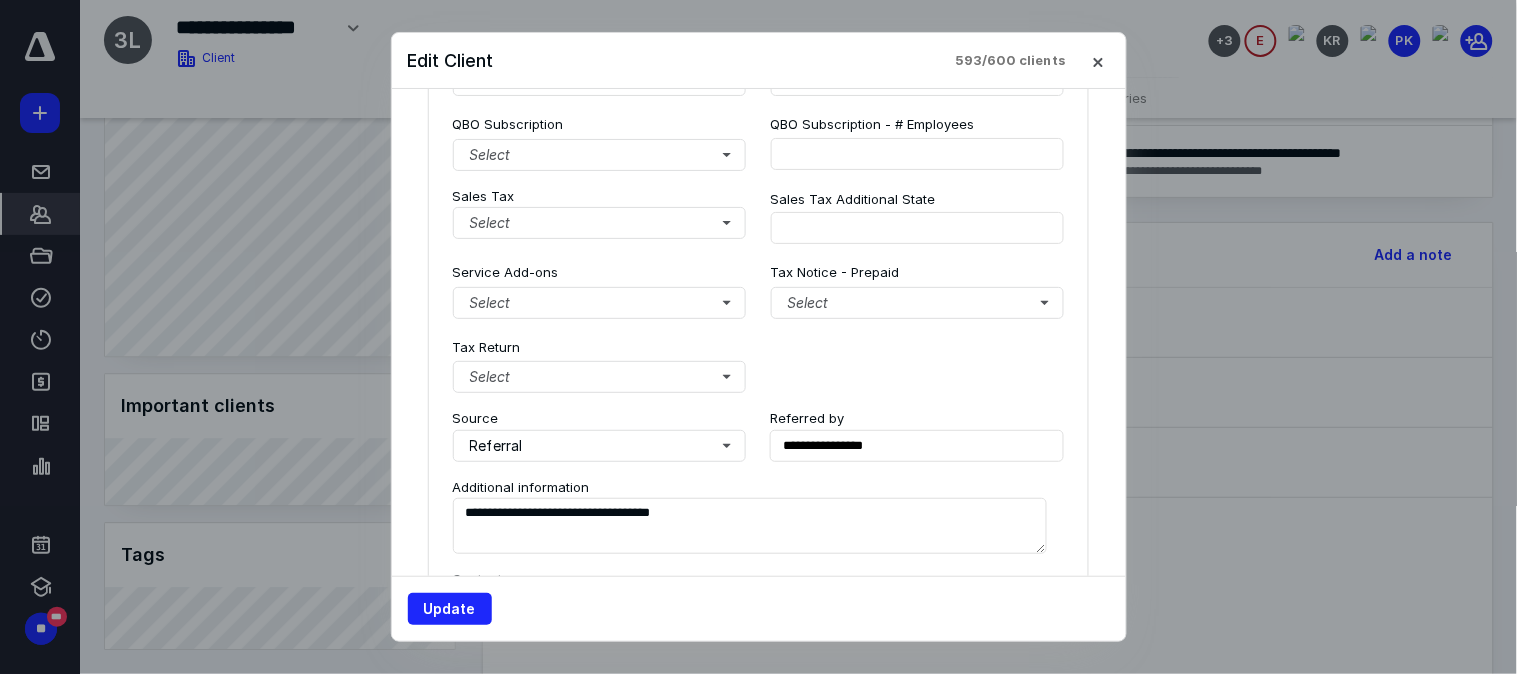 scroll, scrollTop: 2000, scrollLeft: 0, axis: vertical 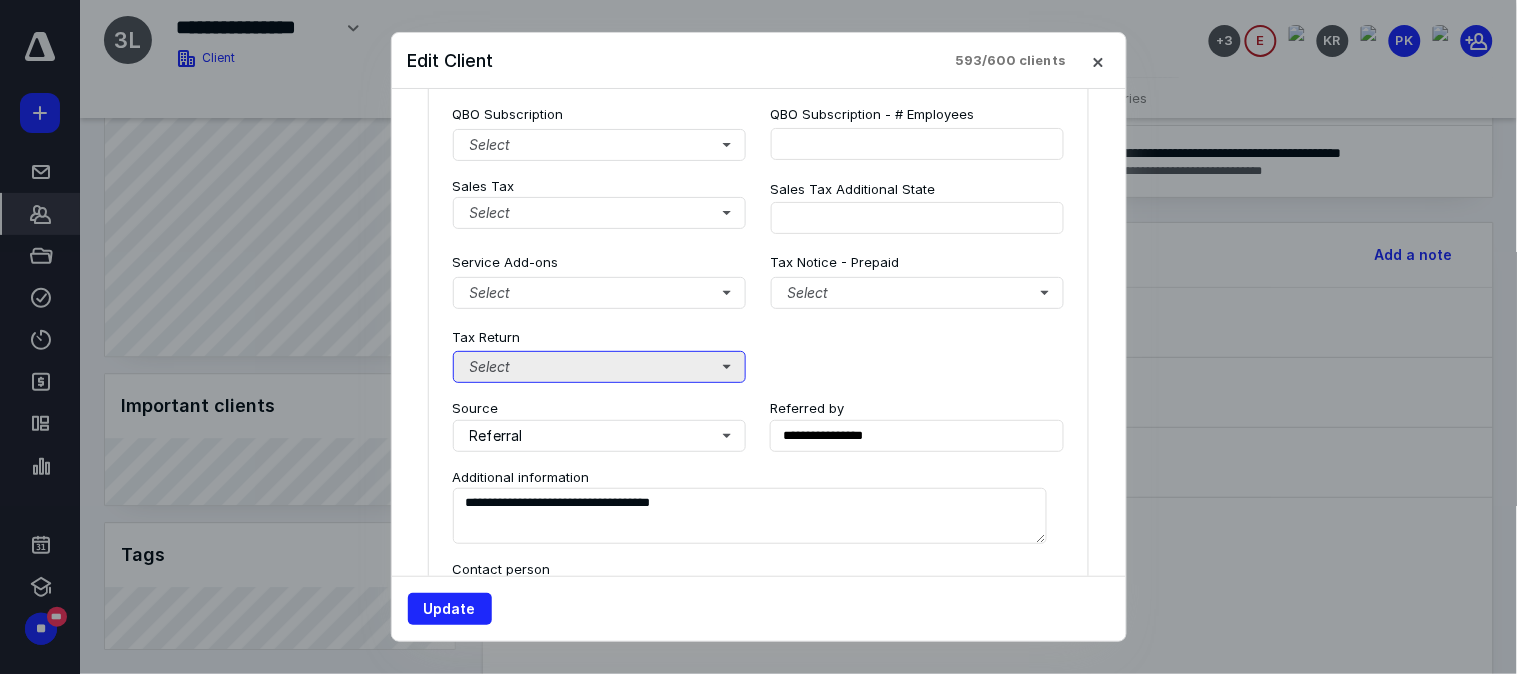 click on "Select" at bounding box center (600, 367) 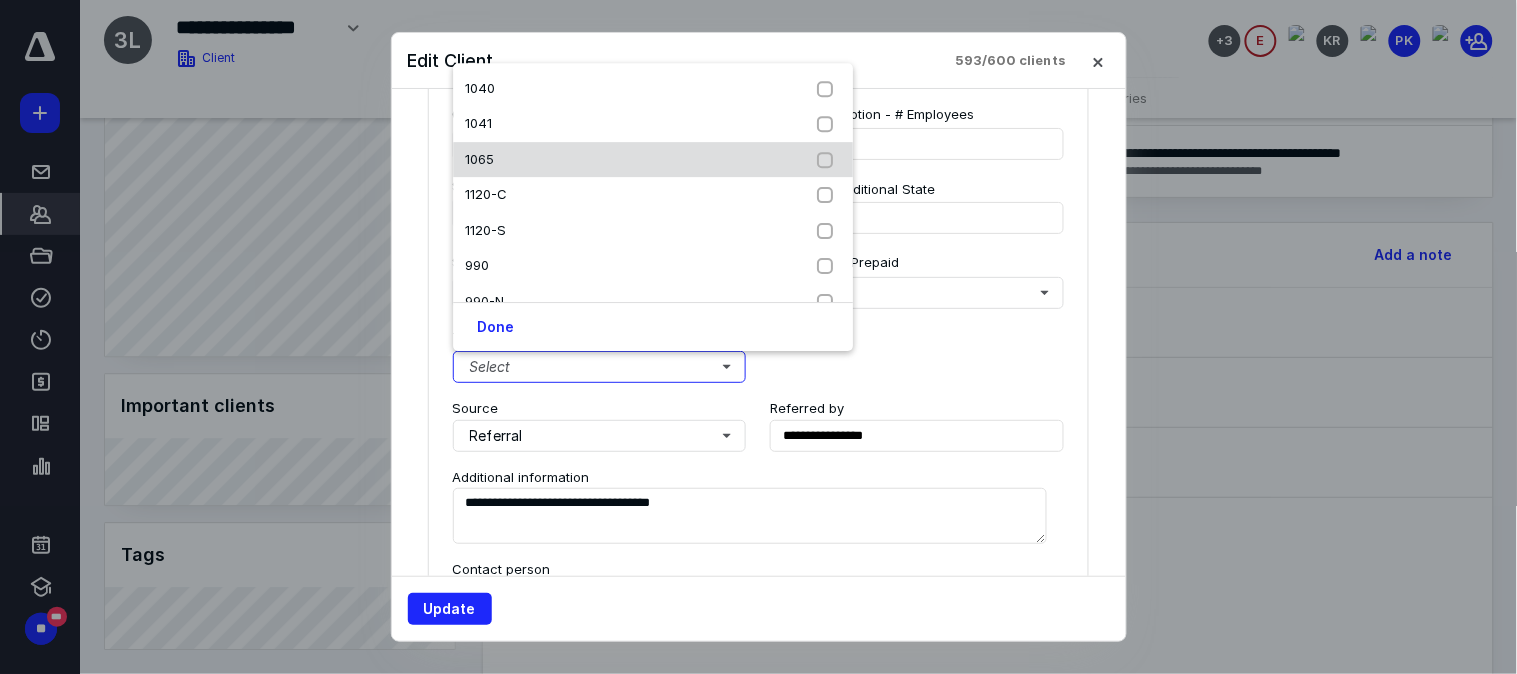 click on "1065" at bounding box center (653, 160) 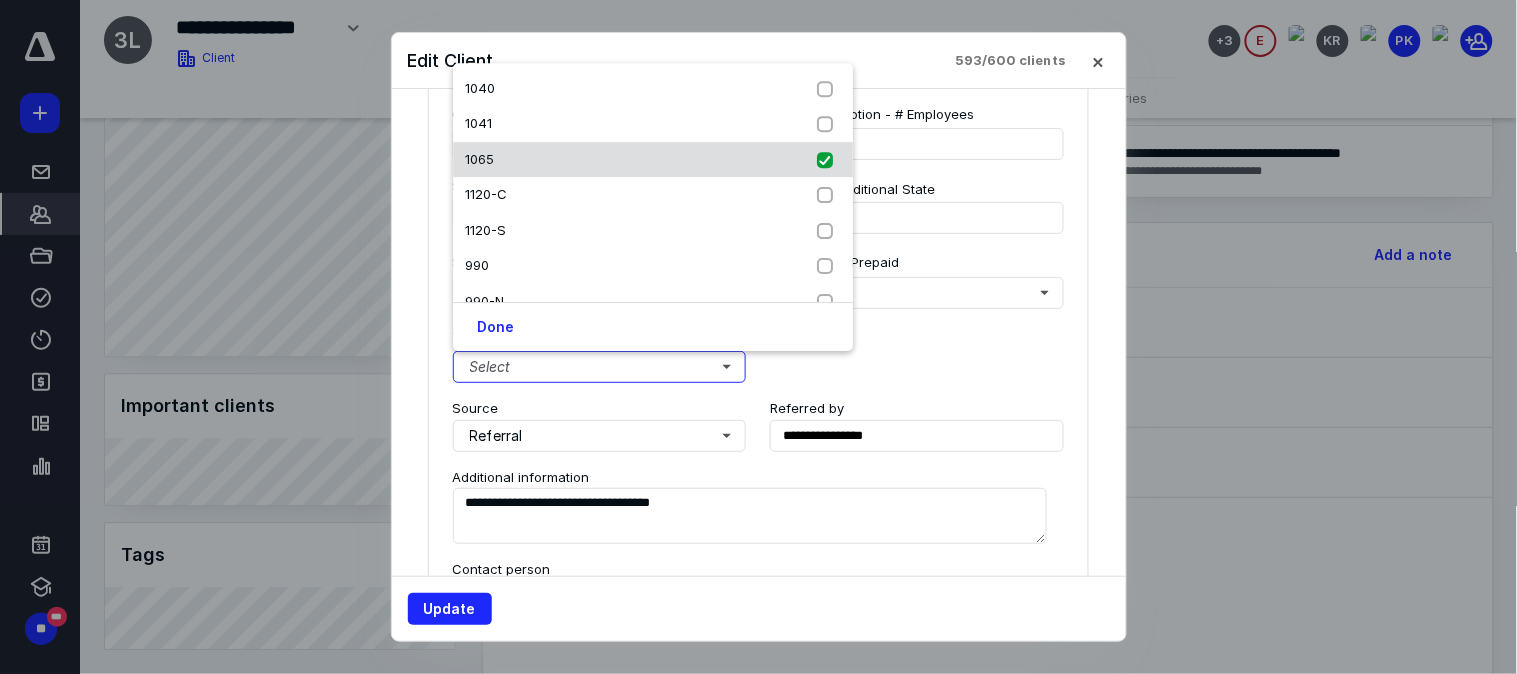checkbox on "true" 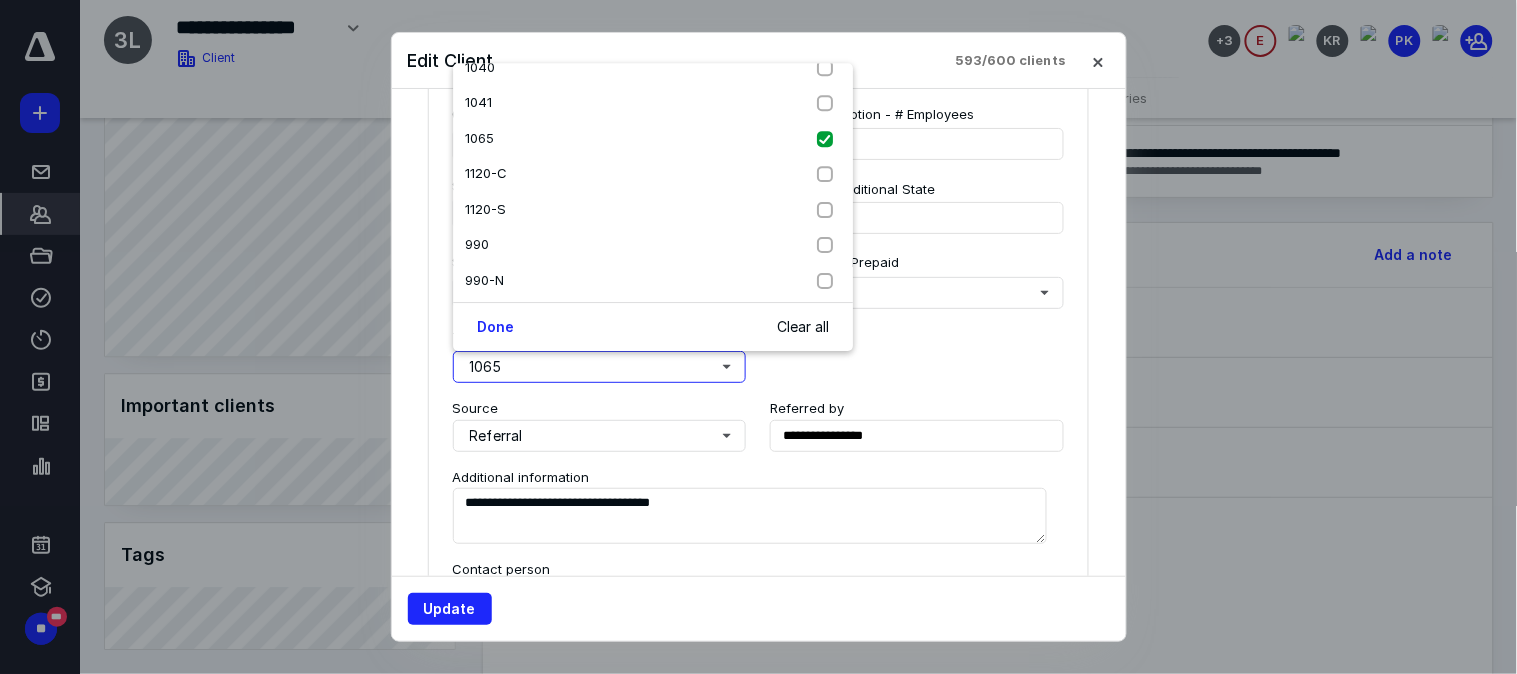 scroll, scrollTop: 0, scrollLeft: 0, axis: both 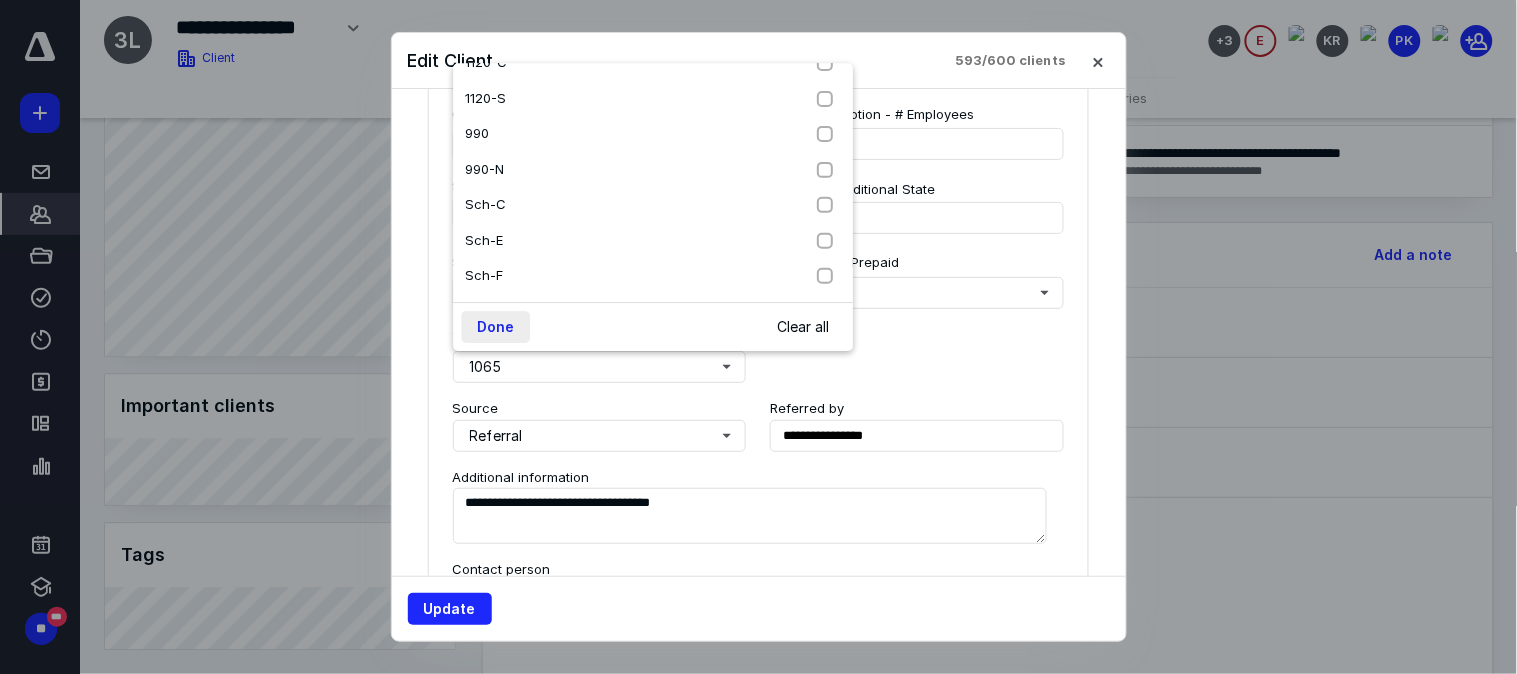 click on "Done" at bounding box center (495, 327) 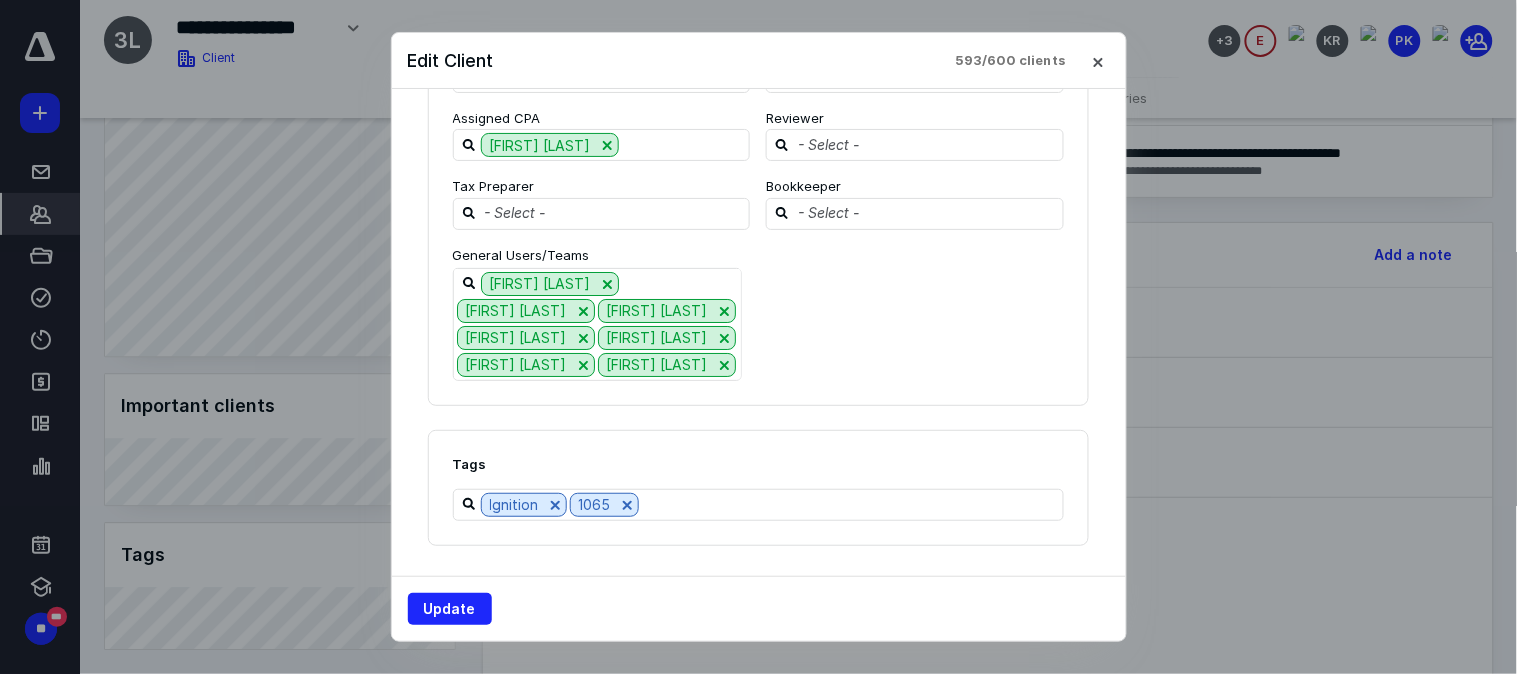 scroll, scrollTop: 2697, scrollLeft: 0, axis: vertical 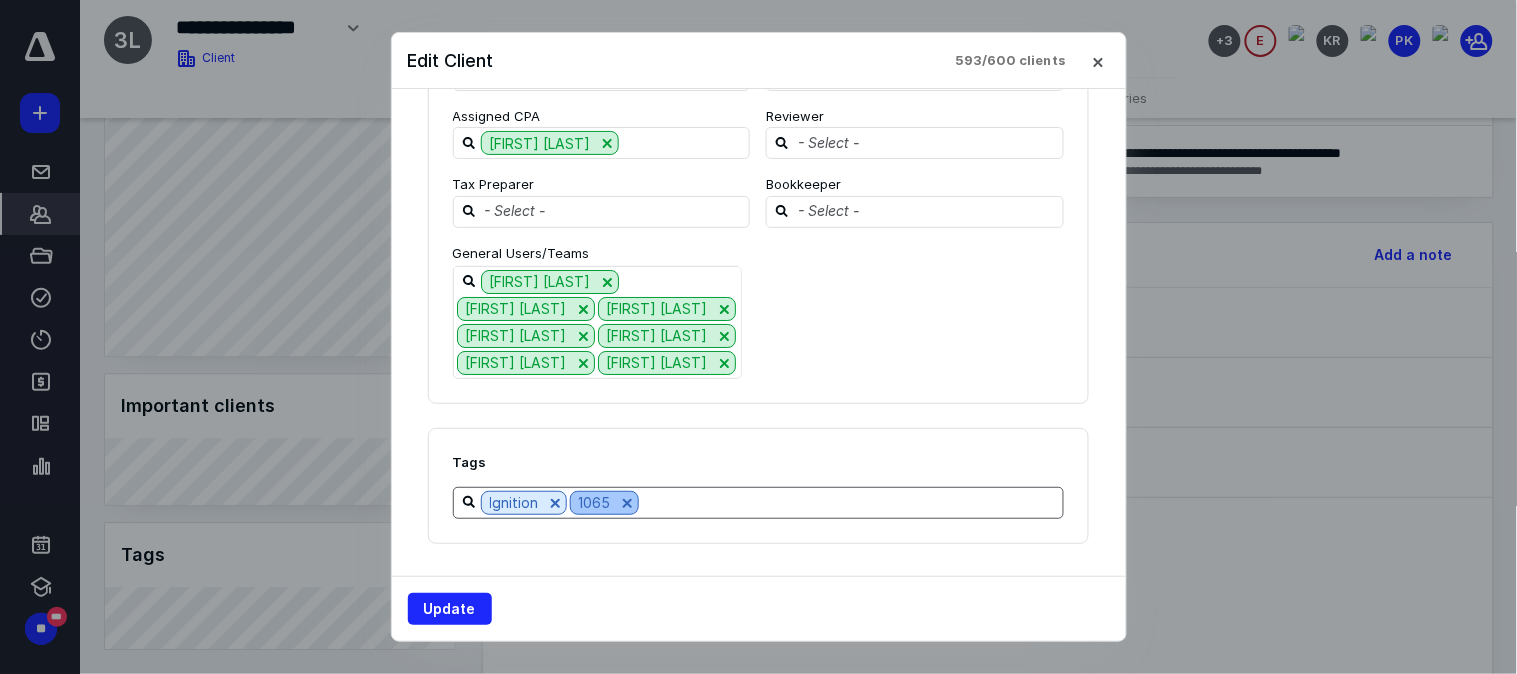 click at bounding box center (627, 503) 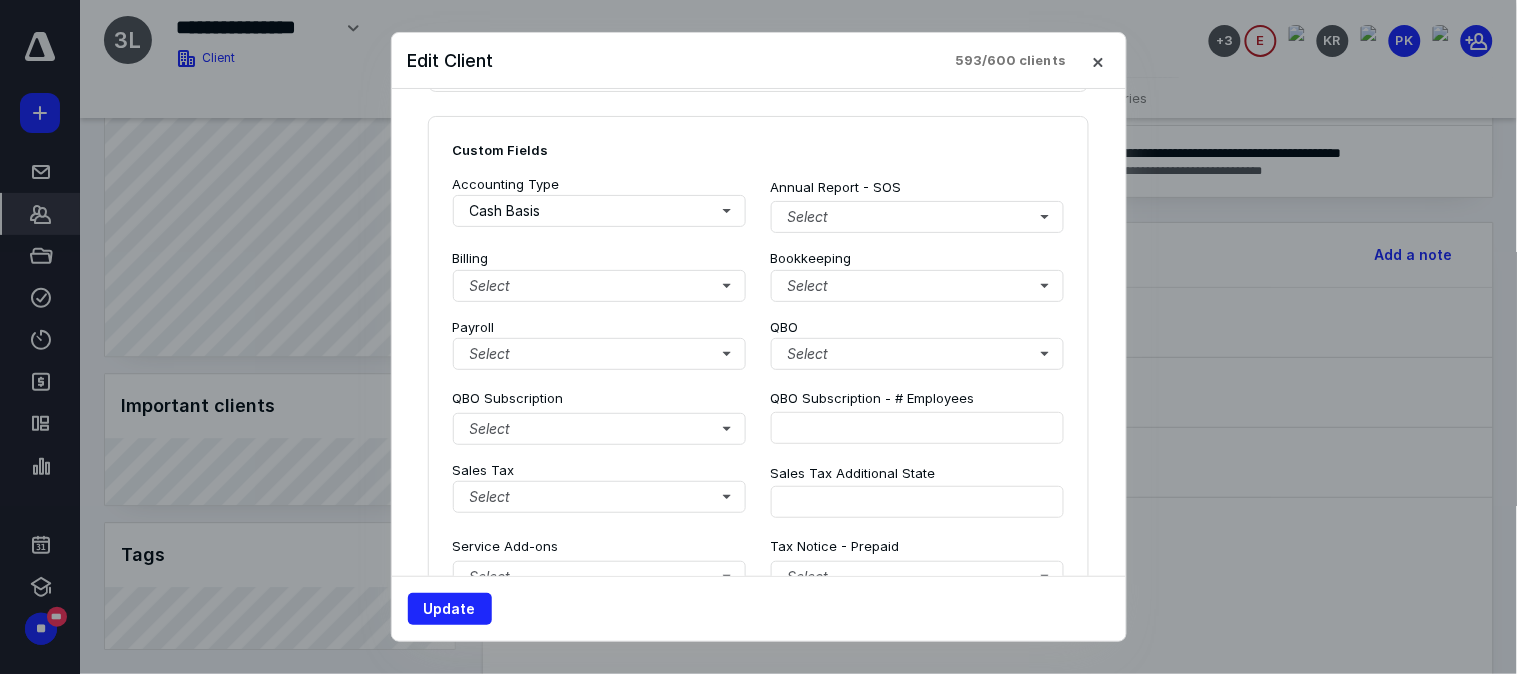 scroll, scrollTop: 1697, scrollLeft: 0, axis: vertical 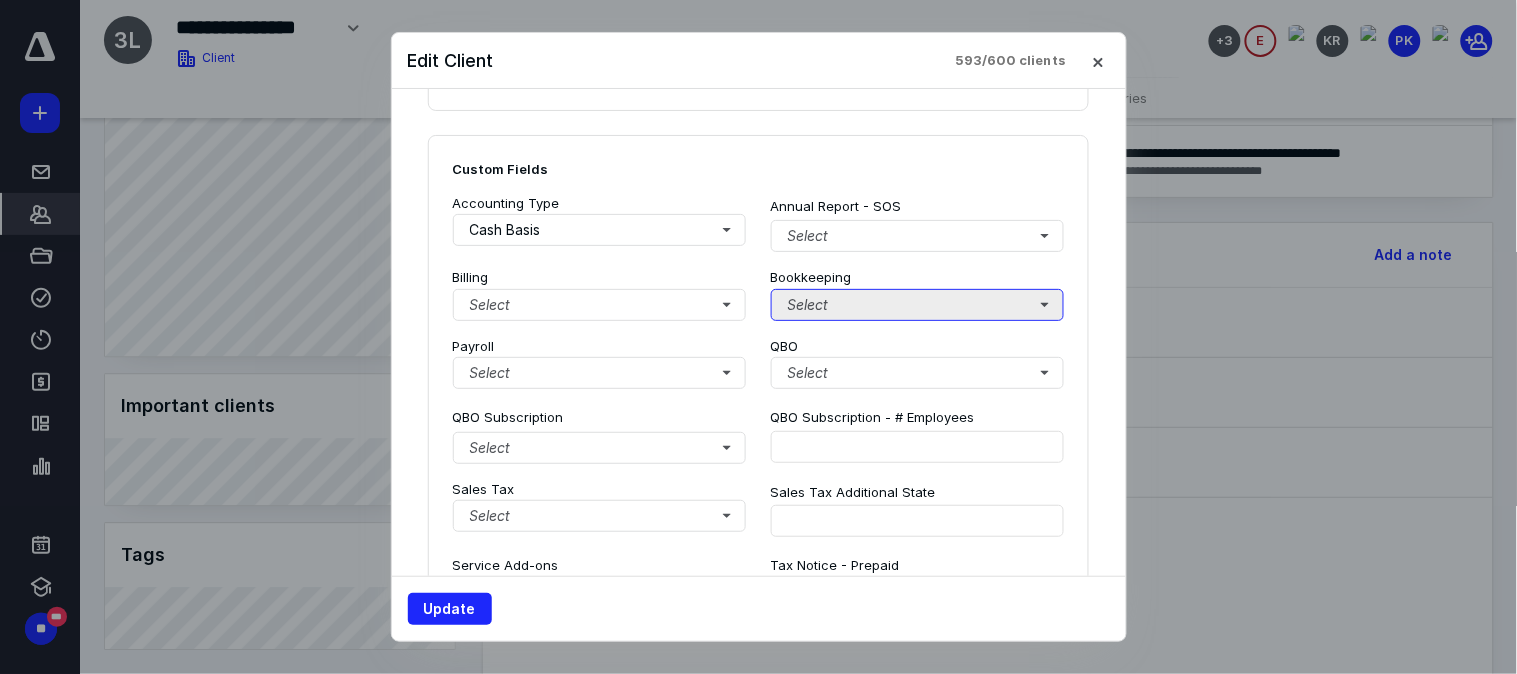 click on "Select" at bounding box center [918, 305] 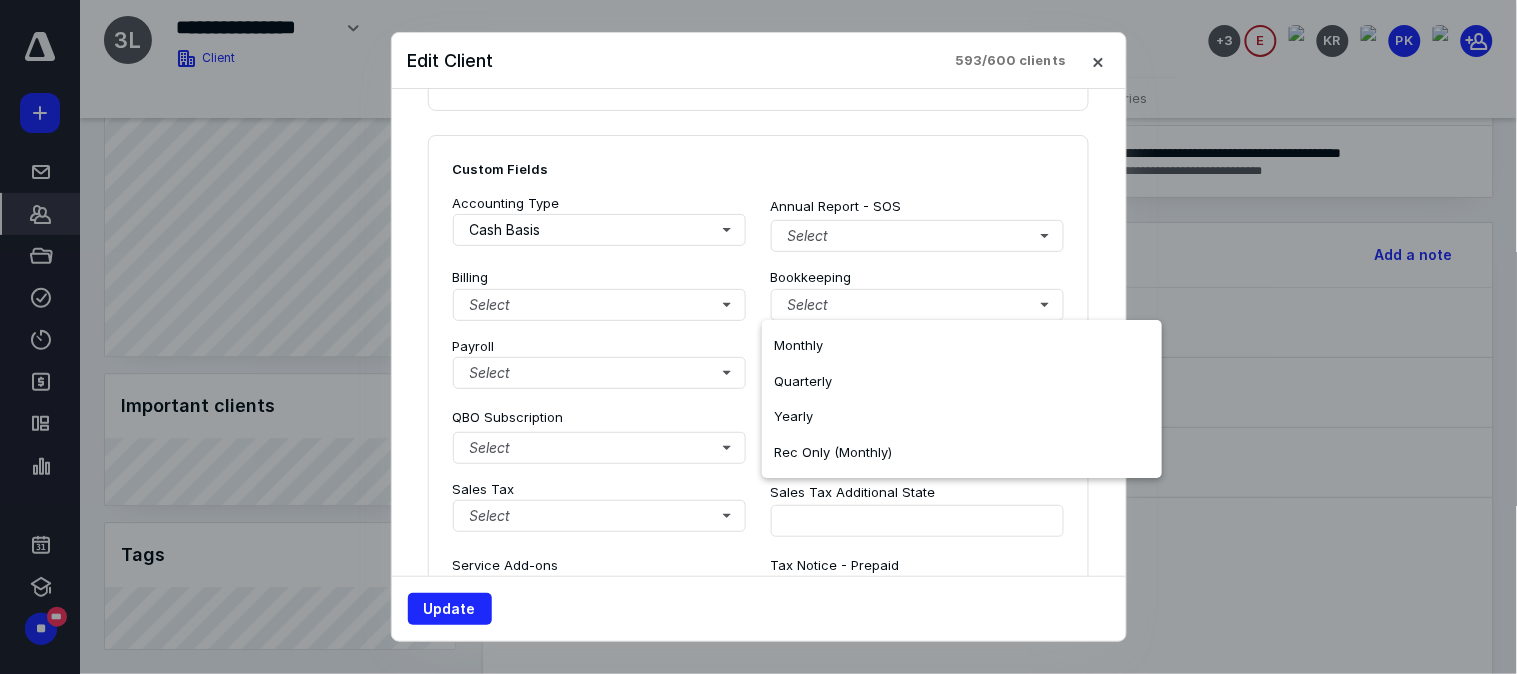 click on "Custom Fields" at bounding box center [759, 169] 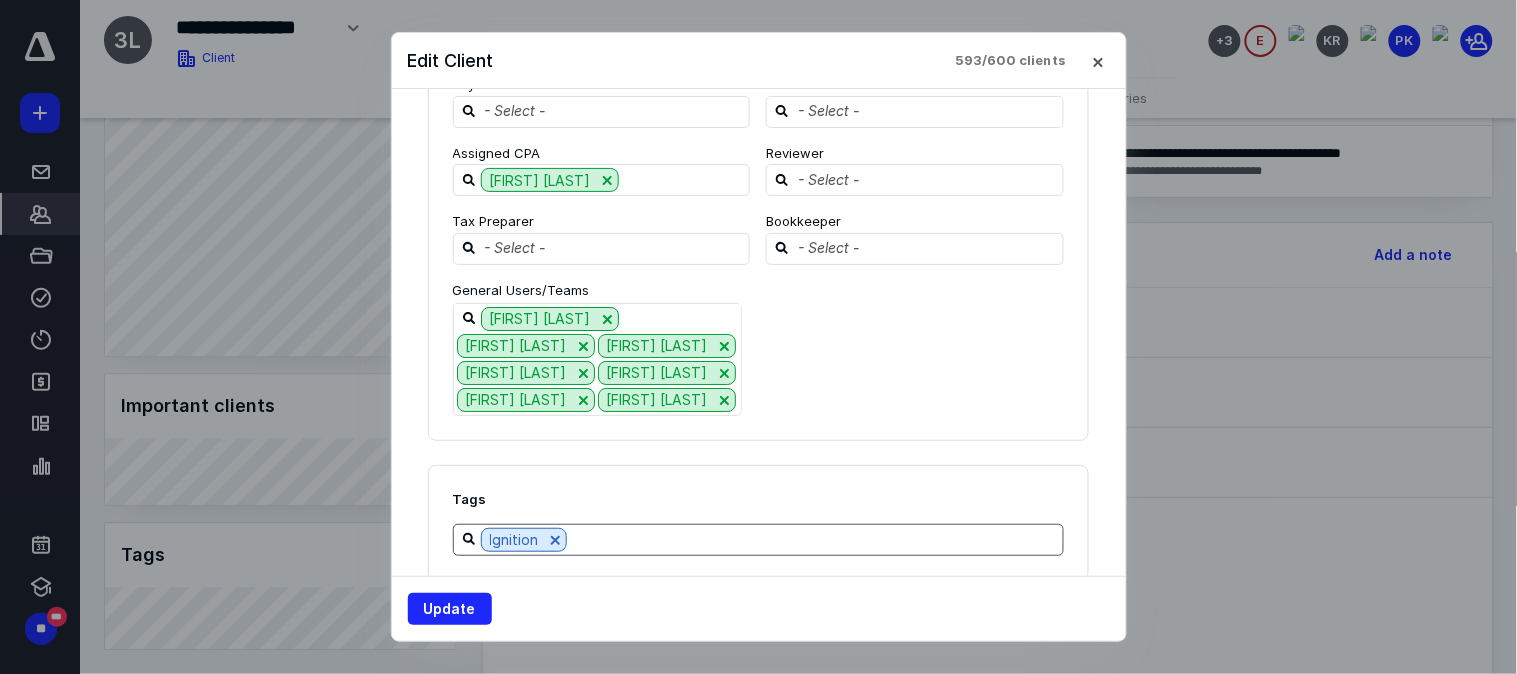 scroll, scrollTop: 2697, scrollLeft: 0, axis: vertical 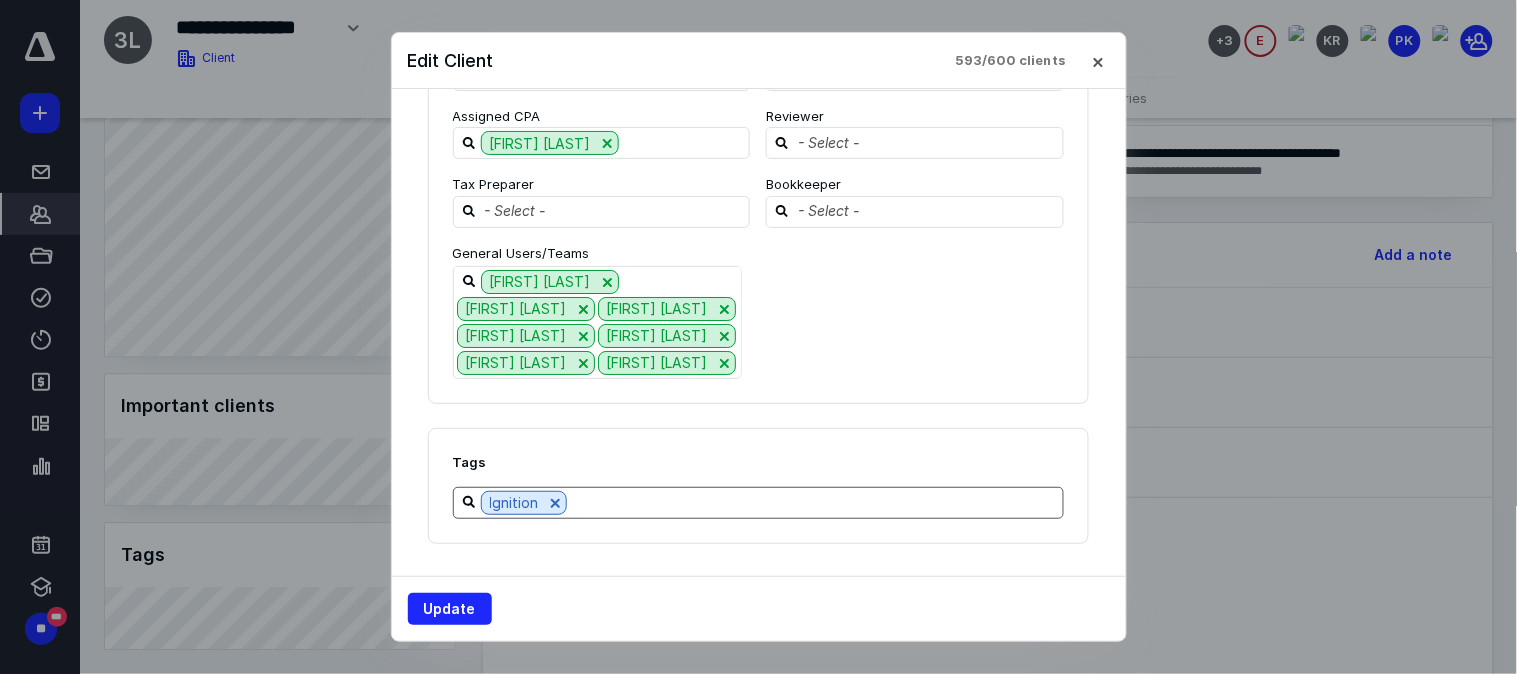 click at bounding box center (815, 502) 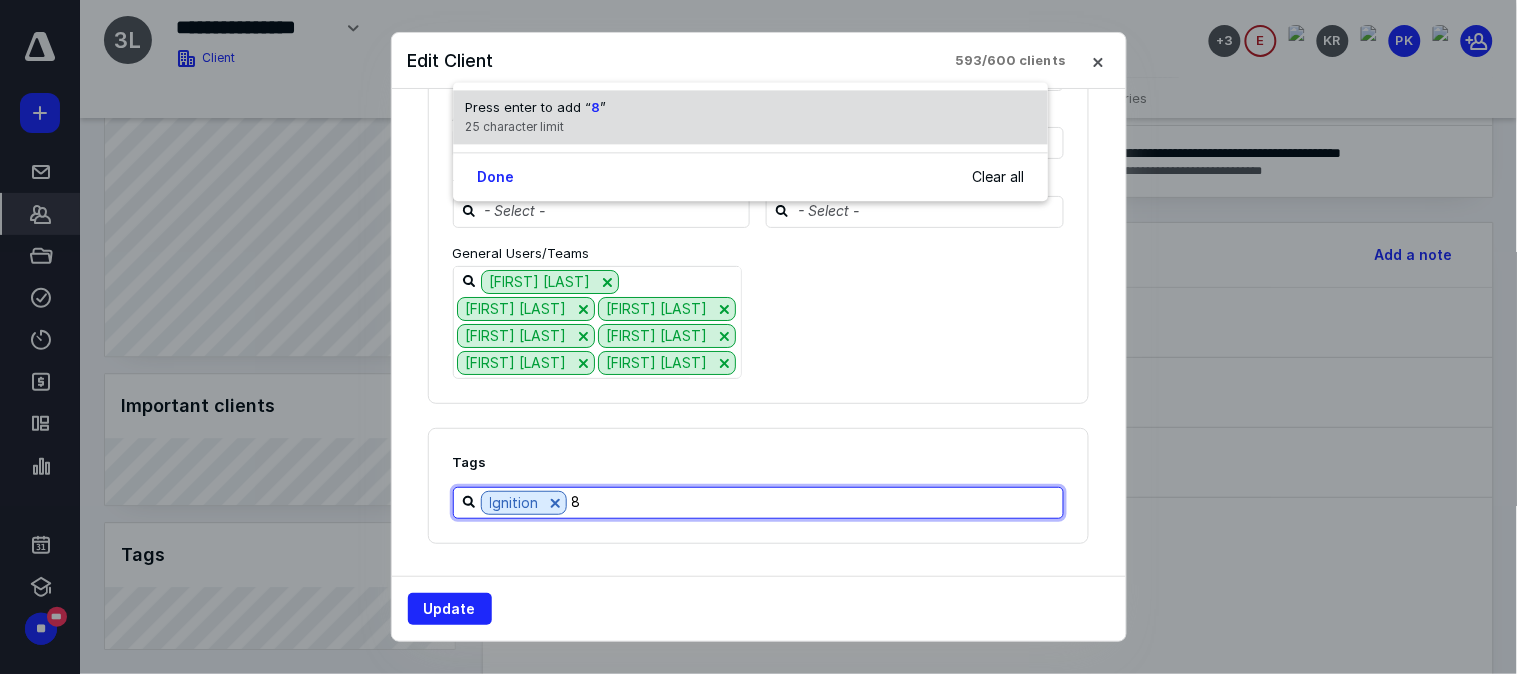 scroll, scrollTop: 7, scrollLeft: 0, axis: vertical 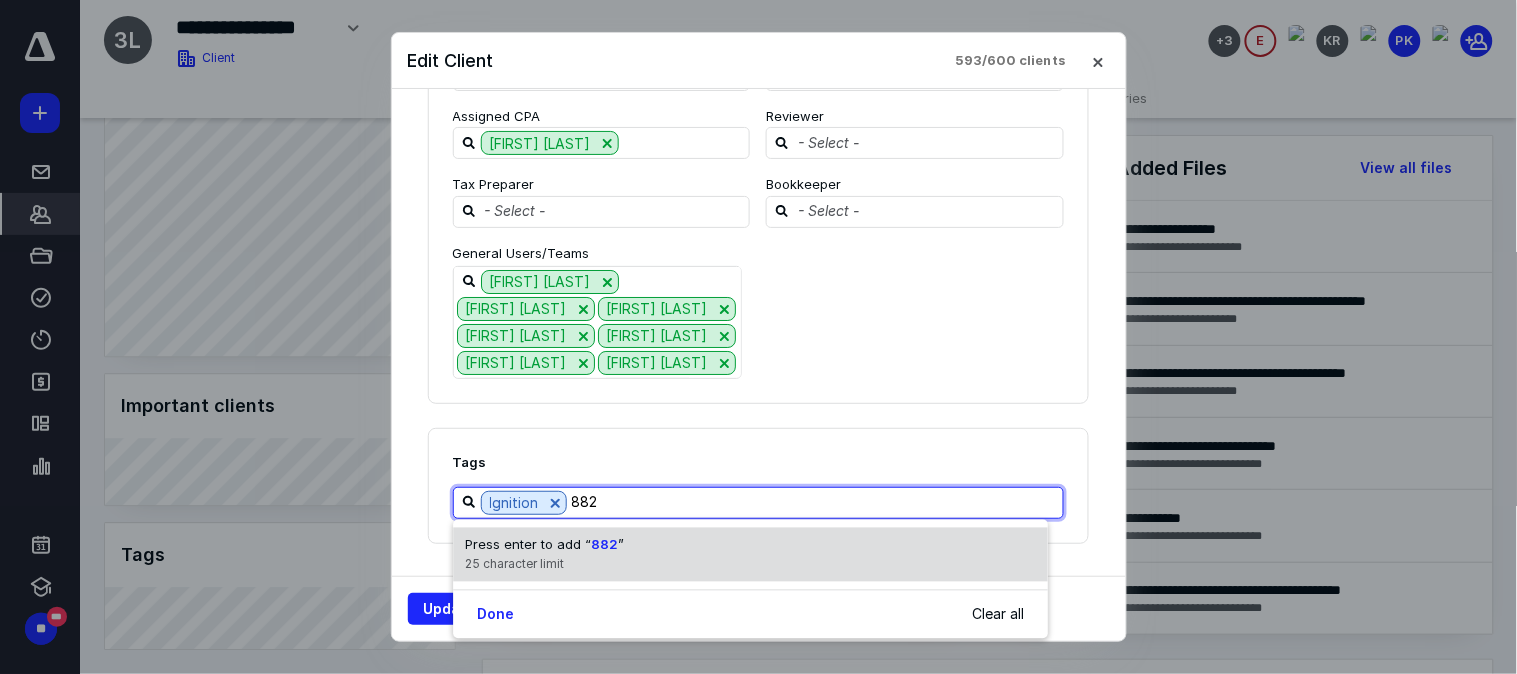 type on "8825" 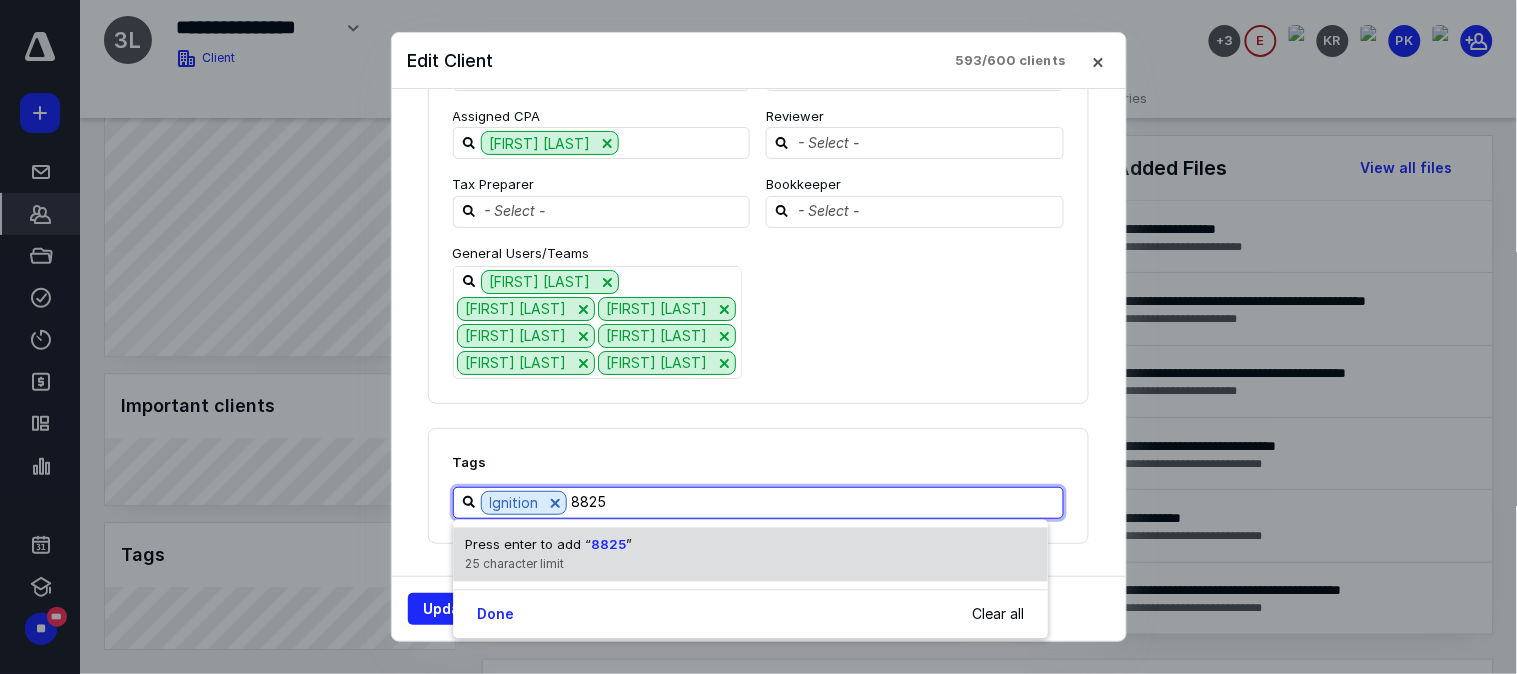 click on "8825" at bounding box center (608, 545) 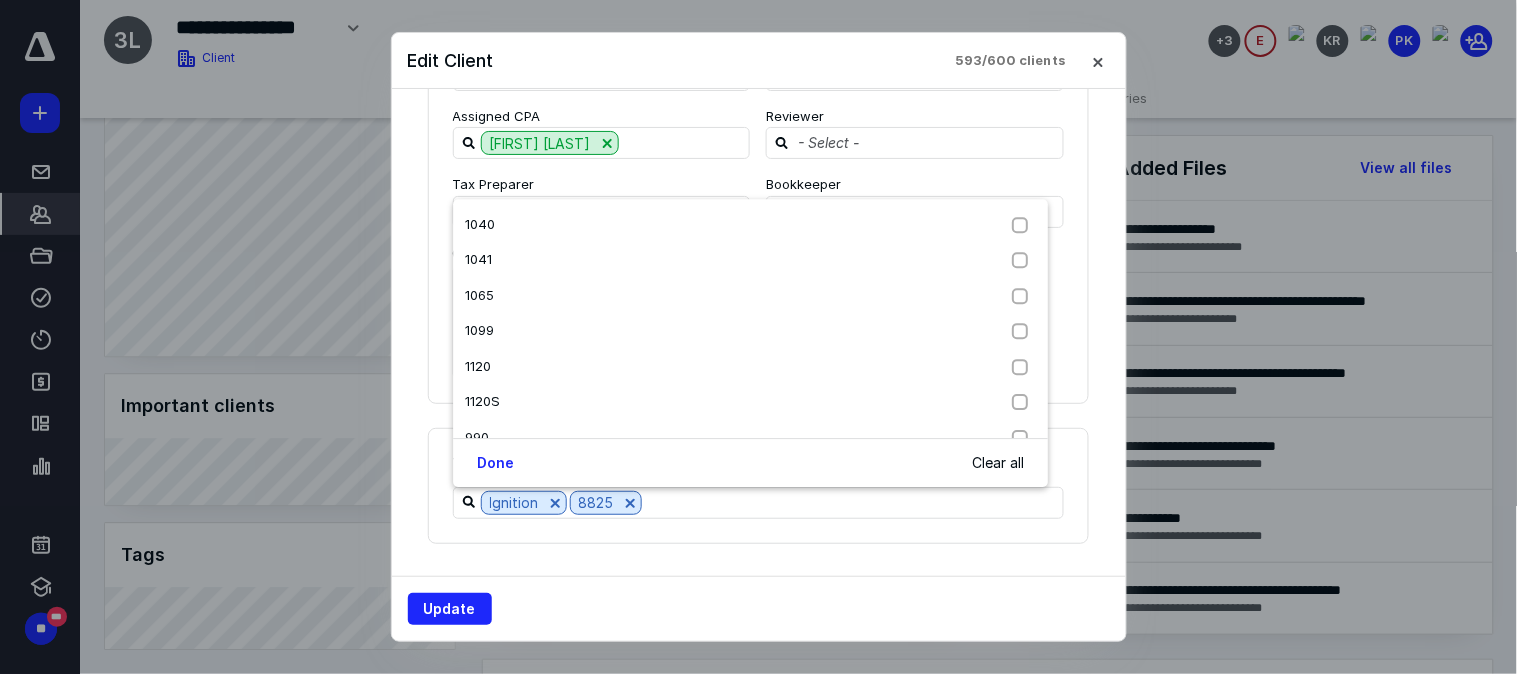 click on "**********" at bounding box center [759, 332] 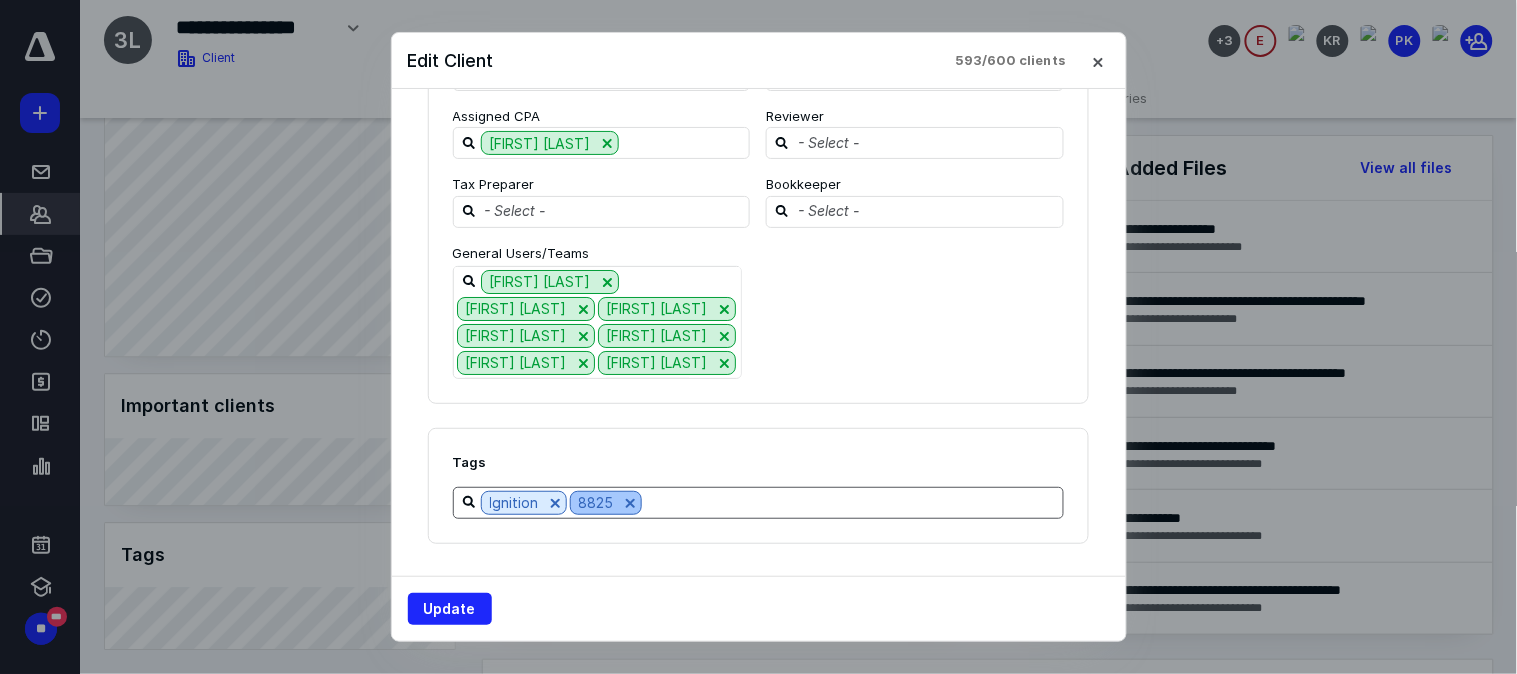 click at bounding box center [630, 503] 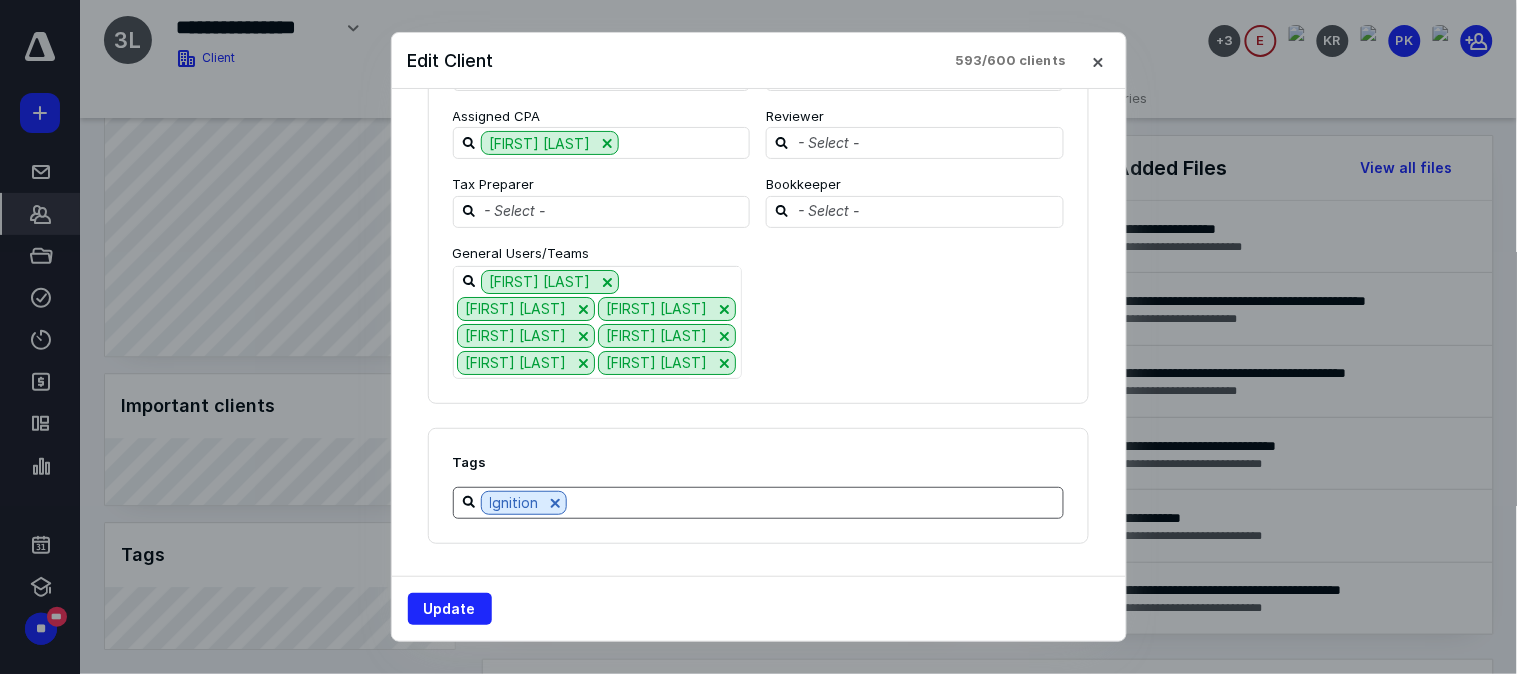 click at bounding box center (815, 502) 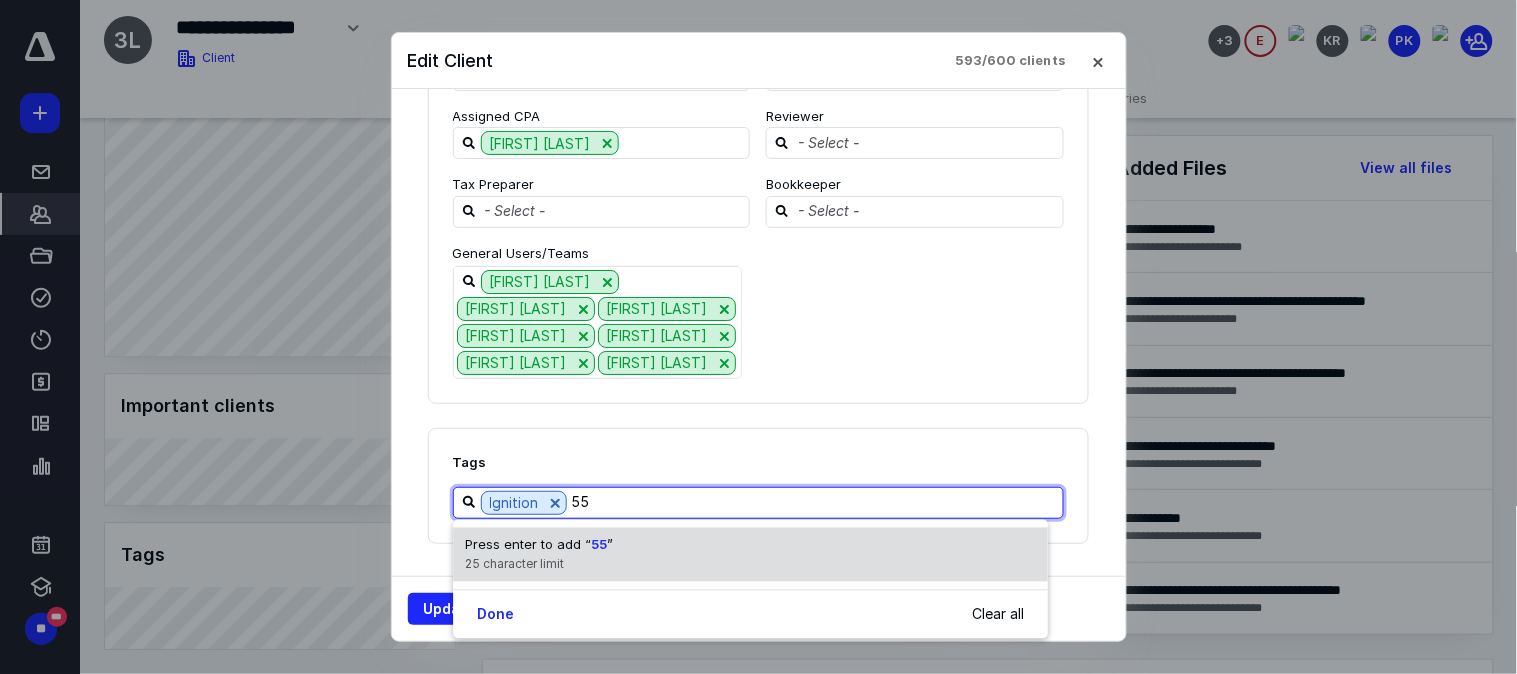 type on "5" 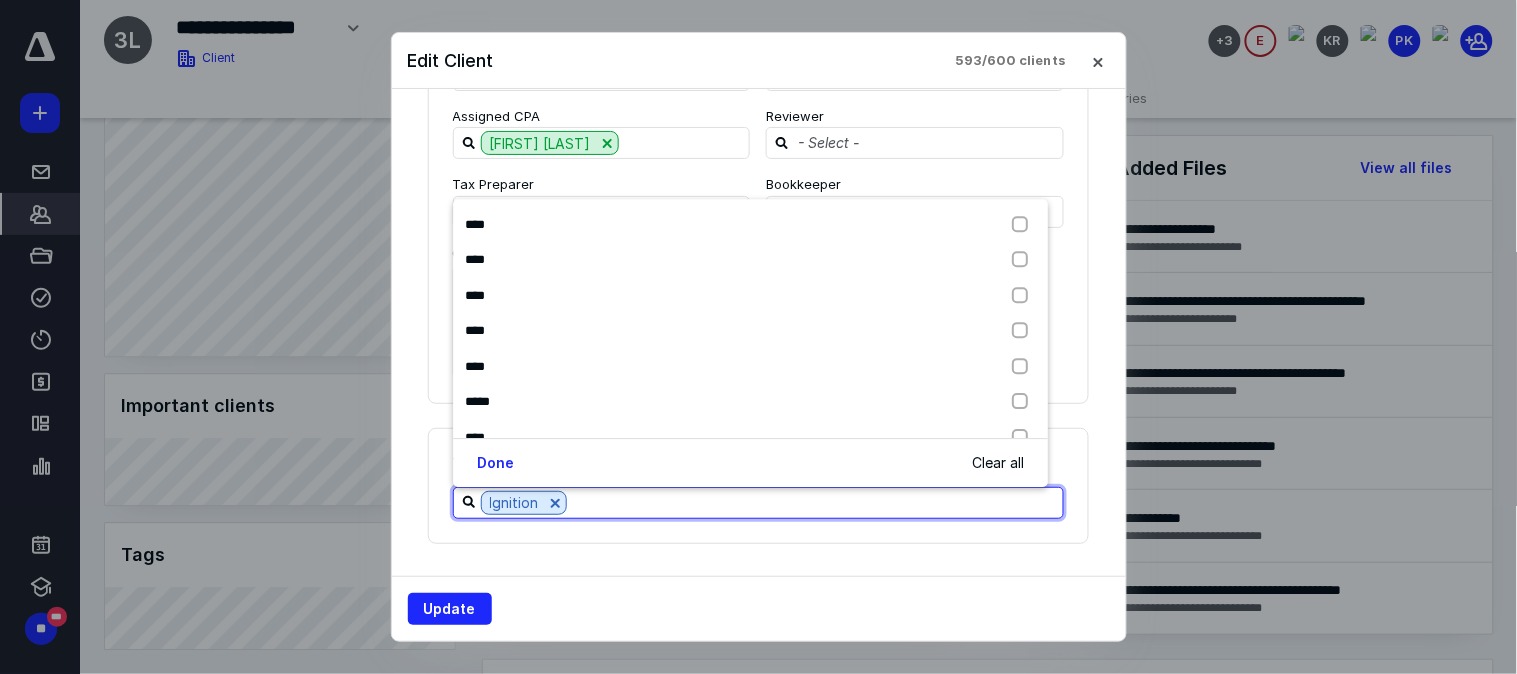 click at bounding box center [815, 502] 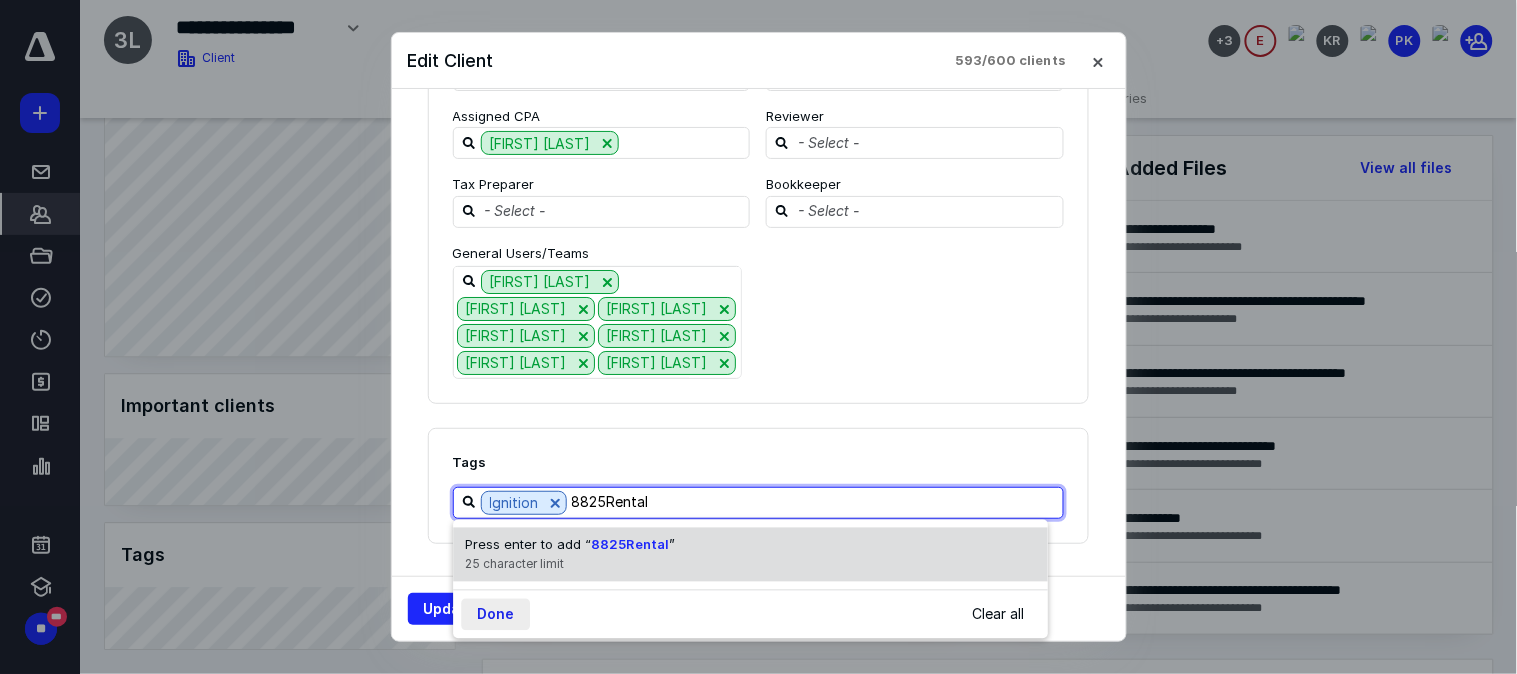 type on "8825Rental" 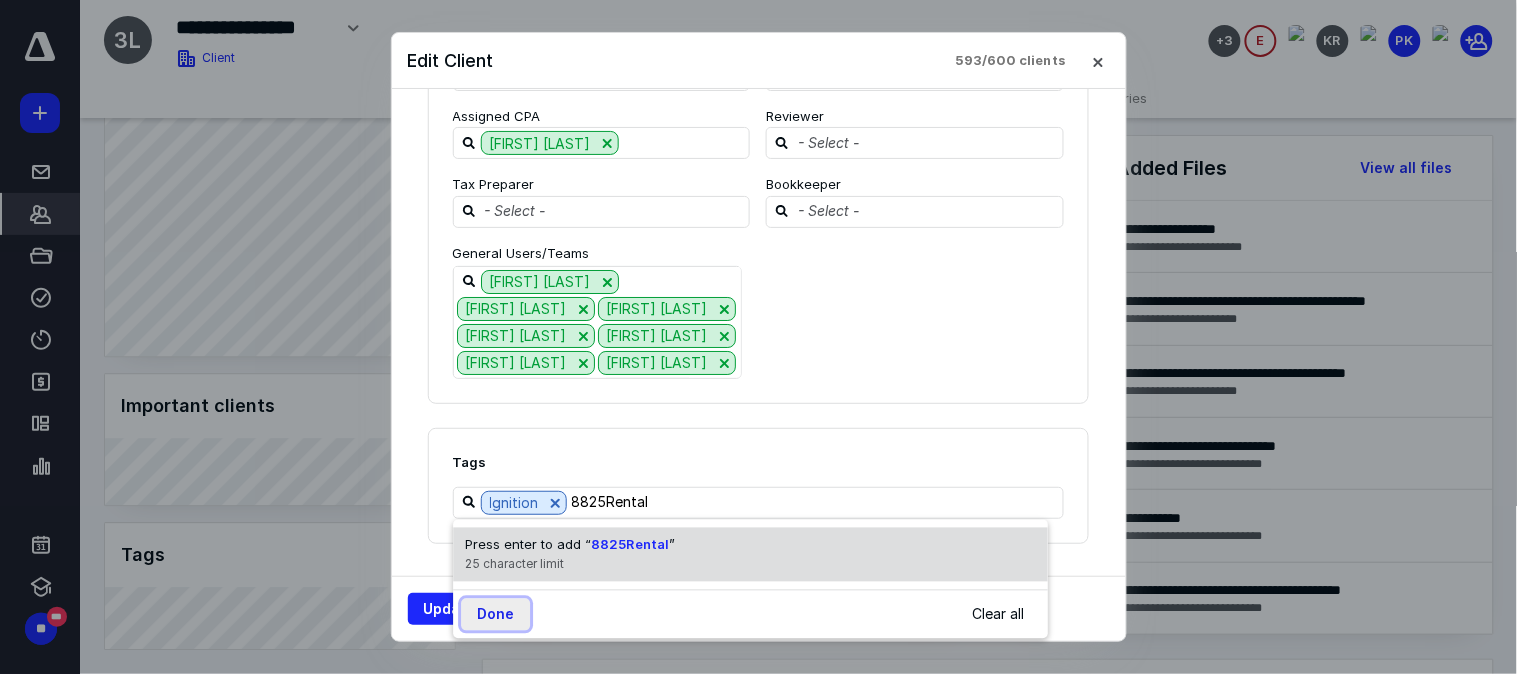 click on "Done" at bounding box center [495, 614] 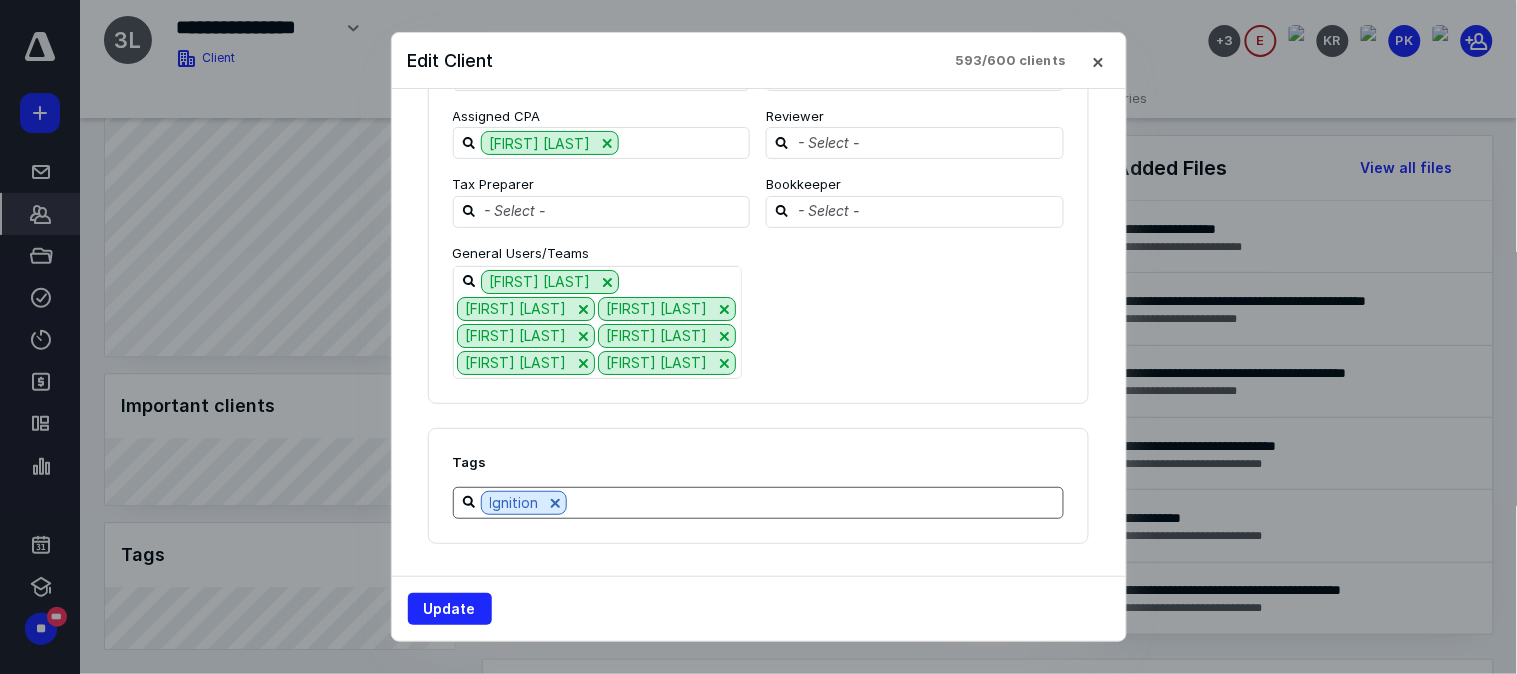click at bounding box center (815, 502) 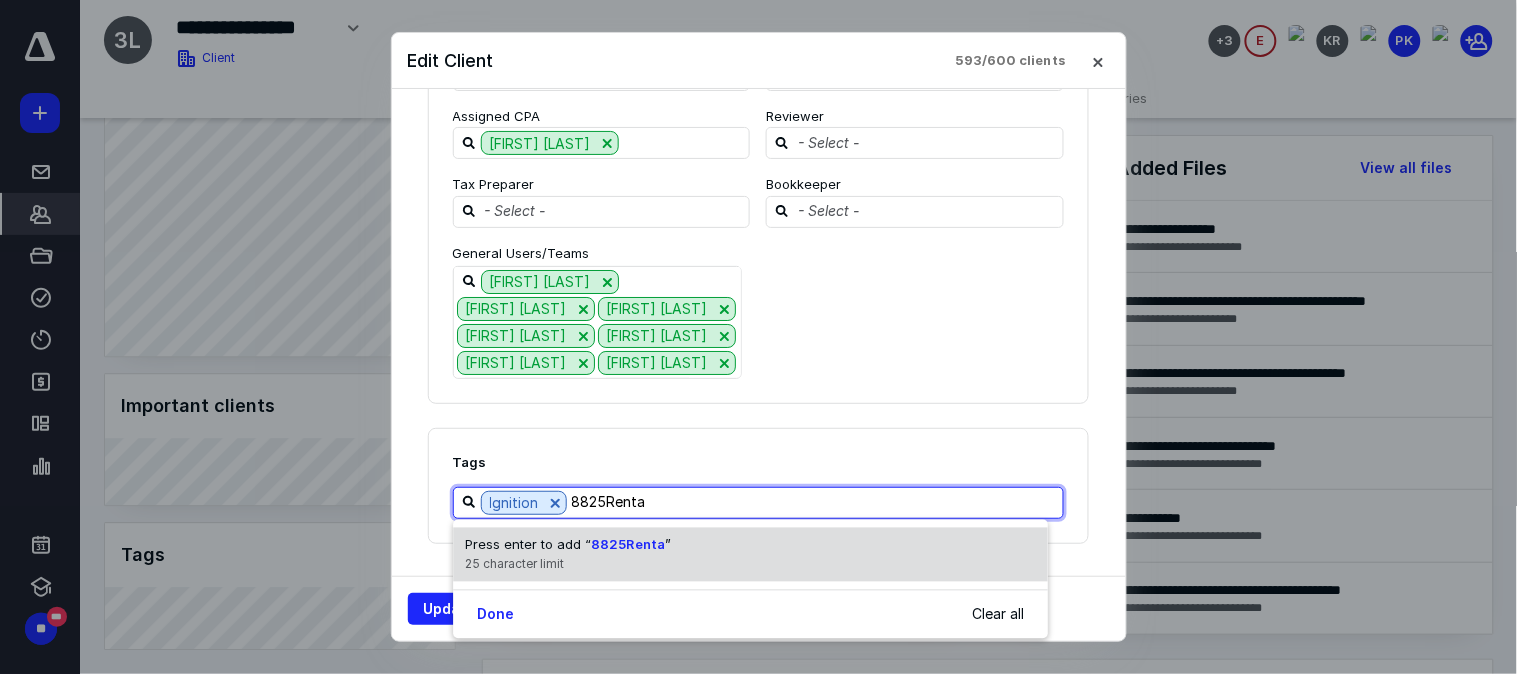 type on "8825Rental" 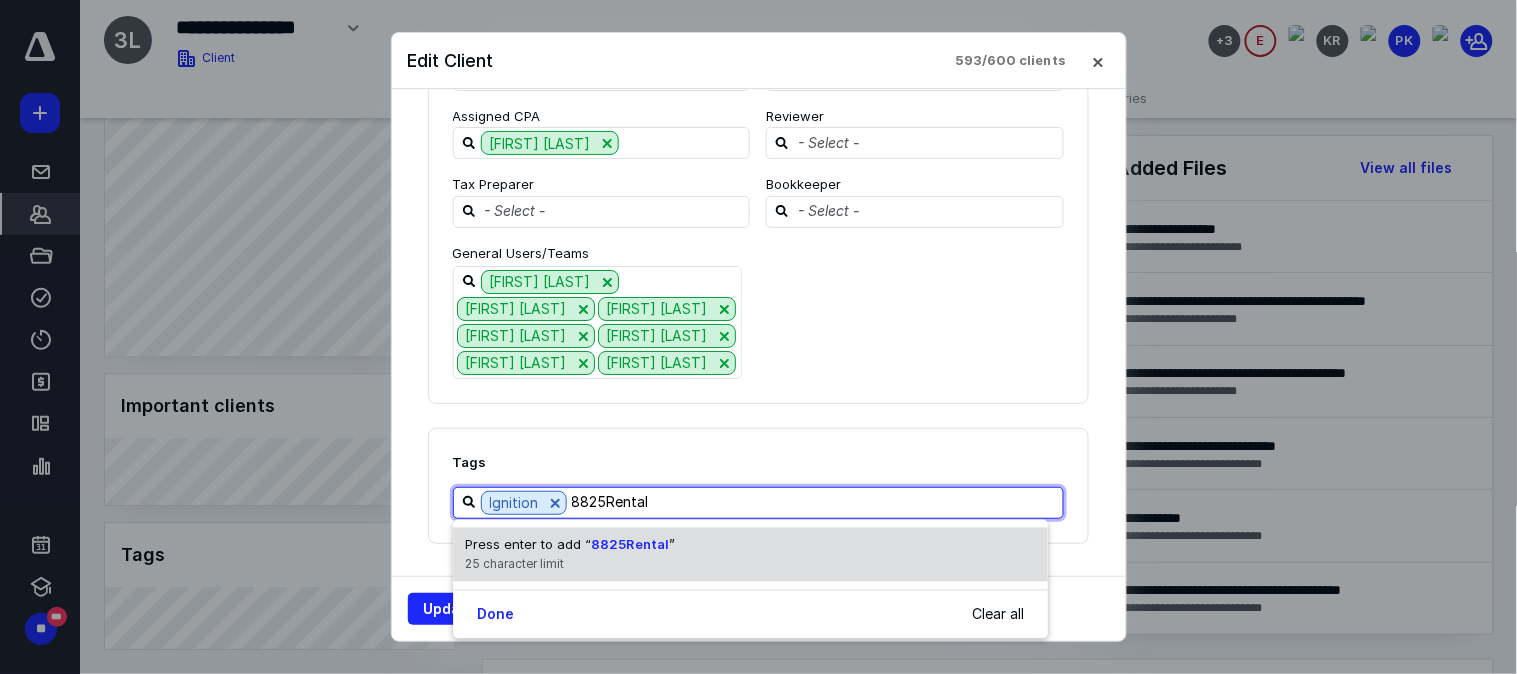 click on "8825Rental" at bounding box center (630, 545) 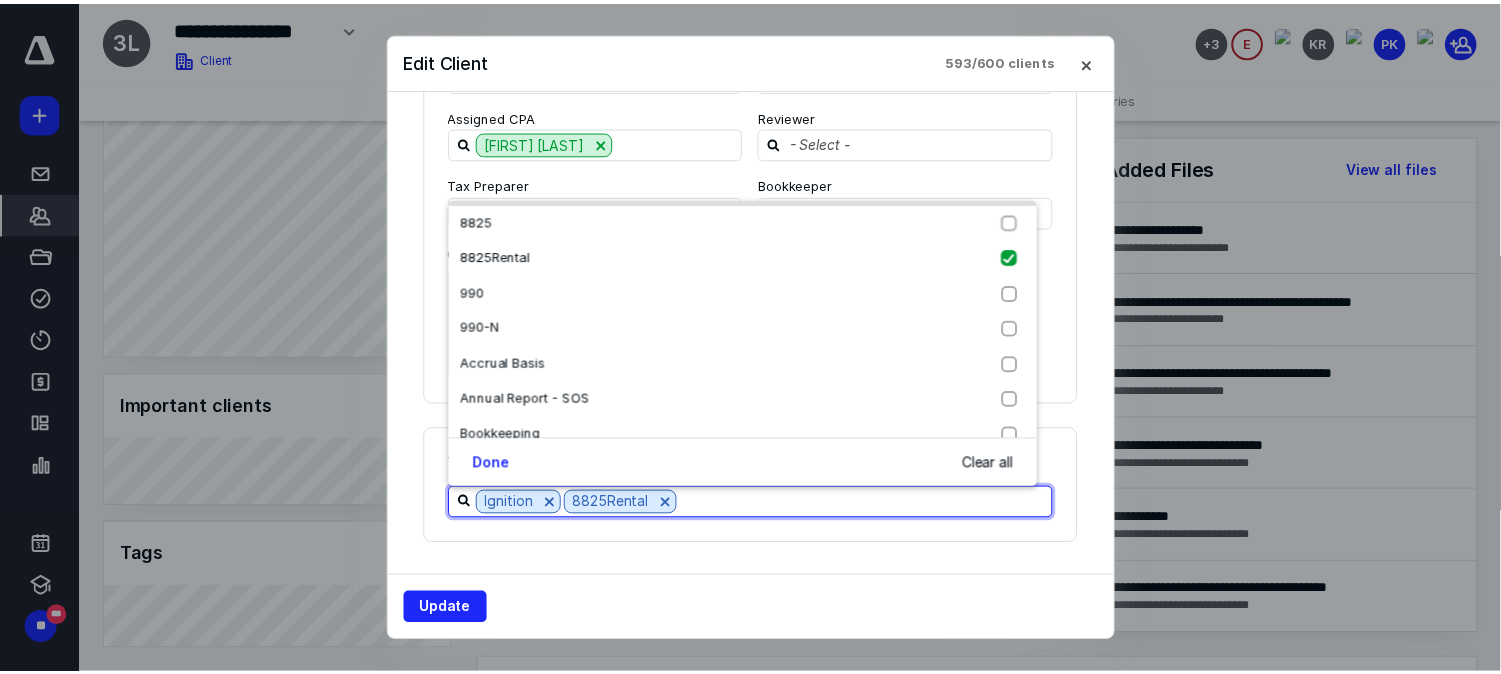 scroll, scrollTop: 222, scrollLeft: 0, axis: vertical 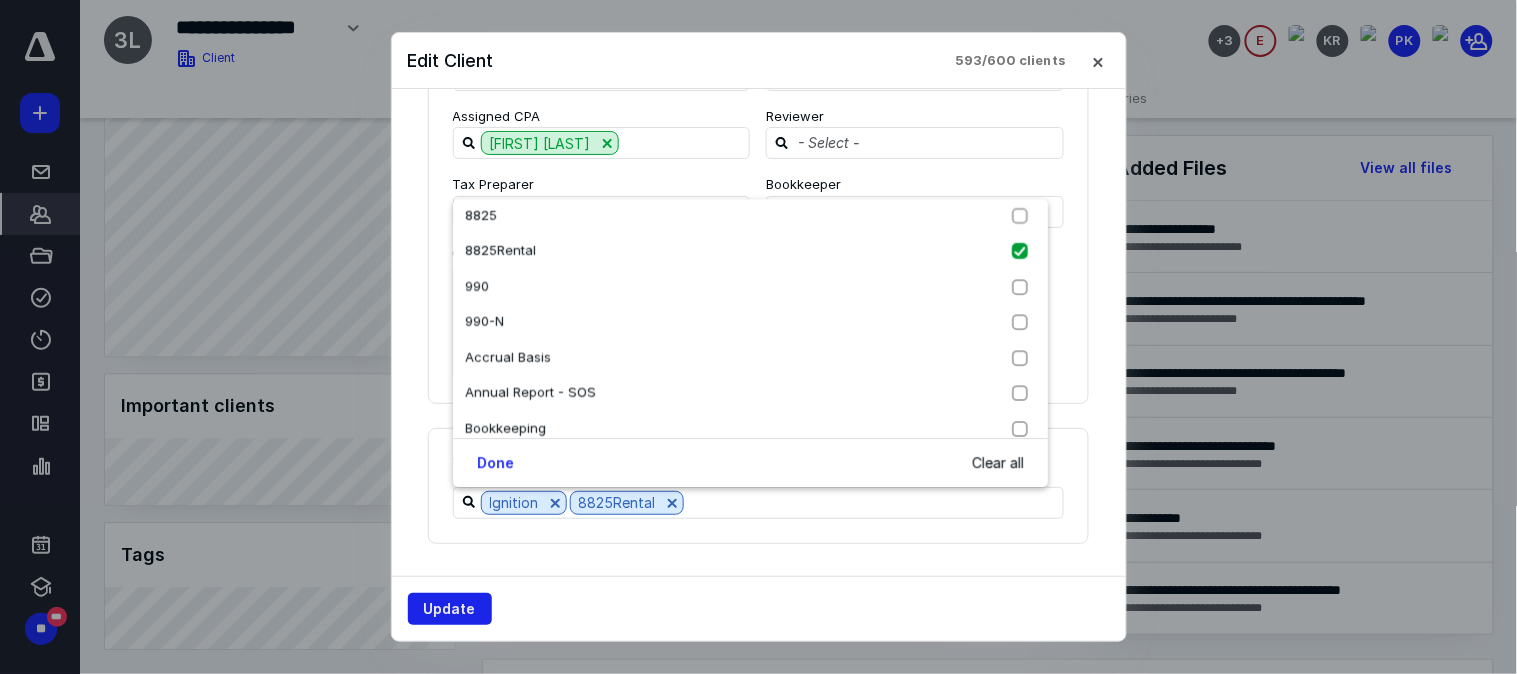 click on "Update" at bounding box center (450, 609) 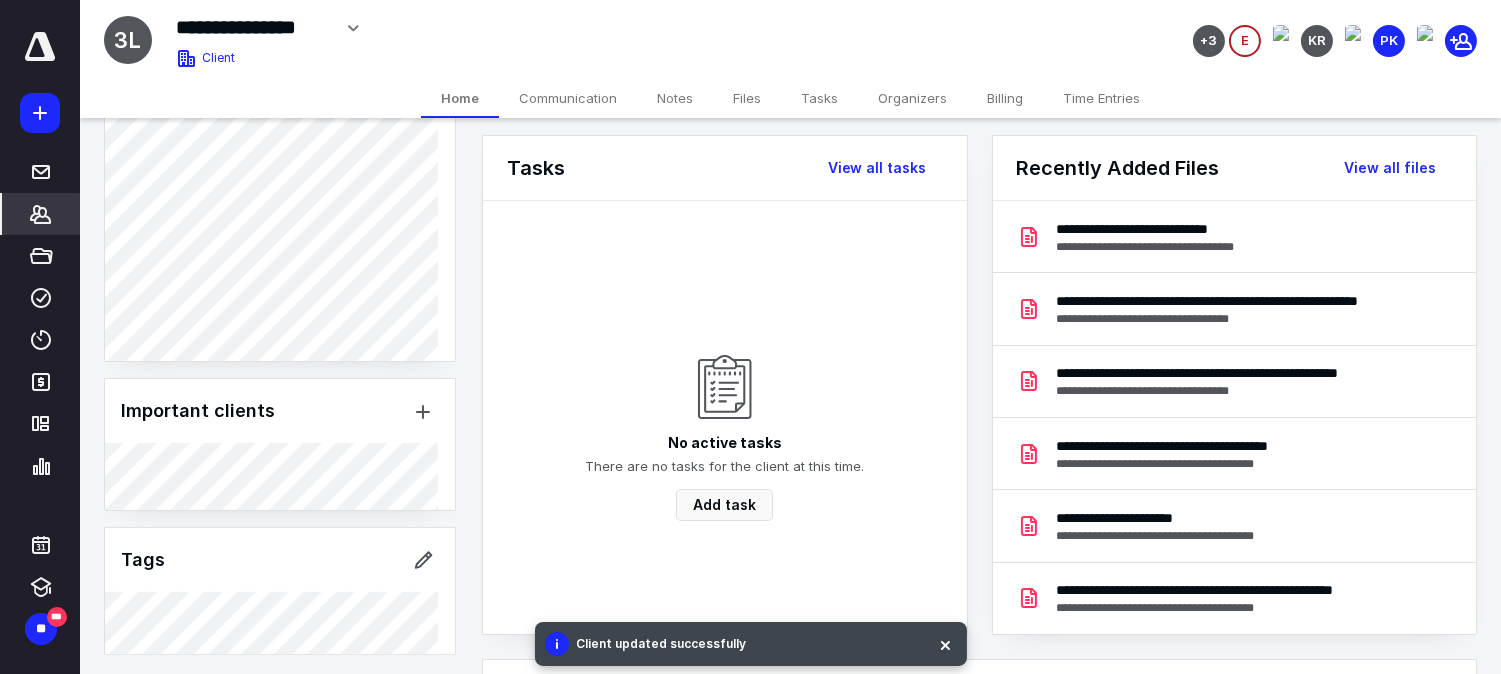 scroll, scrollTop: 1390, scrollLeft: 0, axis: vertical 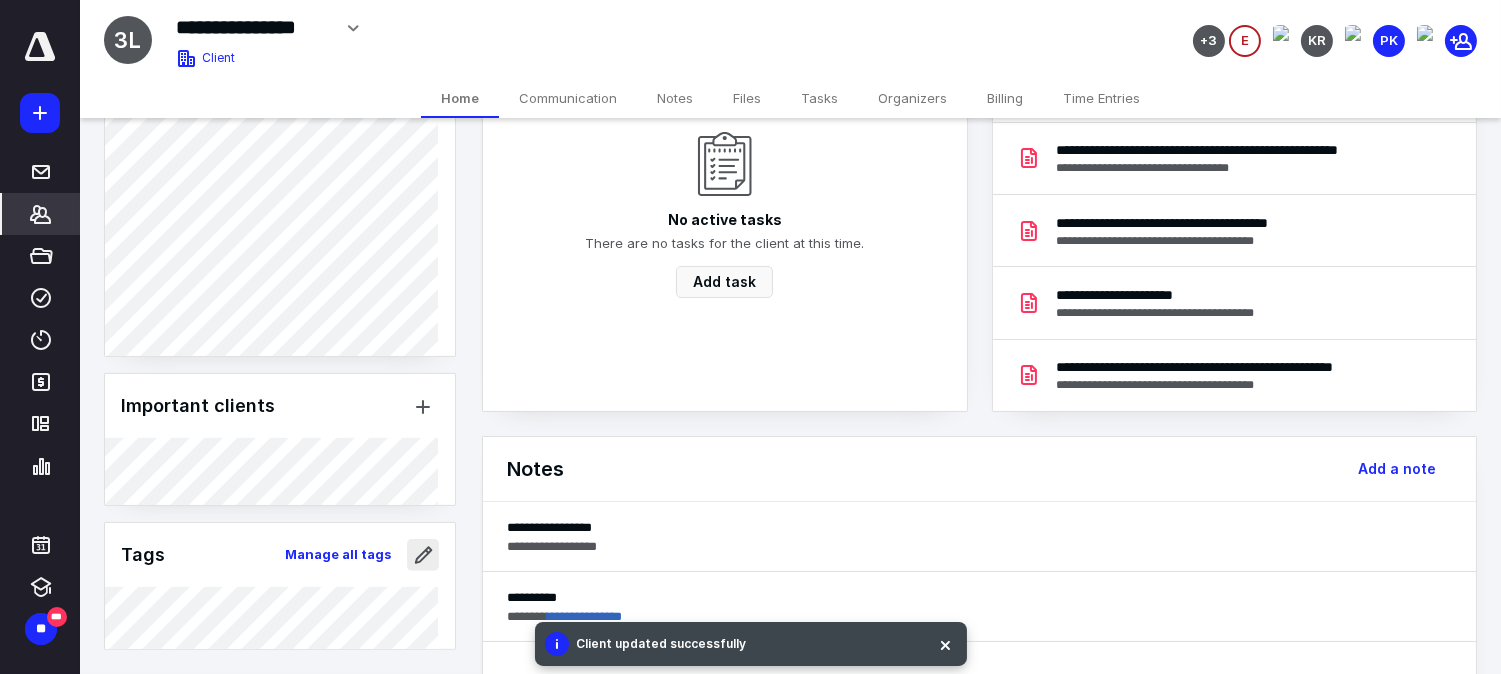 click at bounding box center [423, 555] 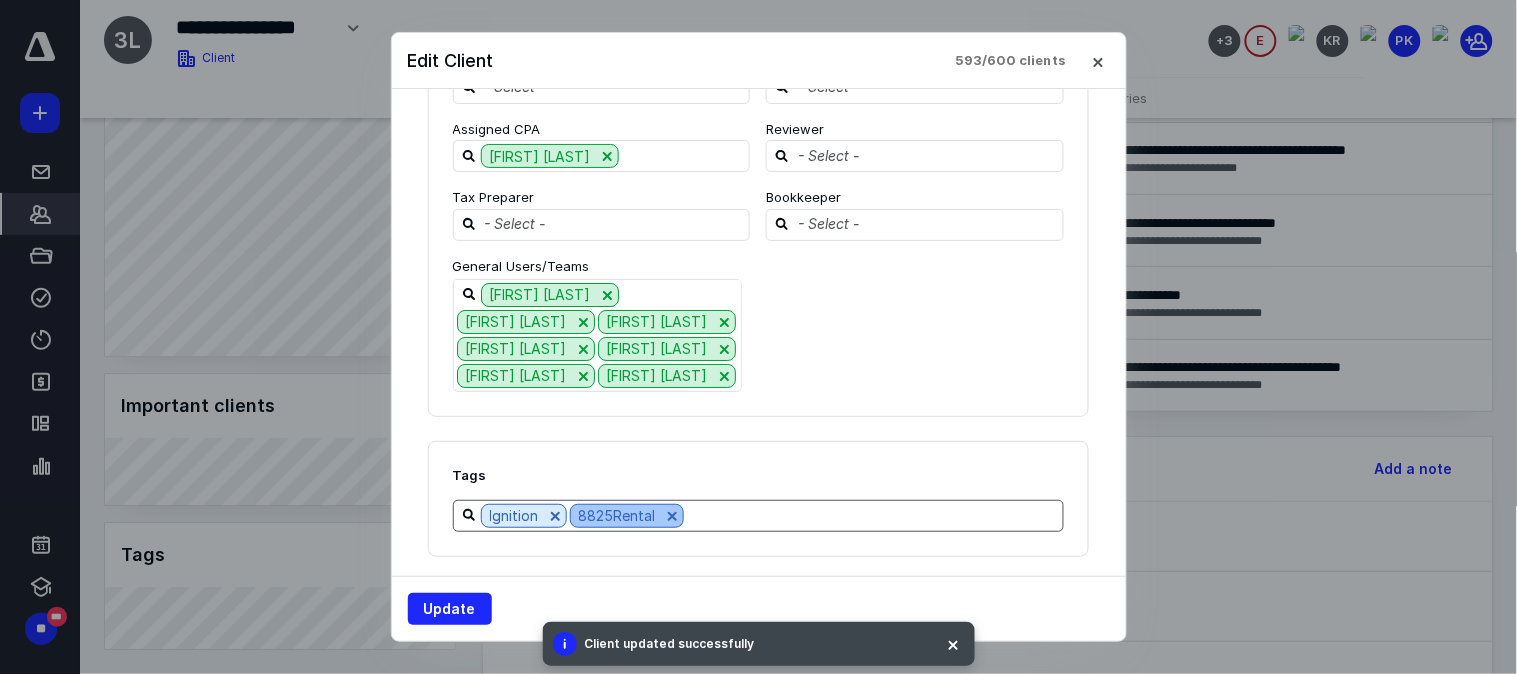 scroll, scrollTop: 2697, scrollLeft: 0, axis: vertical 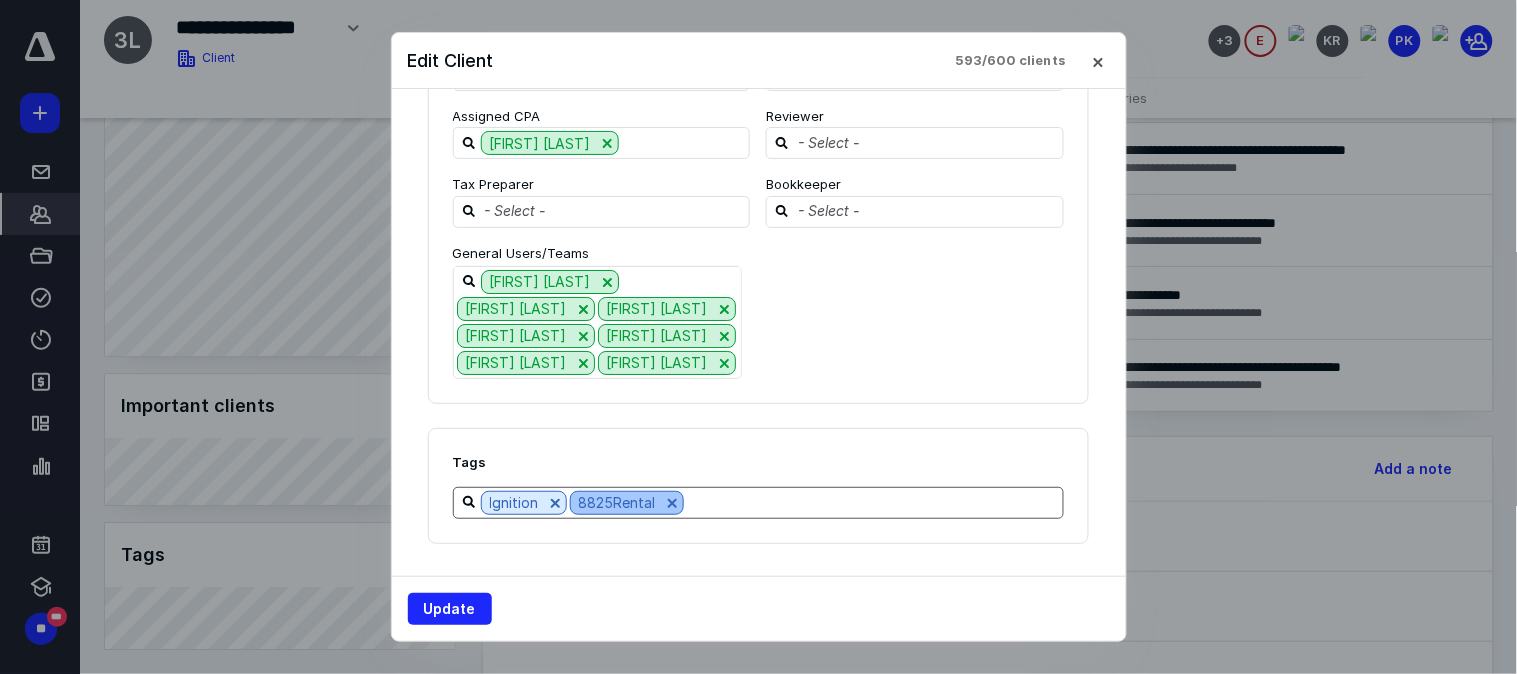 click at bounding box center [672, 503] 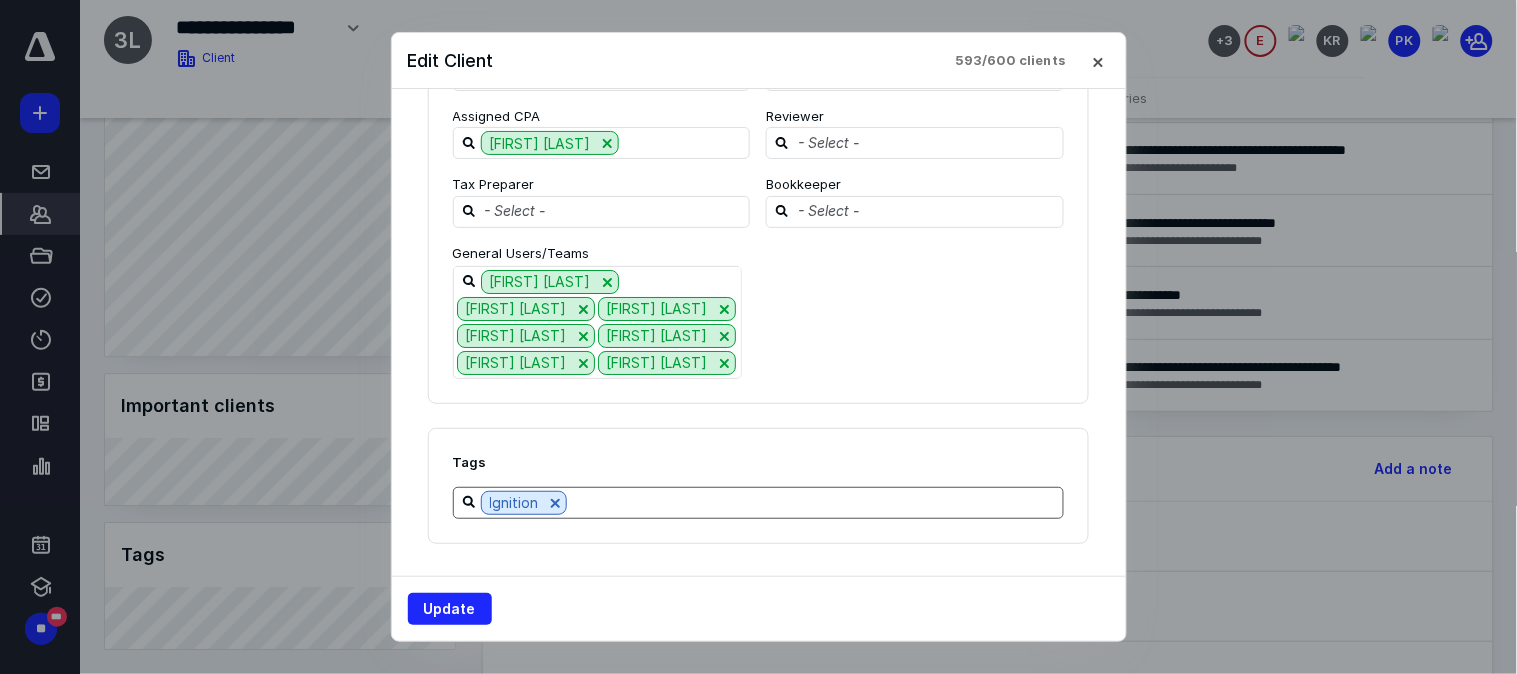 click at bounding box center [815, 502] 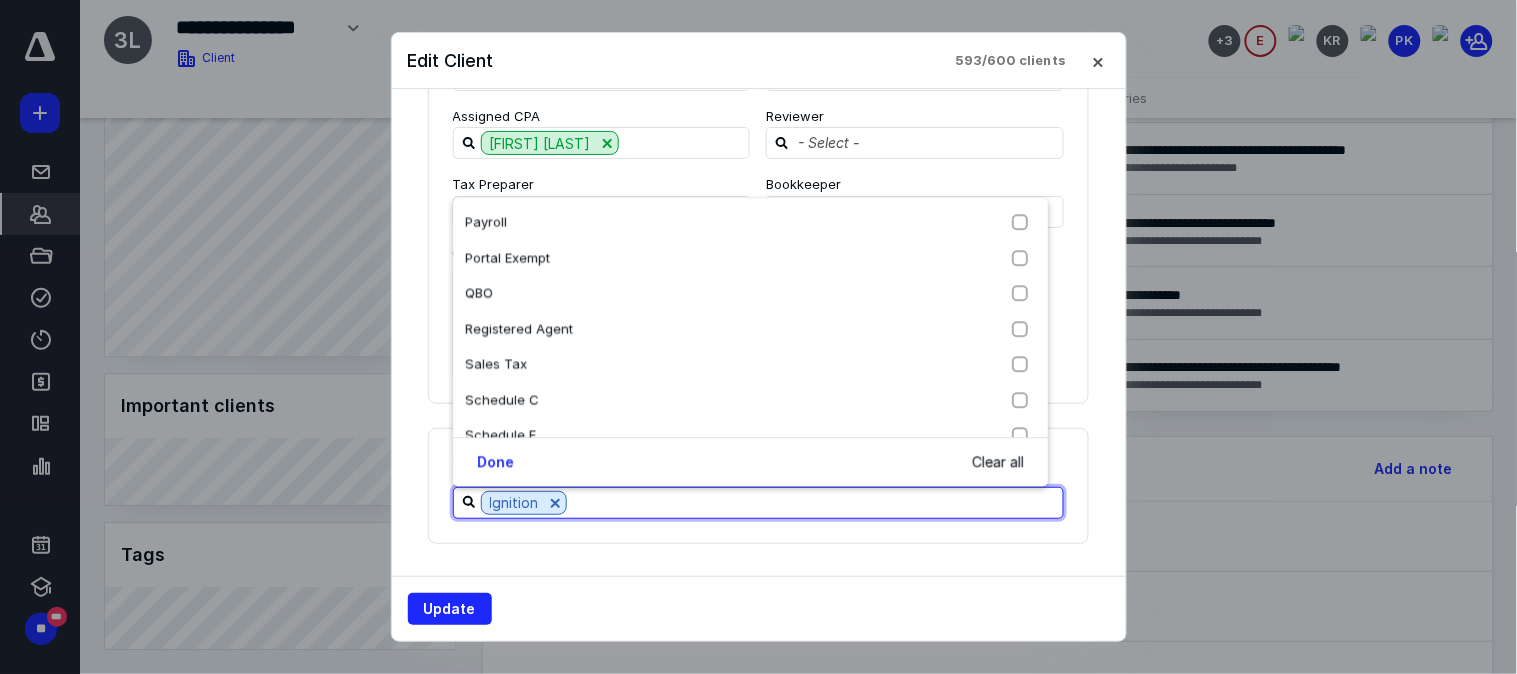 scroll, scrollTop: 725, scrollLeft: 0, axis: vertical 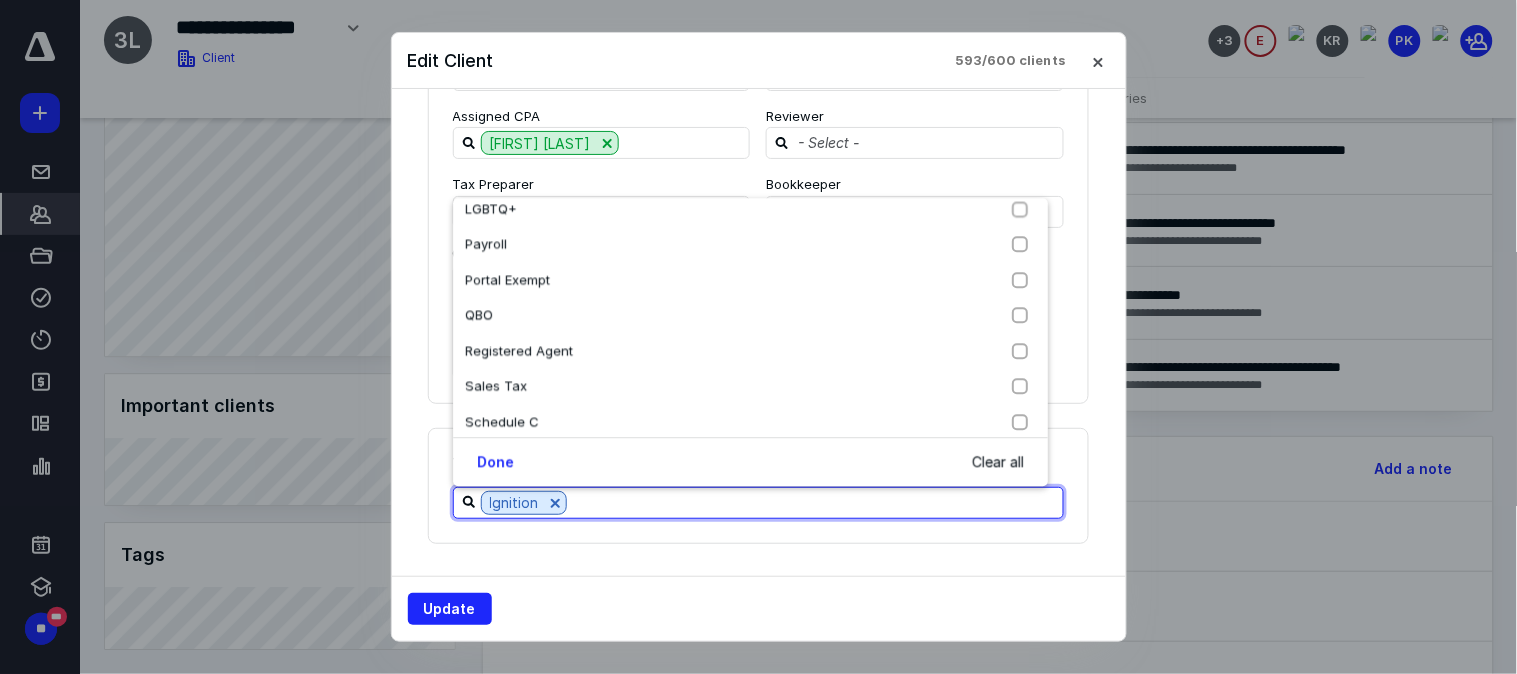 type on "9" 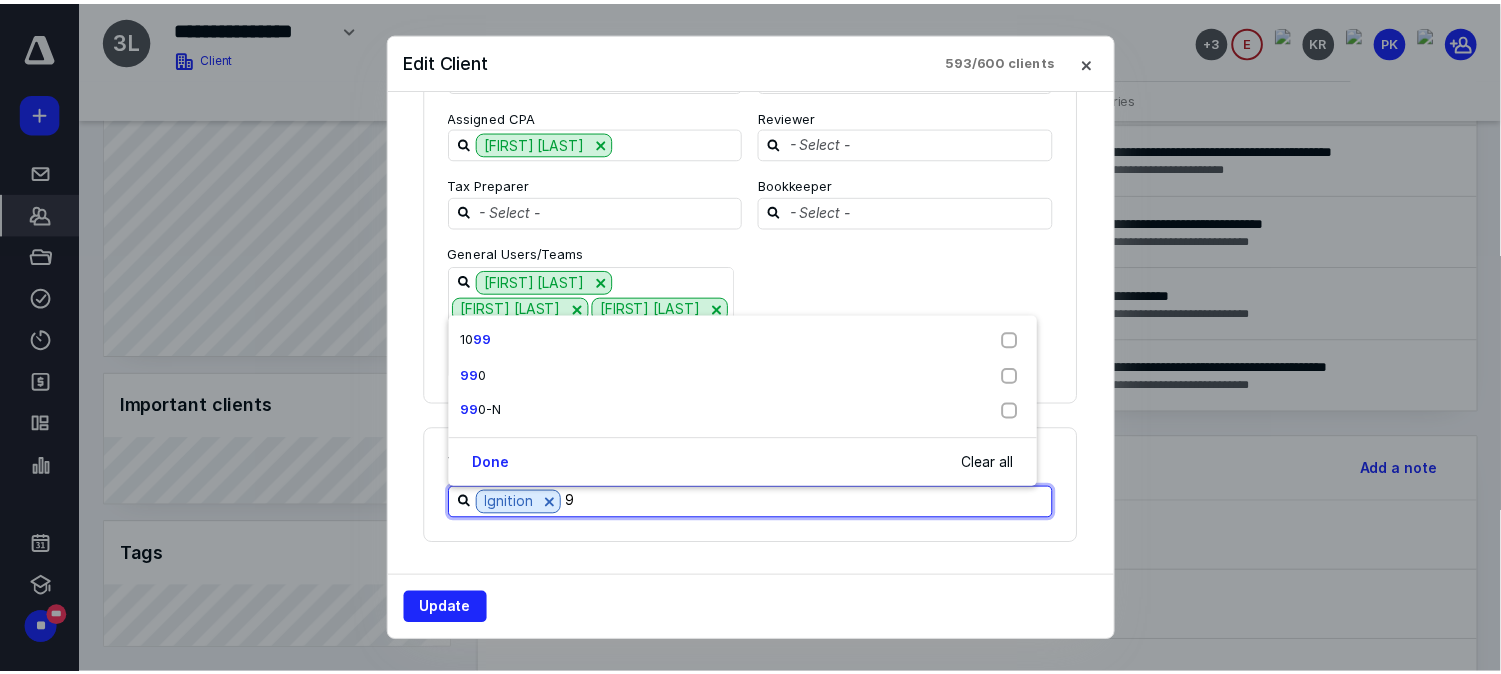 scroll, scrollTop: 0, scrollLeft: 0, axis: both 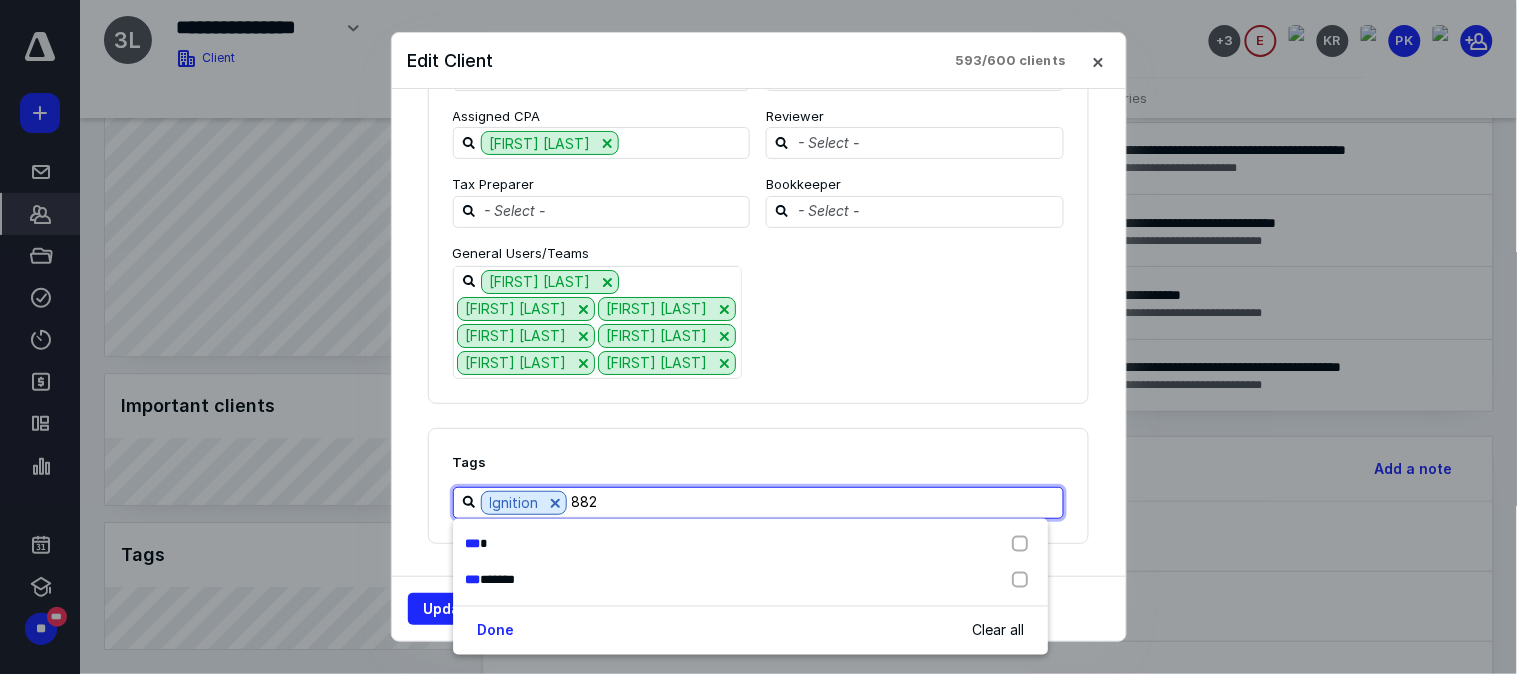 type on "8825" 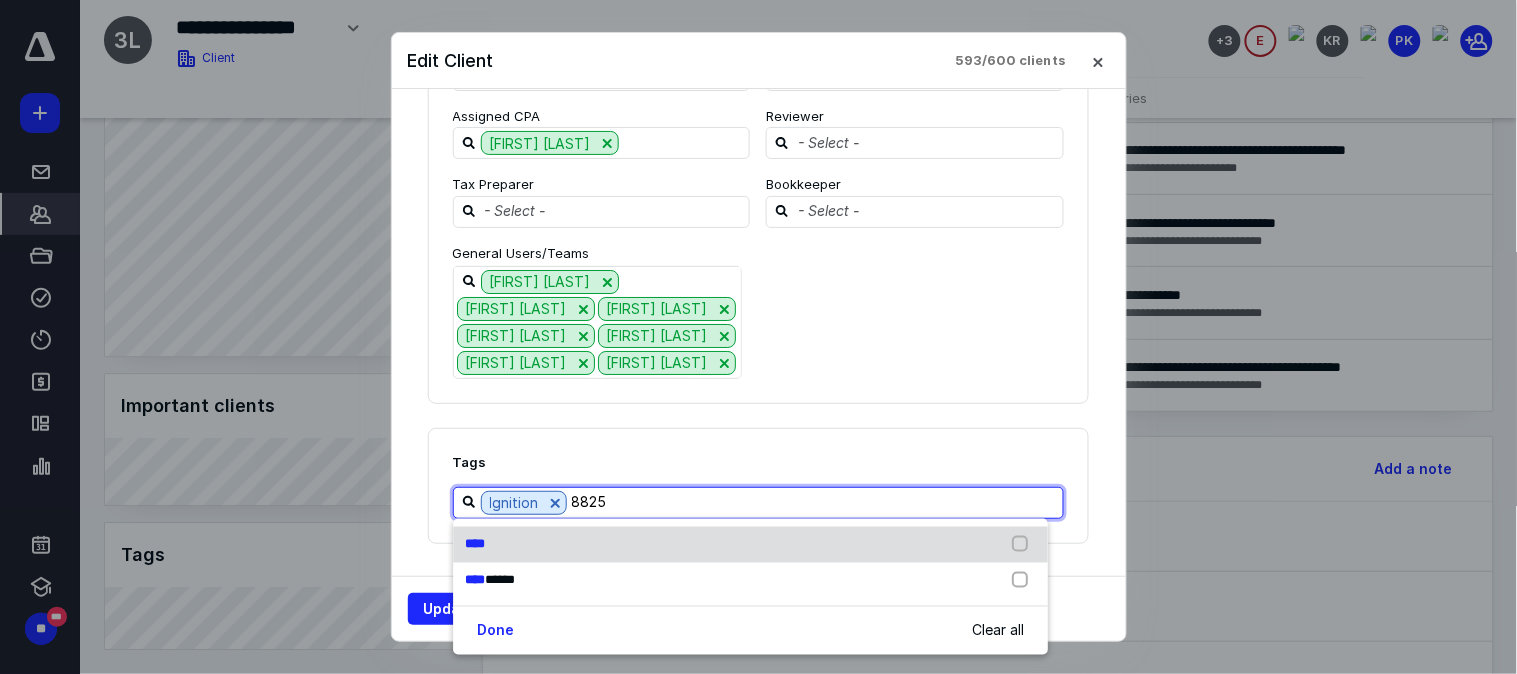click on "****" at bounding box center [750, 545] 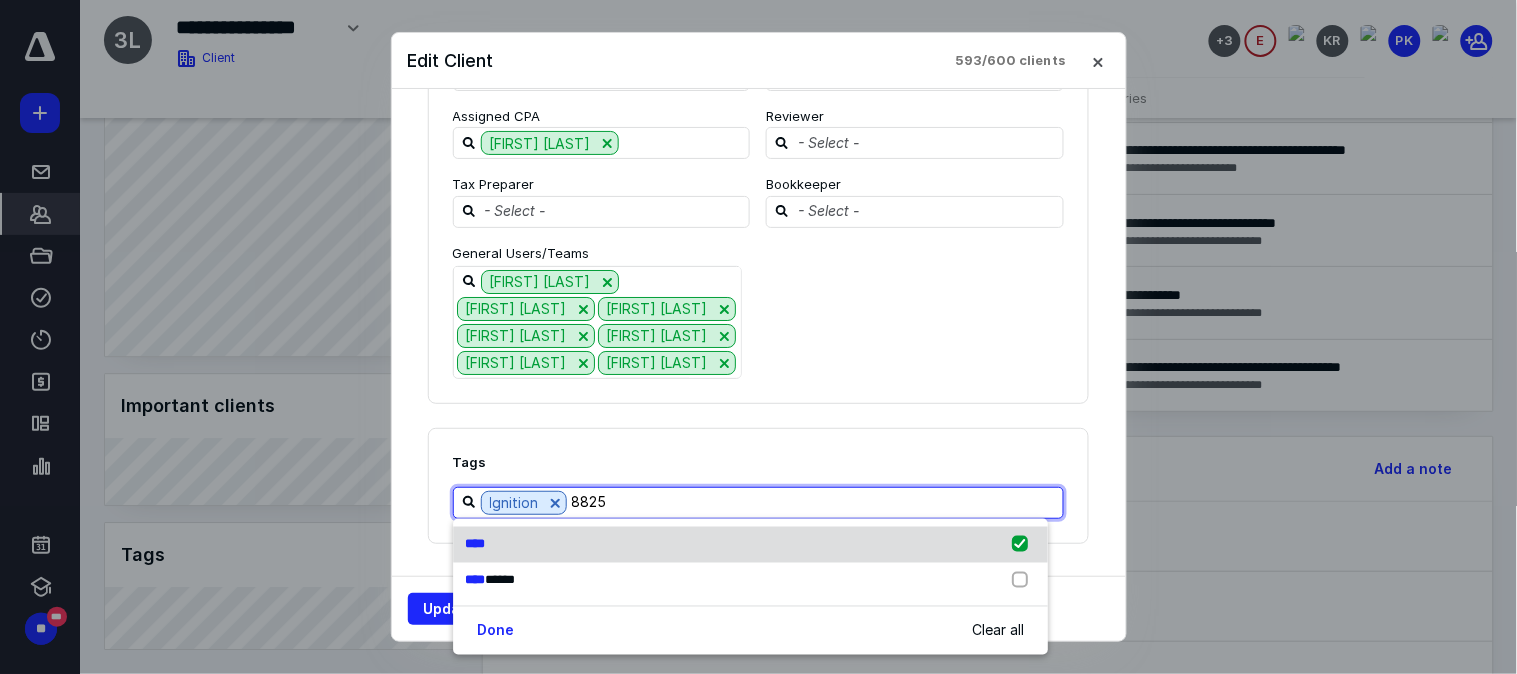 checkbox on "true" 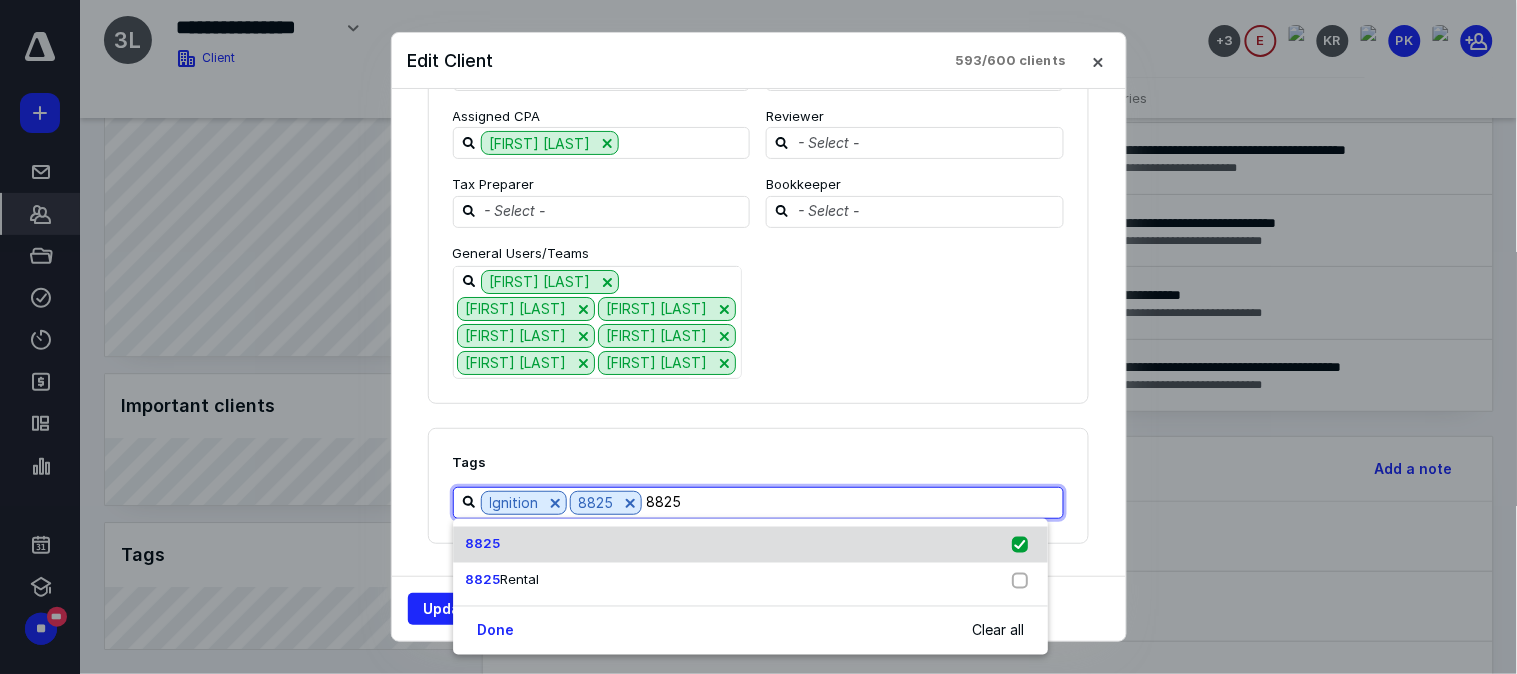 click at bounding box center [1024, 545] 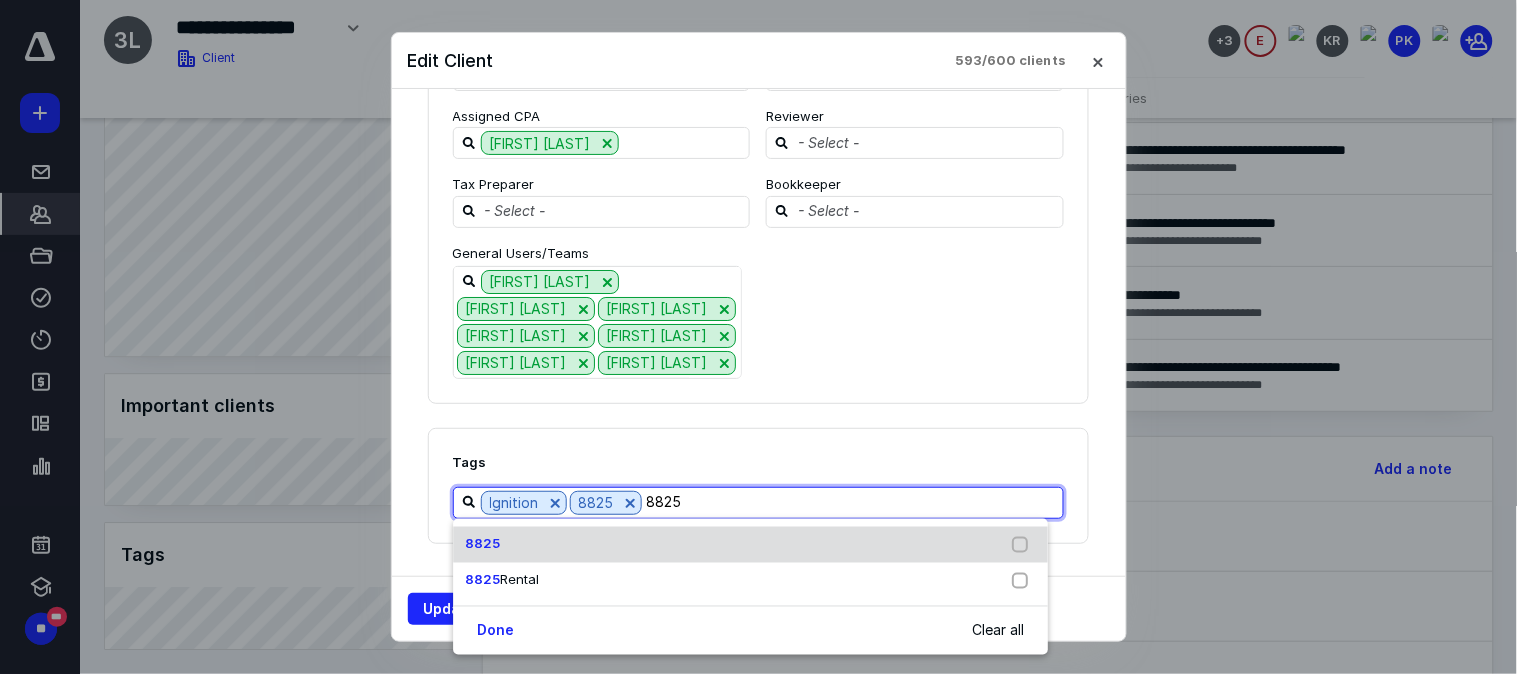 checkbox on "false" 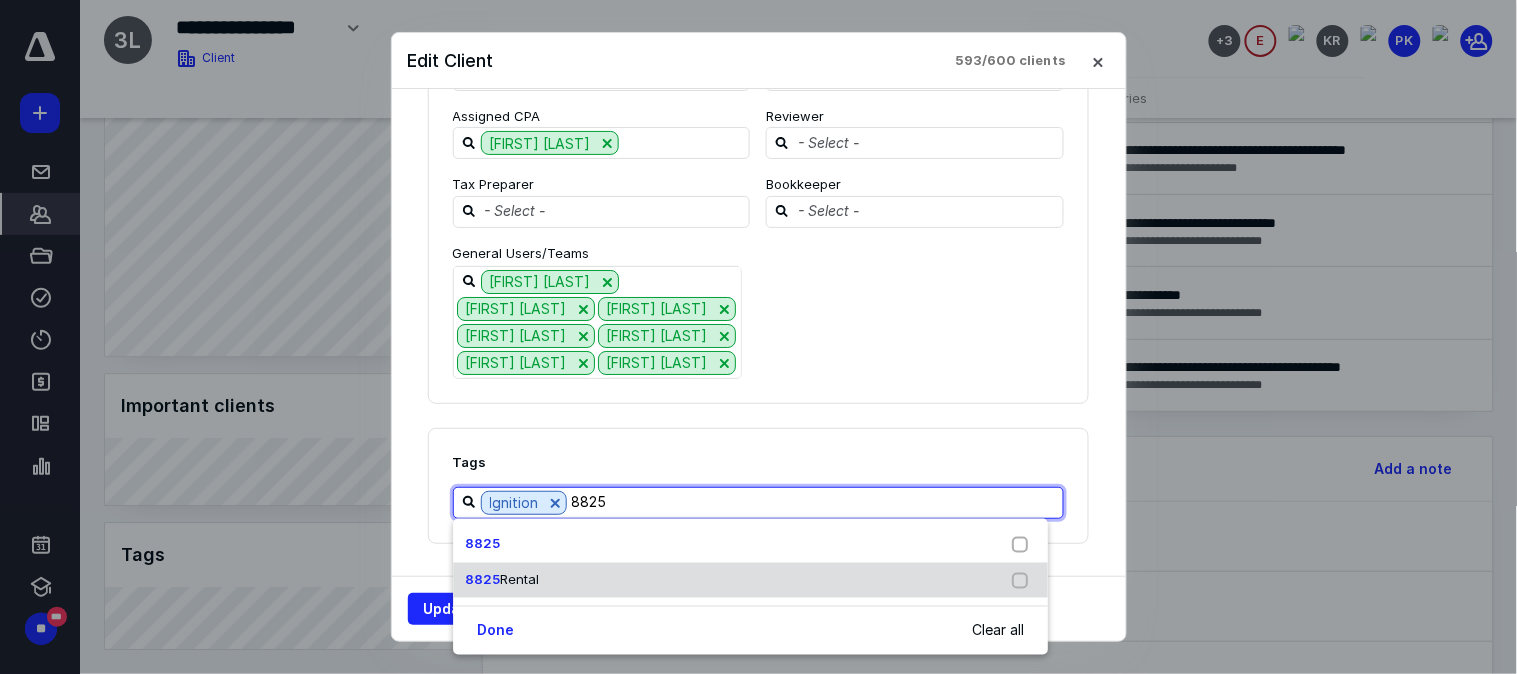 click at bounding box center [1024, 580] 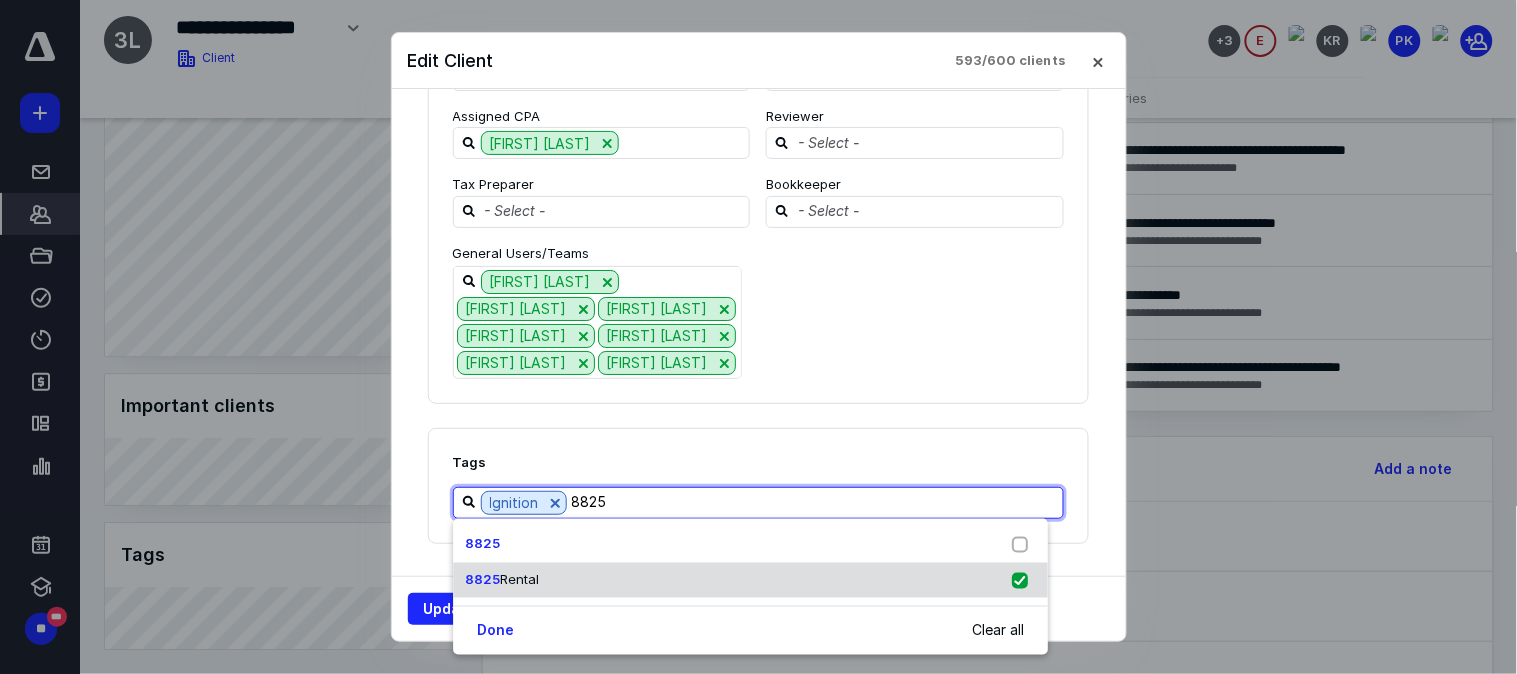 checkbox on "true" 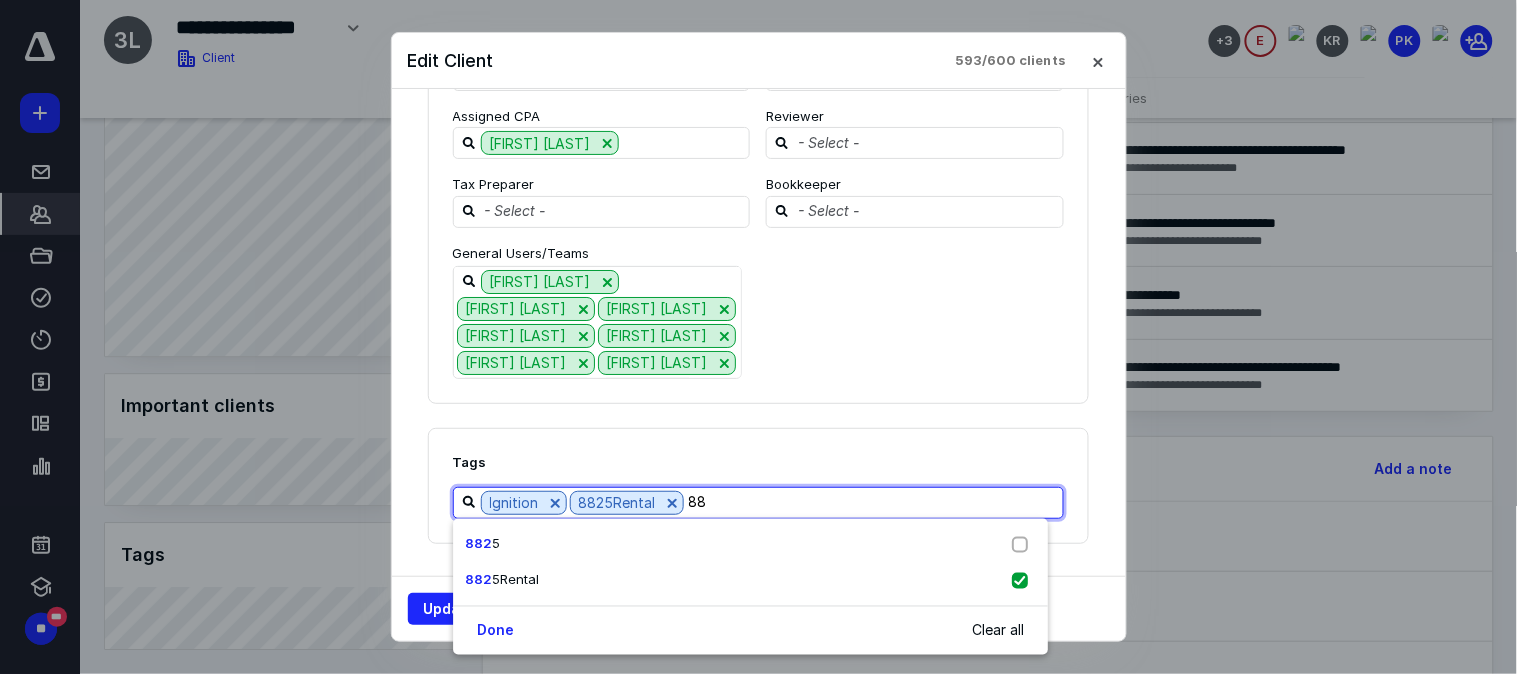 type on "8" 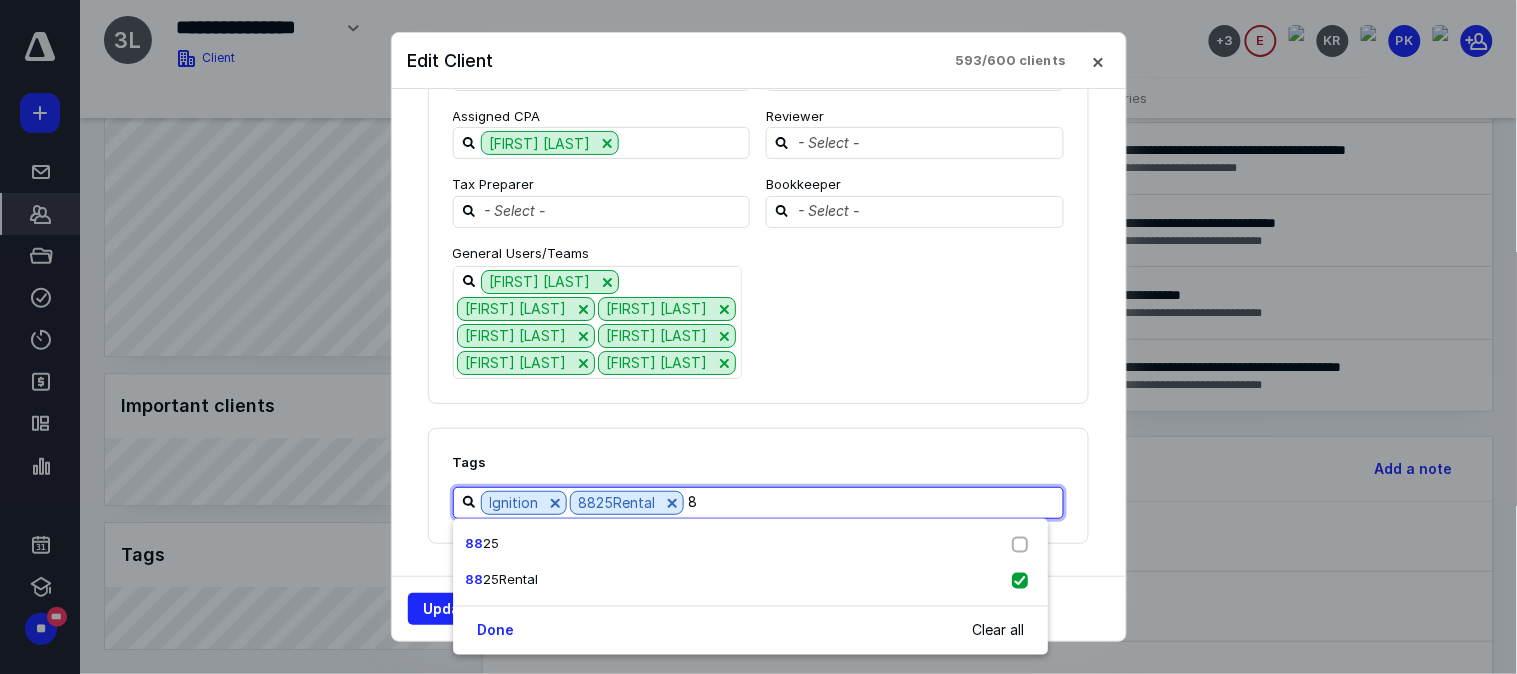 type 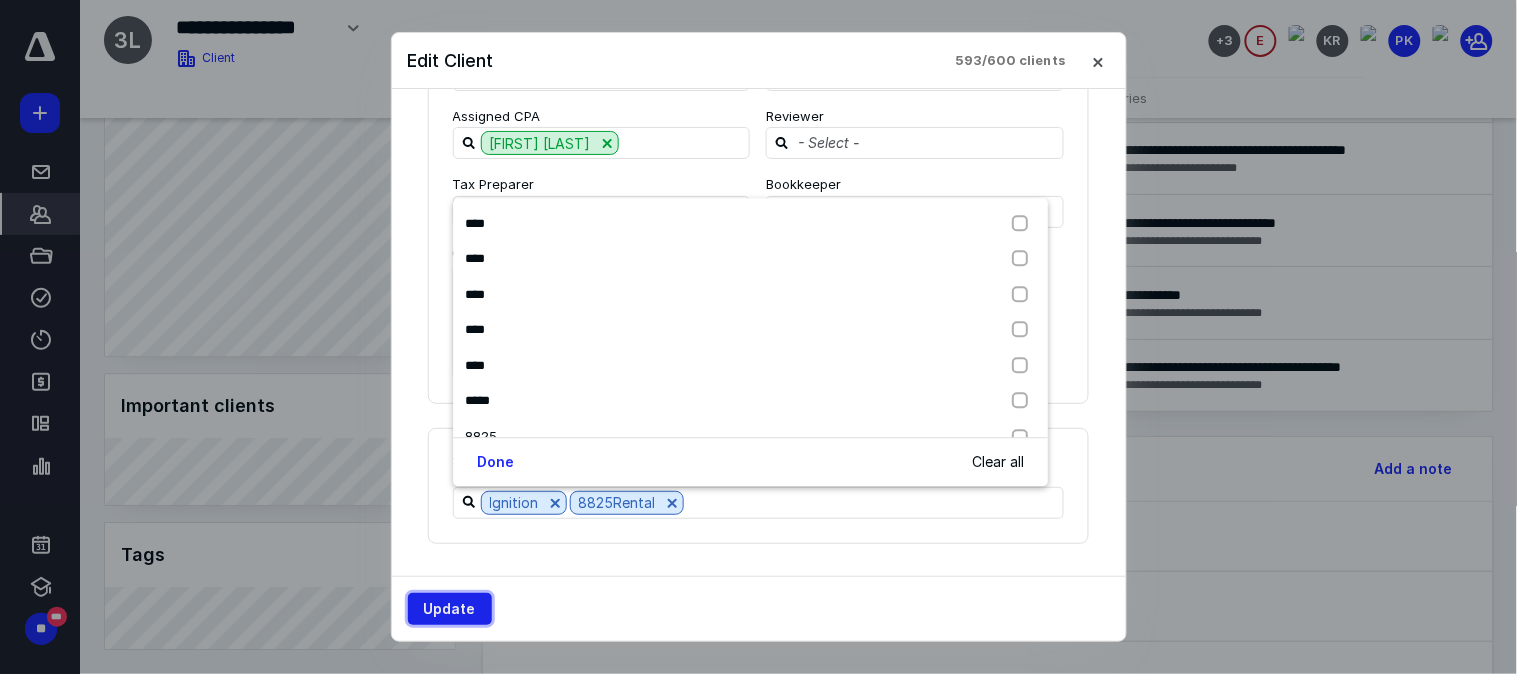 click on "Update" at bounding box center [450, 609] 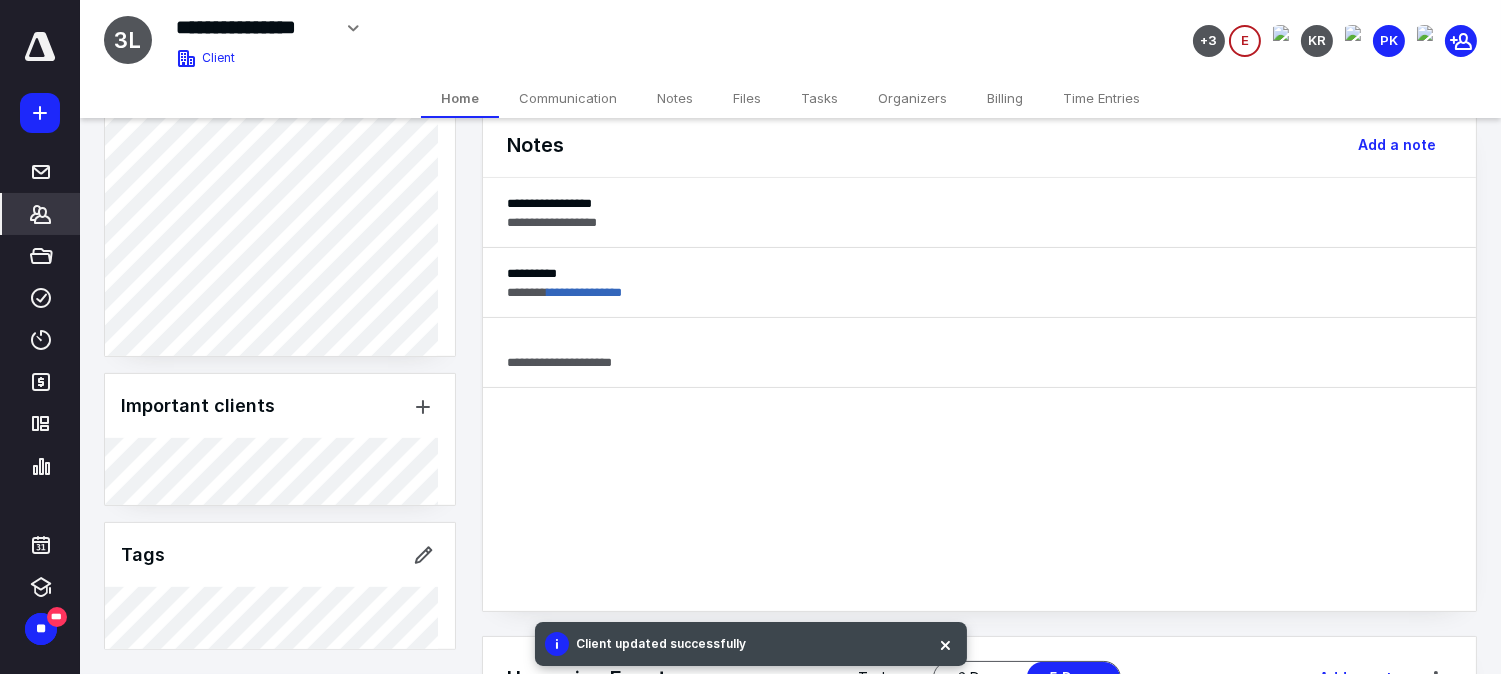 scroll, scrollTop: 563, scrollLeft: 0, axis: vertical 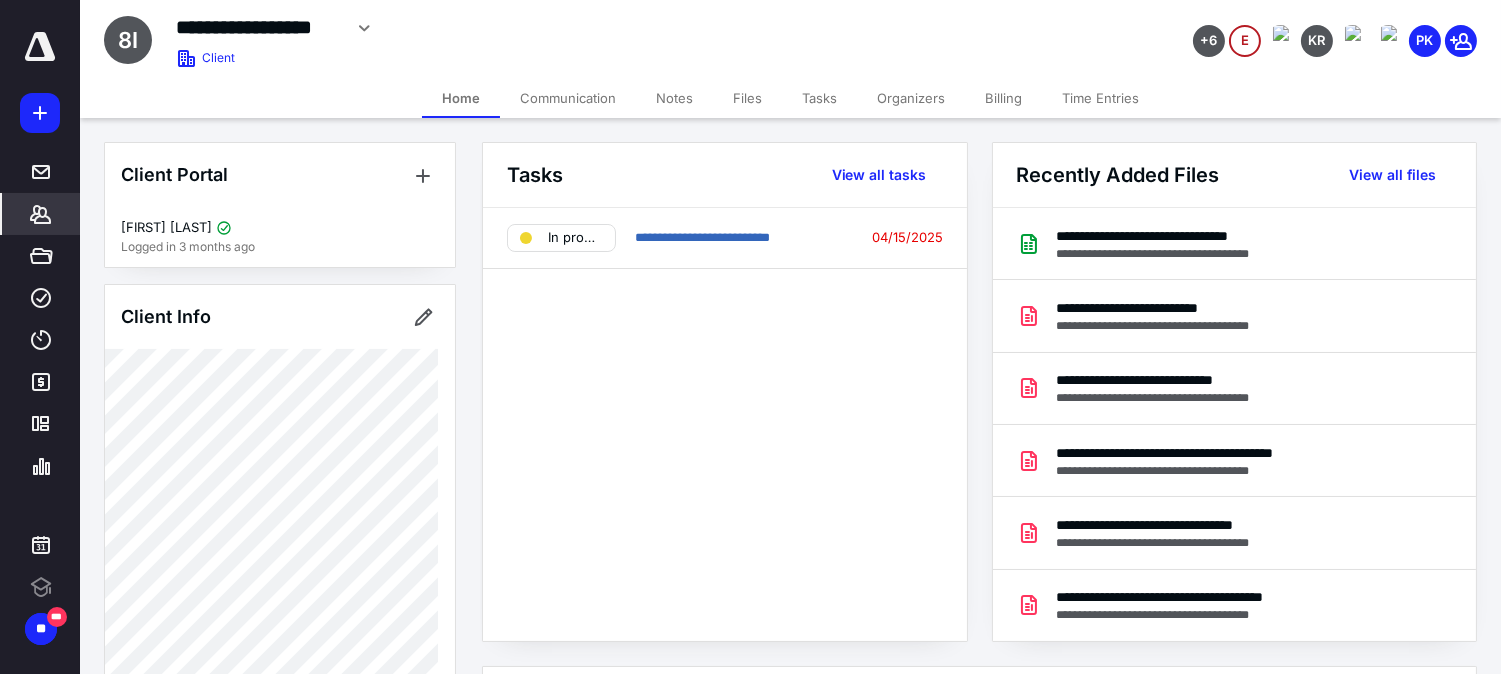 click on "Files" at bounding box center [747, 98] 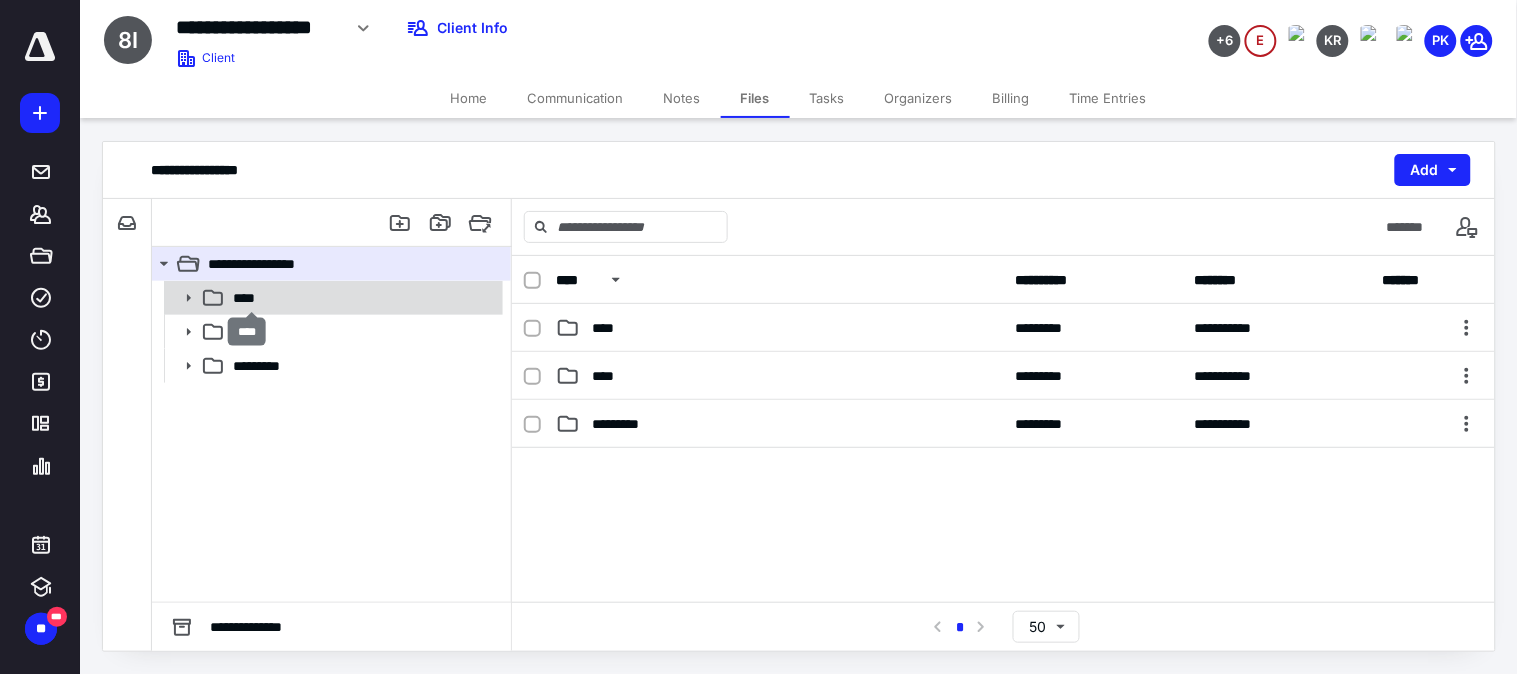 click on "****" at bounding box center (250, 298) 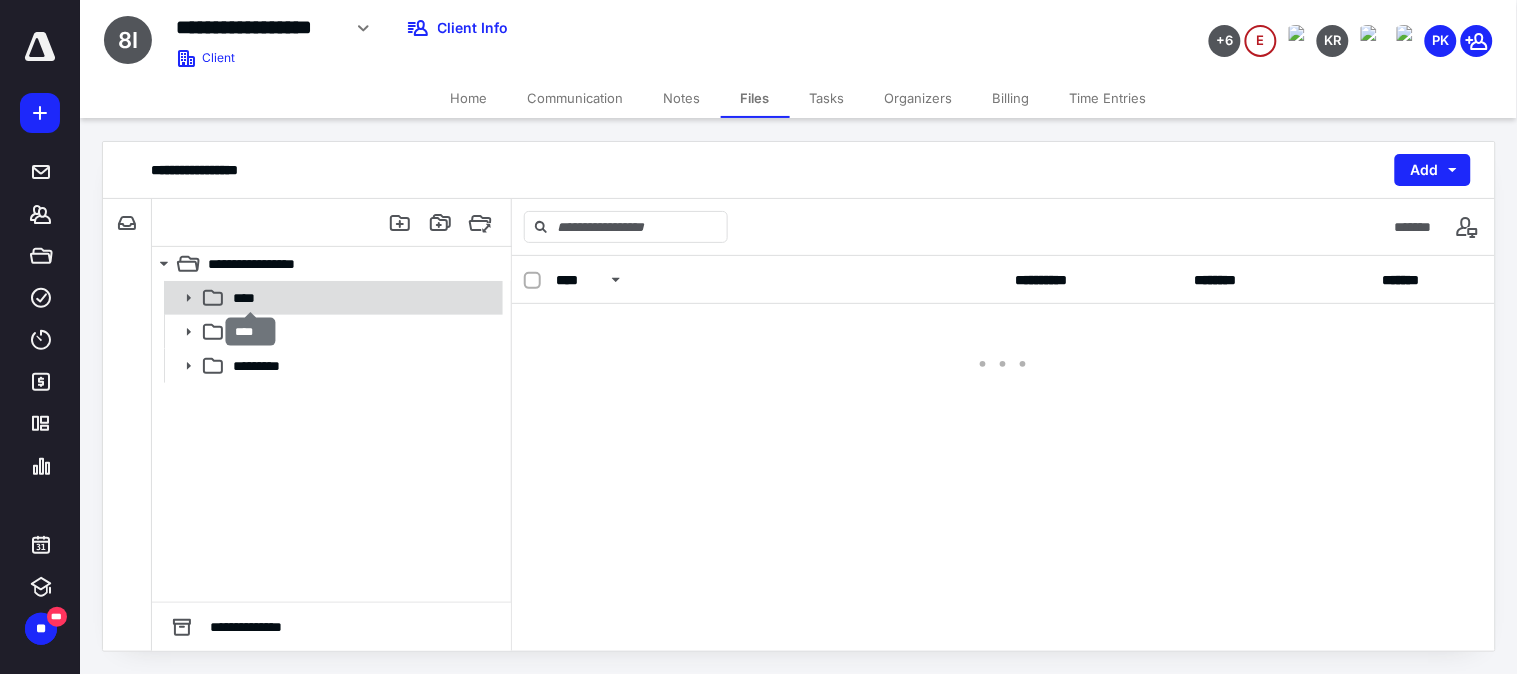 click on "****" at bounding box center [250, 298] 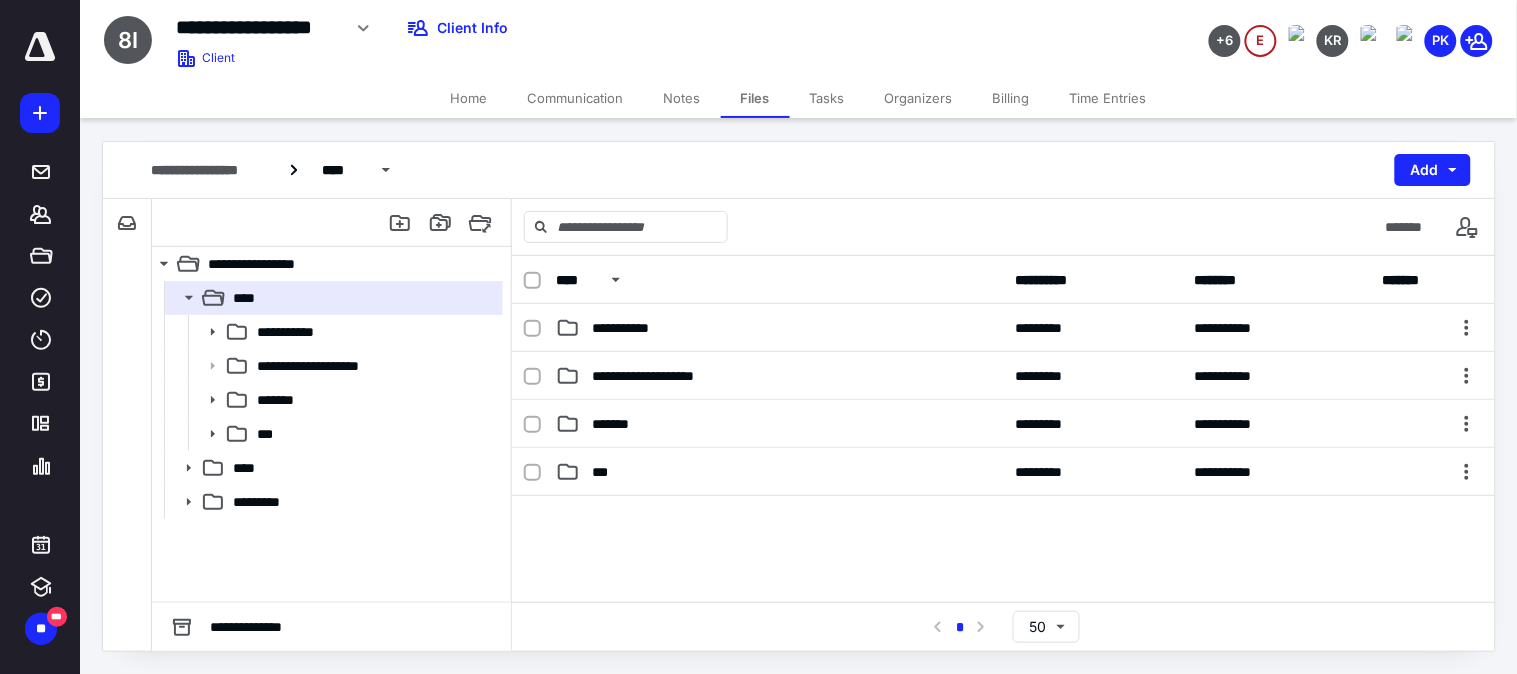 click on "Home" at bounding box center (469, 98) 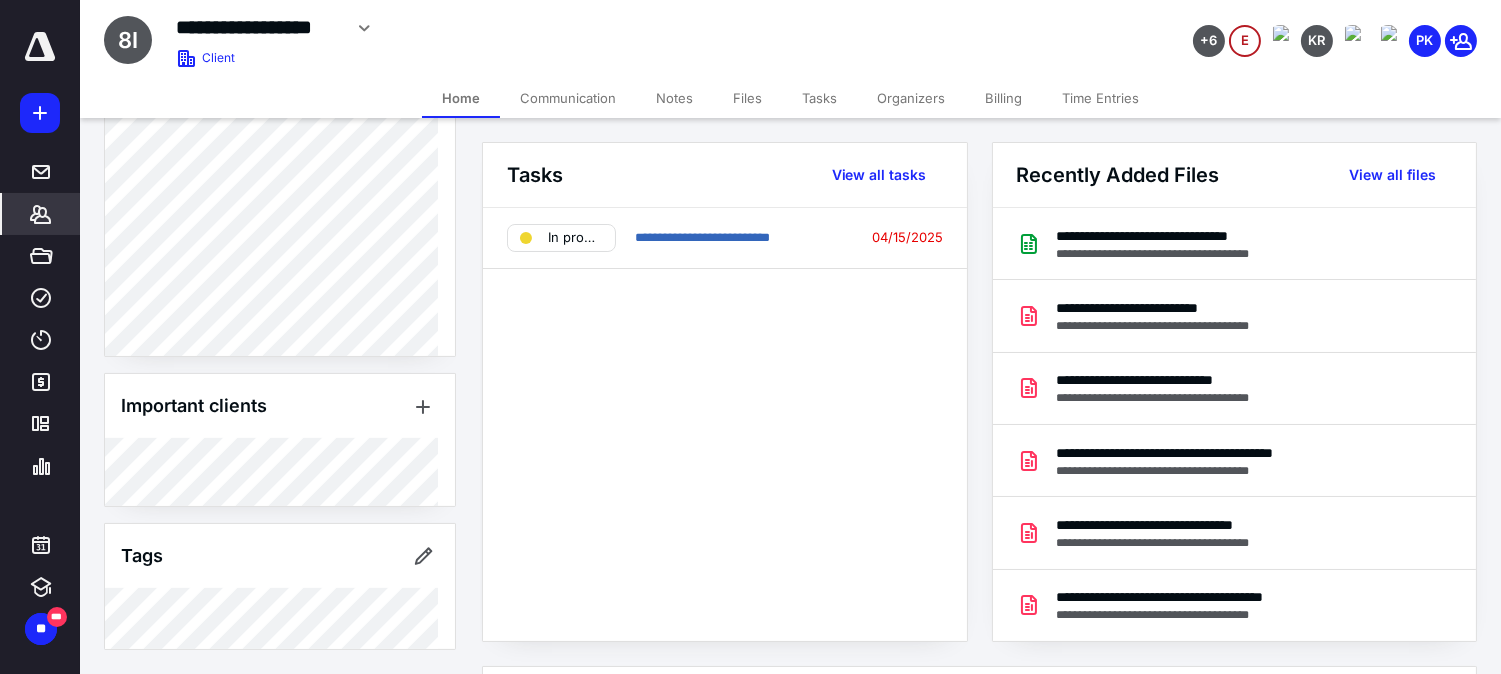 scroll, scrollTop: 832, scrollLeft: 0, axis: vertical 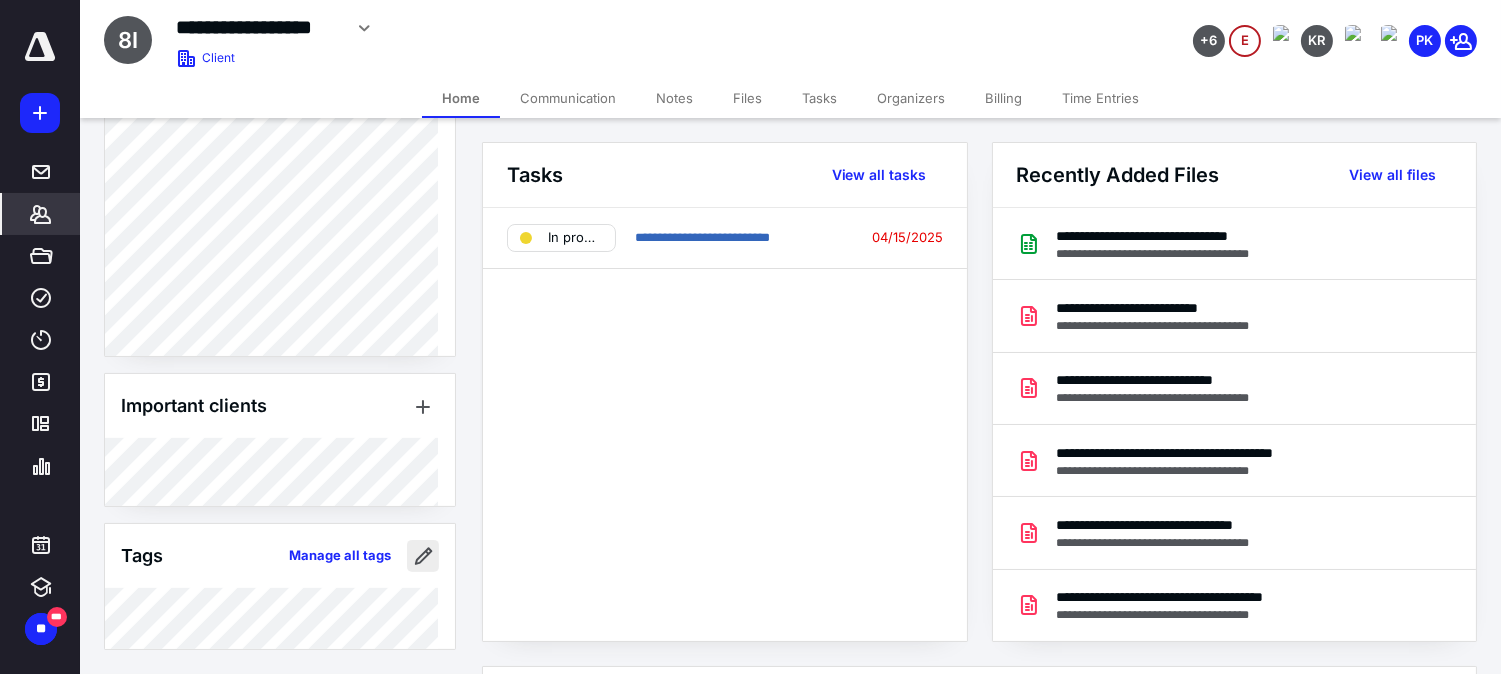 click at bounding box center [423, 556] 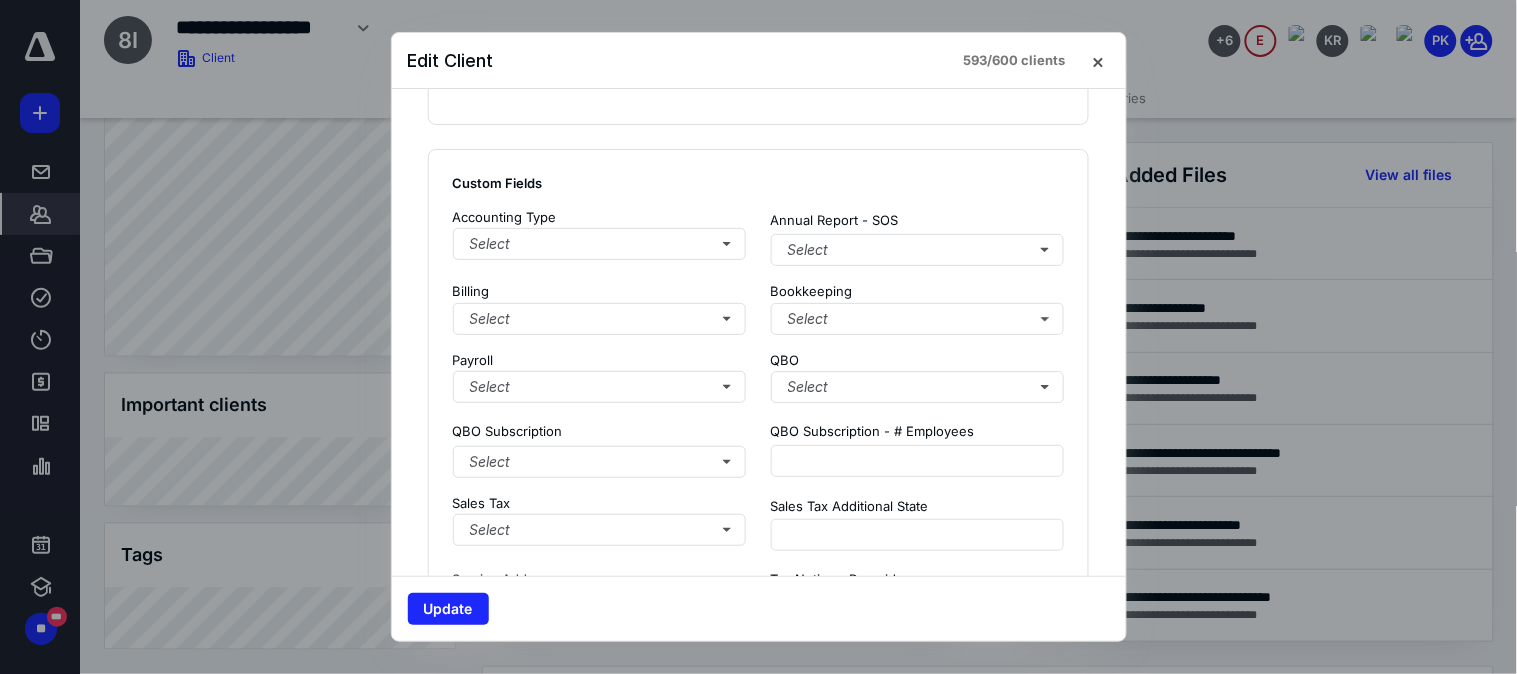 scroll, scrollTop: 1444, scrollLeft: 0, axis: vertical 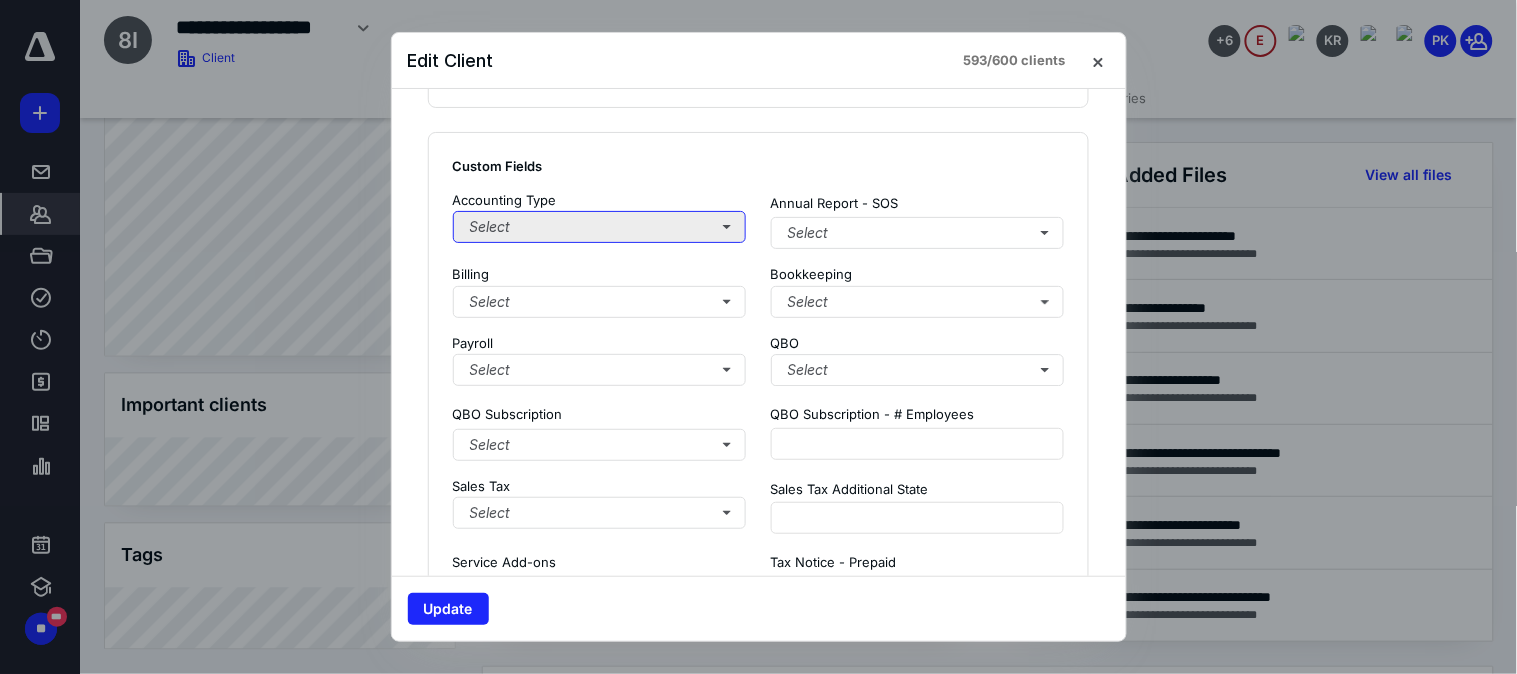 click on "Select" at bounding box center [600, 227] 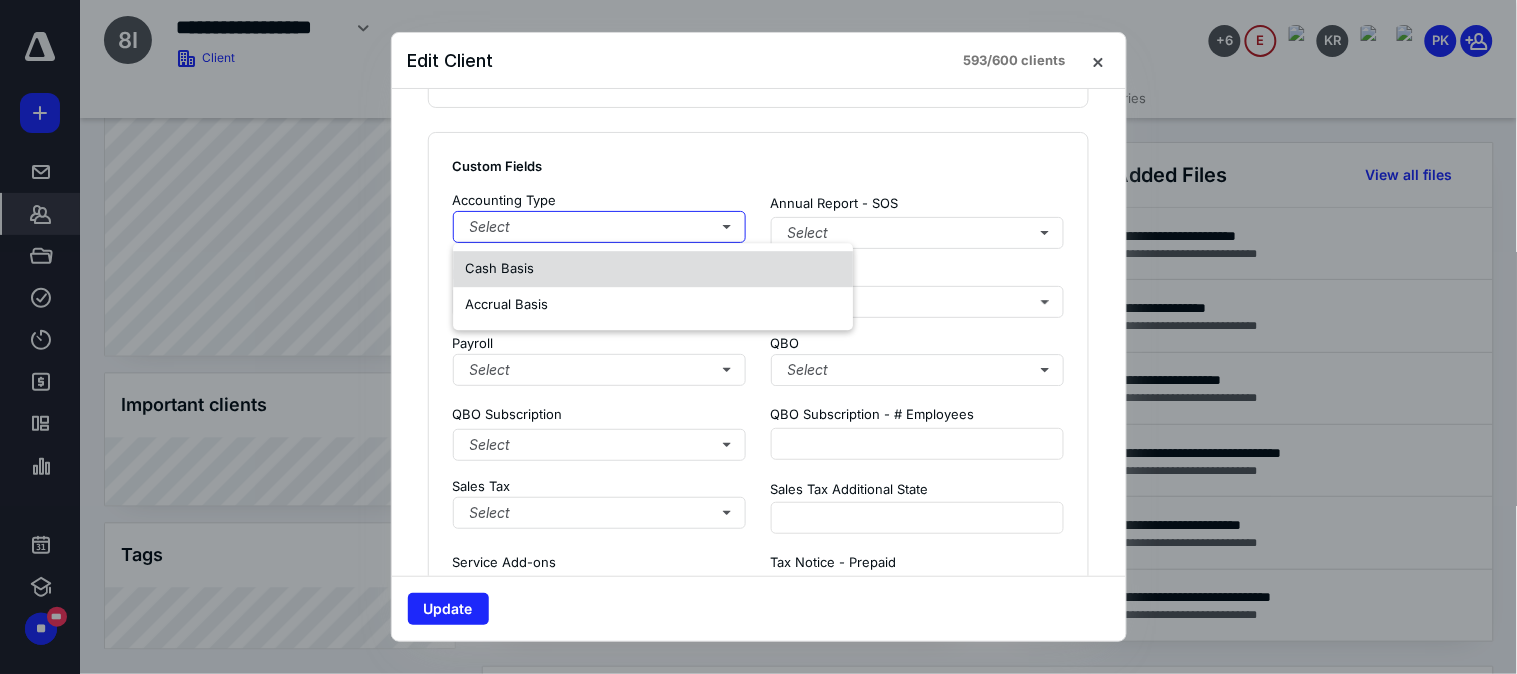 click on "Cash Basis" at bounding box center (653, 269) 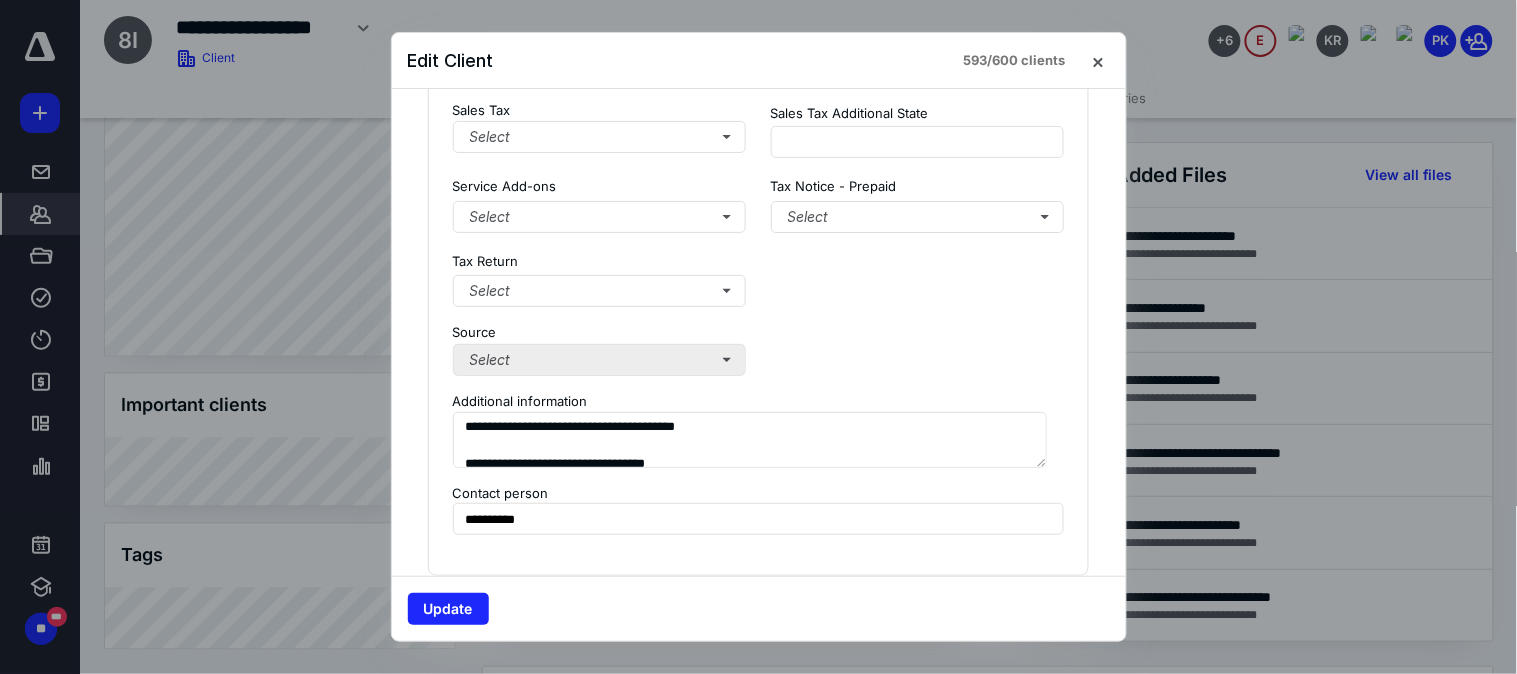 scroll, scrollTop: 1888, scrollLeft: 0, axis: vertical 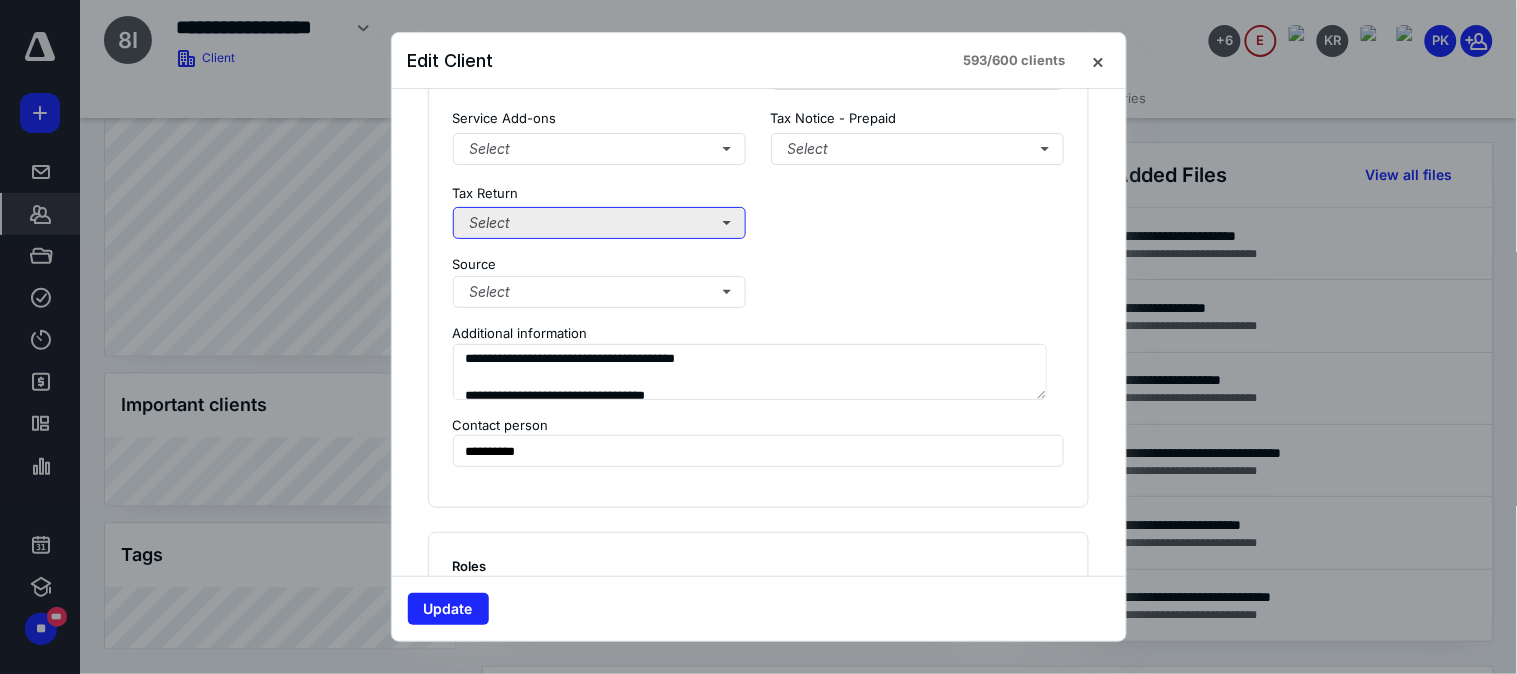 click on "Select" at bounding box center (600, 223) 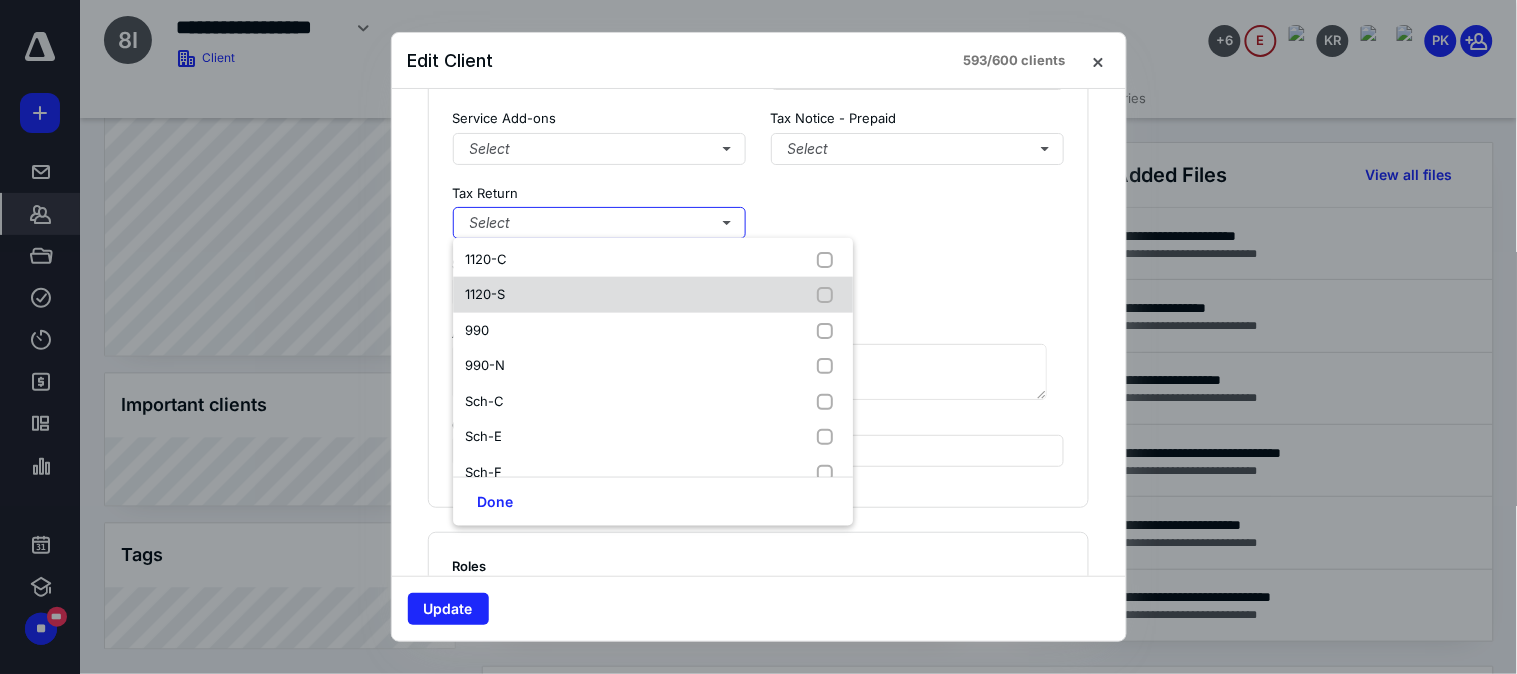 scroll, scrollTop: 0, scrollLeft: 0, axis: both 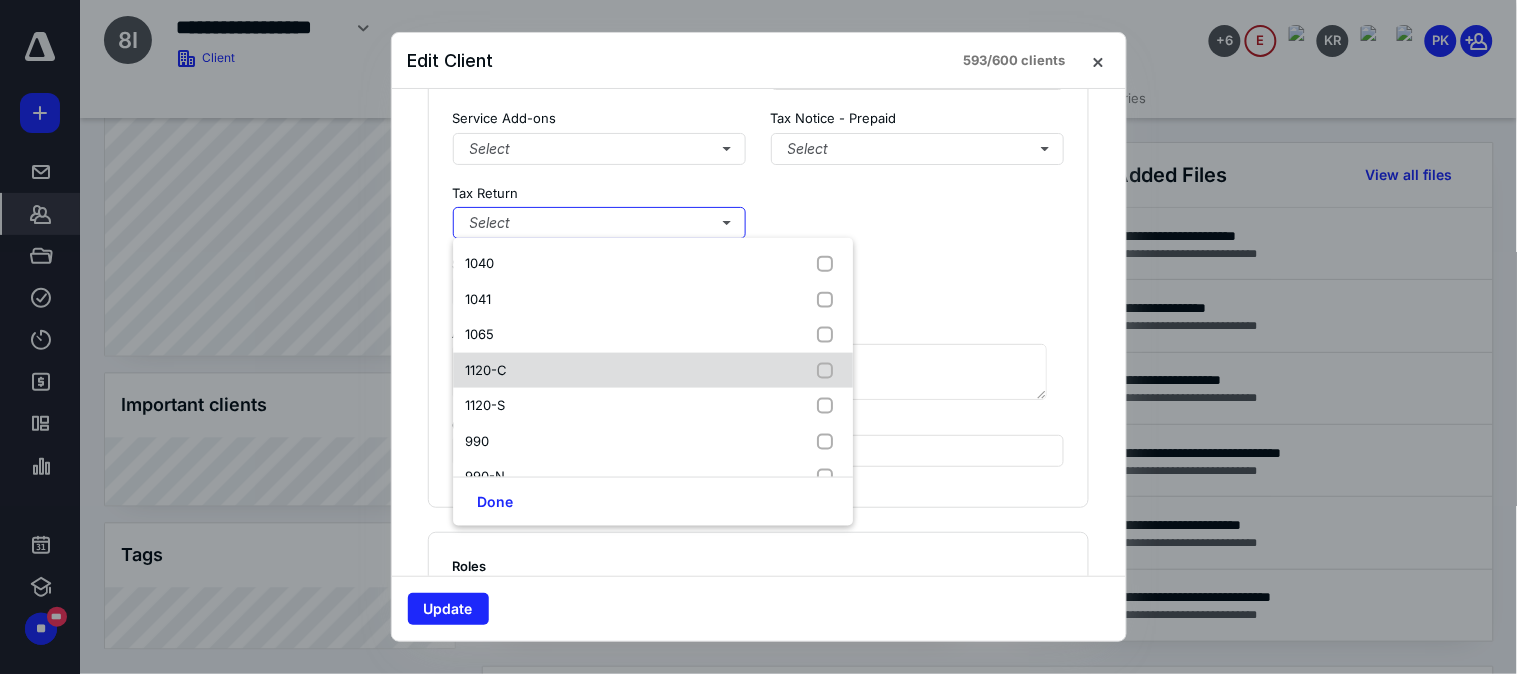 click on "1120-C" at bounding box center [653, 370] 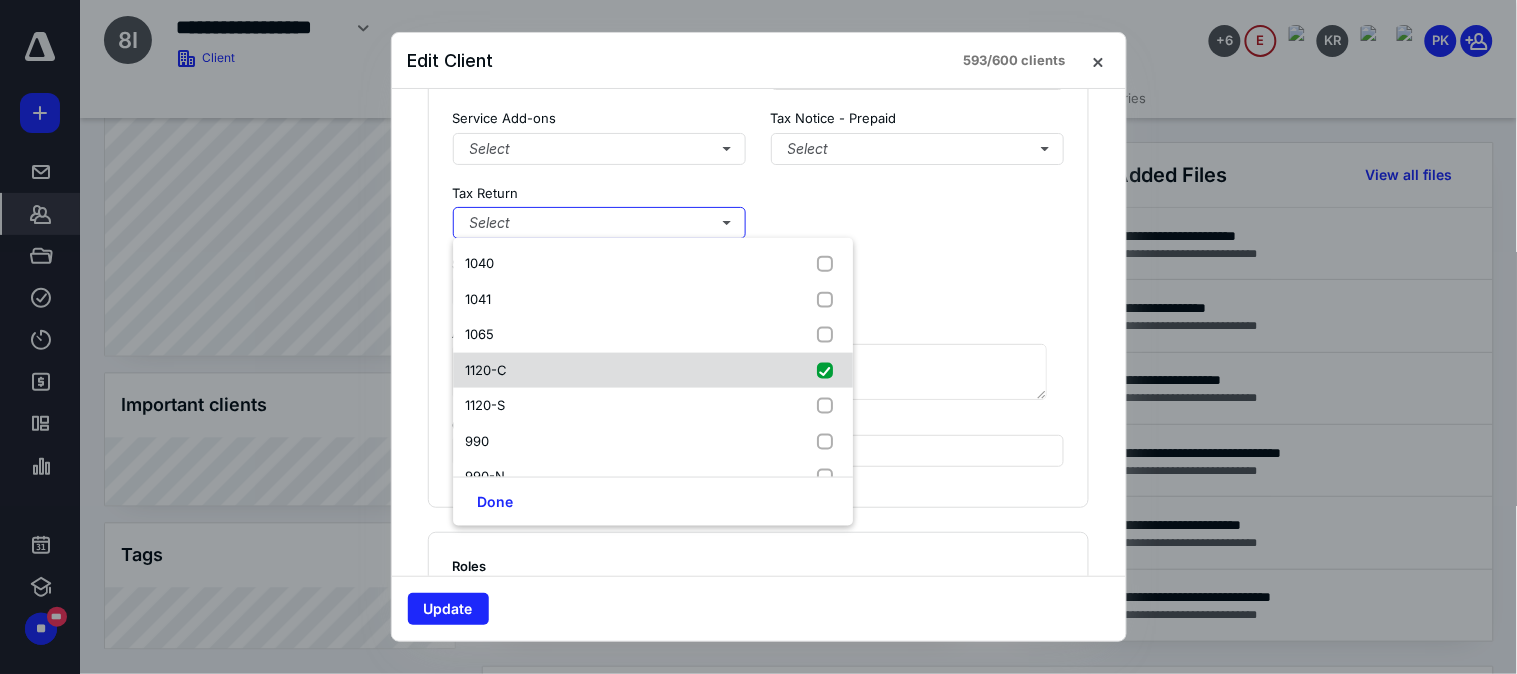 checkbox on "true" 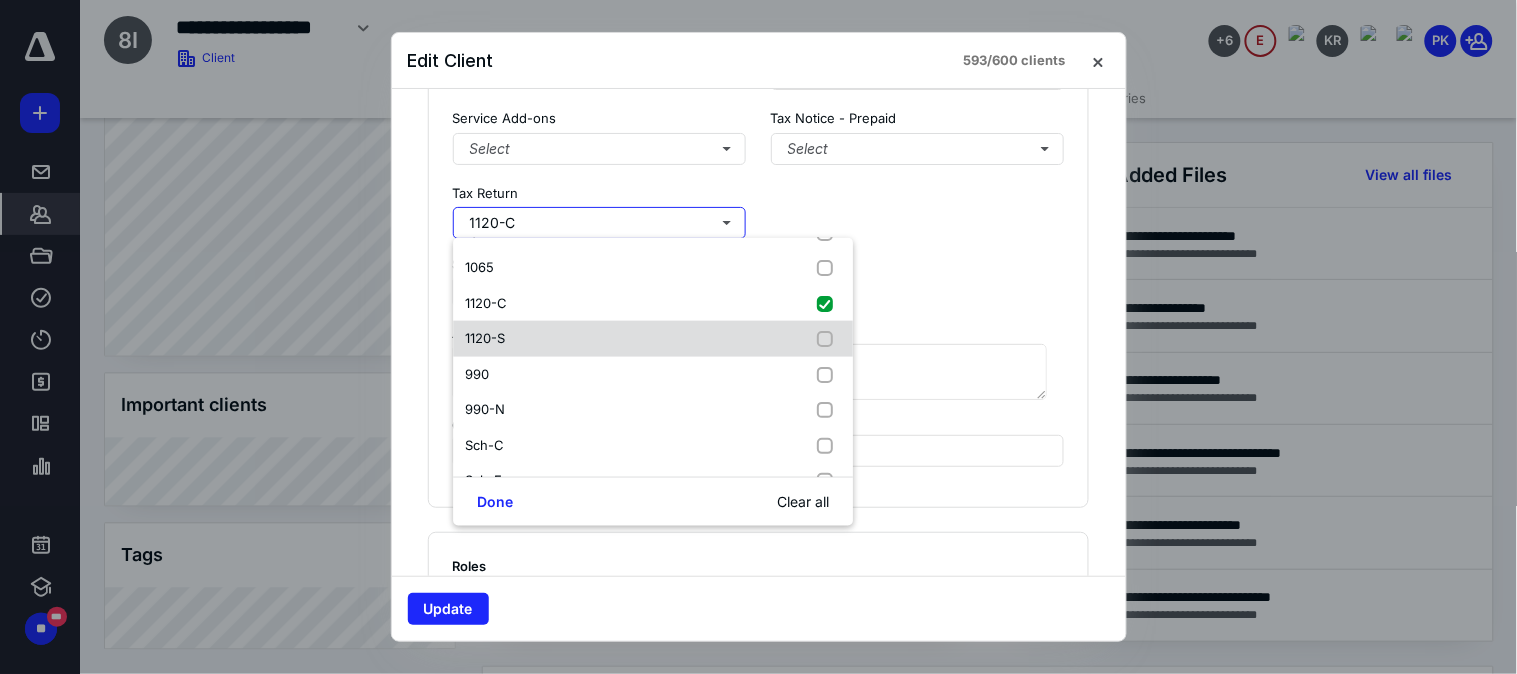 scroll, scrollTop: 132, scrollLeft: 0, axis: vertical 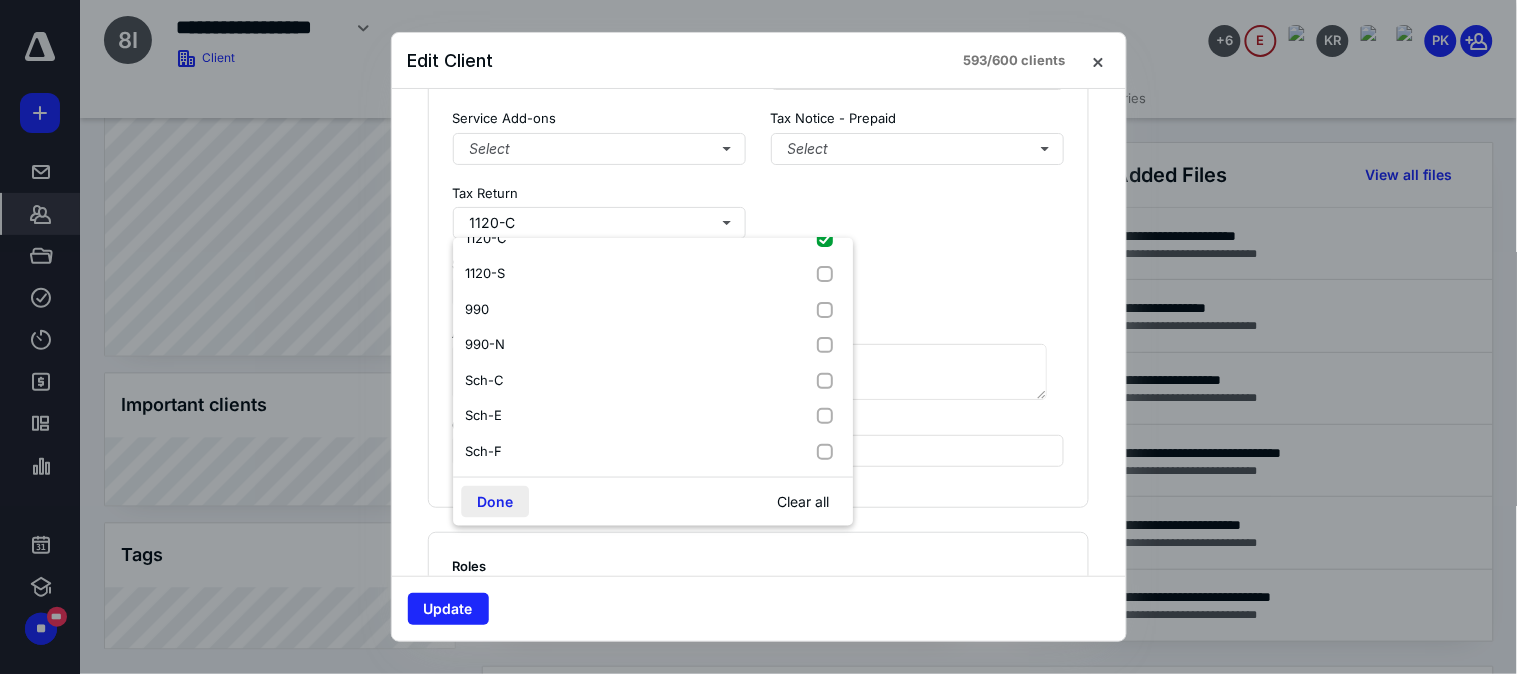 click on "Done" at bounding box center [495, 502] 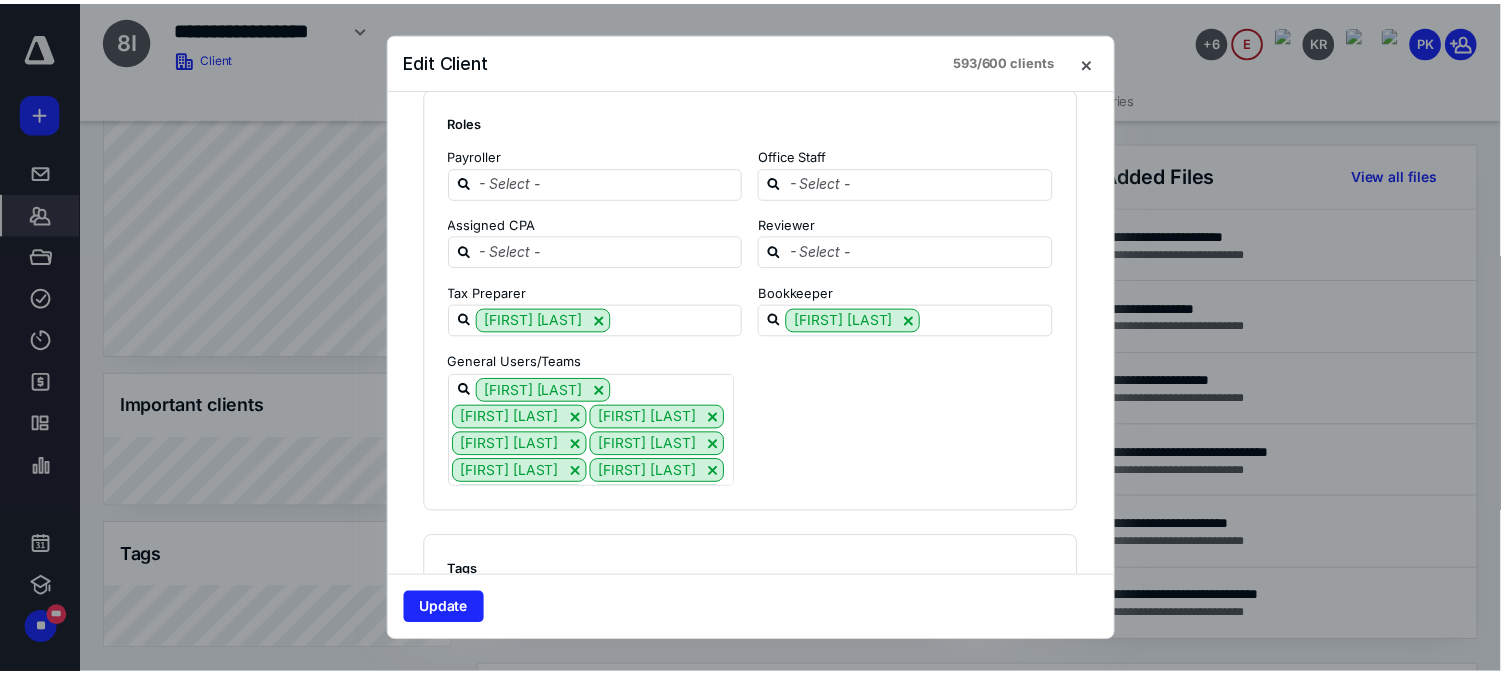 scroll, scrollTop: 2441, scrollLeft: 0, axis: vertical 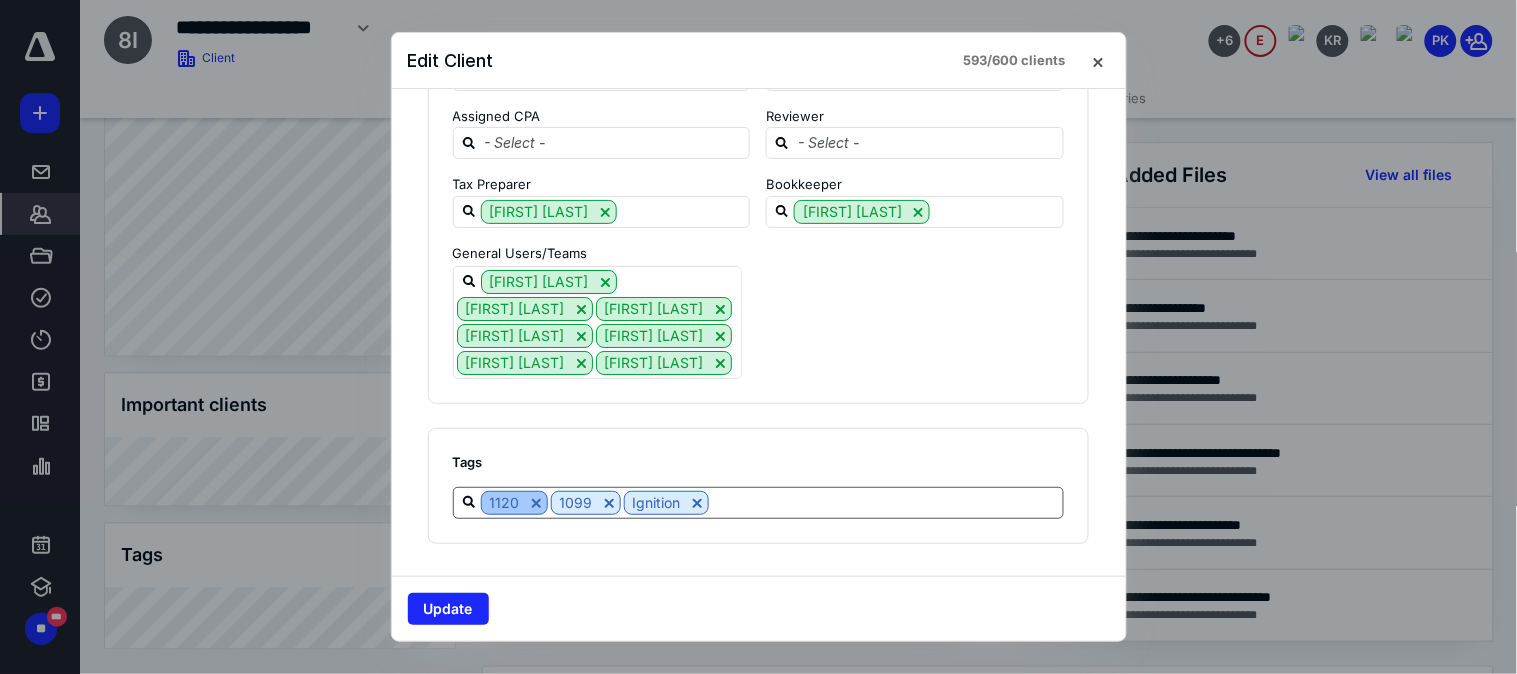 click at bounding box center [536, 503] 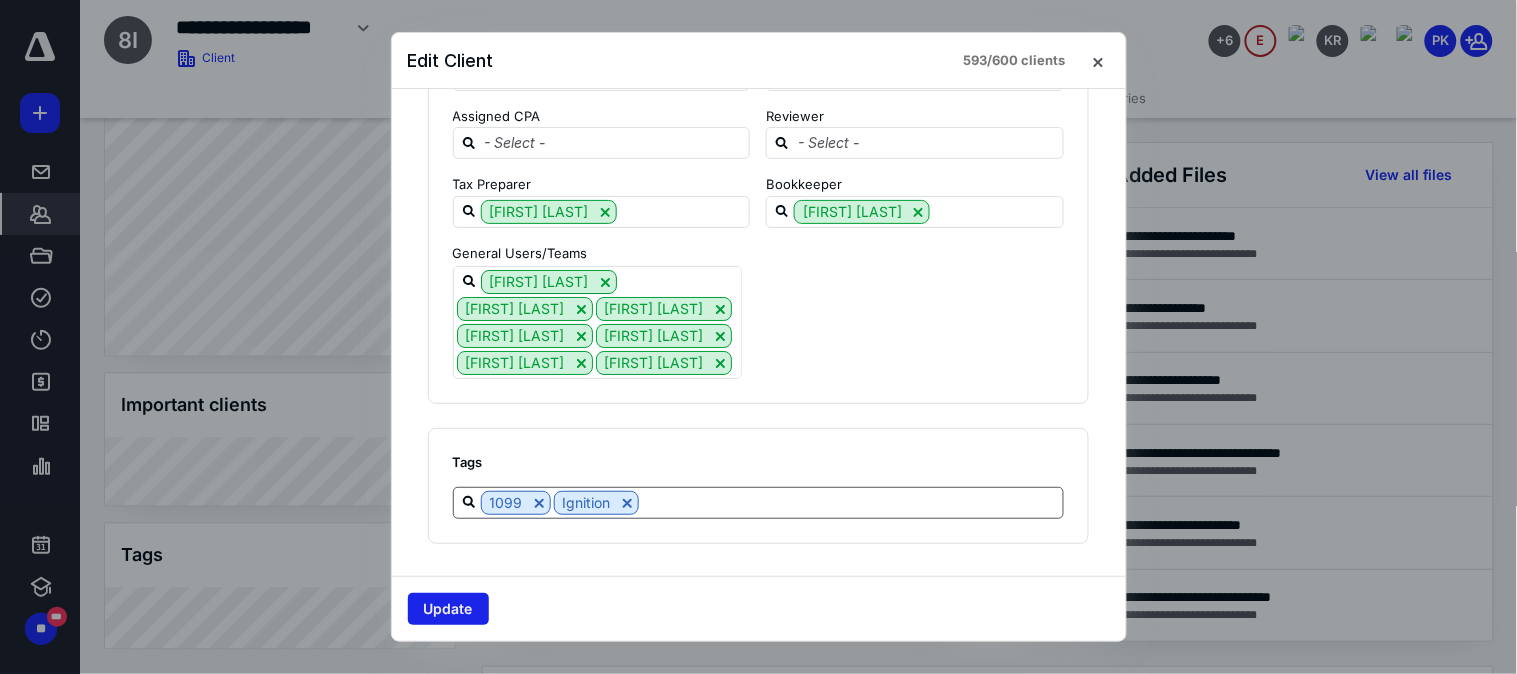 click on "Update" at bounding box center (448, 609) 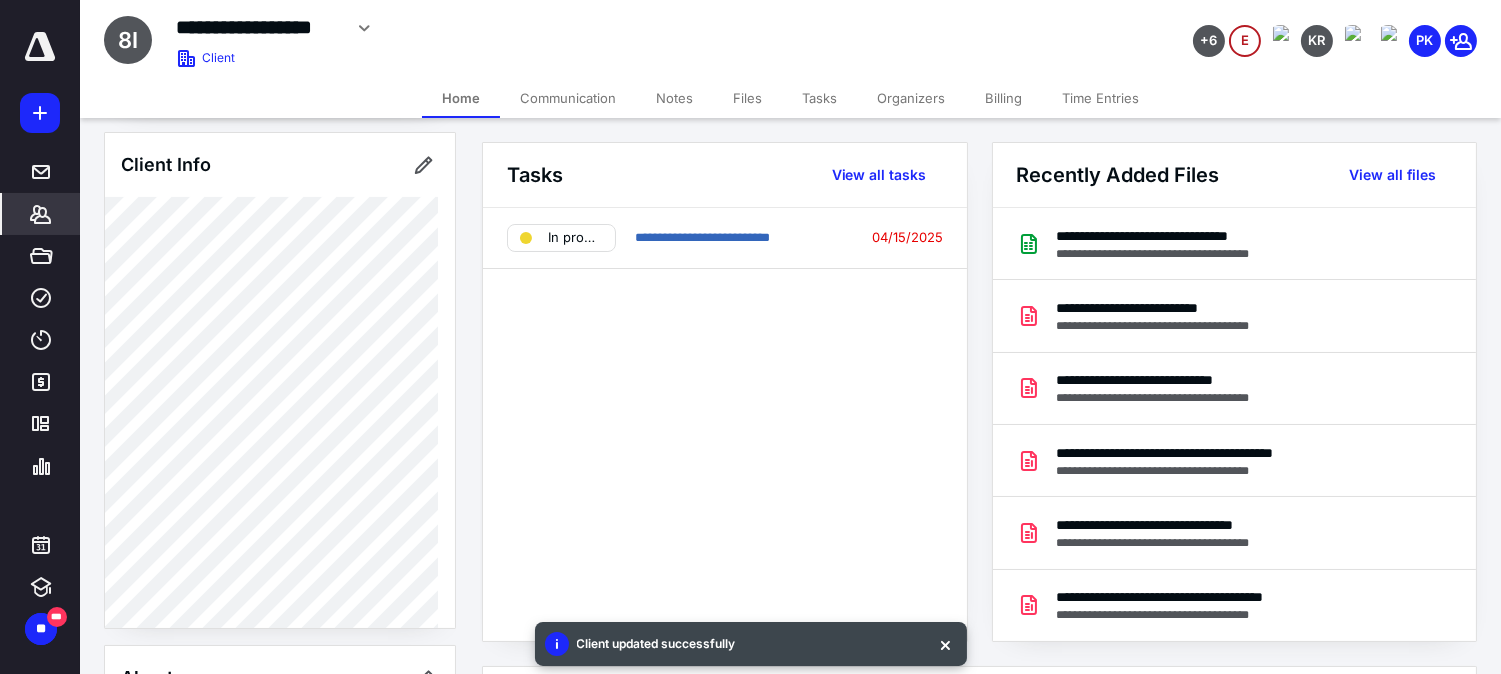 scroll, scrollTop: 0, scrollLeft: 0, axis: both 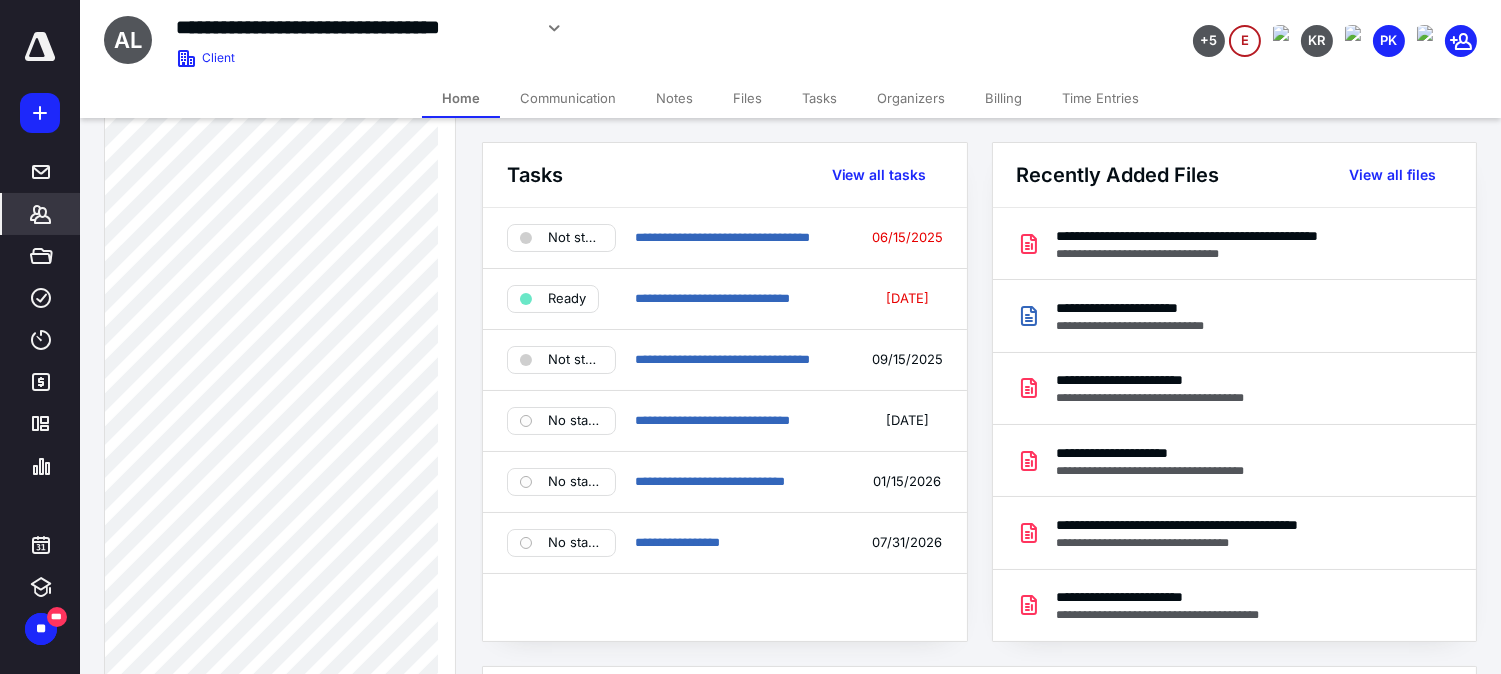 click on "Files" at bounding box center [747, 98] 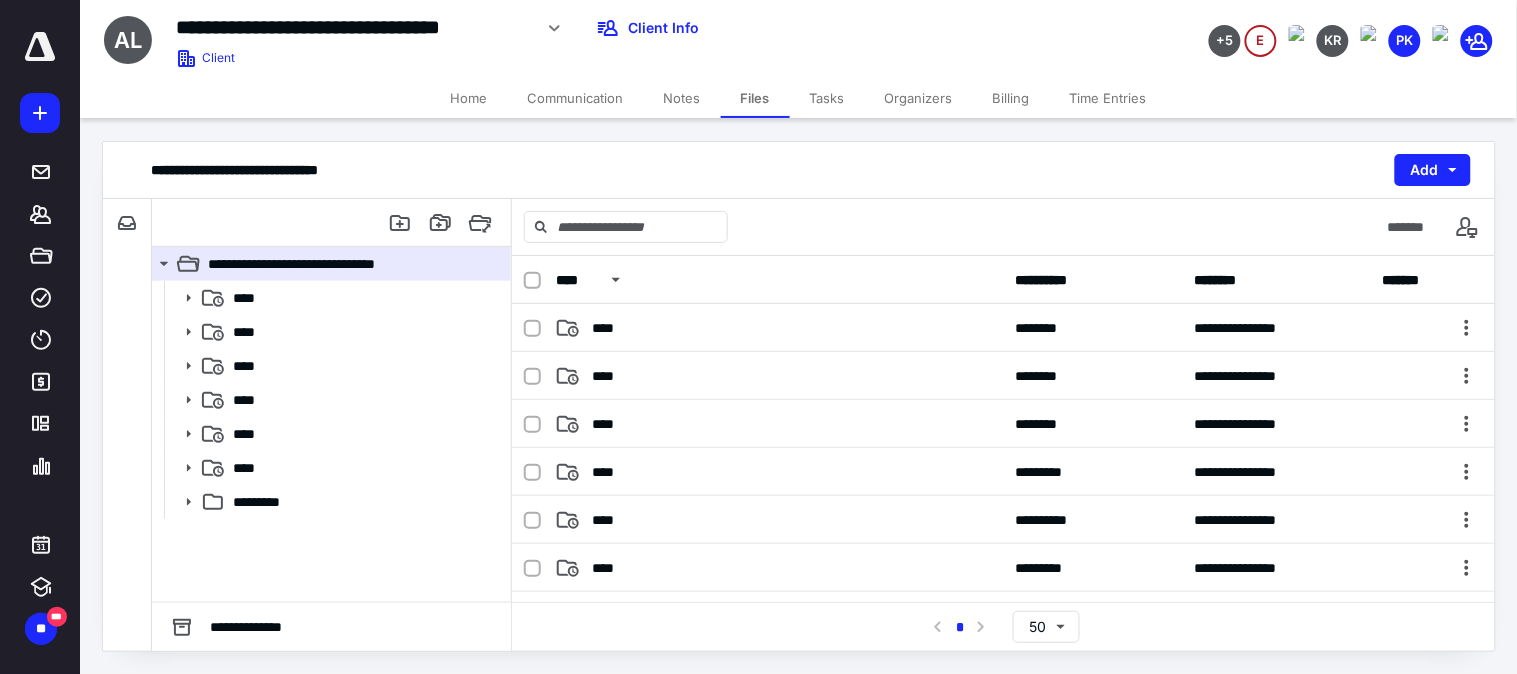click on "****" at bounding box center (250, 434) 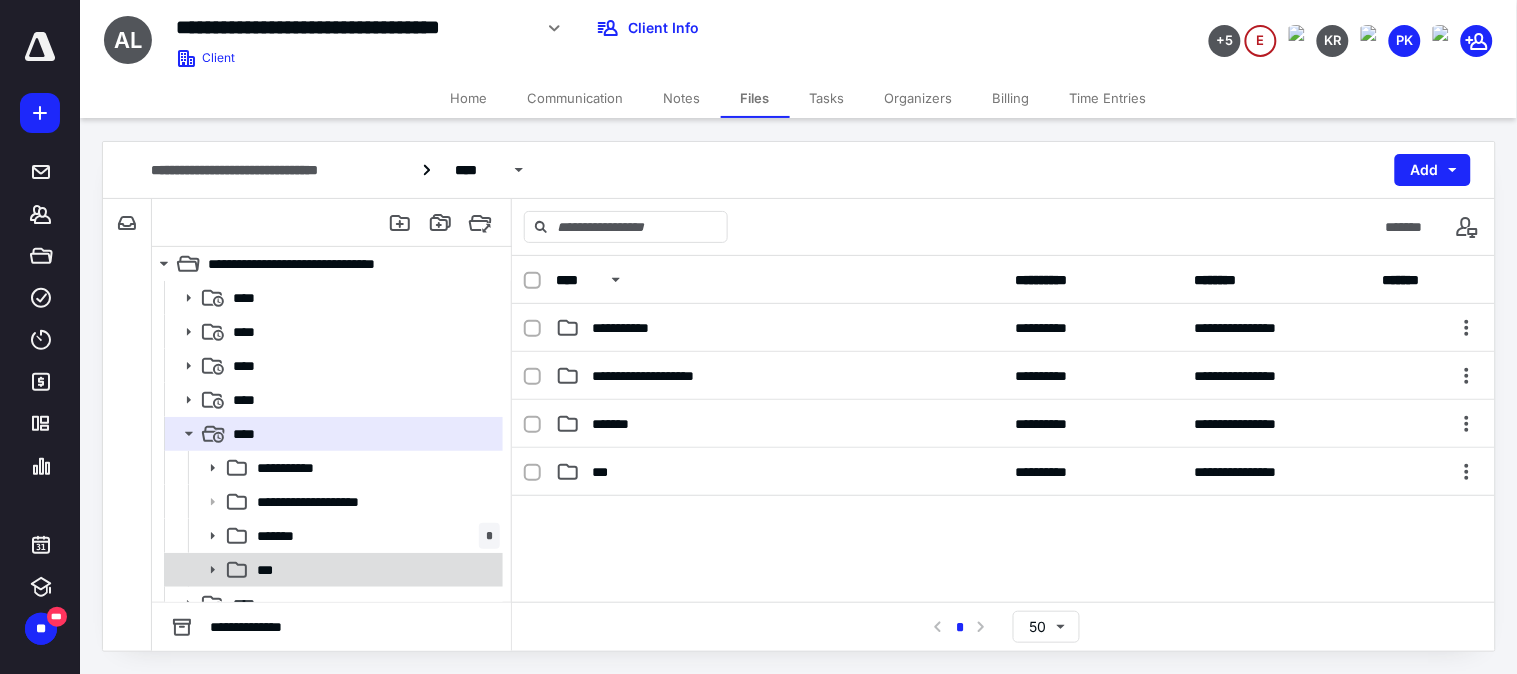 click on "***" at bounding box center [374, 570] 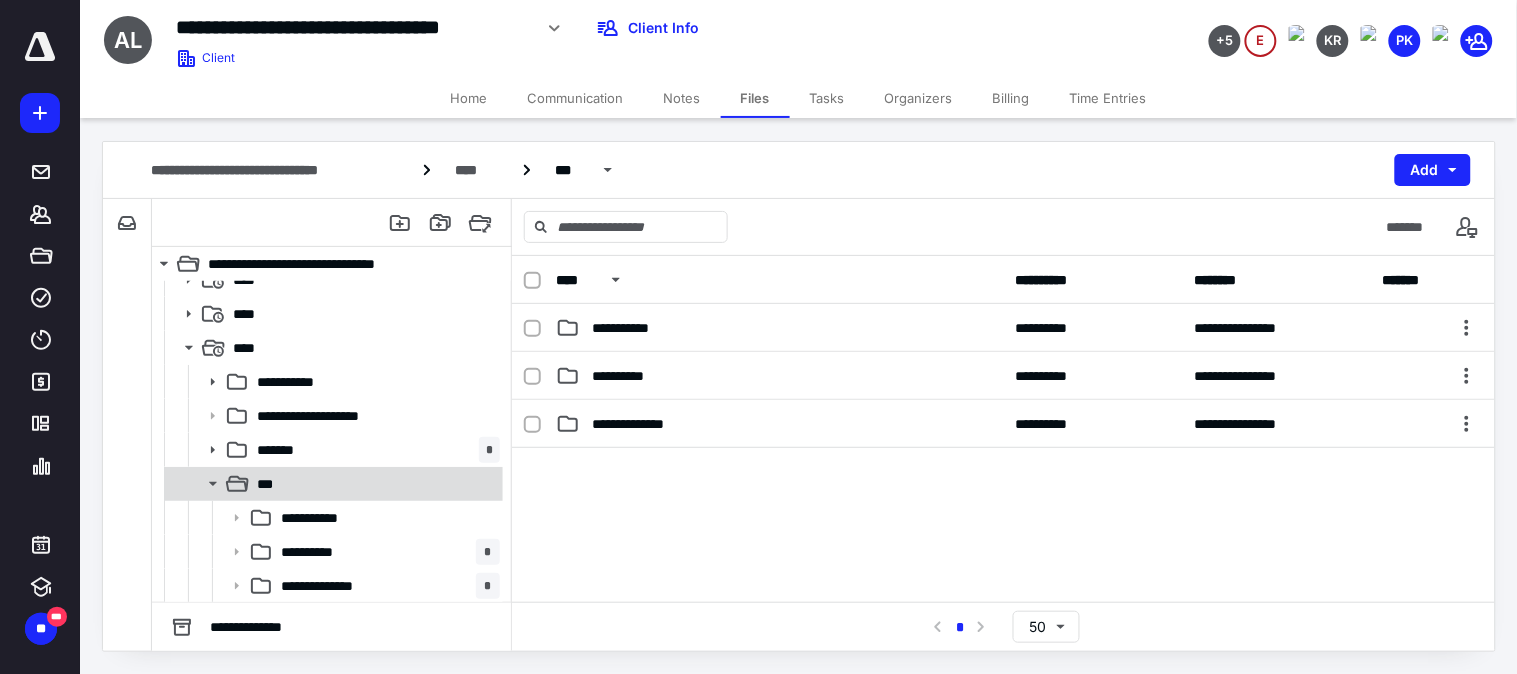 scroll, scrollTop: 154, scrollLeft: 0, axis: vertical 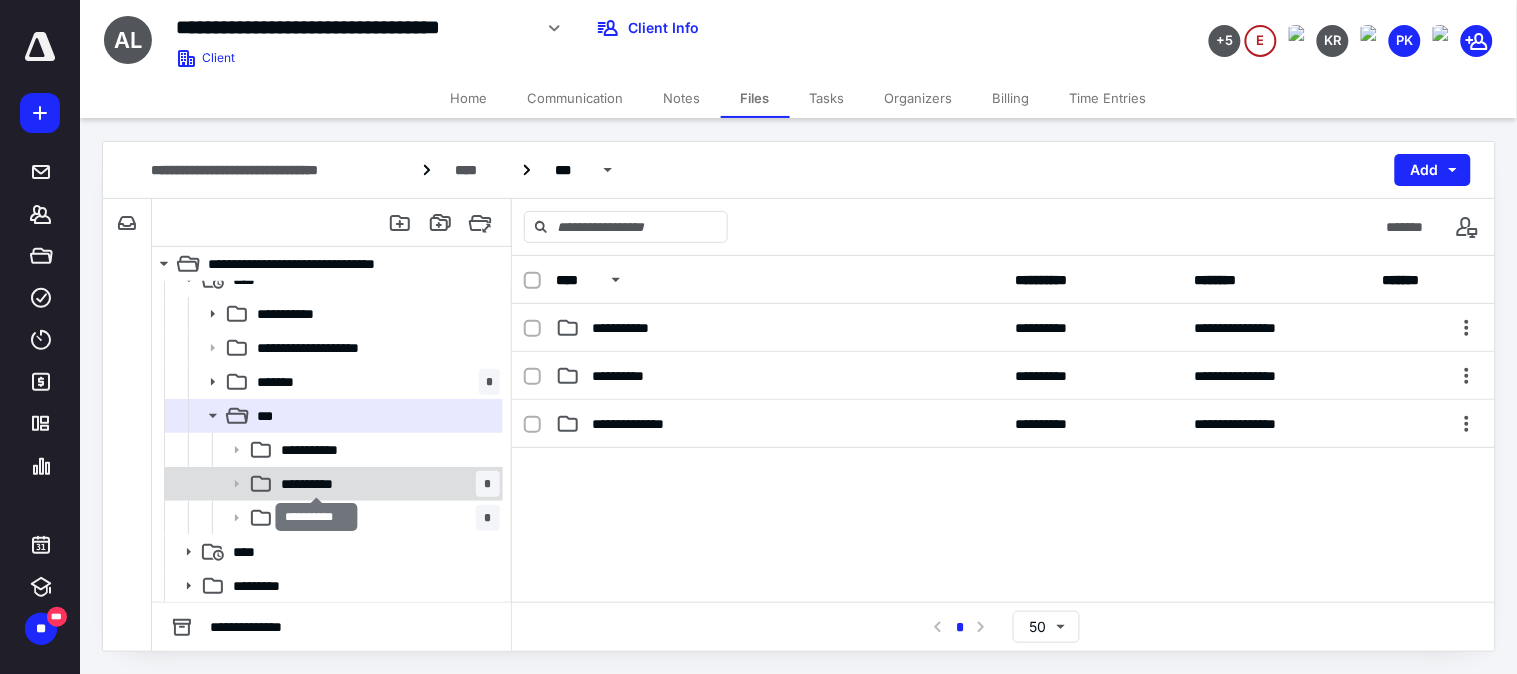 click on "**********" at bounding box center [316, 484] 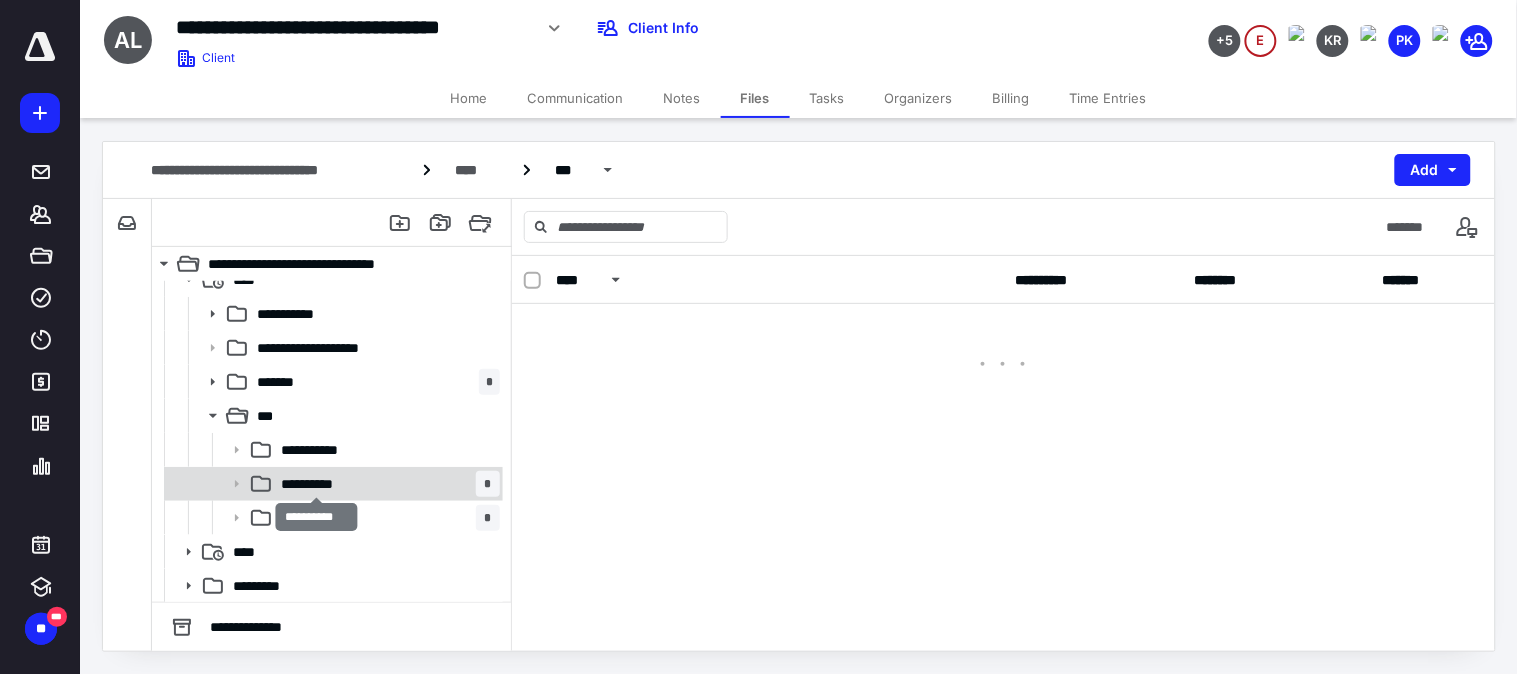 click on "**********" at bounding box center (316, 484) 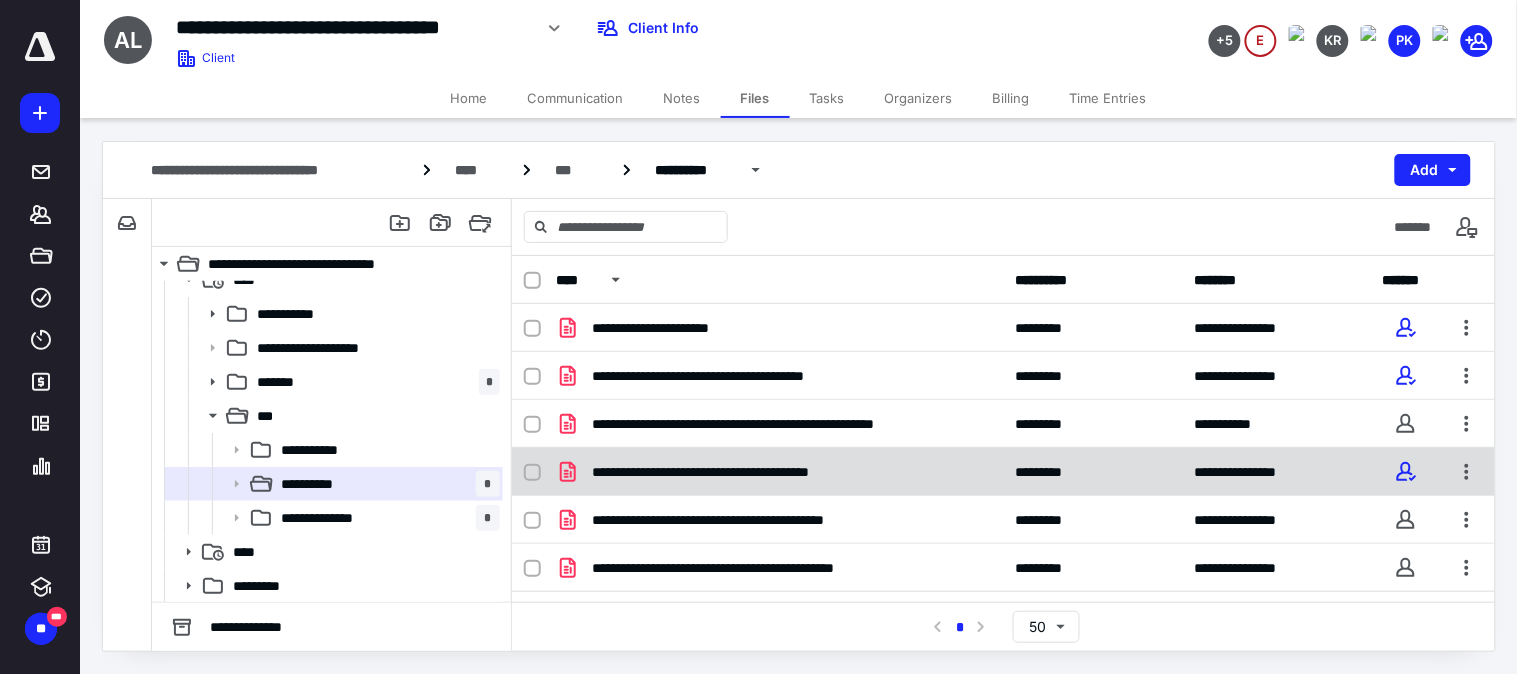 scroll, scrollTop: 2, scrollLeft: 0, axis: vertical 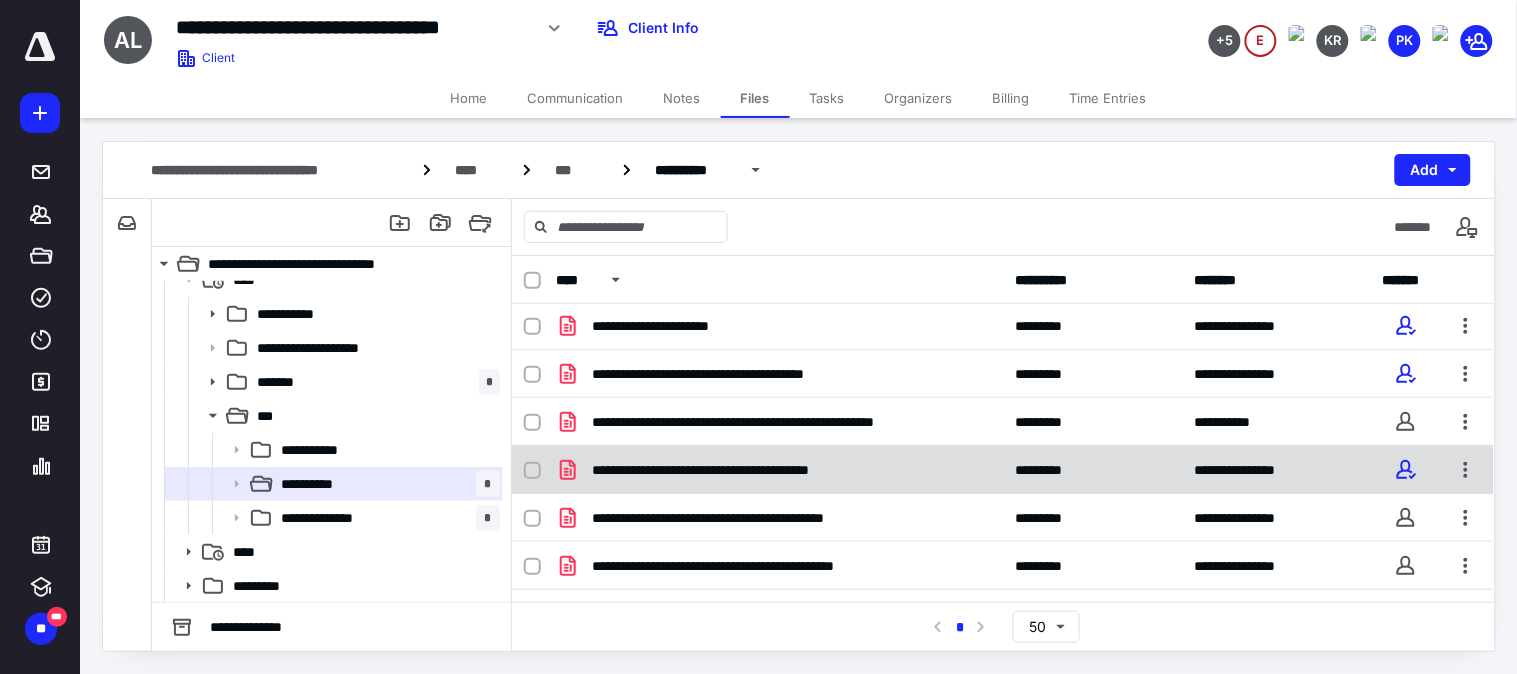 click on "**********" at bounding box center (747, 470) 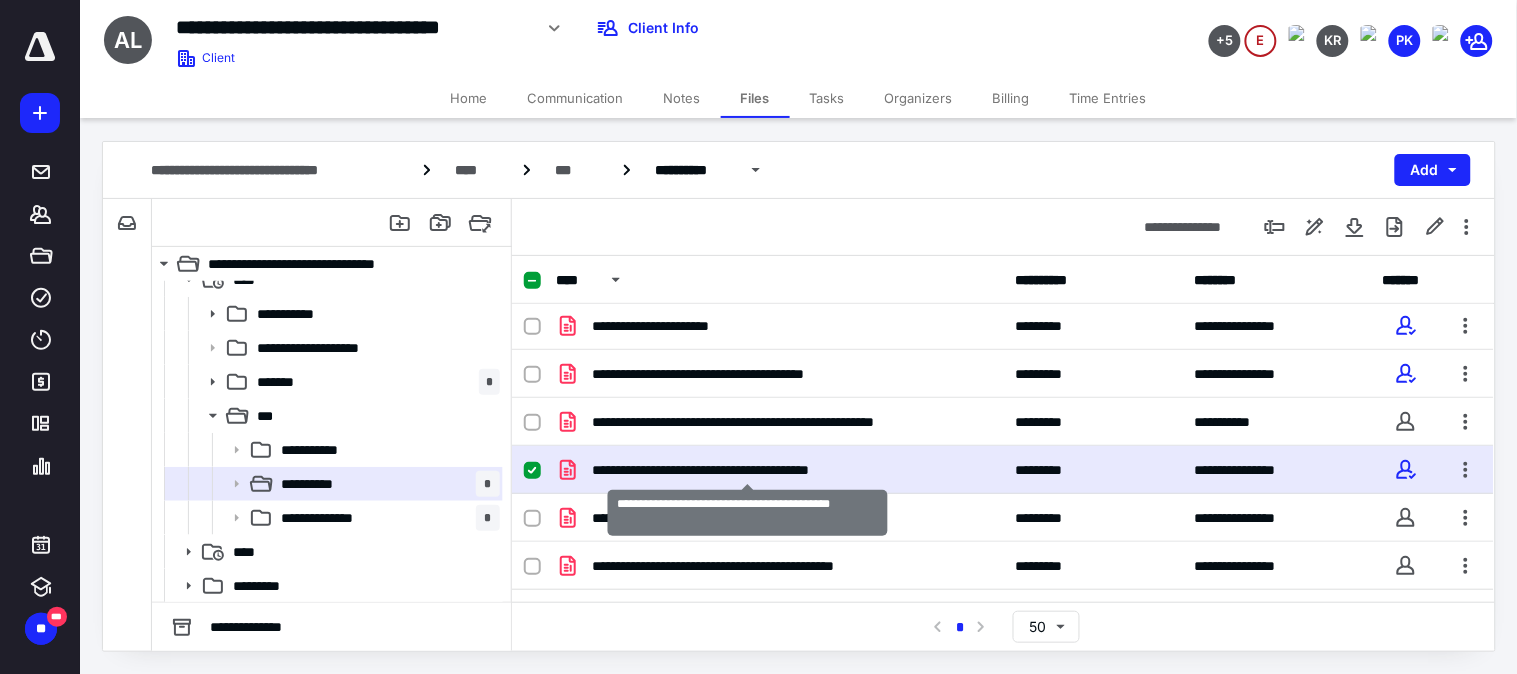 click on "**********" at bounding box center (747, 470) 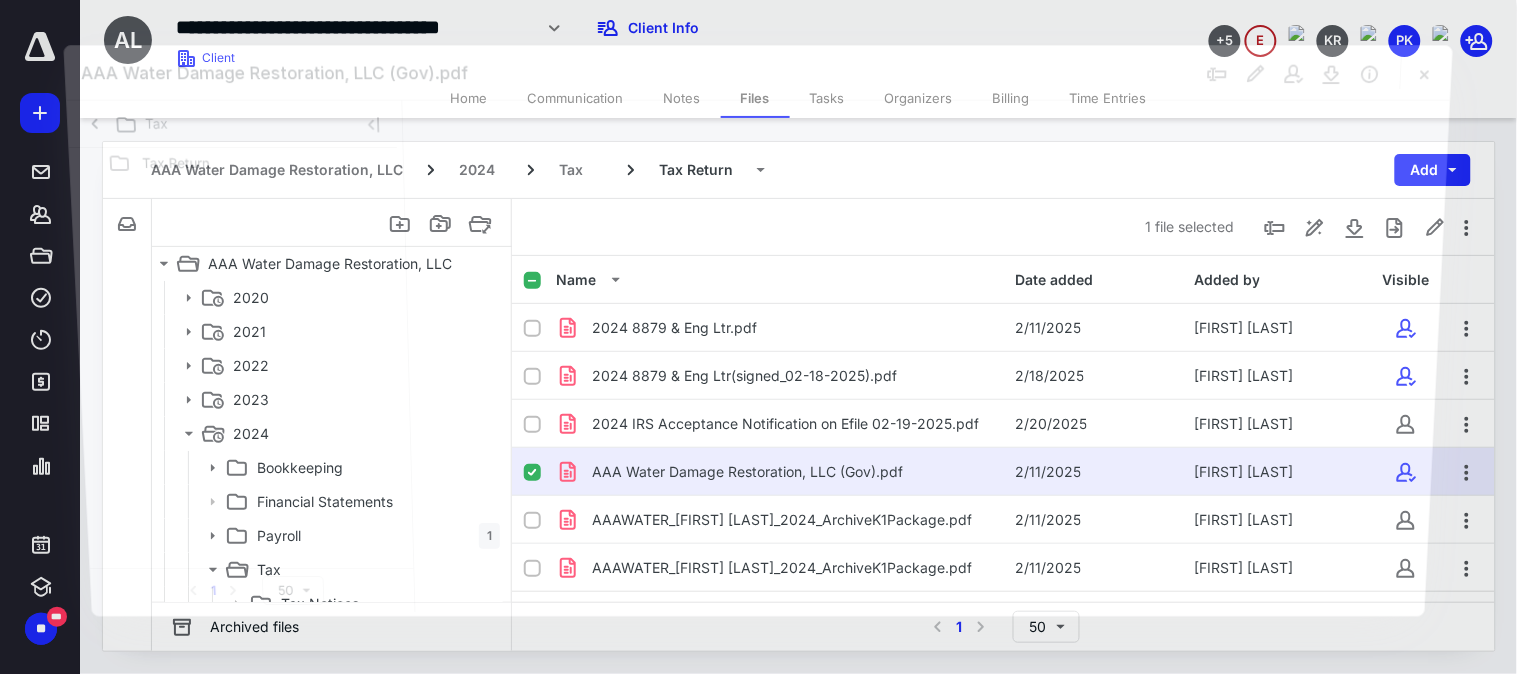 scroll, scrollTop: 154, scrollLeft: 0, axis: vertical 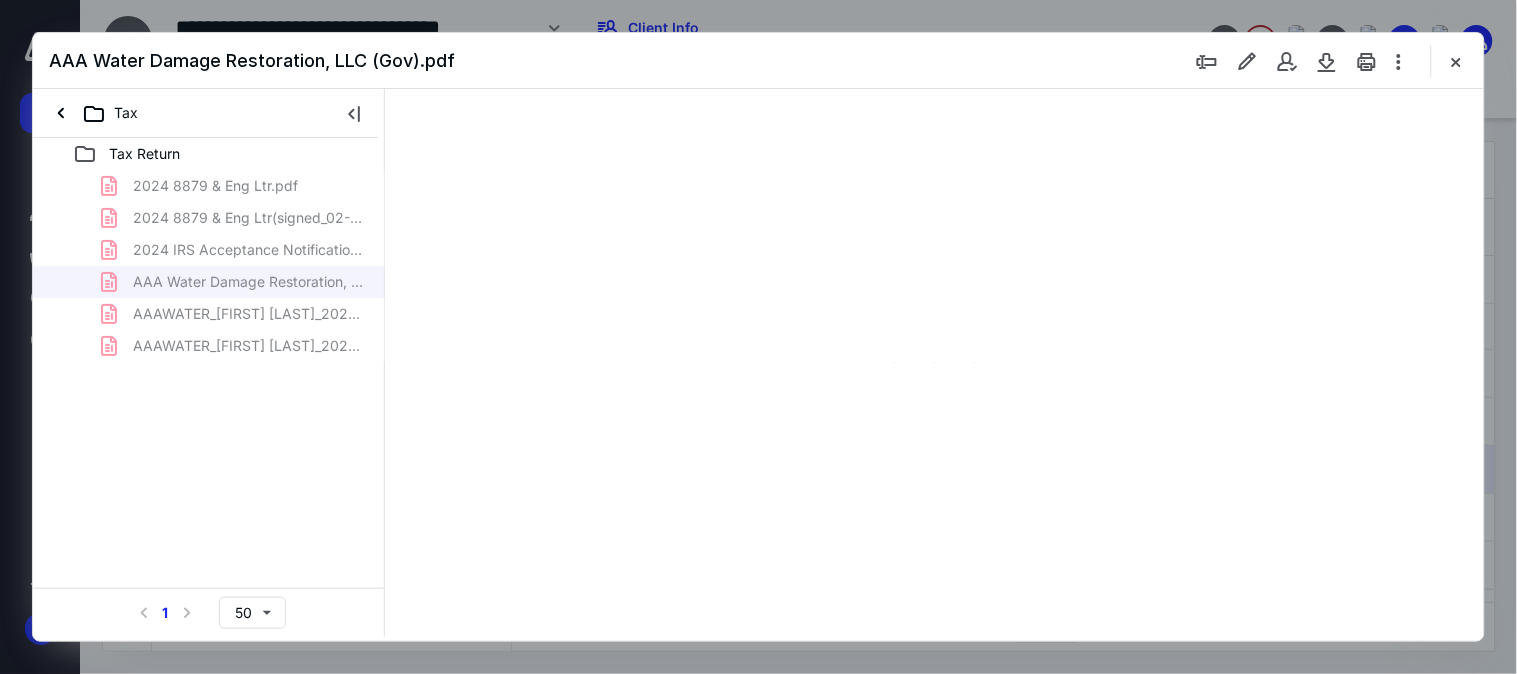 type on "176" 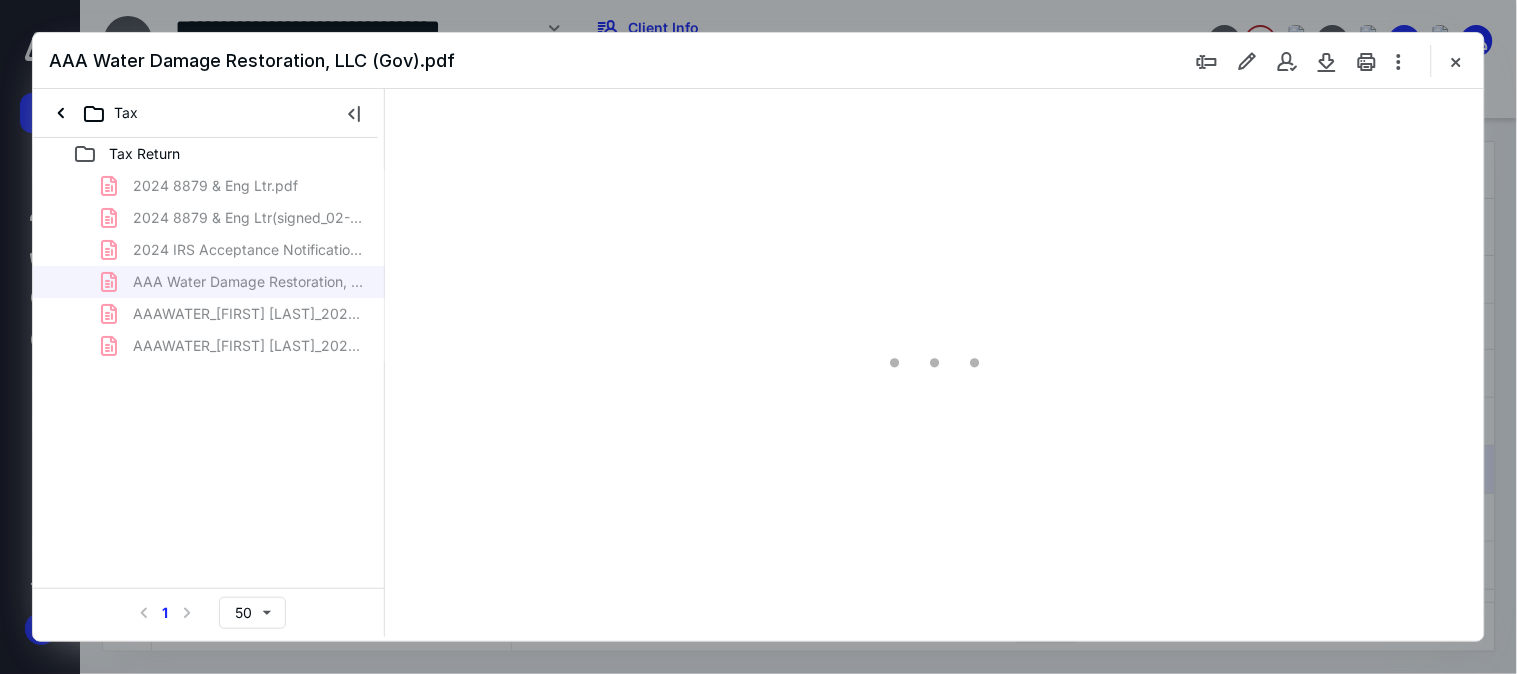 scroll, scrollTop: 83, scrollLeft: 0, axis: vertical 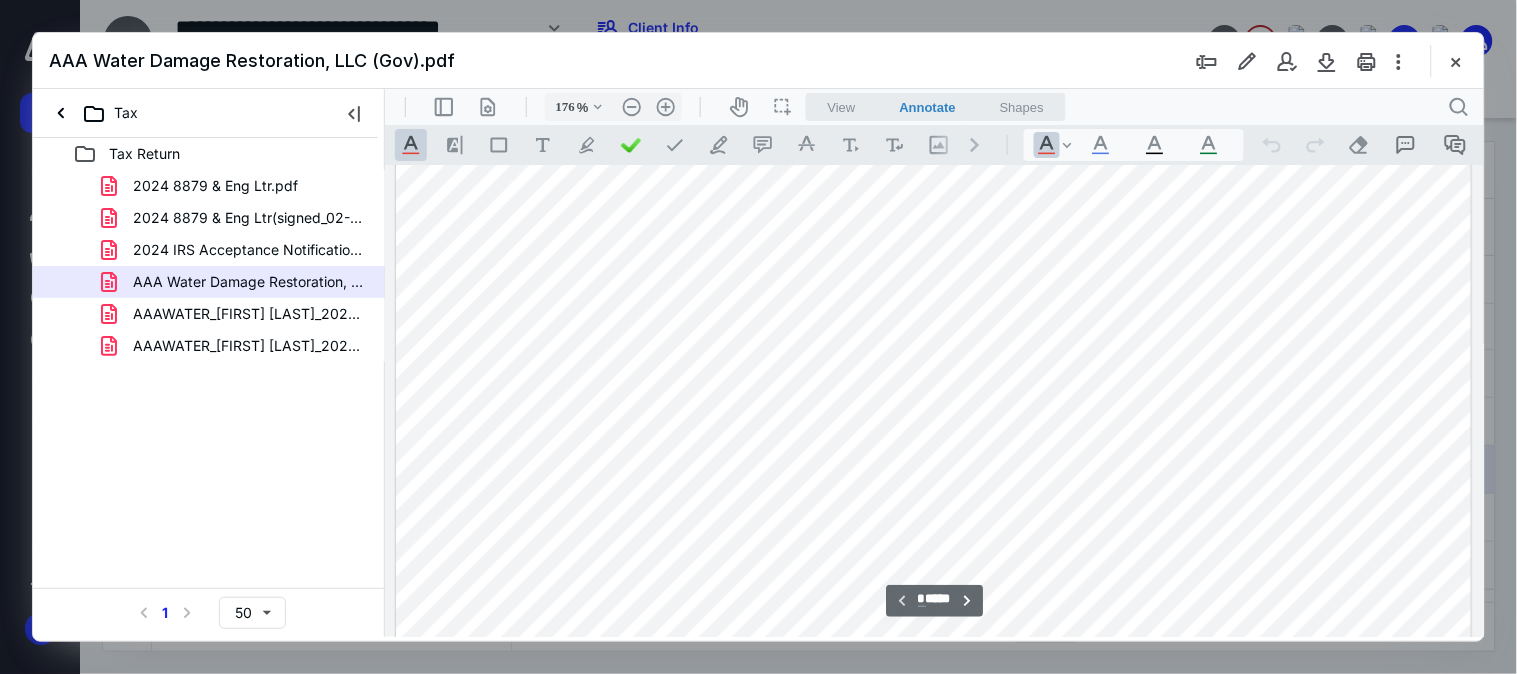 type on "*" 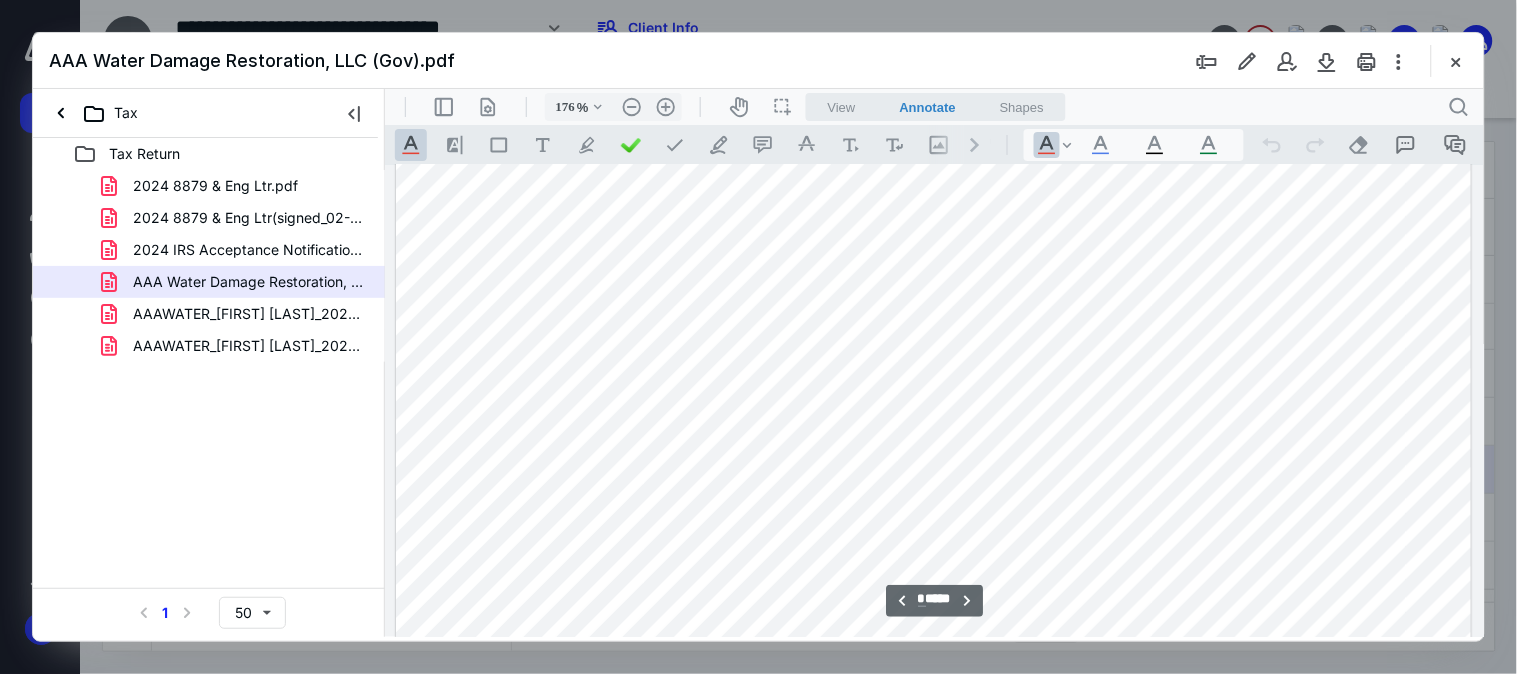 scroll, scrollTop: 2527, scrollLeft: 0, axis: vertical 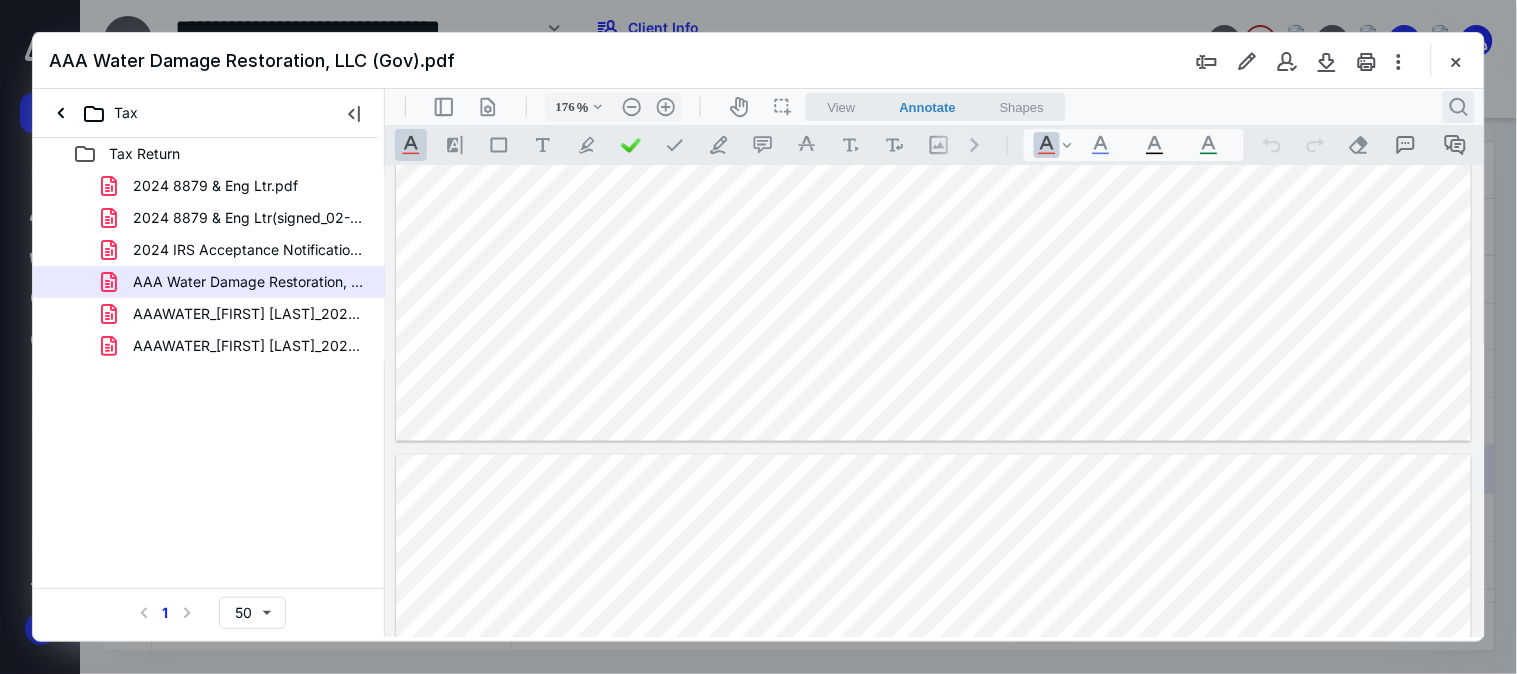 click on ".cls-1{fill:#abb0c4;} icon - header - search" at bounding box center (1458, 106) 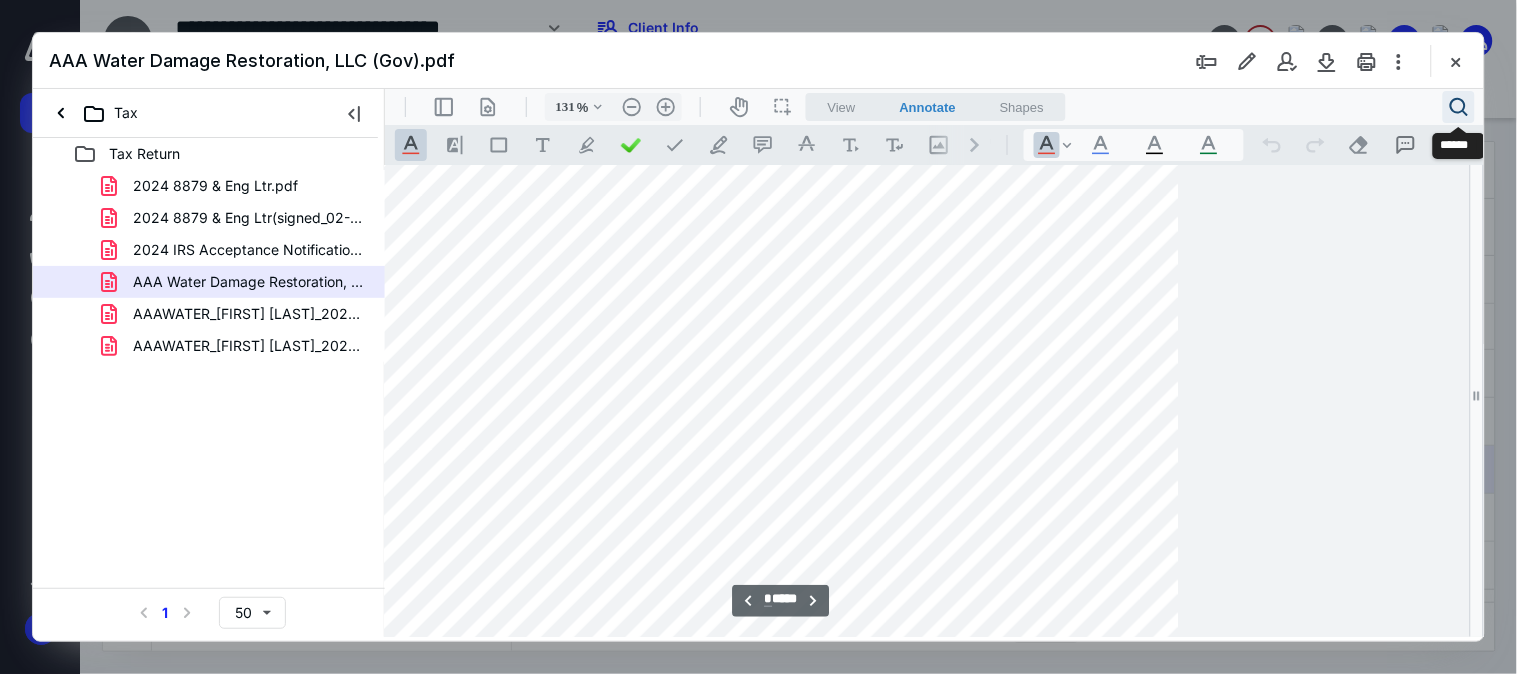 type on "126" 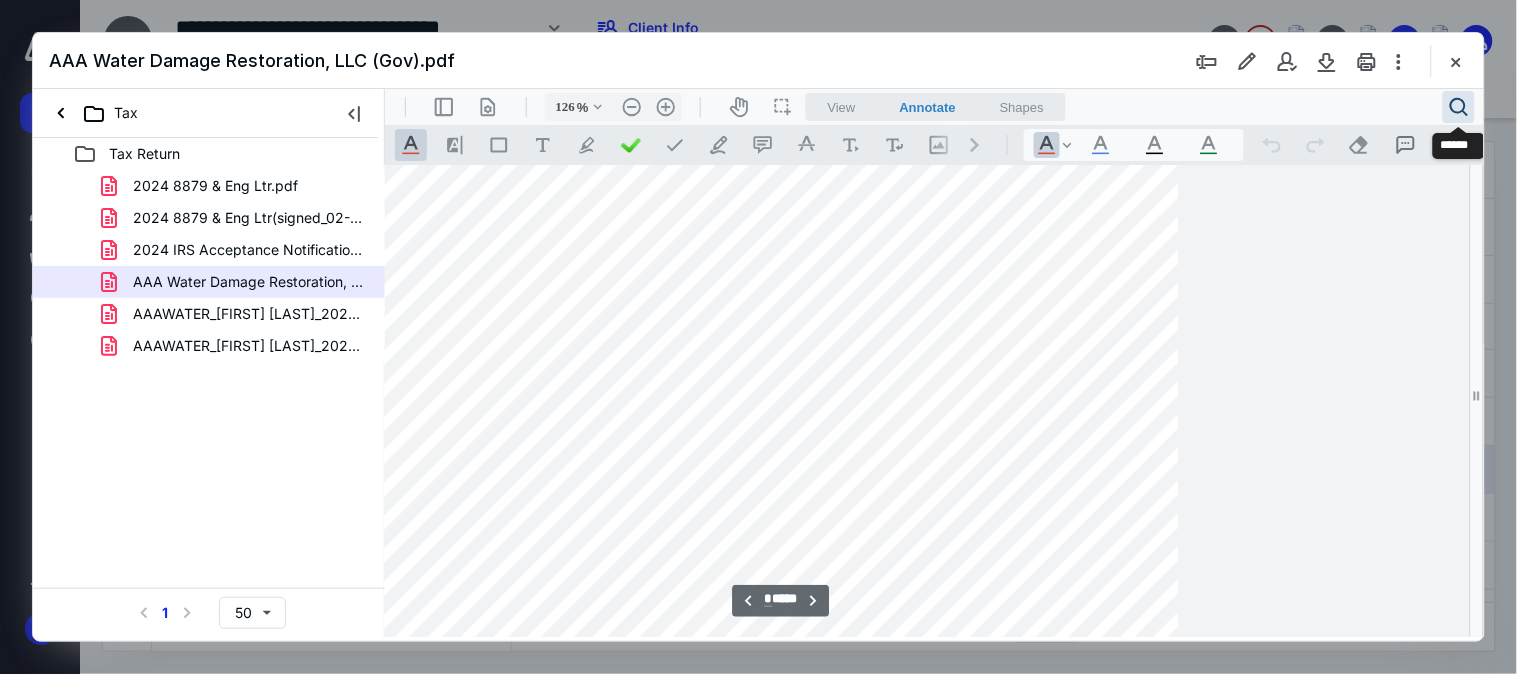 scroll, scrollTop: 2121, scrollLeft: 0, axis: vertical 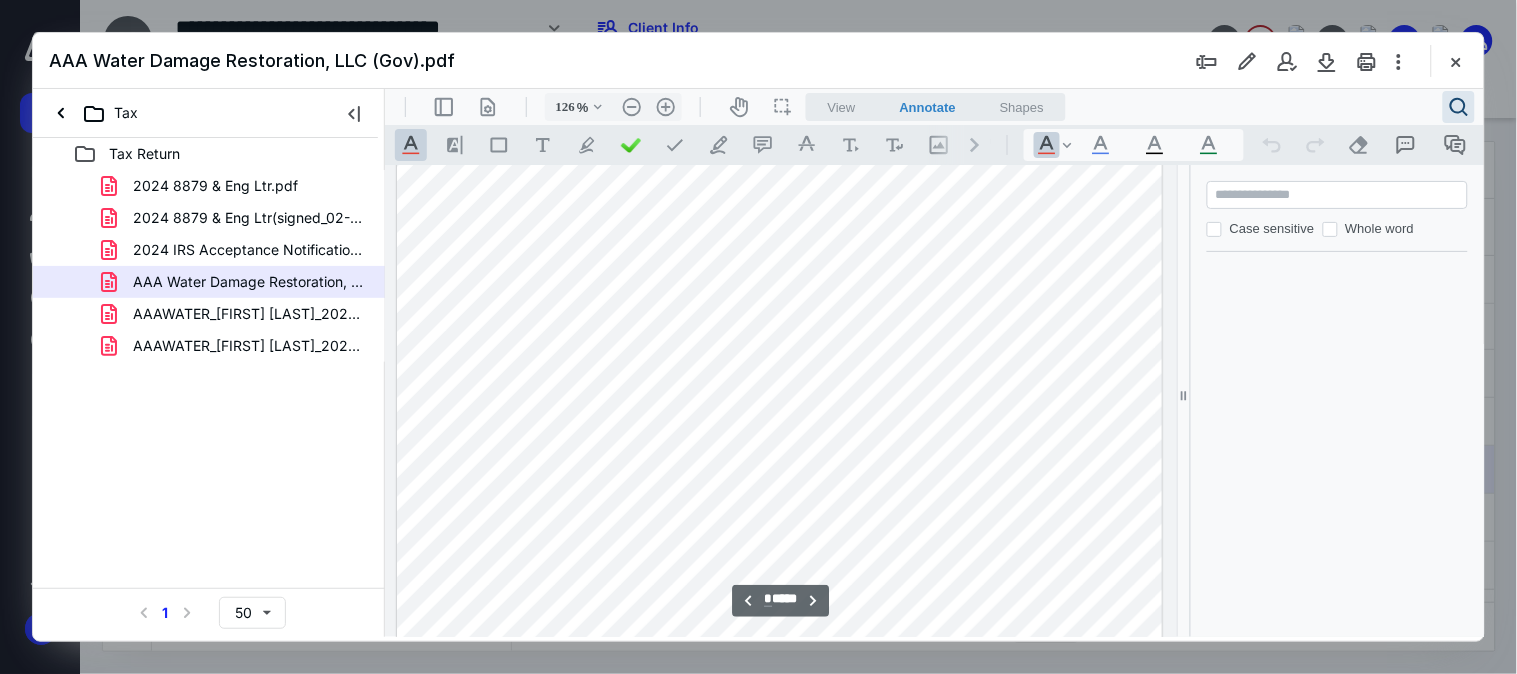 click at bounding box center [1338, 194] 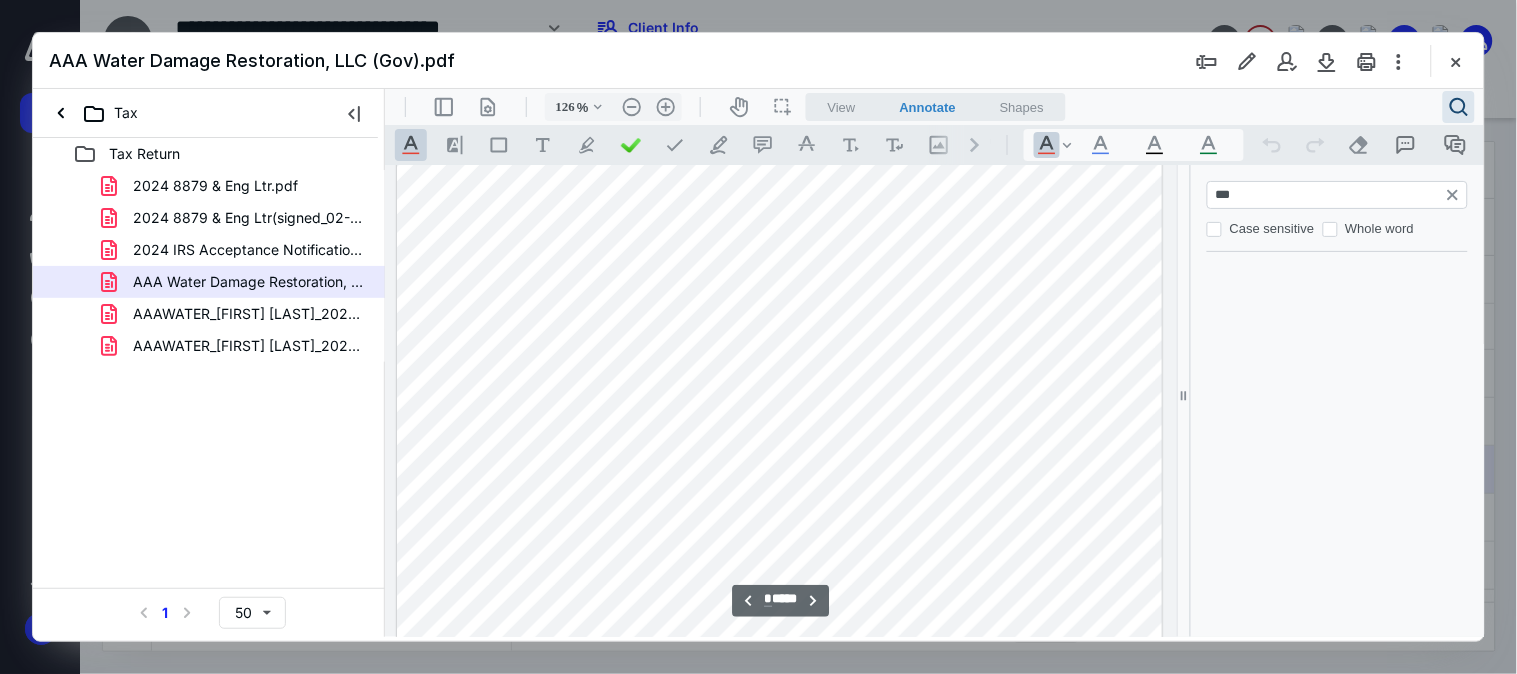 type on "****" 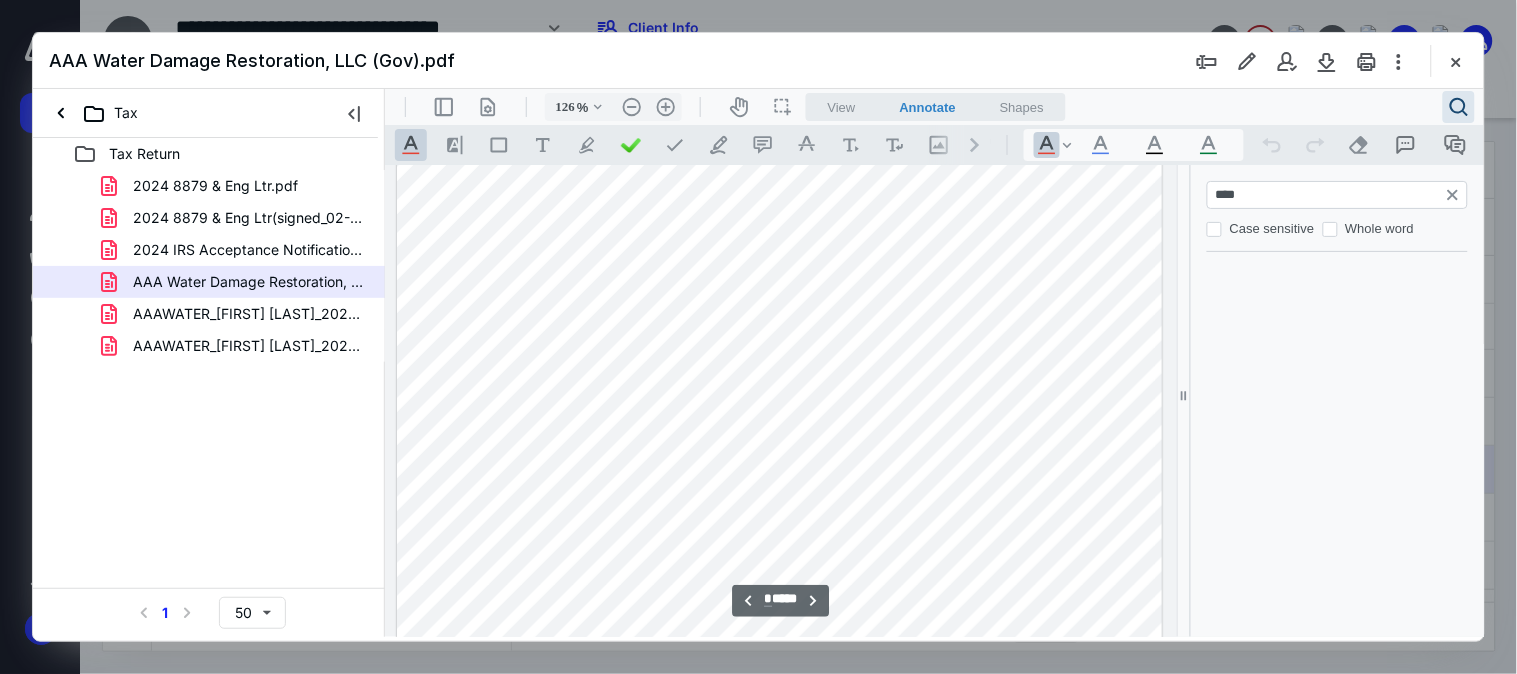 scroll, scrollTop: 7851, scrollLeft: 0, axis: vertical 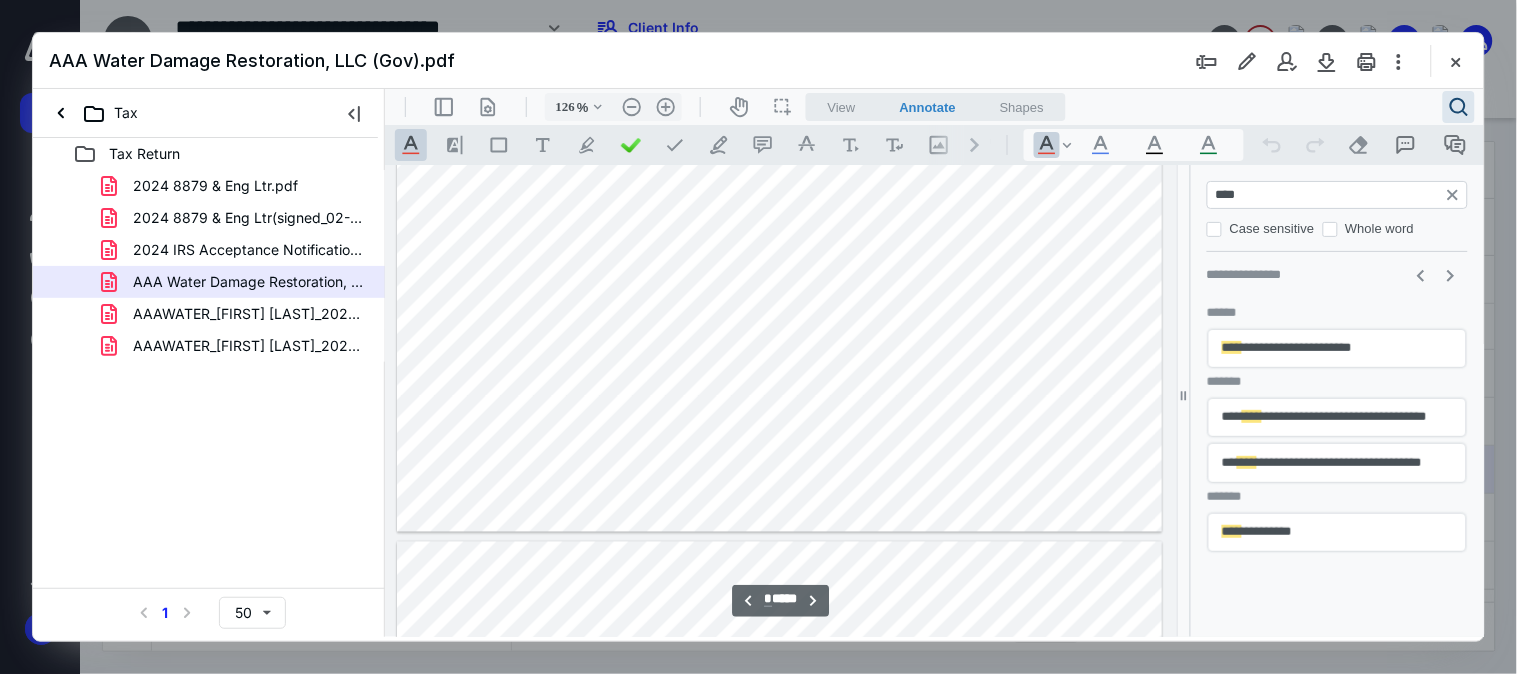 type on "*" 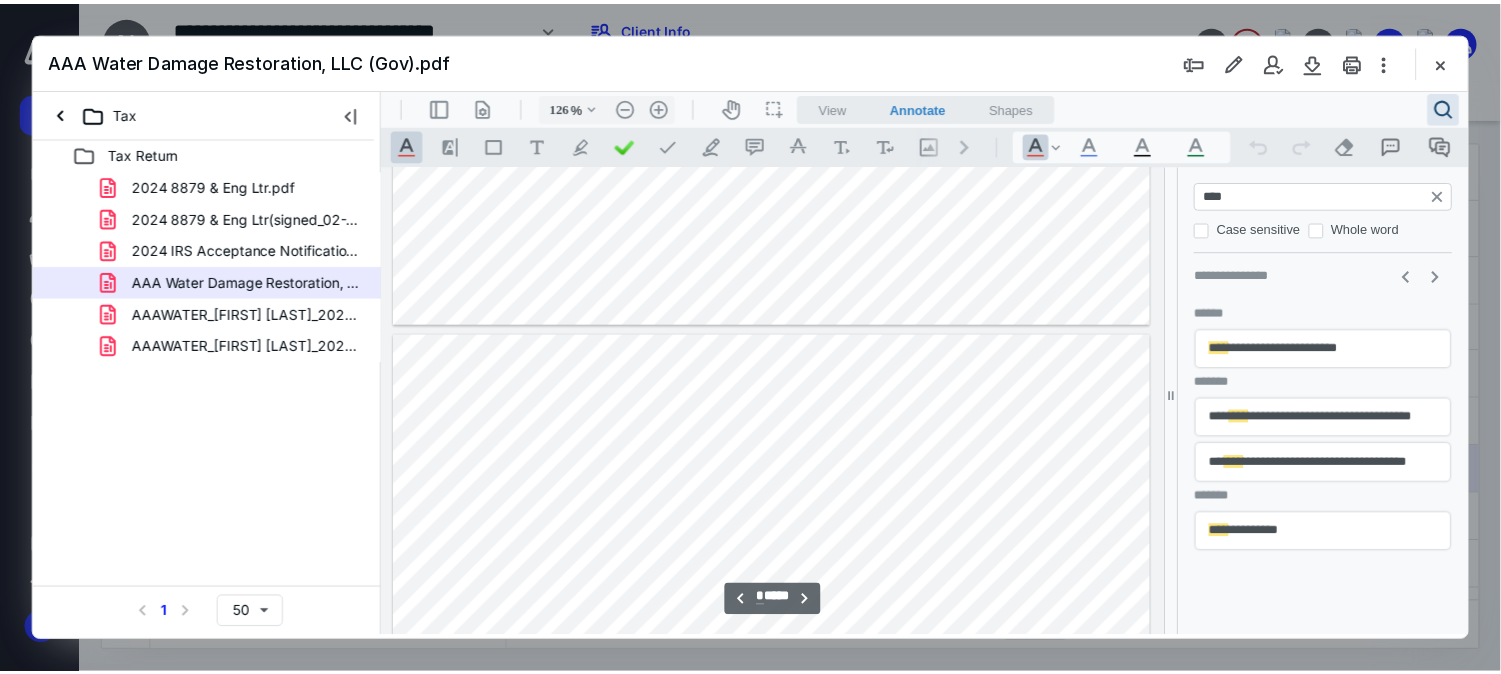 scroll, scrollTop: 7073, scrollLeft: 0, axis: vertical 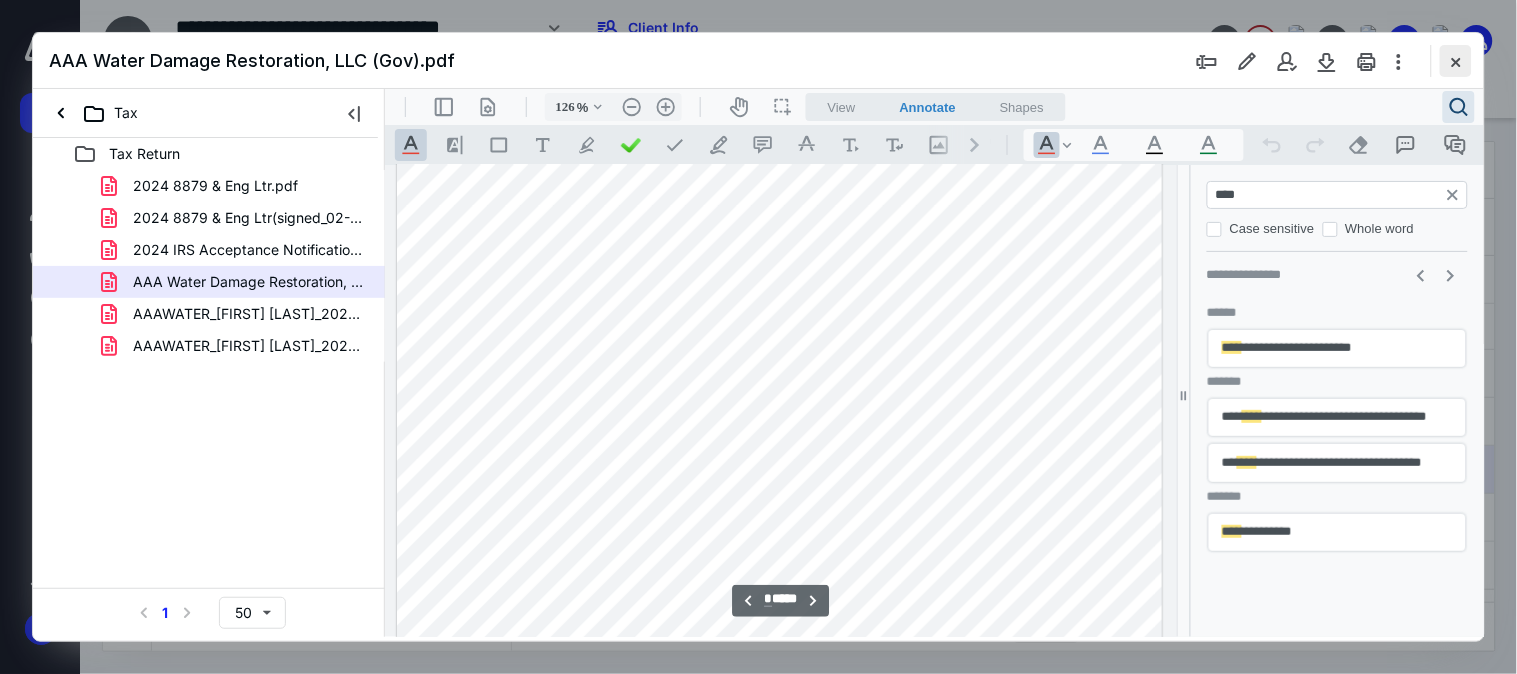 type on "****" 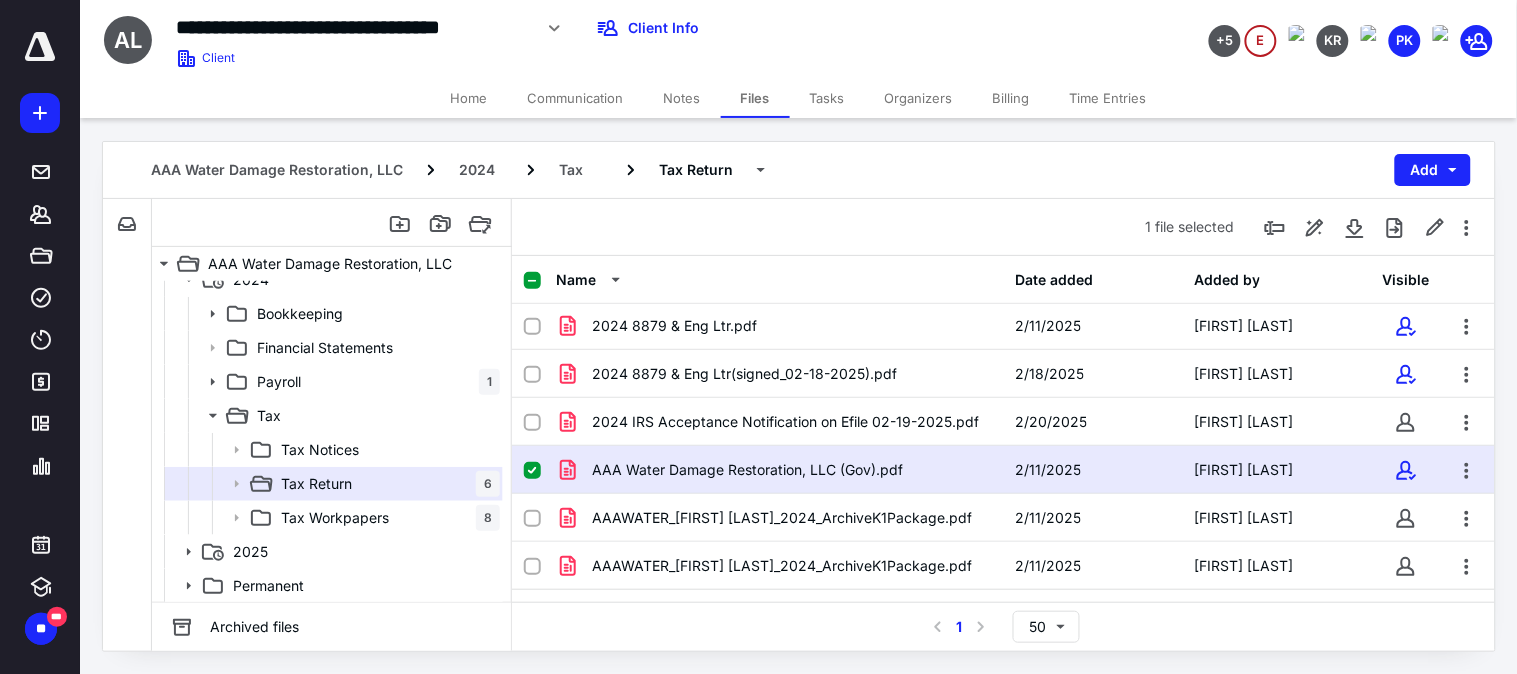 click on "Home" at bounding box center [469, 98] 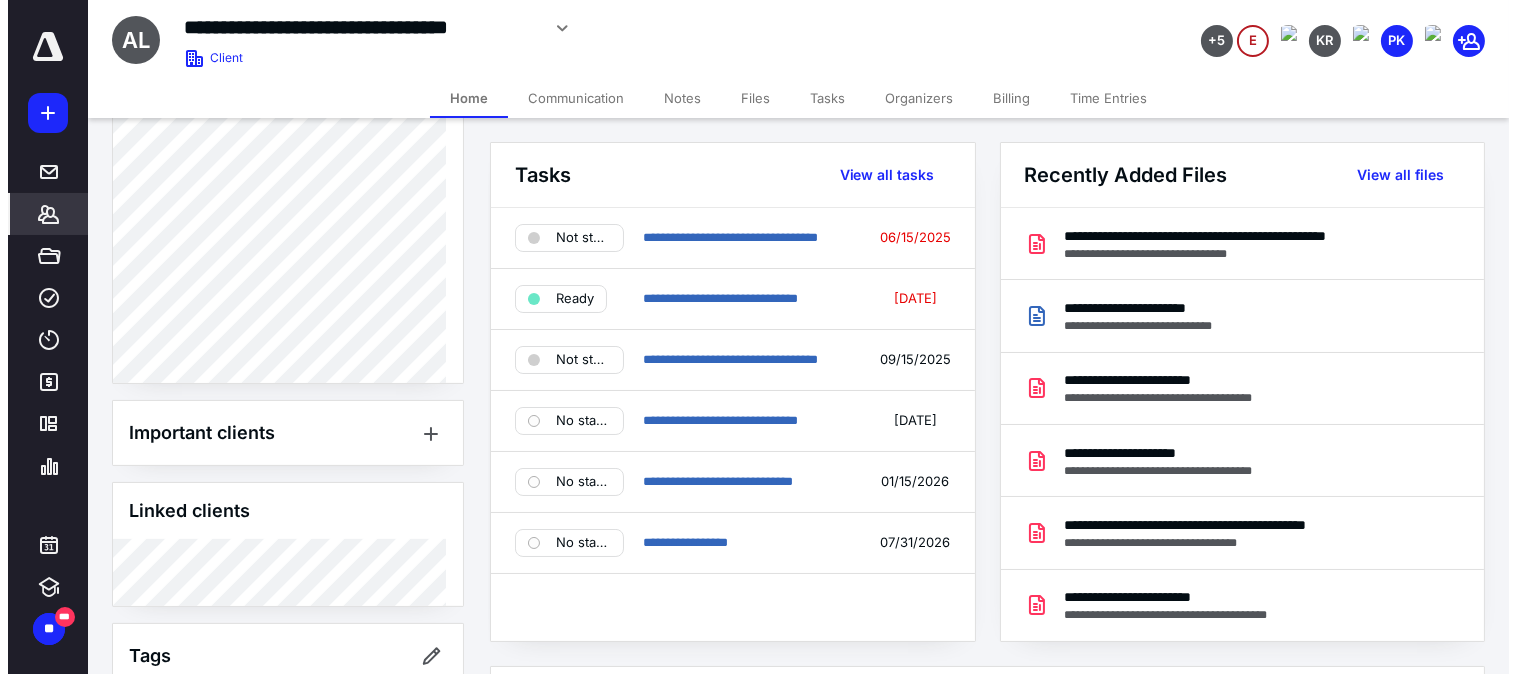 scroll, scrollTop: 1161, scrollLeft: 0, axis: vertical 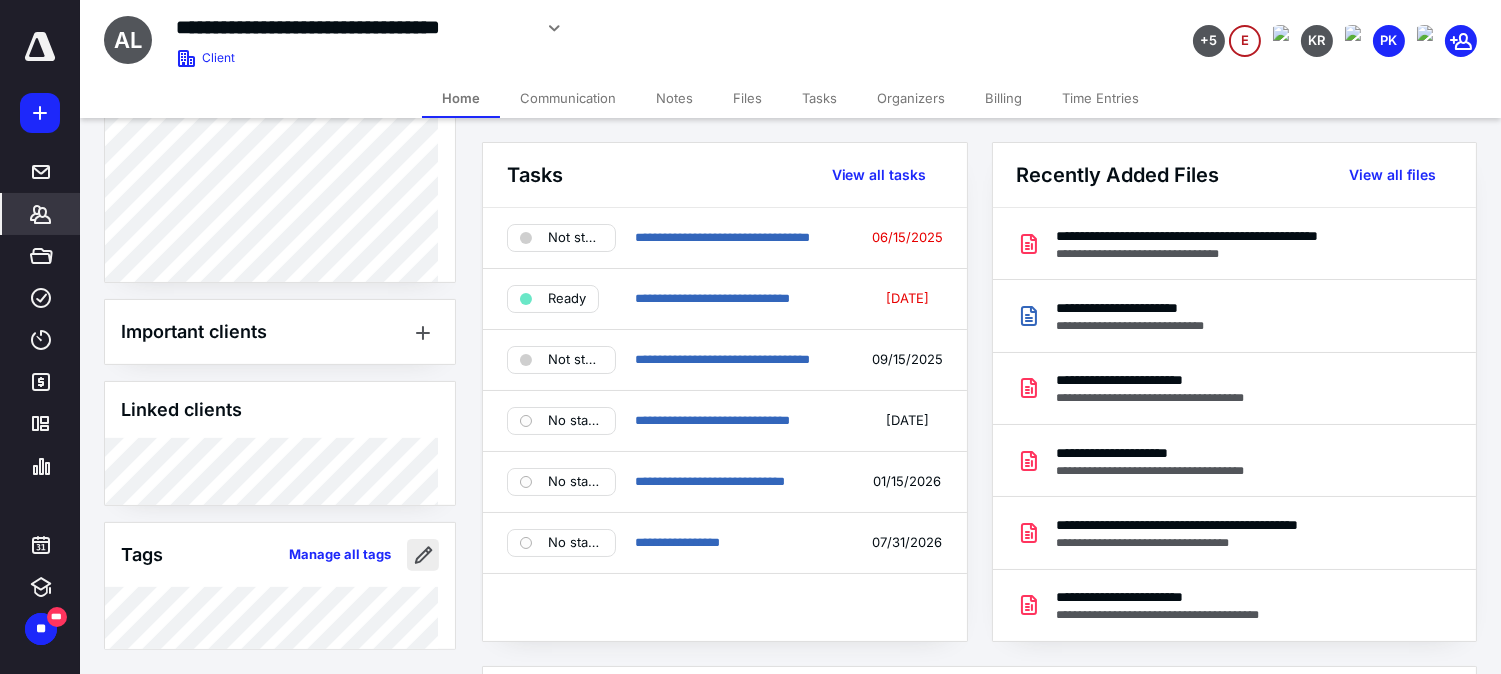 click at bounding box center [423, 555] 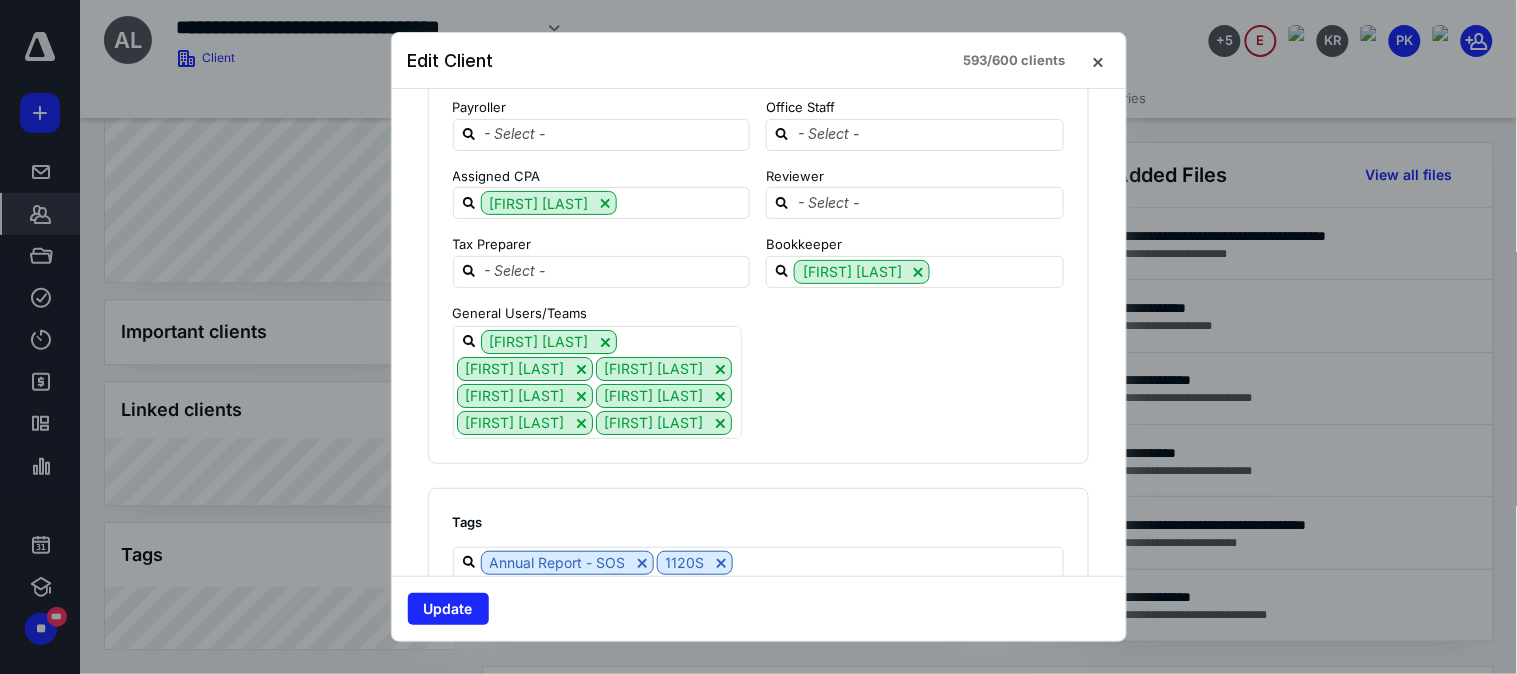 scroll, scrollTop: 2417, scrollLeft: 0, axis: vertical 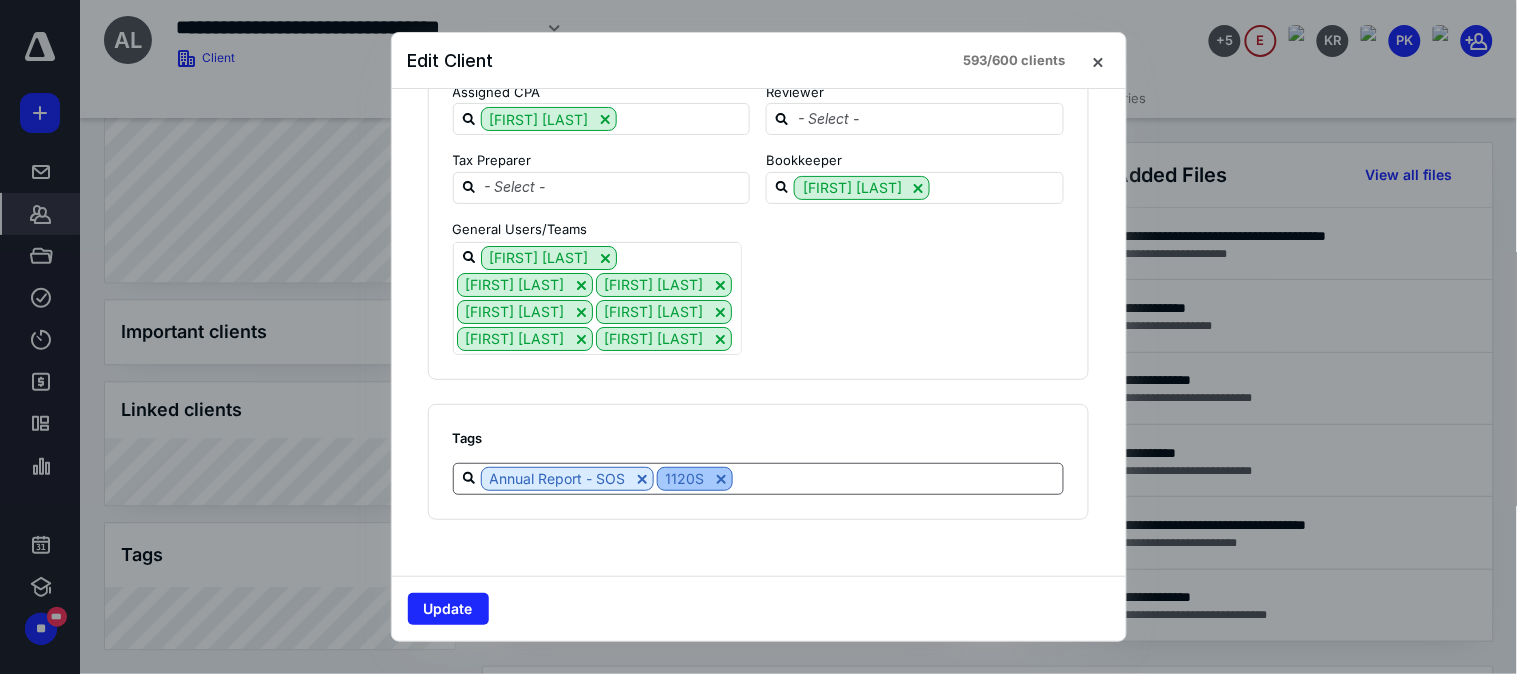 click at bounding box center (721, 479) 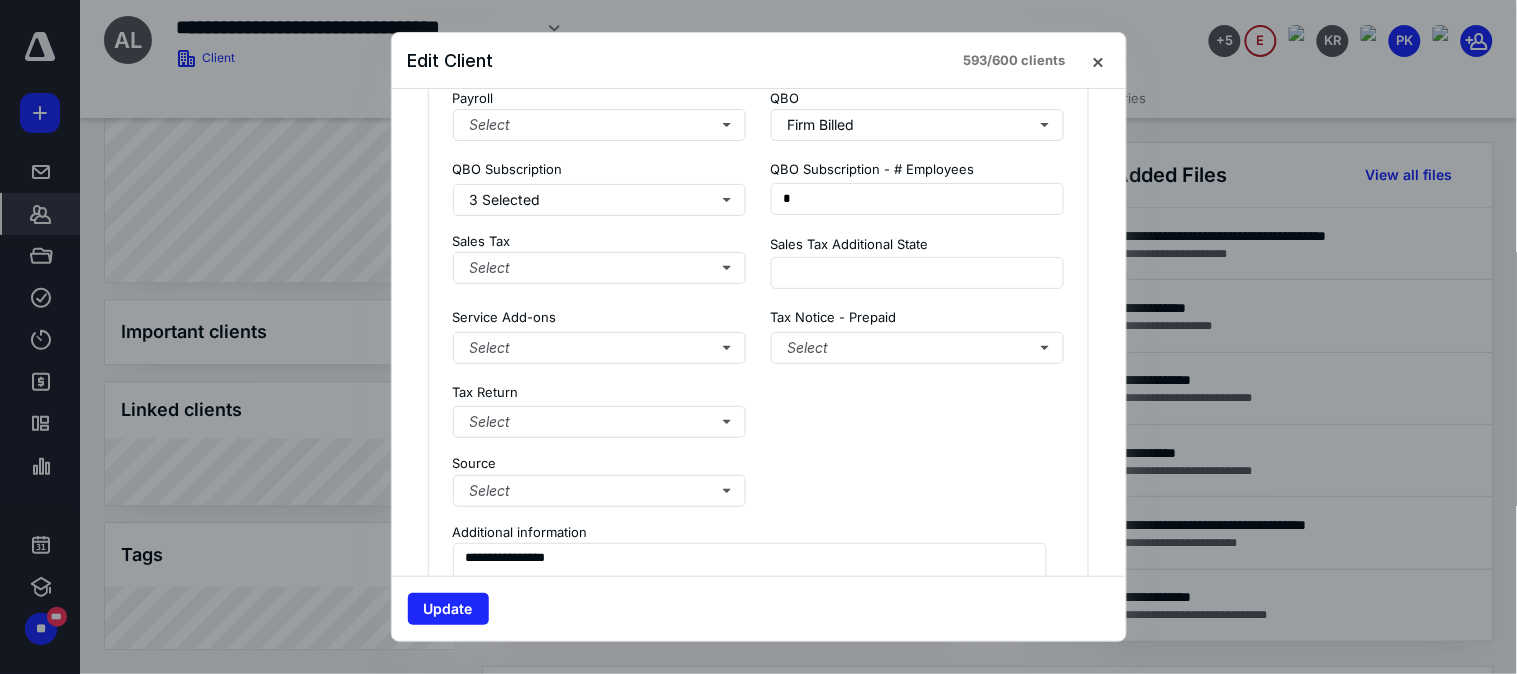 scroll, scrollTop: 1640, scrollLeft: 0, axis: vertical 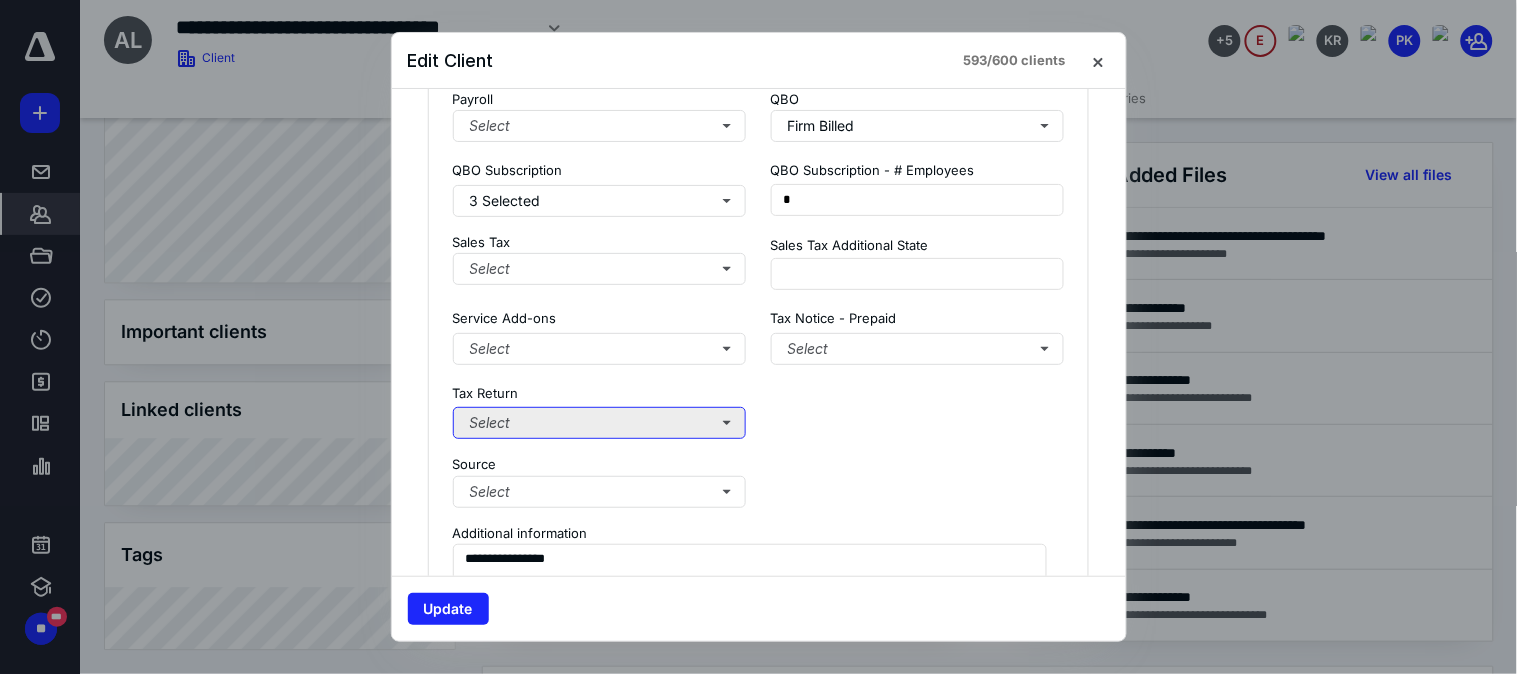 click on "Select" at bounding box center (600, 423) 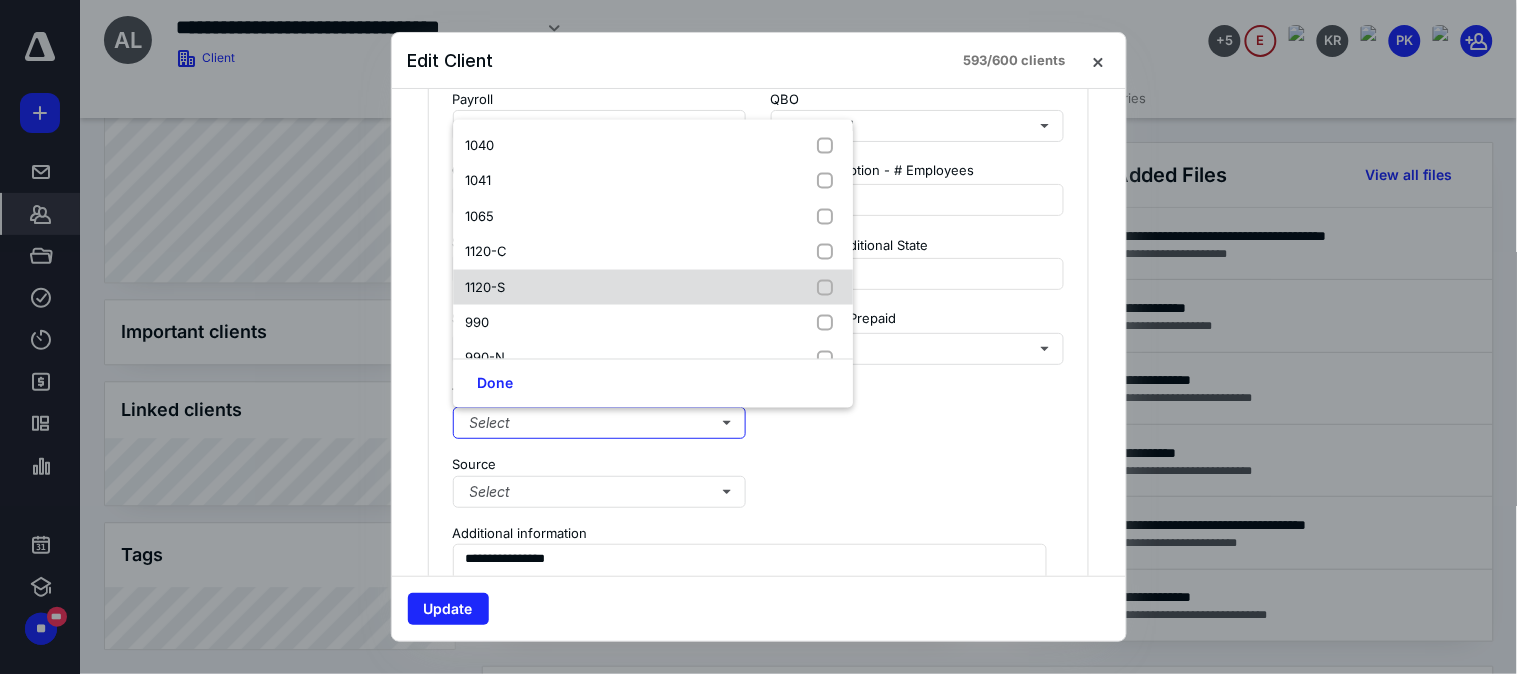 click on "1120-S" at bounding box center (653, 287) 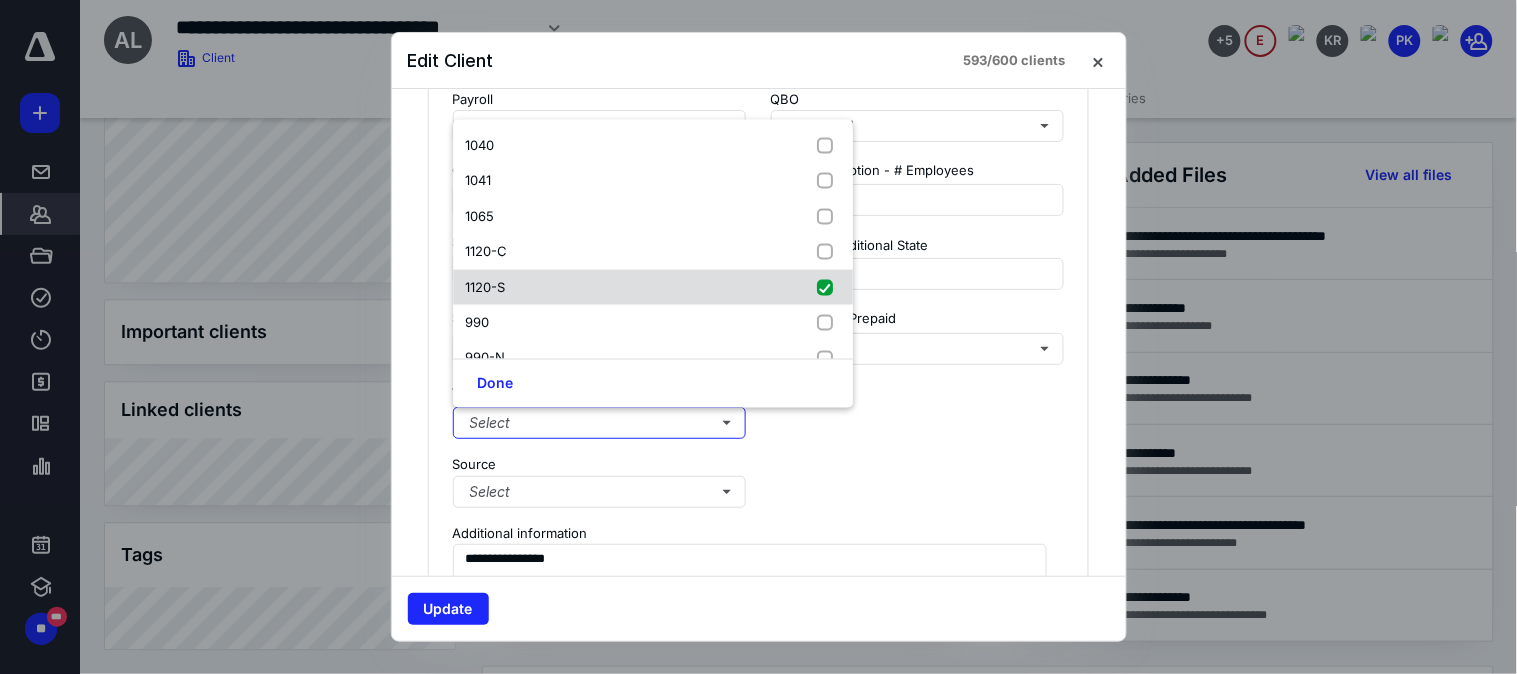 checkbox on "true" 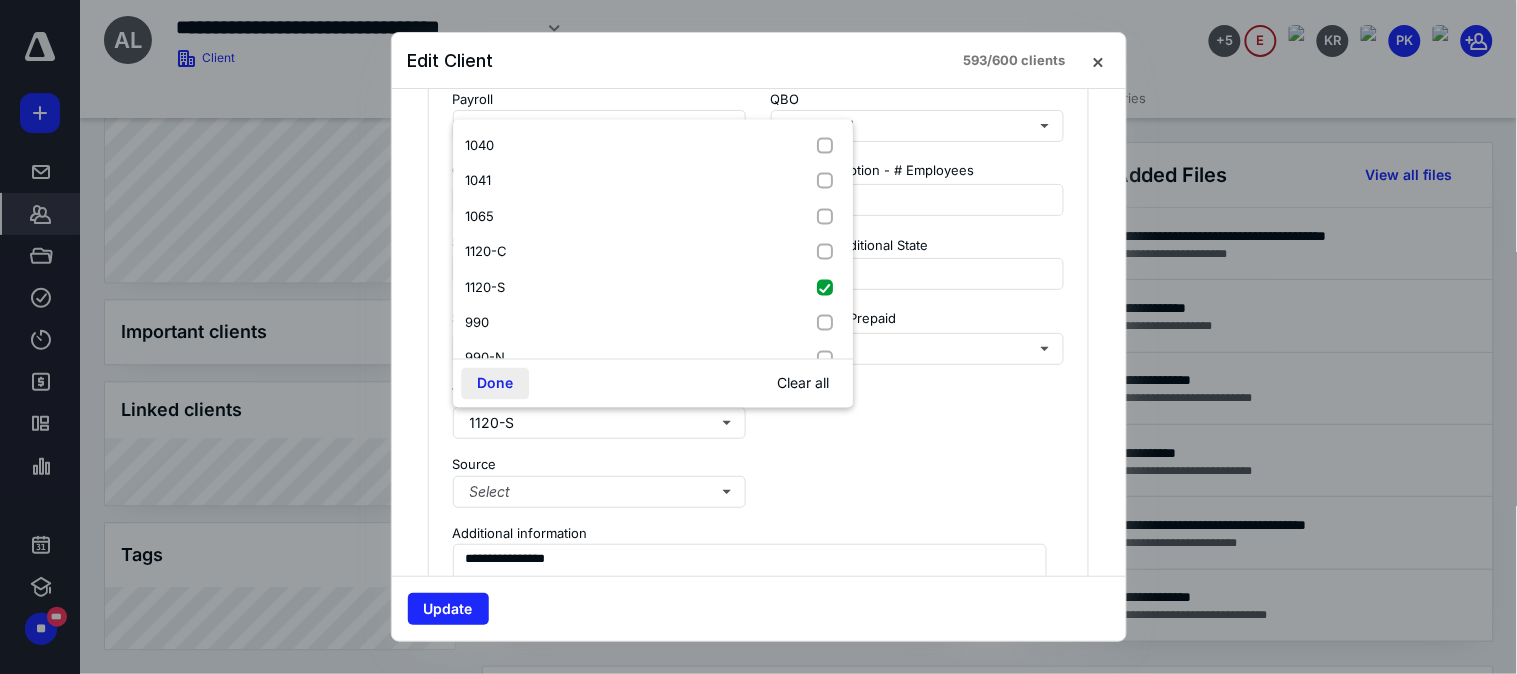 click on "Done" at bounding box center [495, 383] 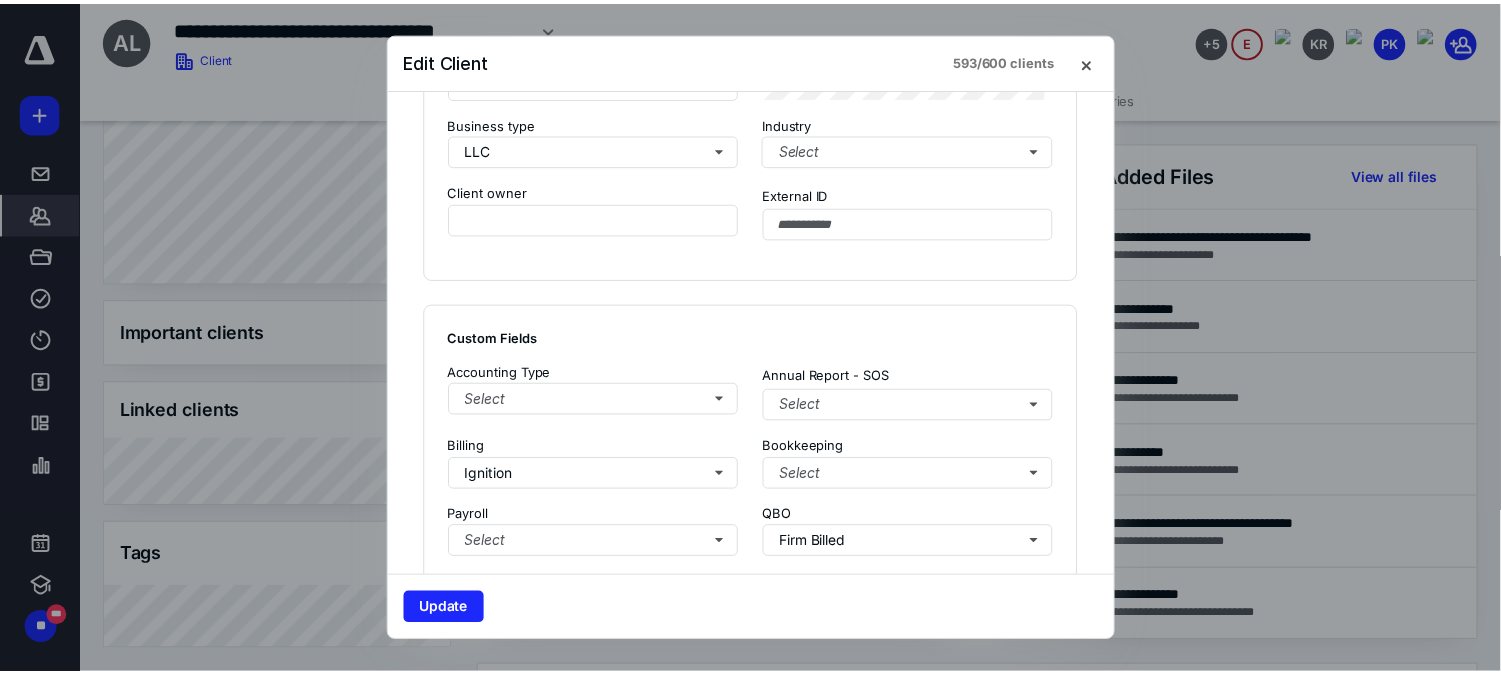 scroll, scrollTop: 1195, scrollLeft: 0, axis: vertical 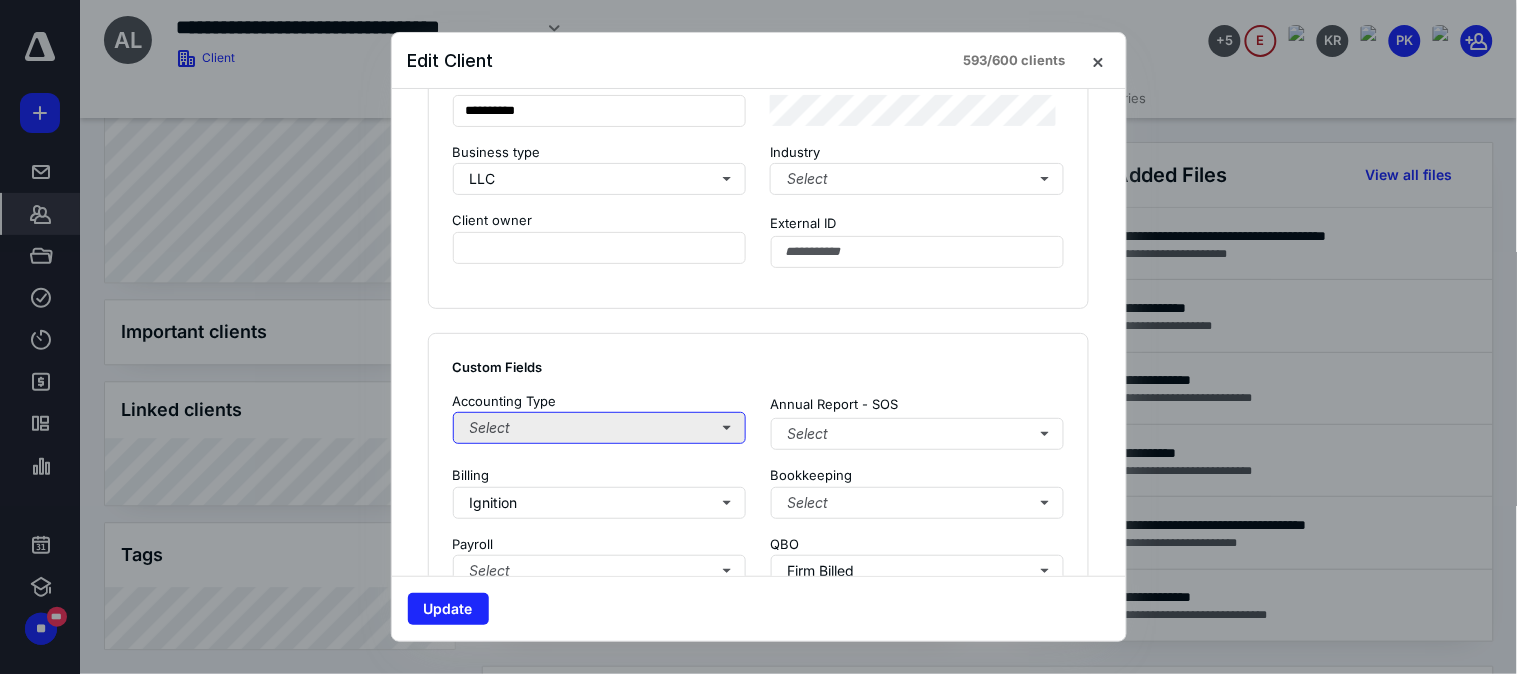 click on "Select" at bounding box center (600, 428) 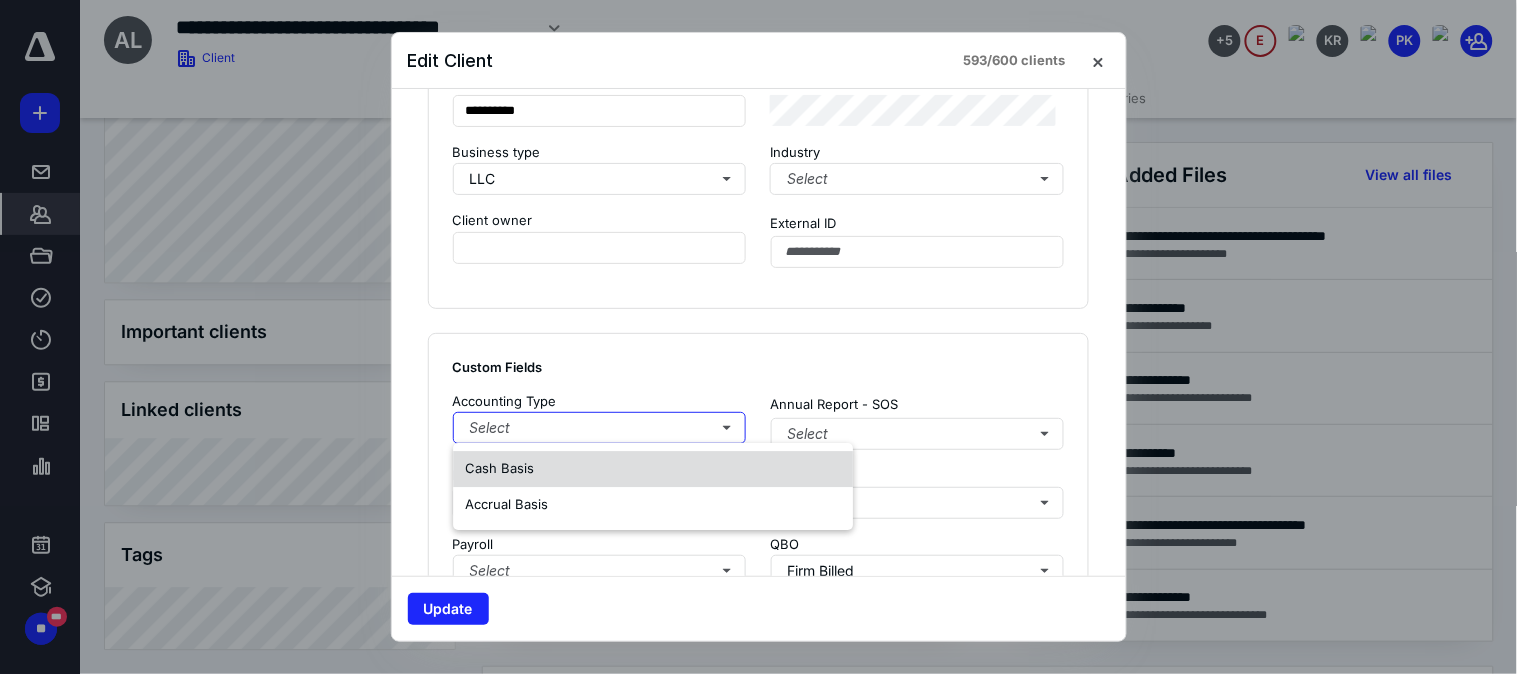 click on "Cash Basis" at bounding box center (499, 468) 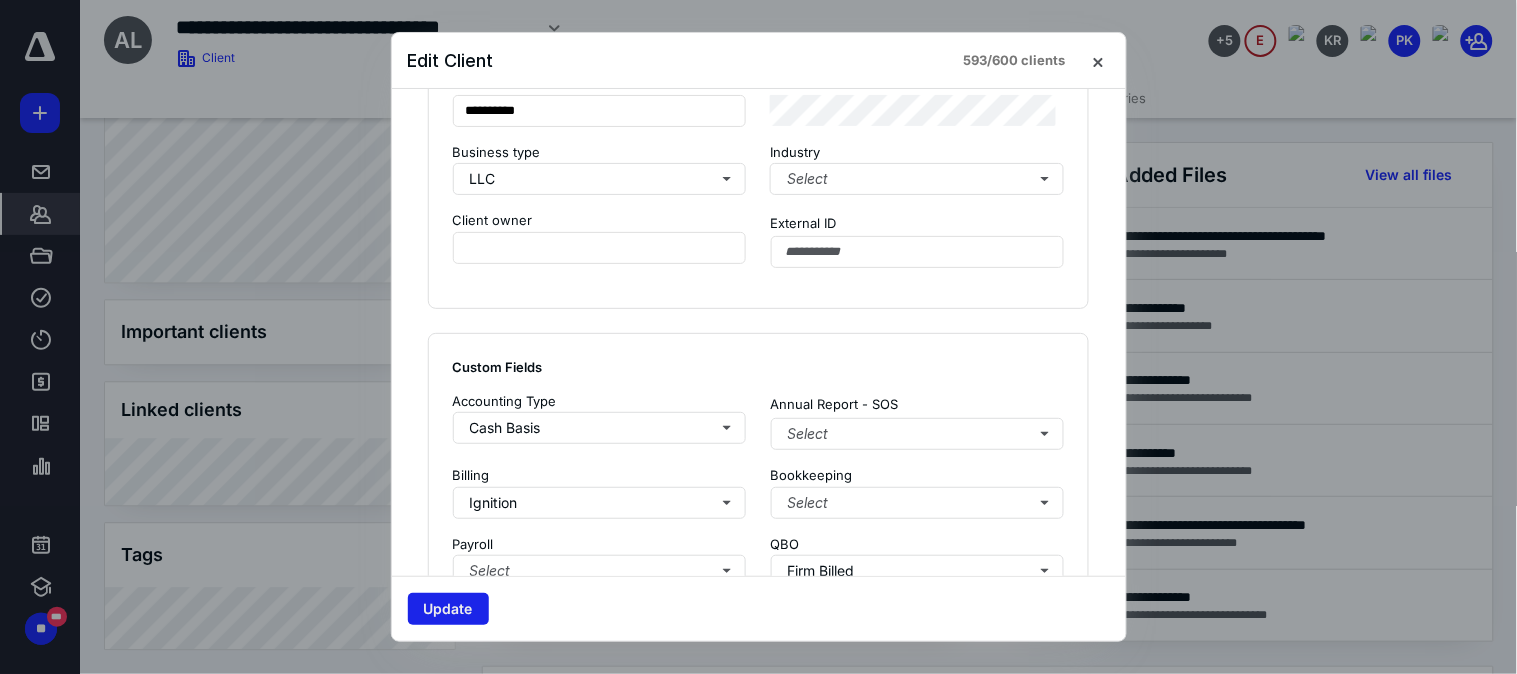 click on "Update" at bounding box center [448, 609] 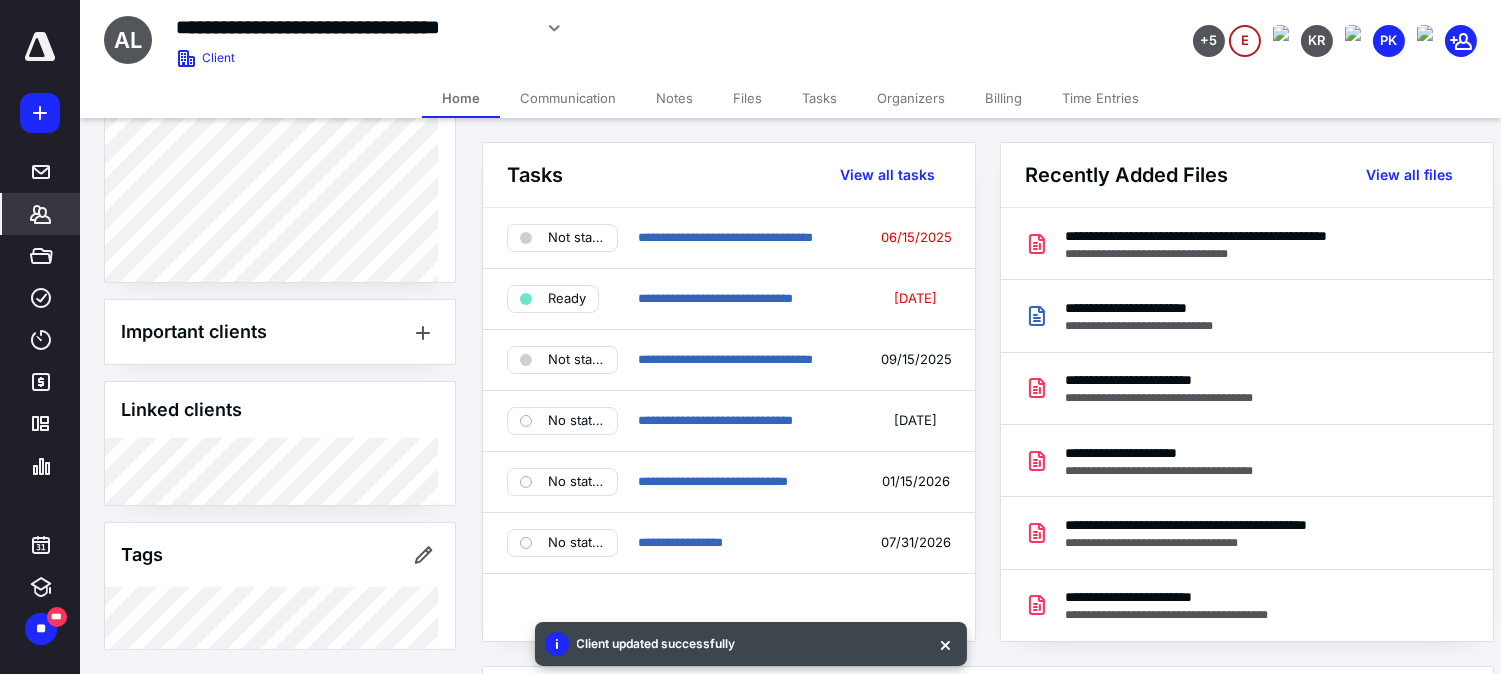 scroll, scrollTop: 1225, scrollLeft: 0, axis: vertical 